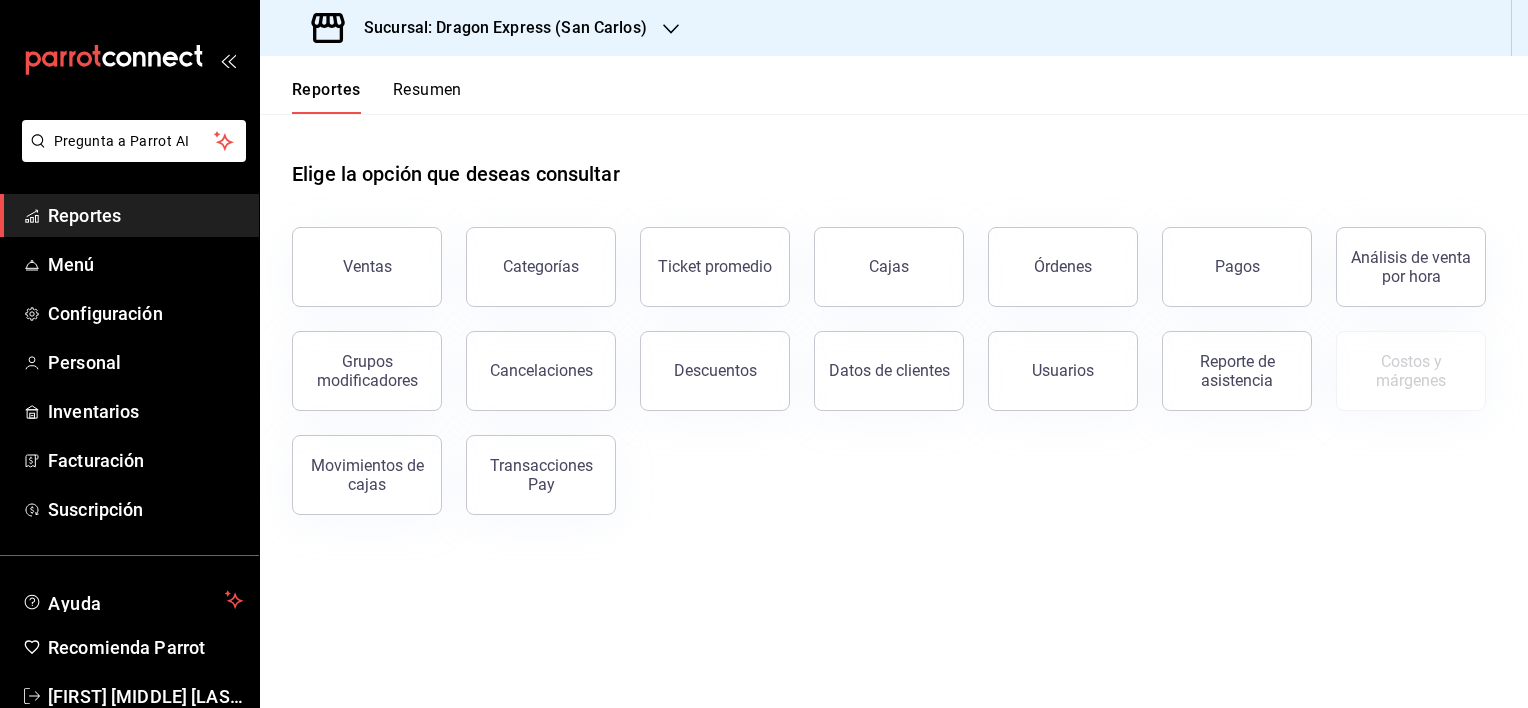 scroll, scrollTop: 0, scrollLeft: 0, axis: both 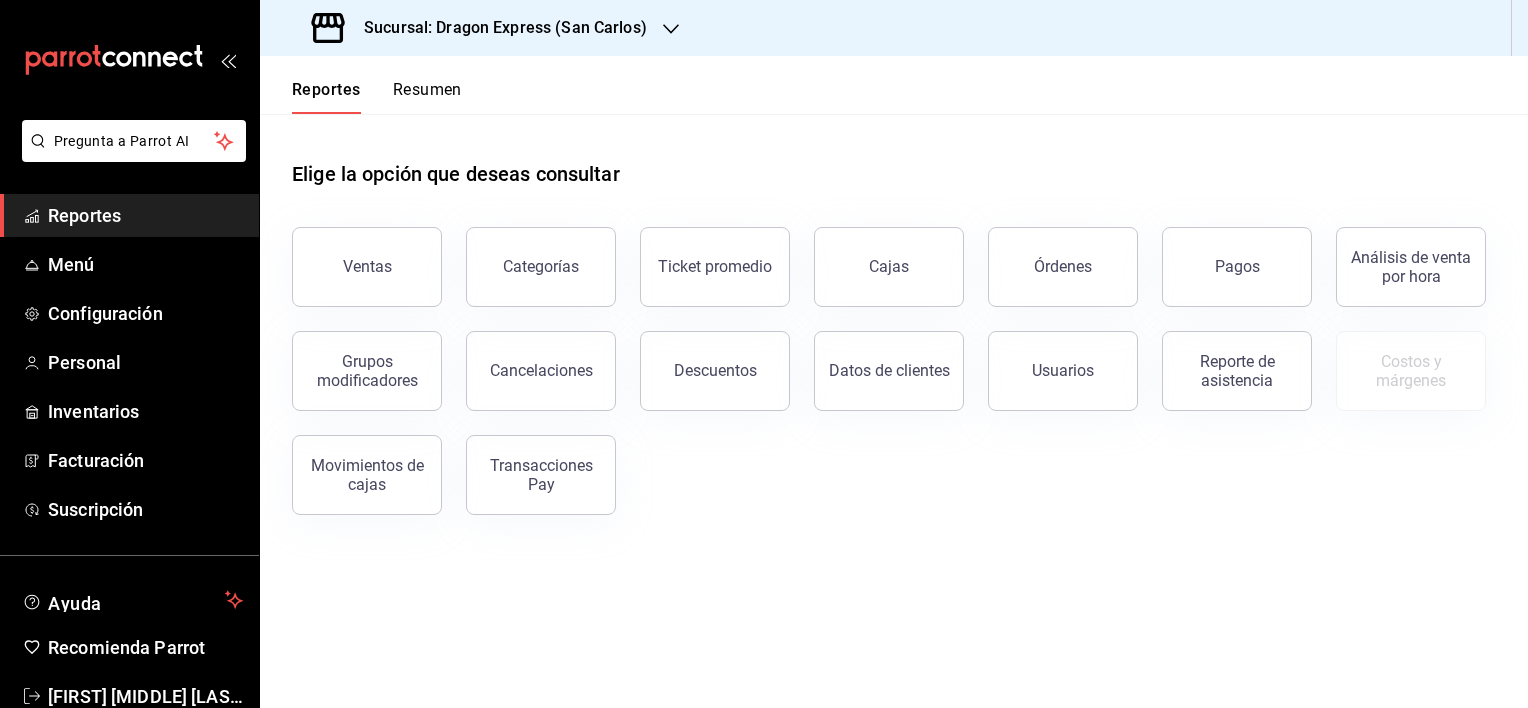click 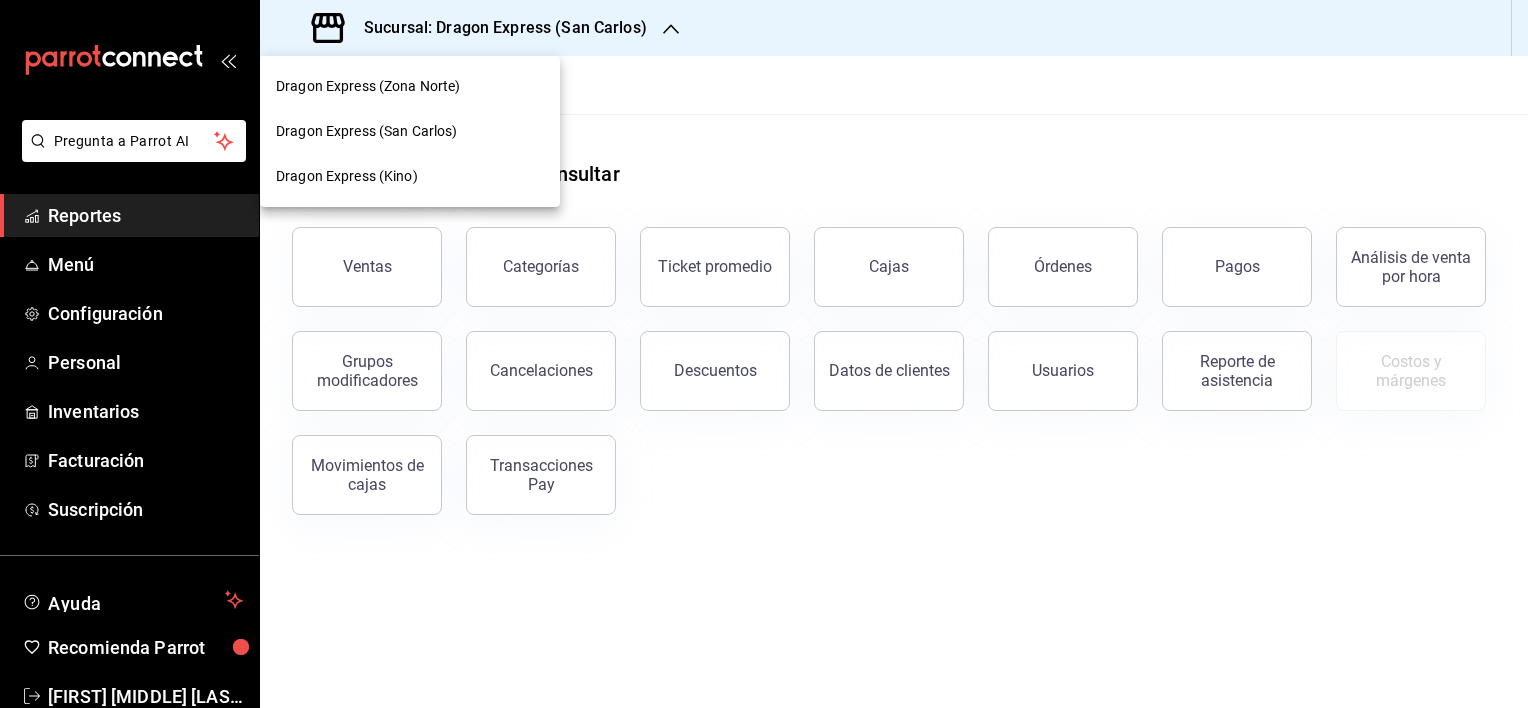 click on "Dragon Express (Zona Norte)" at bounding box center [368, 86] 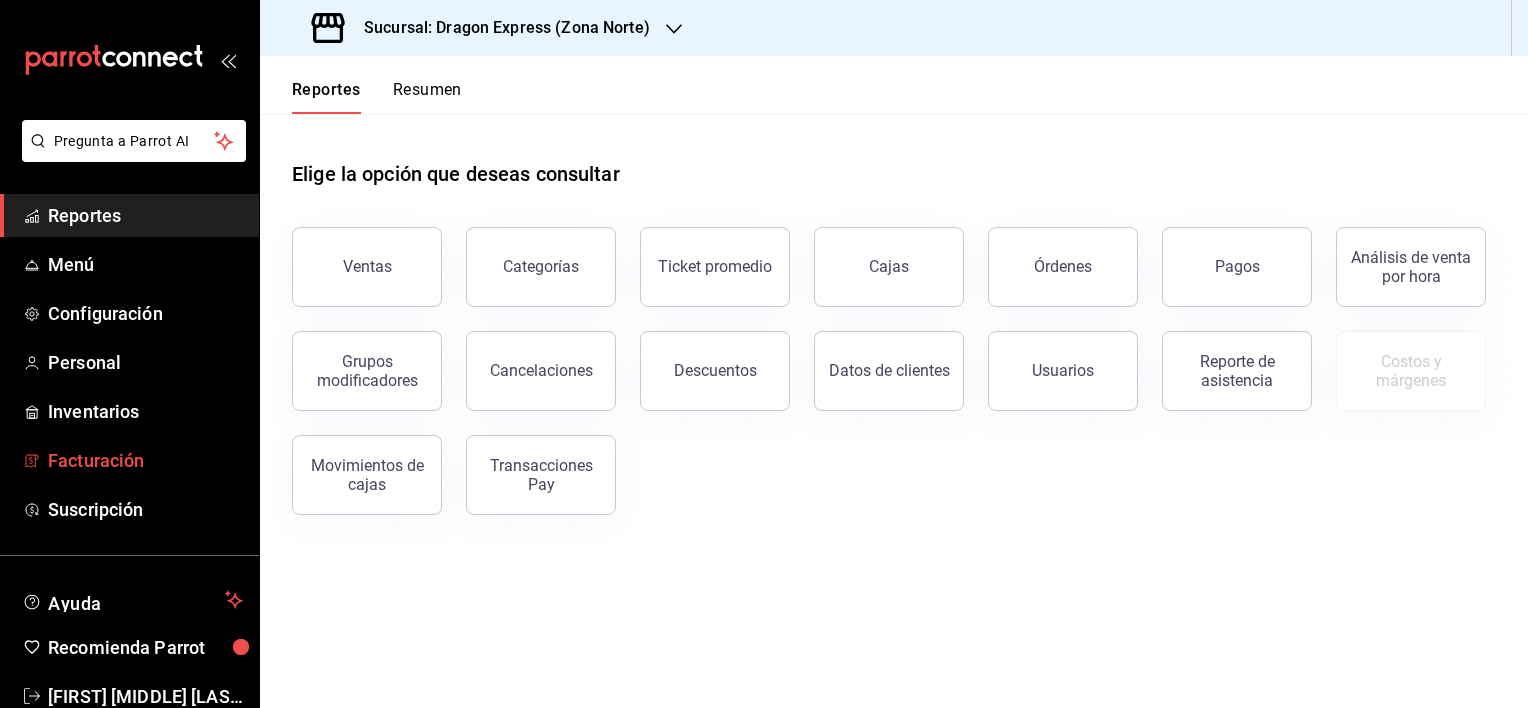 click on "Facturación" at bounding box center (145, 460) 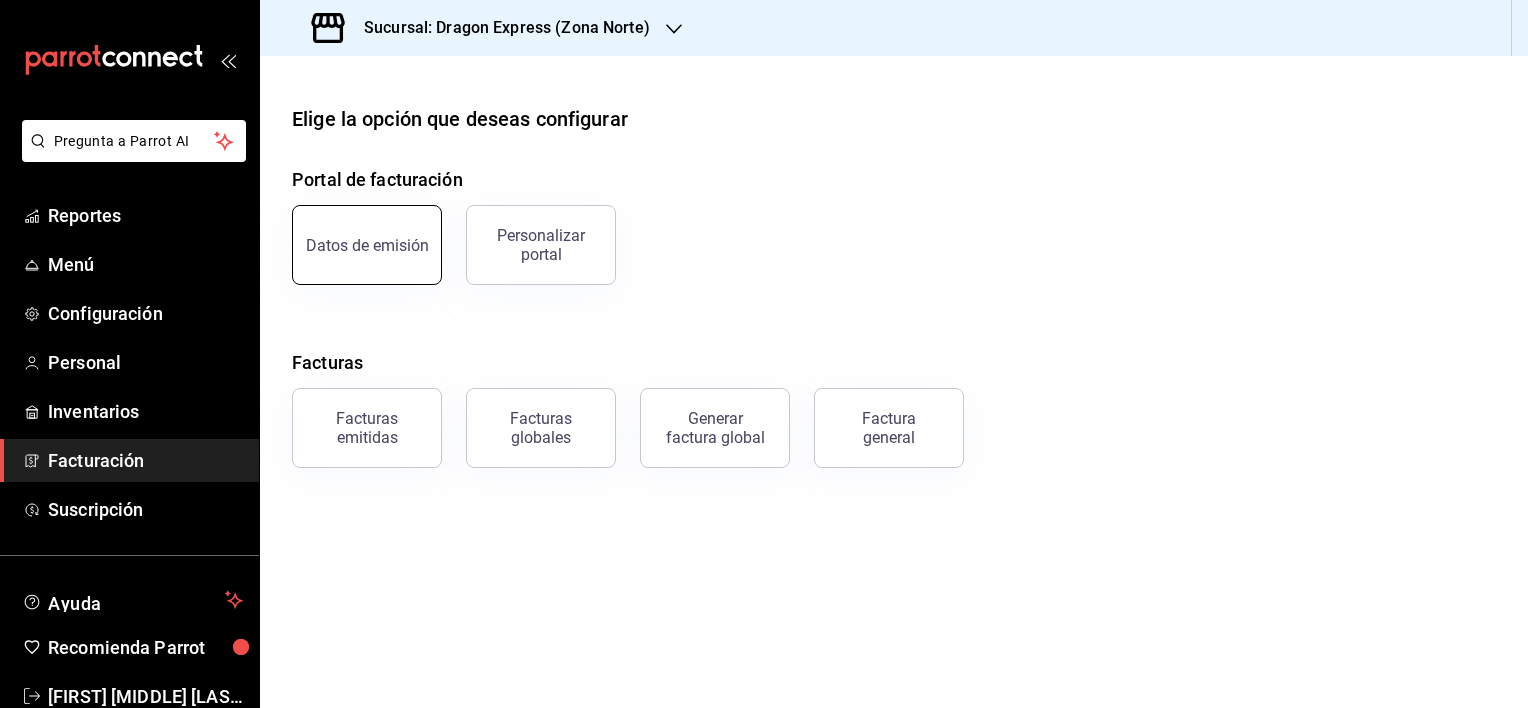 click on "Datos de emisión" at bounding box center (355, 233) 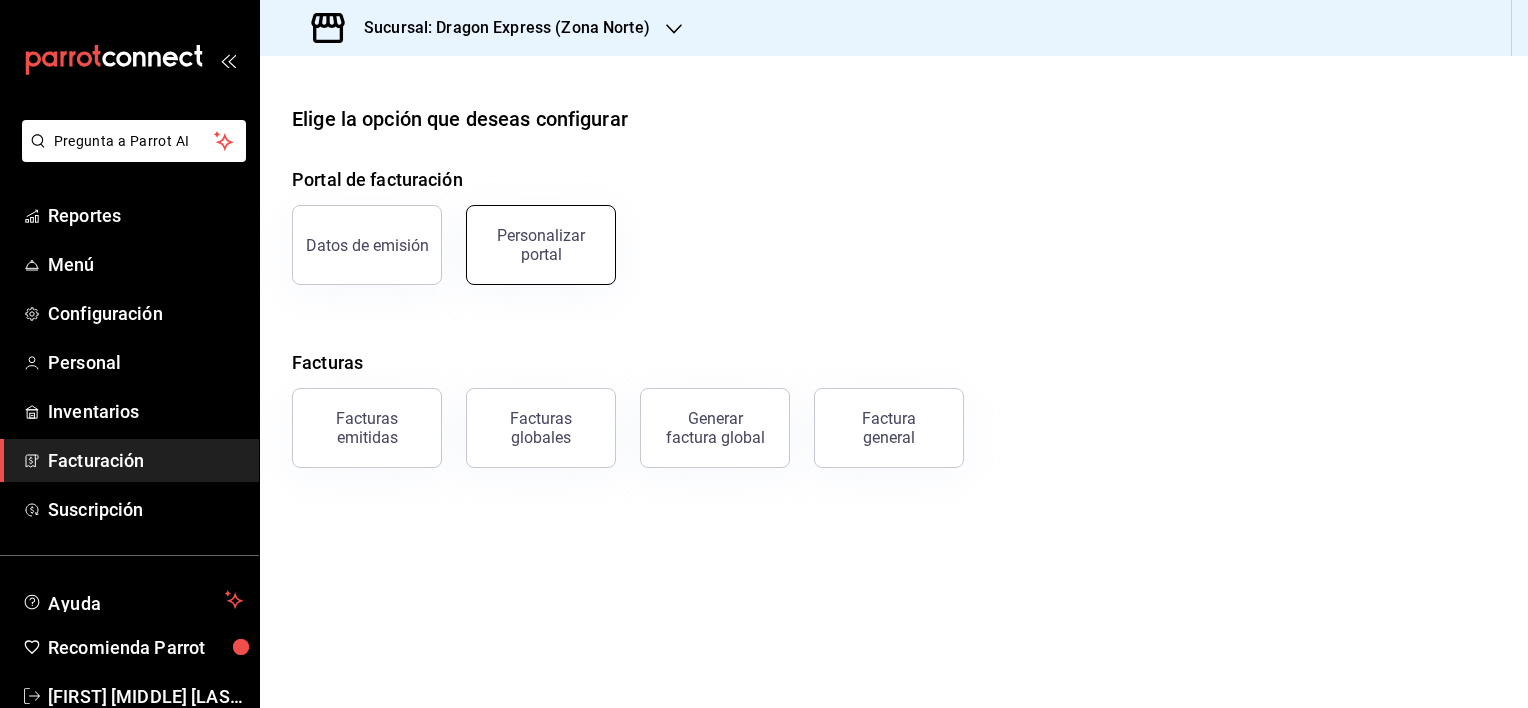click on "Personalizar portal" at bounding box center (541, 245) 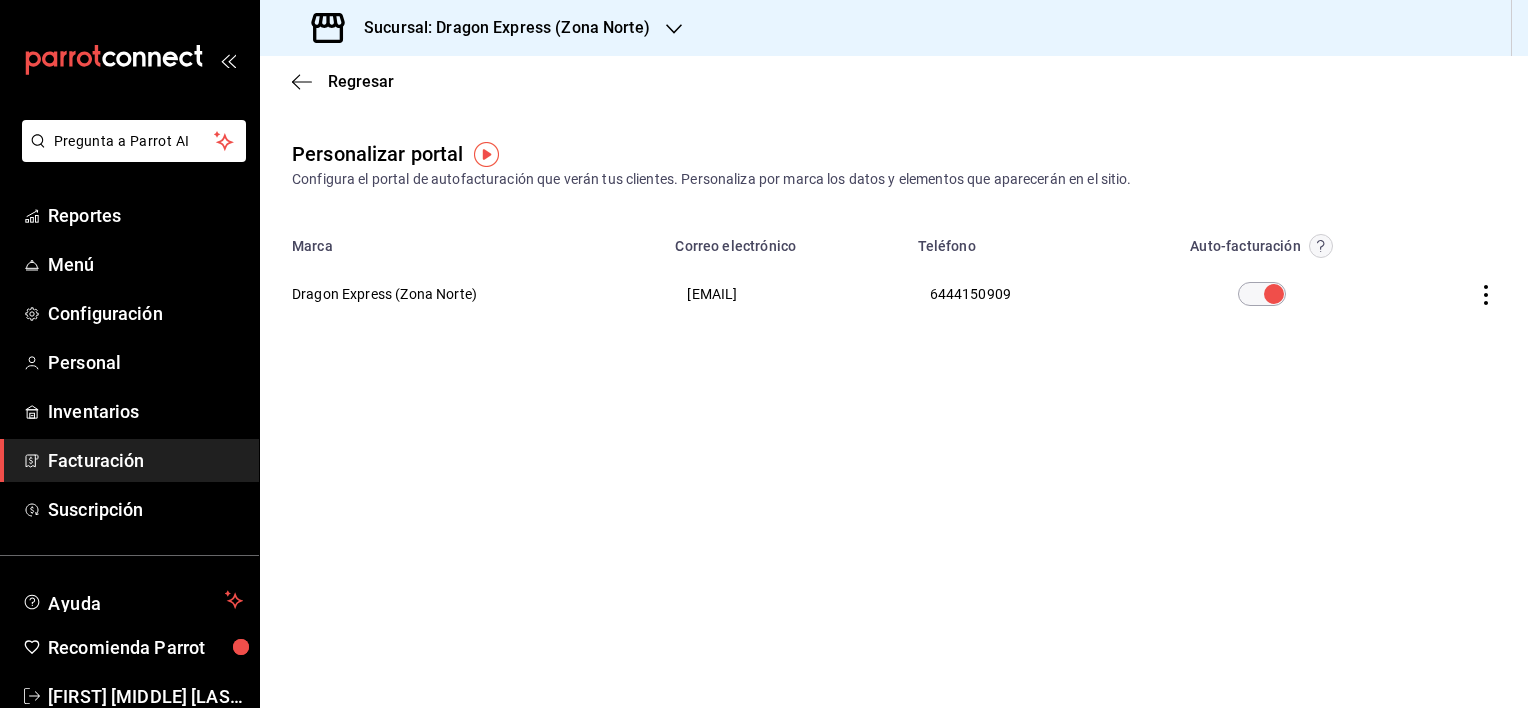 click 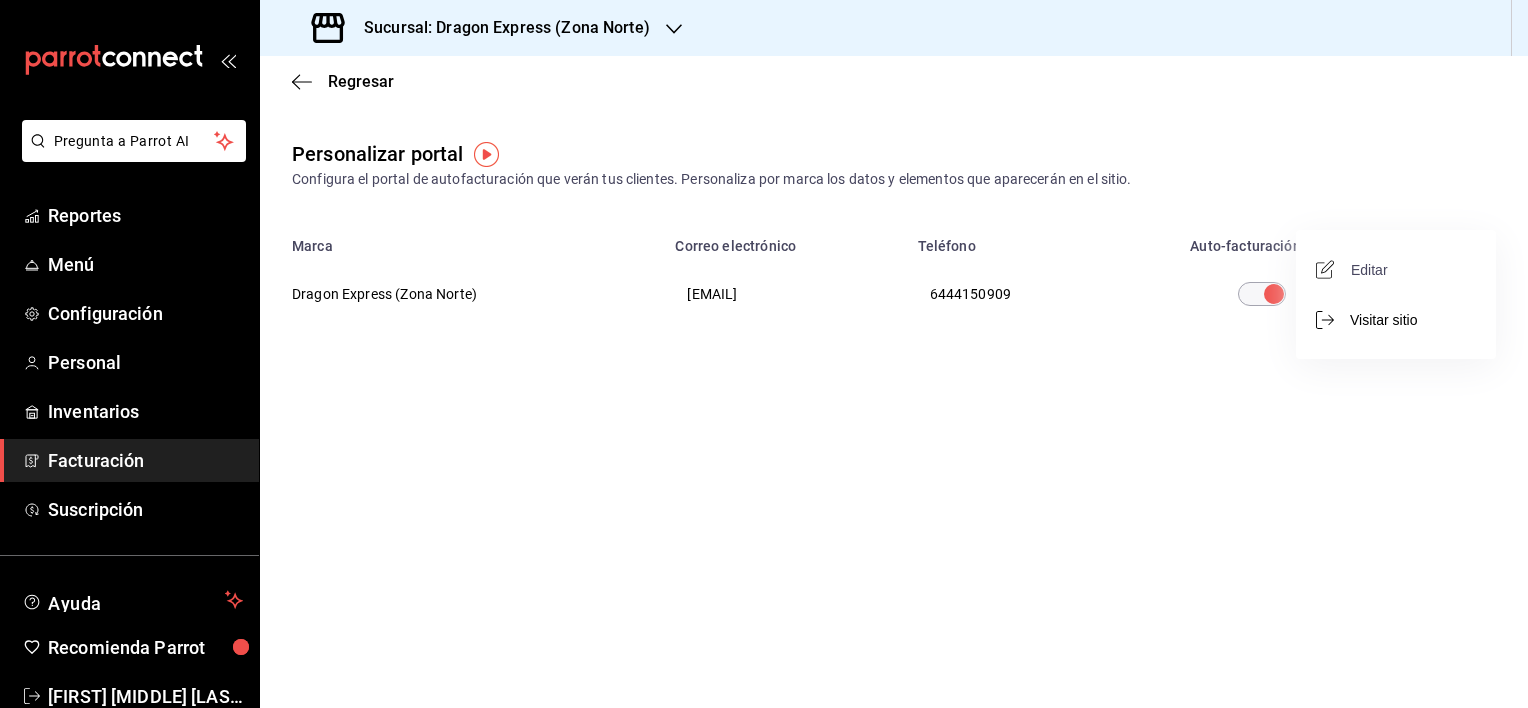 click on "Editar" at bounding box center [1354, 269] 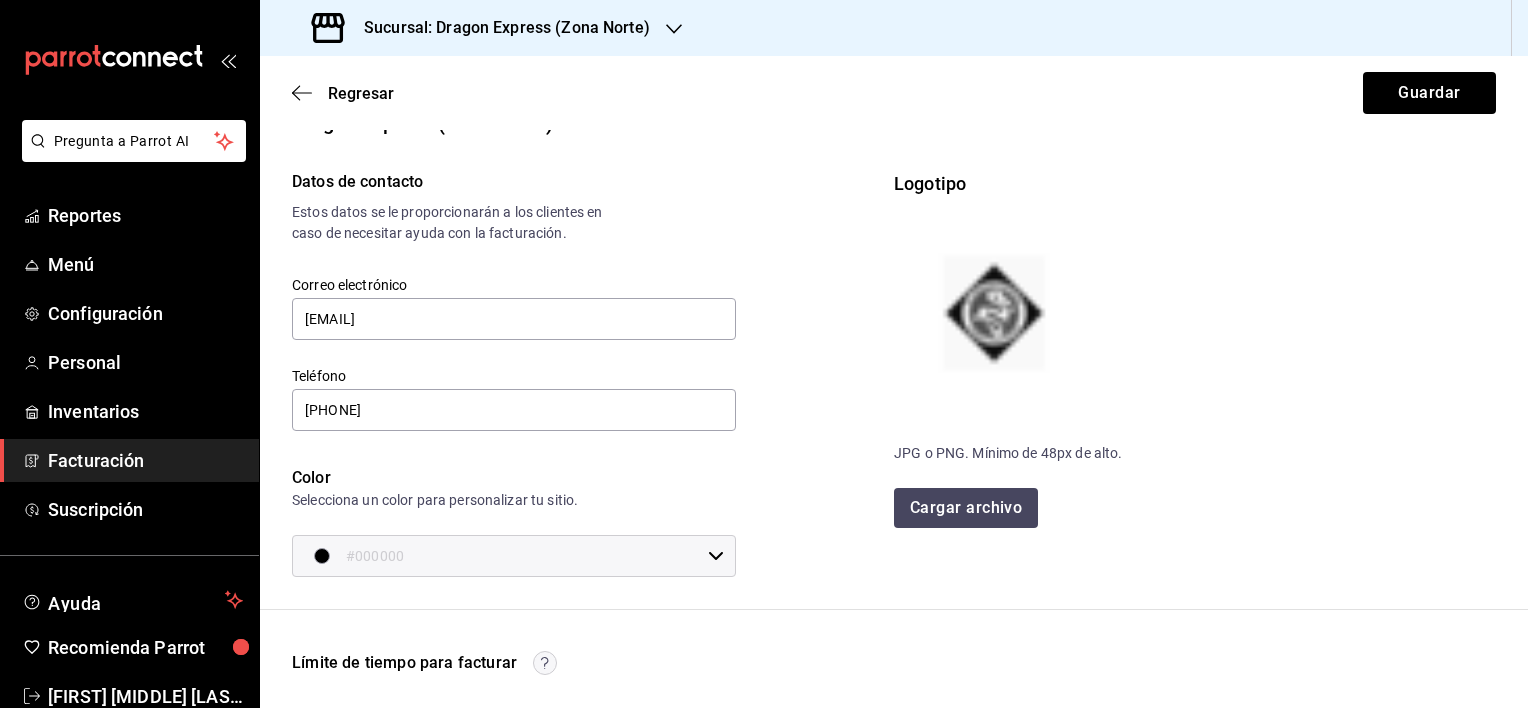 scroll, scrollTop: 0, scrollLeft: 0, axis: both 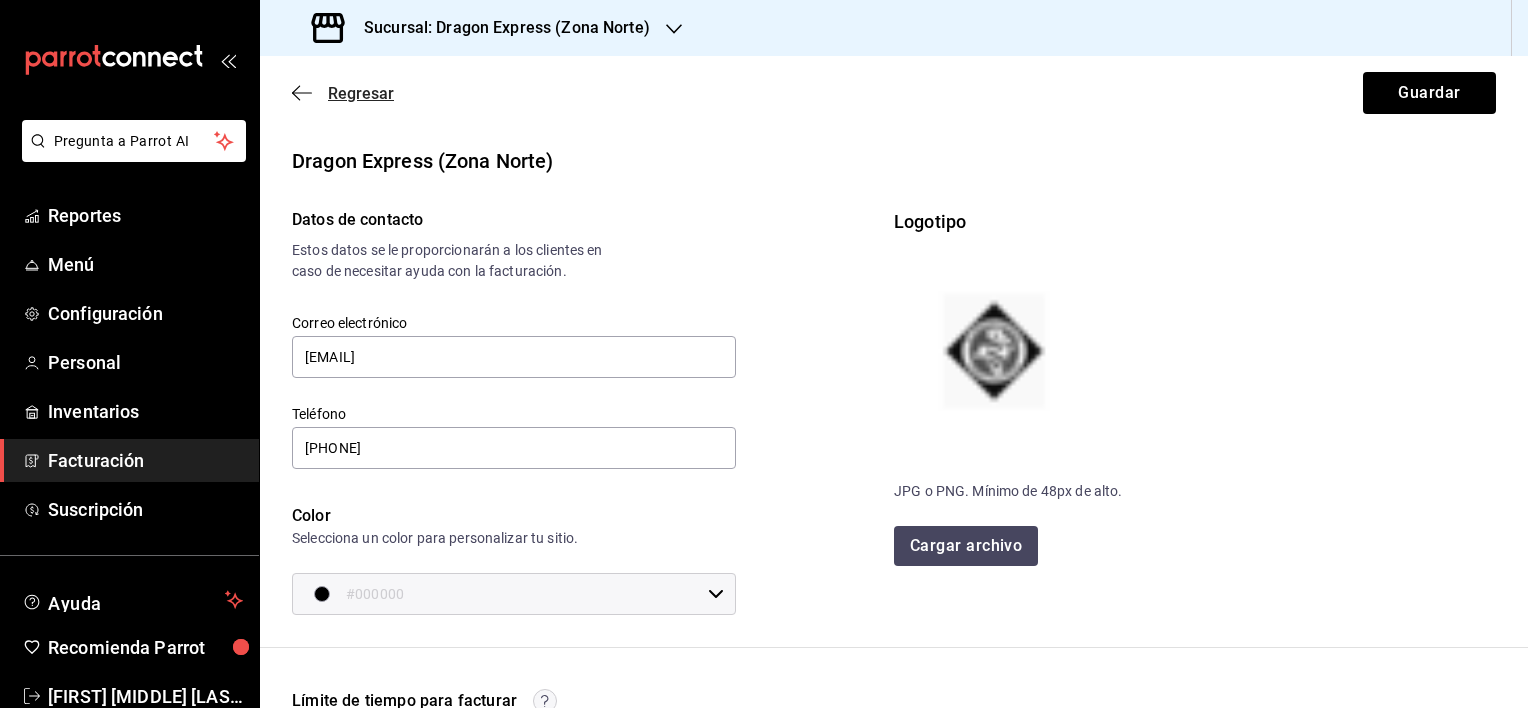 click 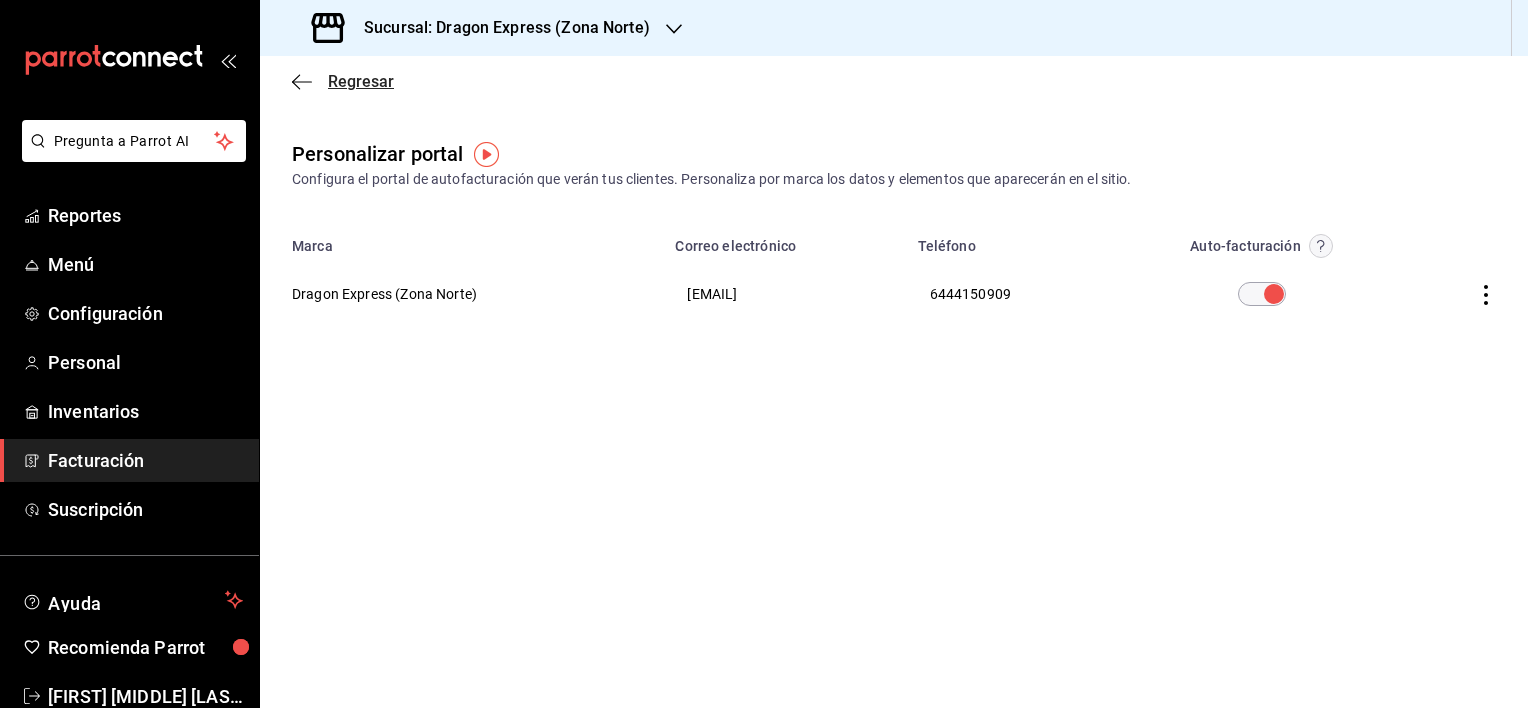 click 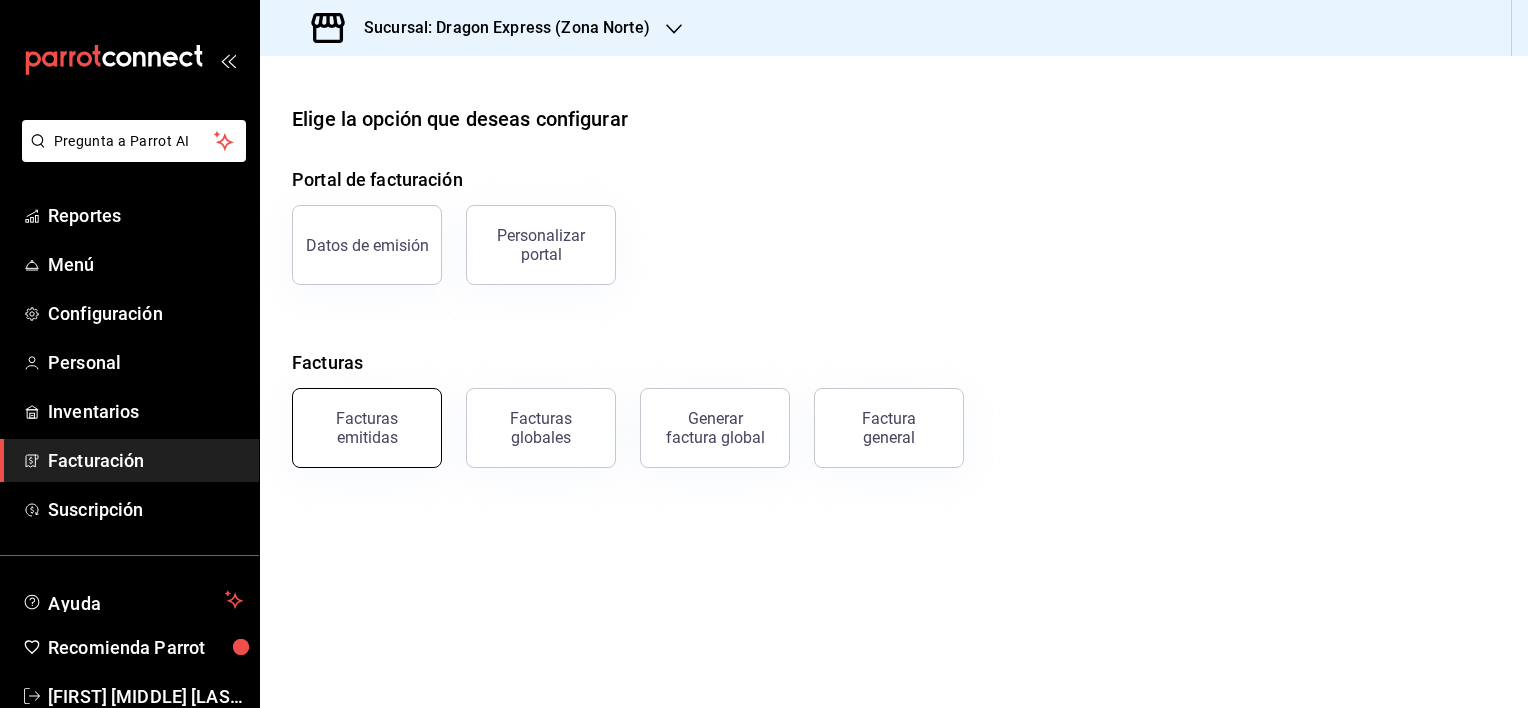 click on "Facturas emitidas" at bounding box center (367, 428) 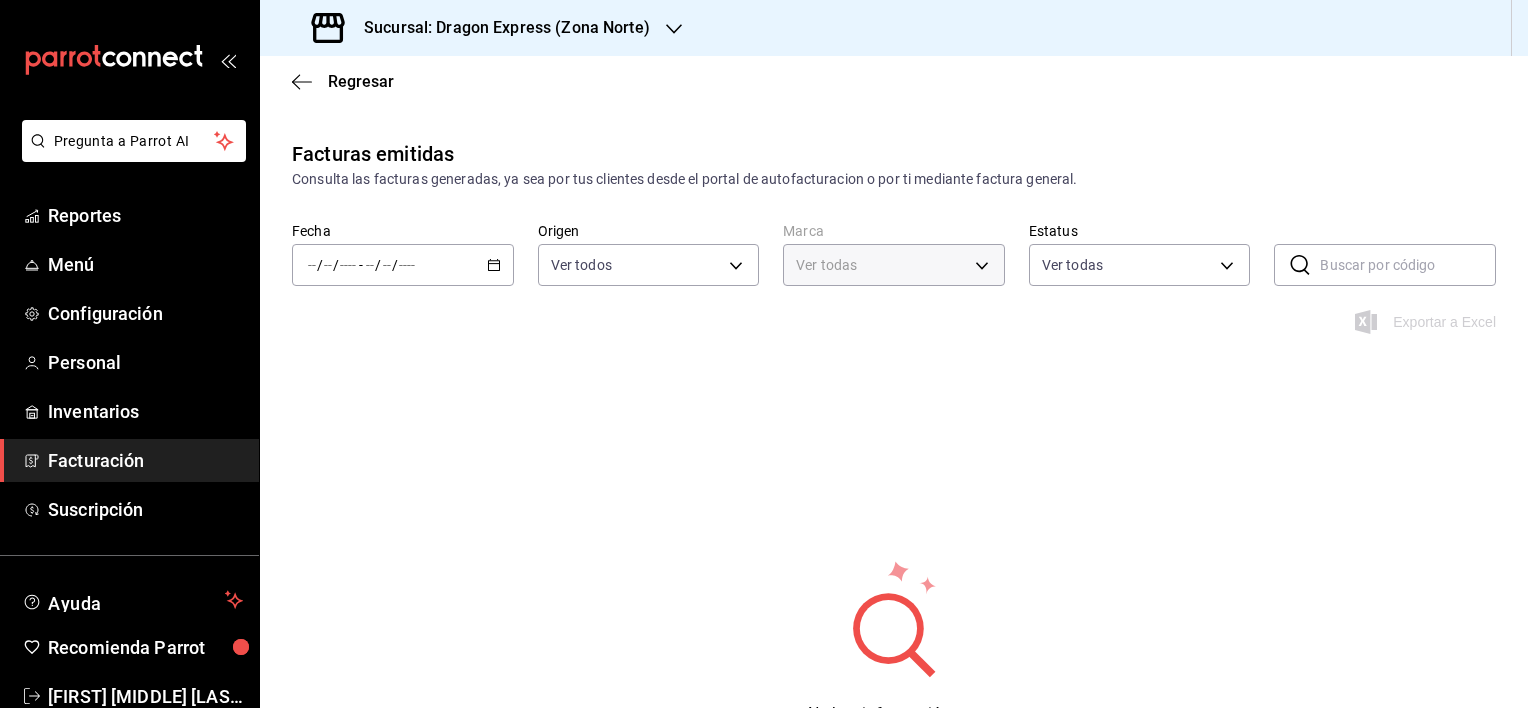 type on "[UUID]" 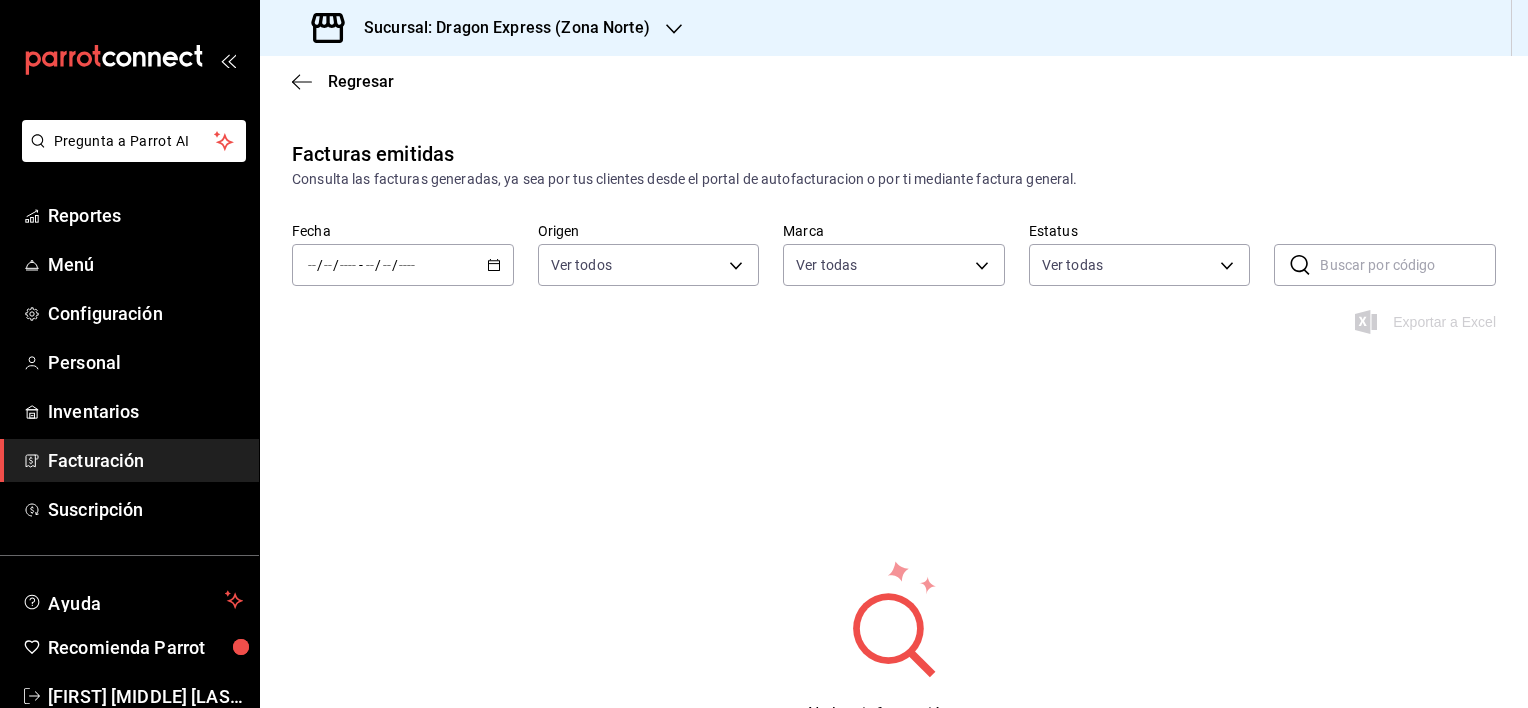 click on "/ / - / /" at bounding box center [403, 265] 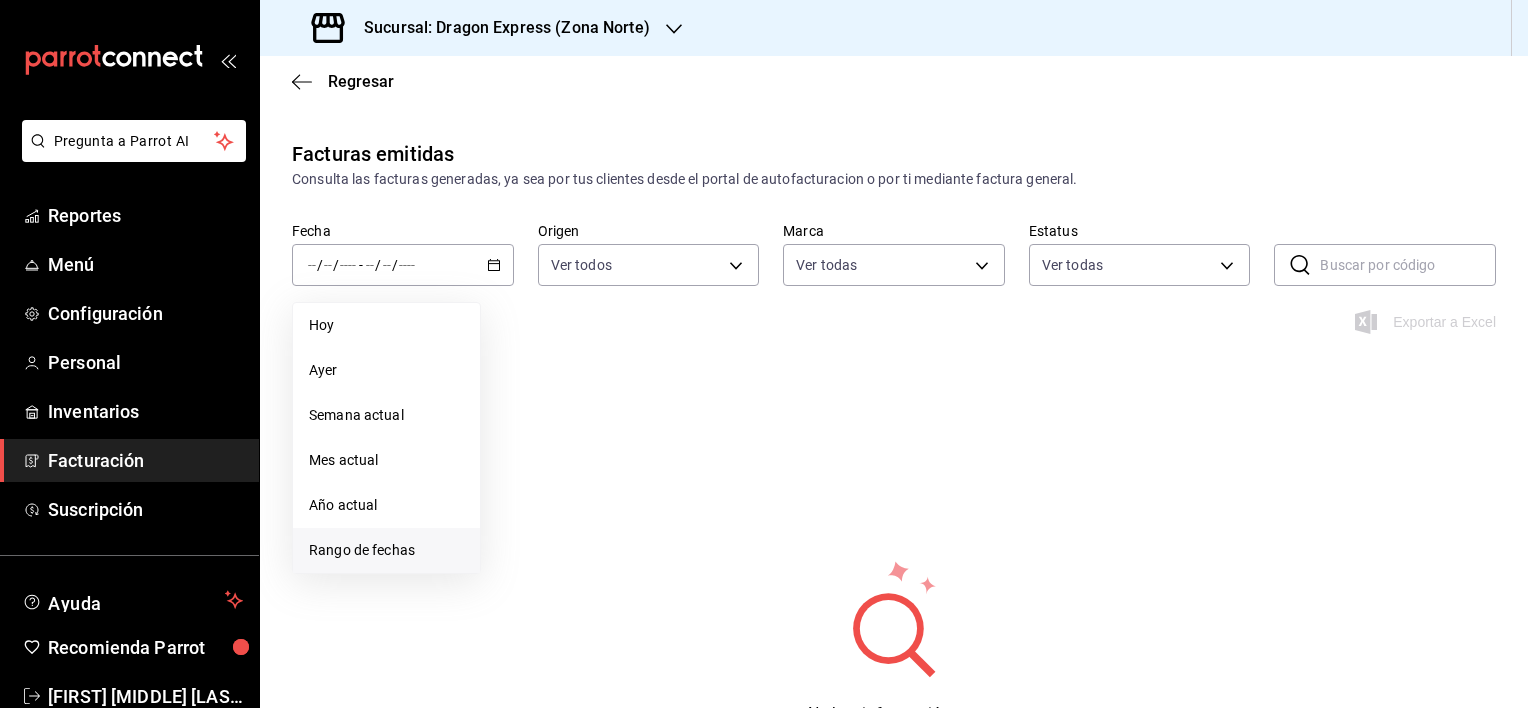 click on "Rango de fechas" at bounding box center [386, 550] 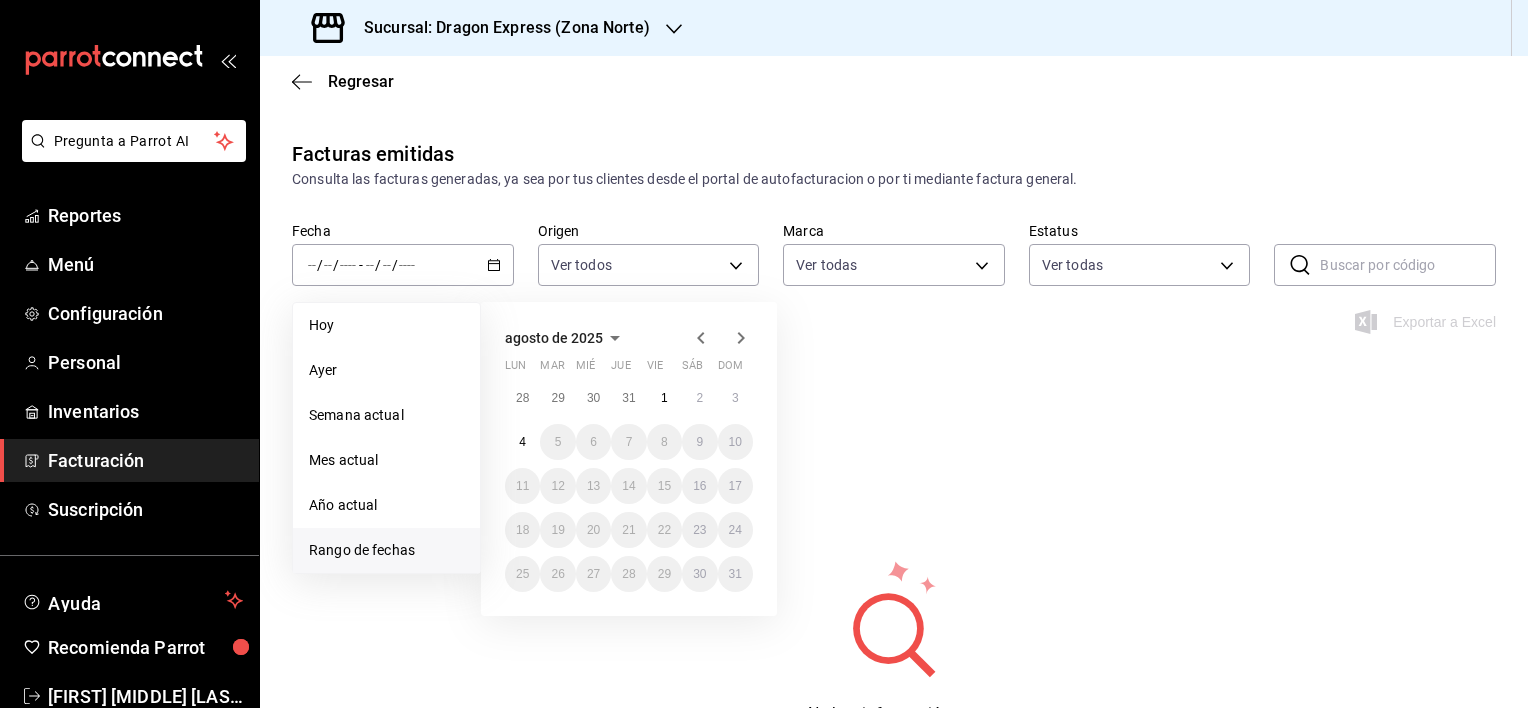 click 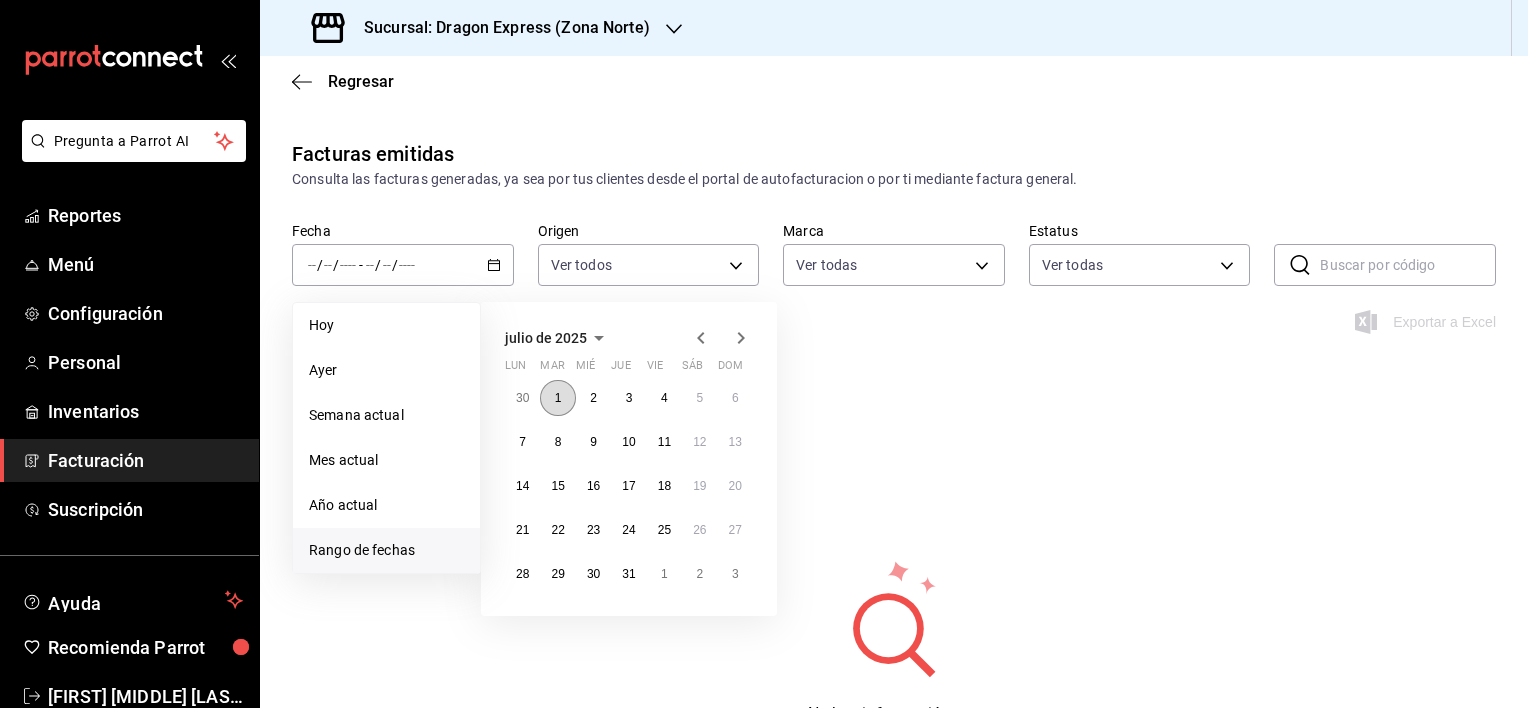 click on "1" at bounding box center (558, 398) 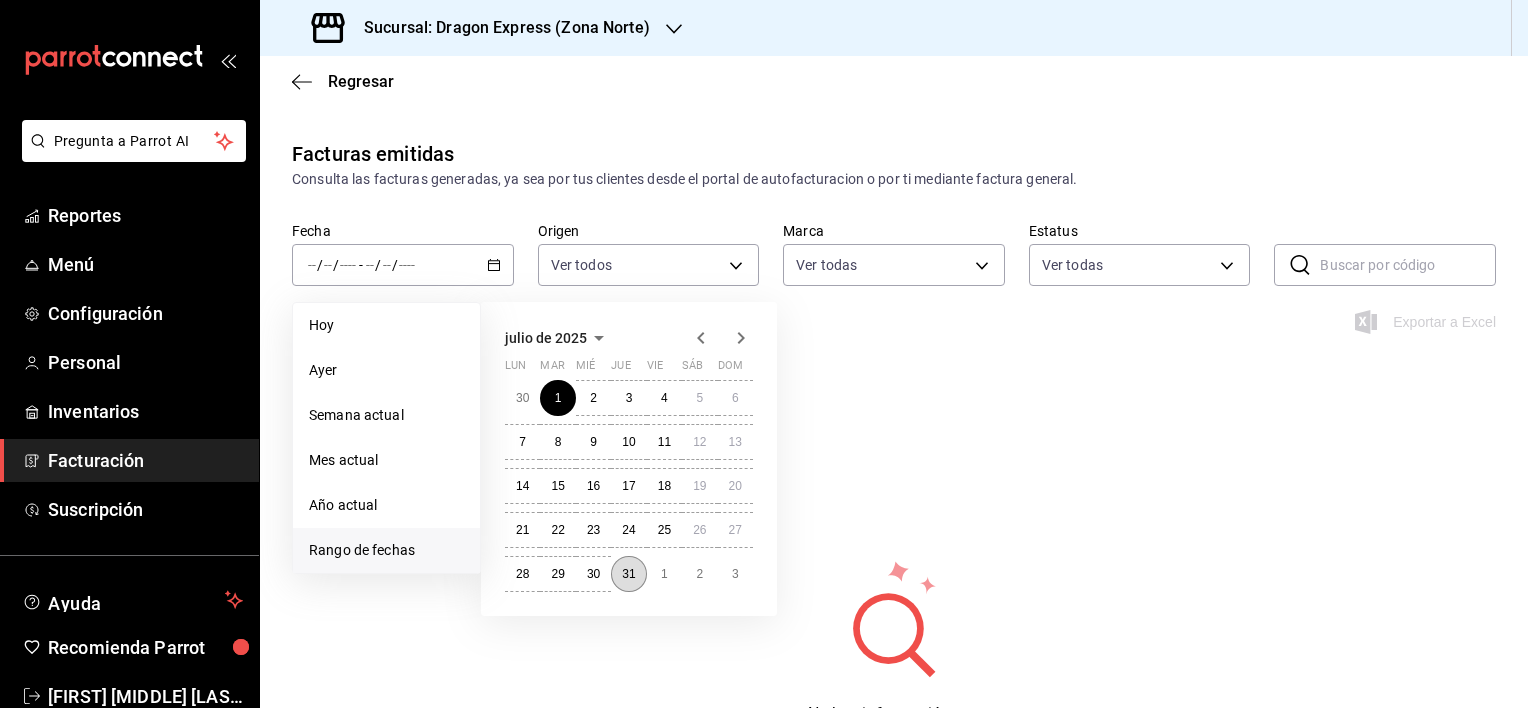 click on "31" at bounding box center [628, 574] 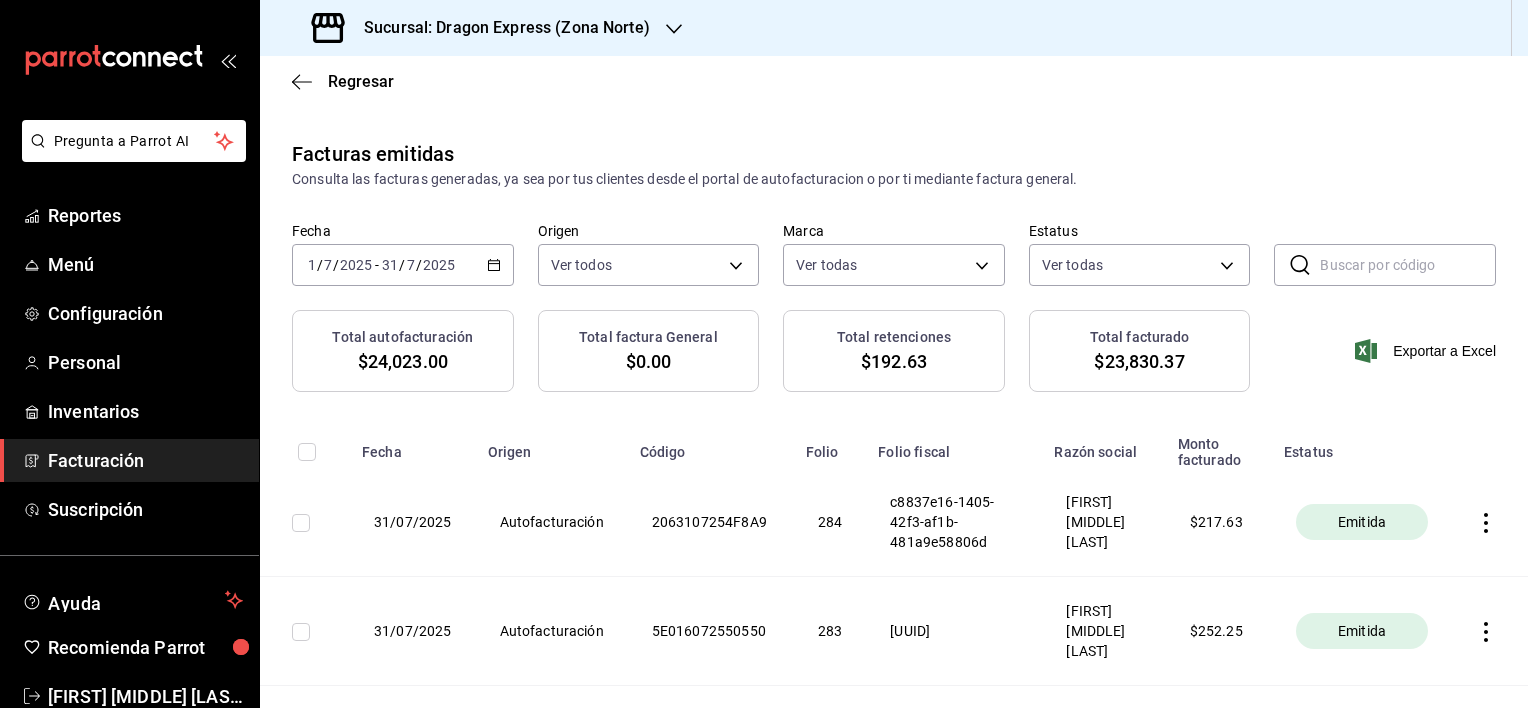 click on "Sucursal: Dragon Express (Zona Norte)" at bounding box center [483, 28] 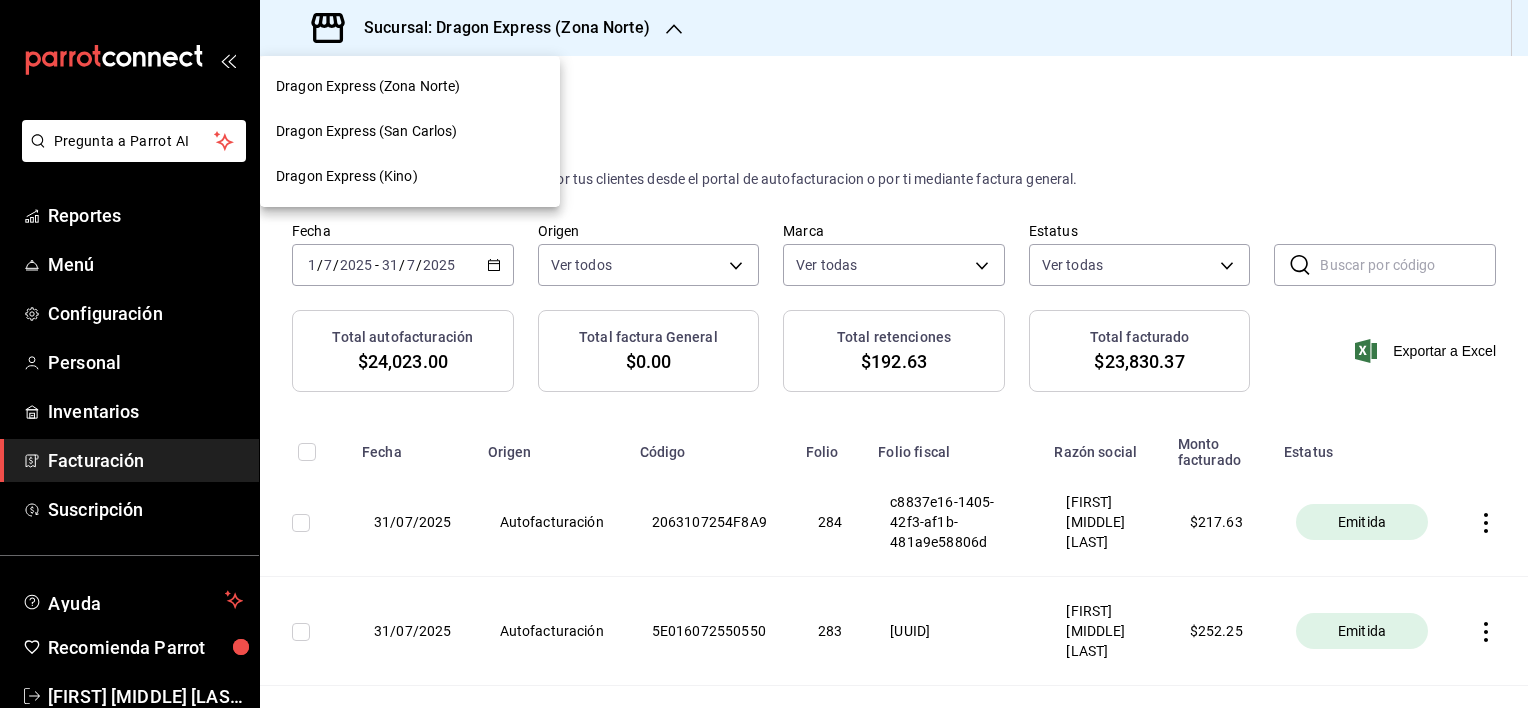 click on "Dragon Express (San Carlos)" at bounding box center [367, 131] 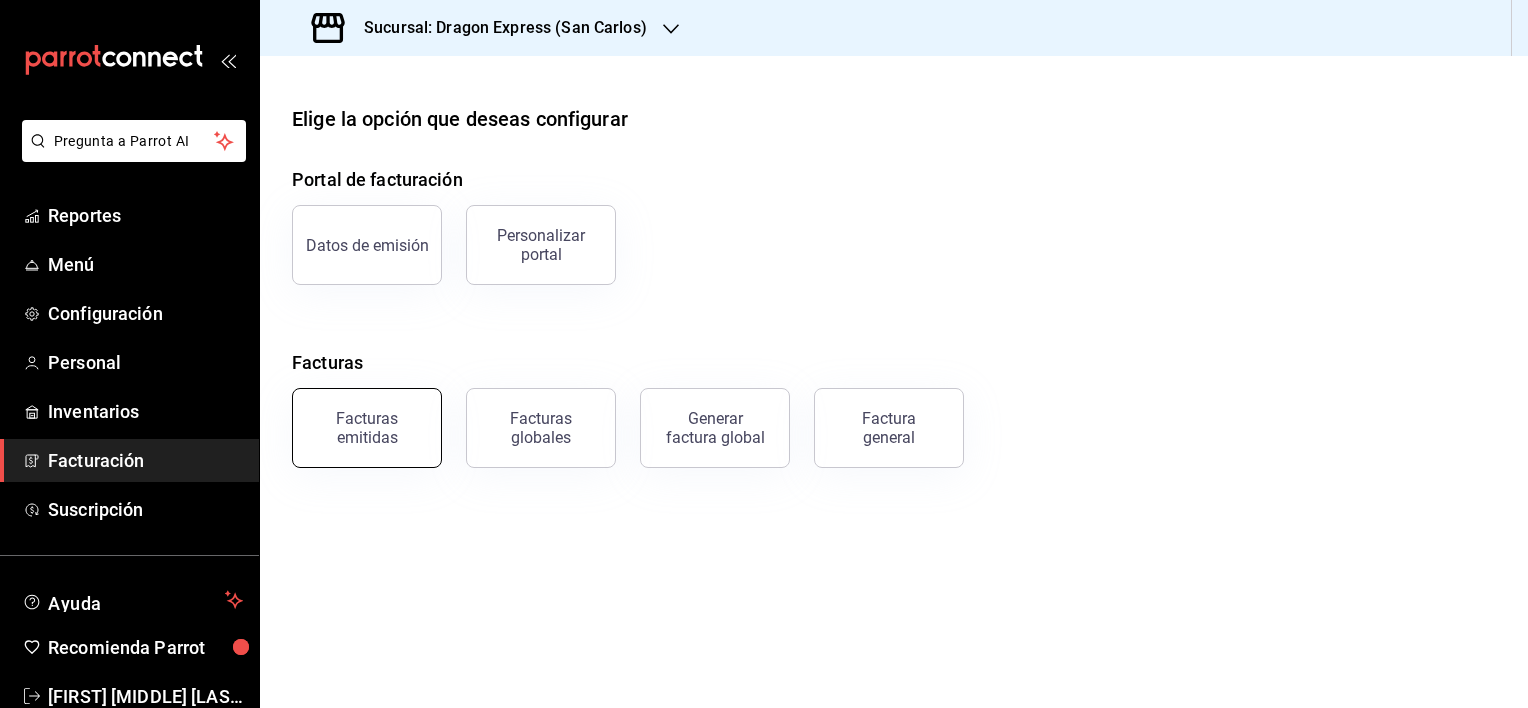click on "Facturas emitidas" at bounding box center (367, 428) 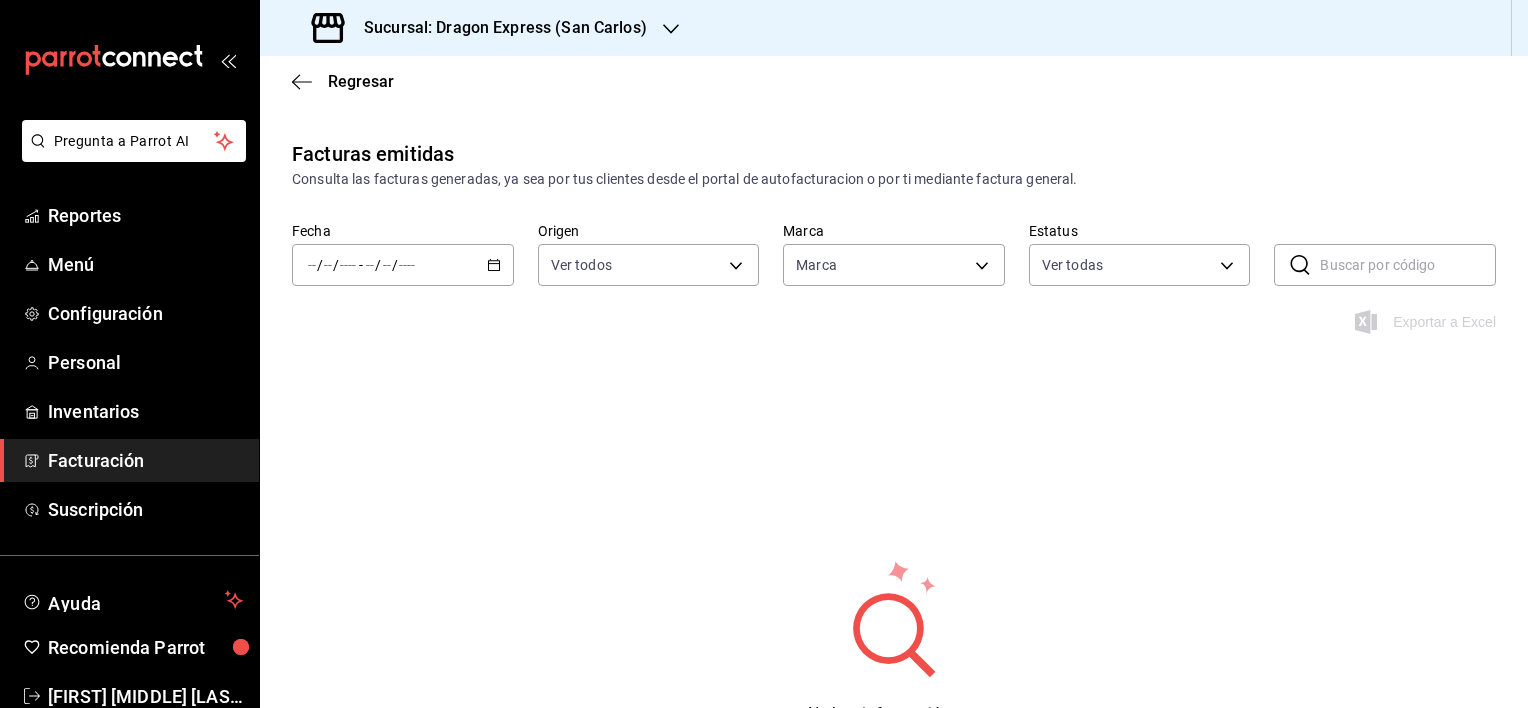 type on "[UUID]" 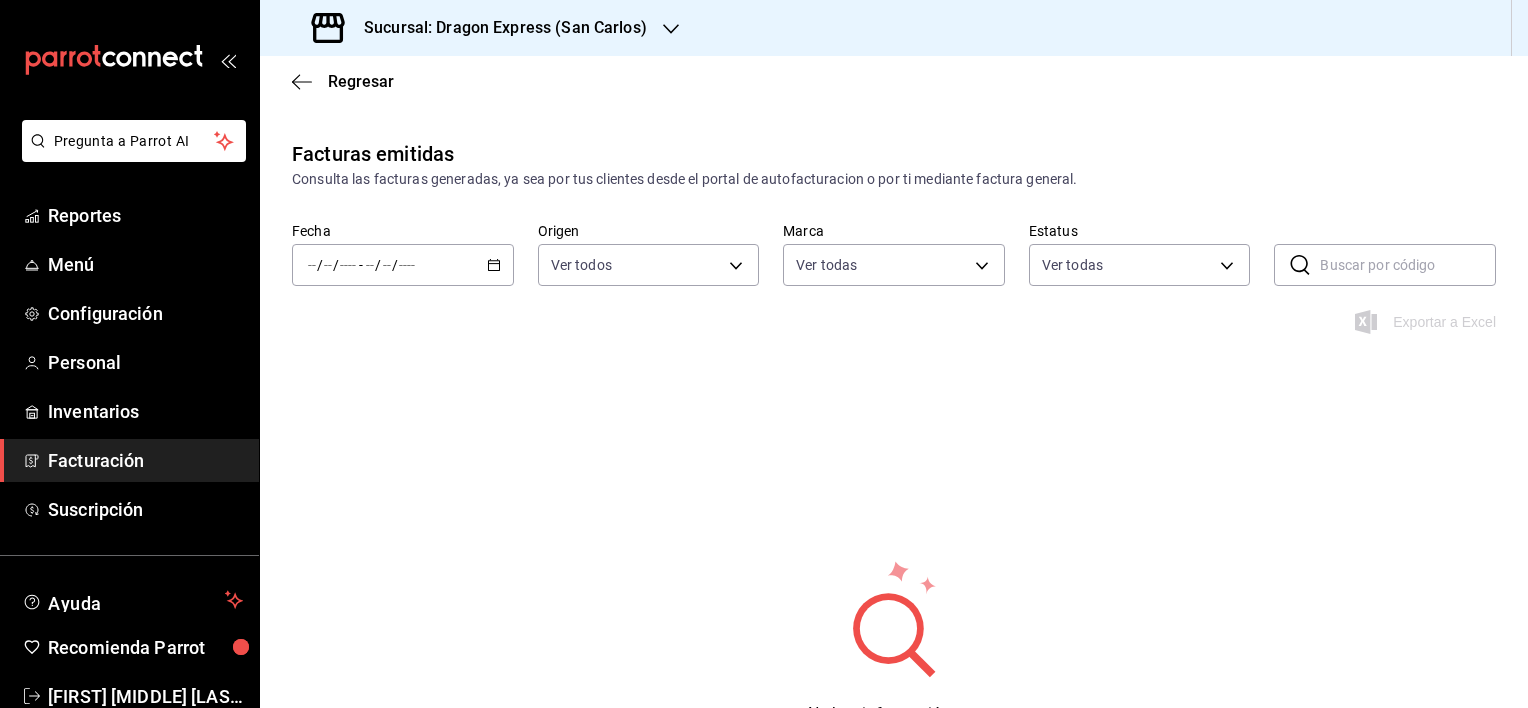 click on "/ / - / /" at bounding box center [403, 265] 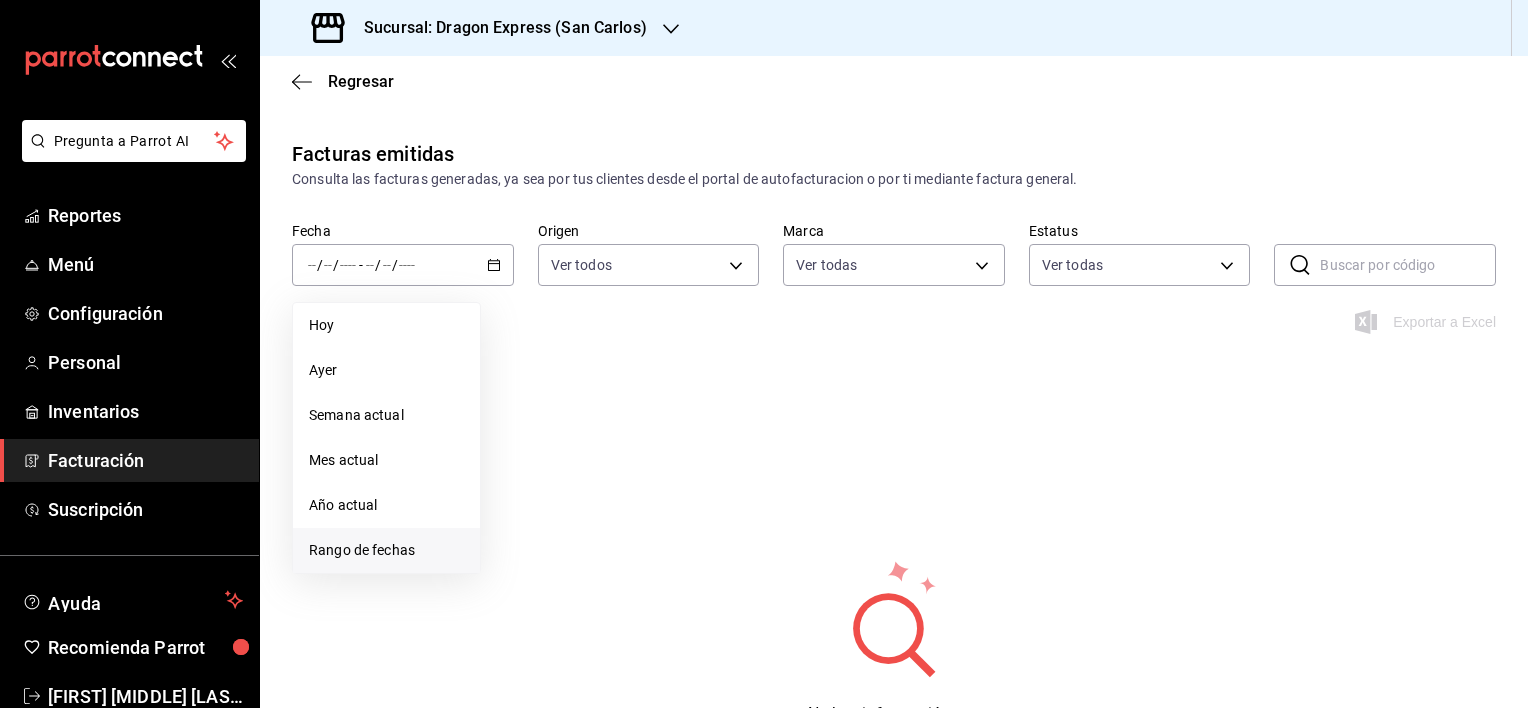 click on "Rango de fechas" at bounding box center (386, 550) 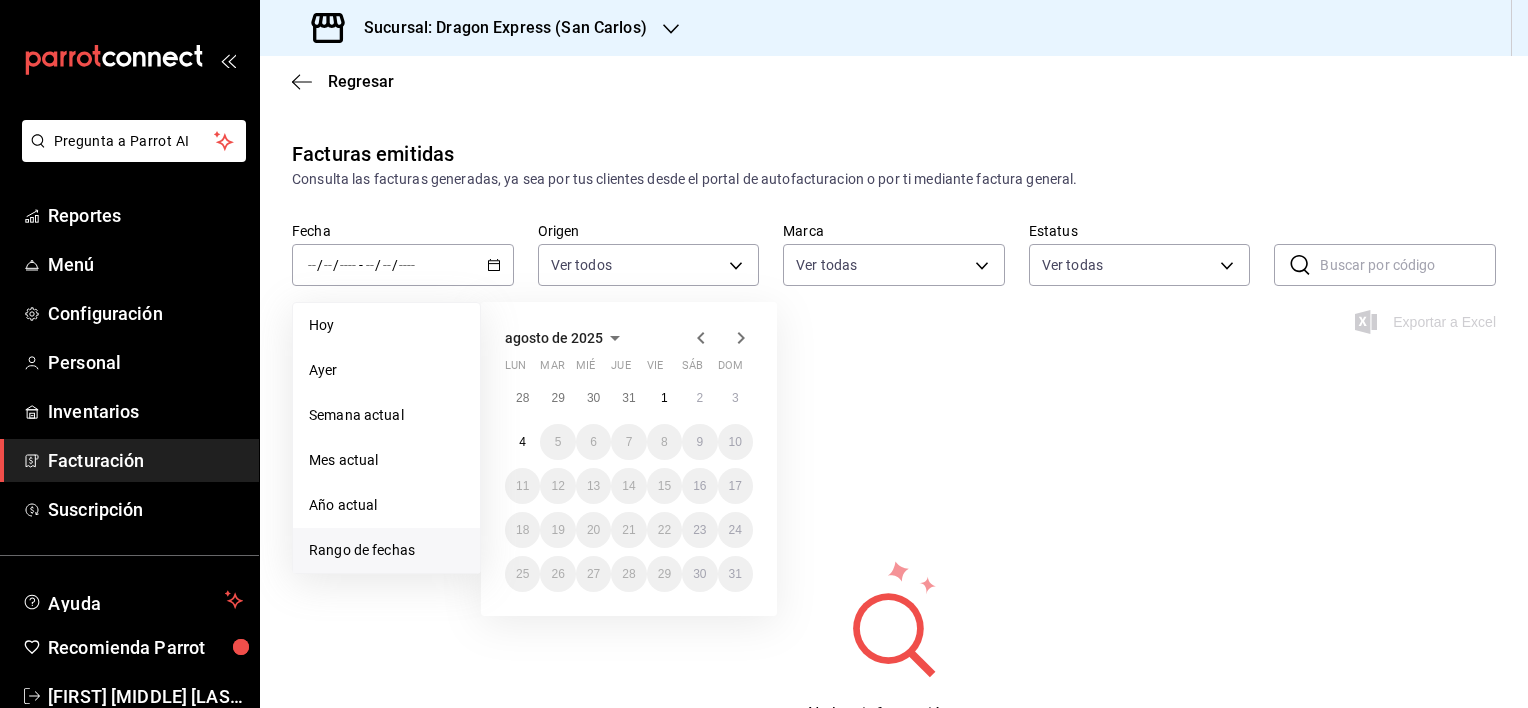 click 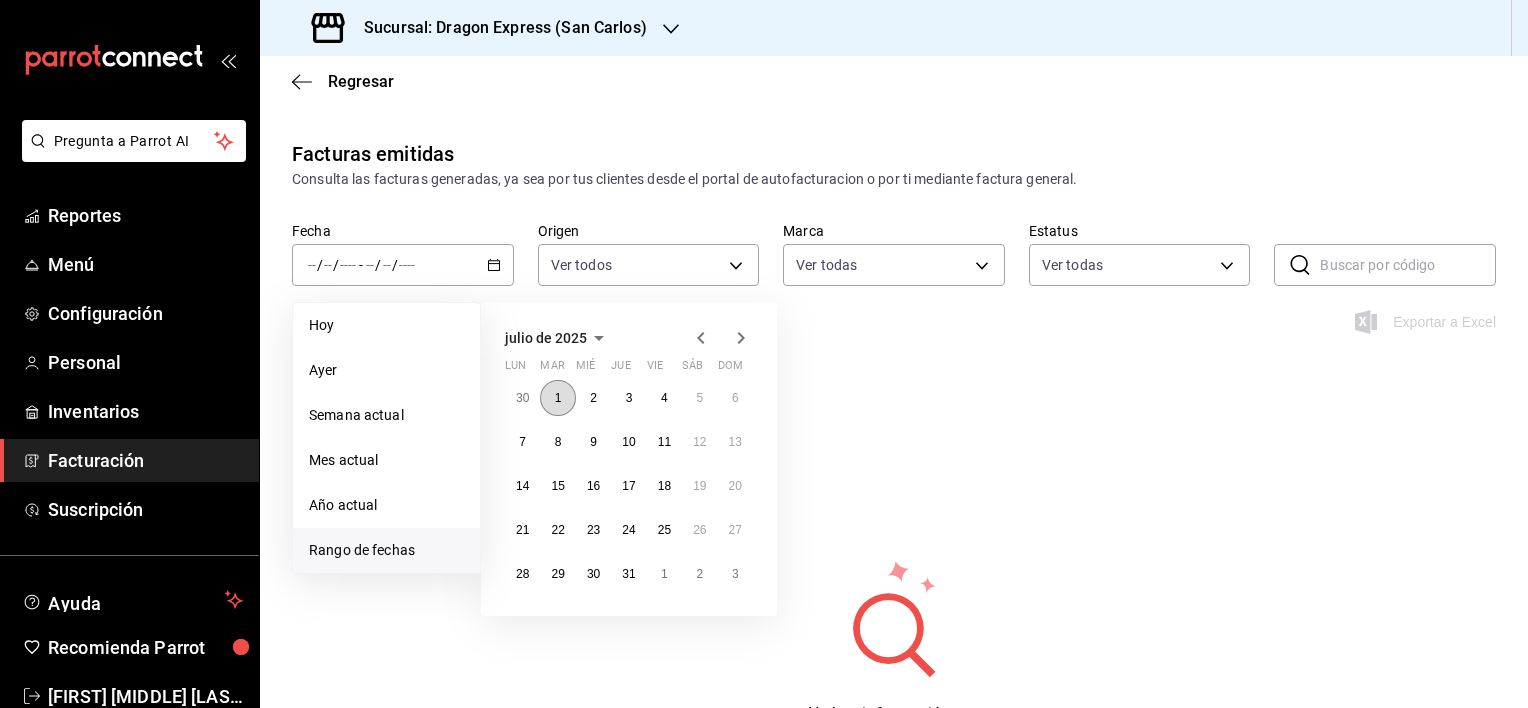 click on "1" at bounding box center [557, 398] 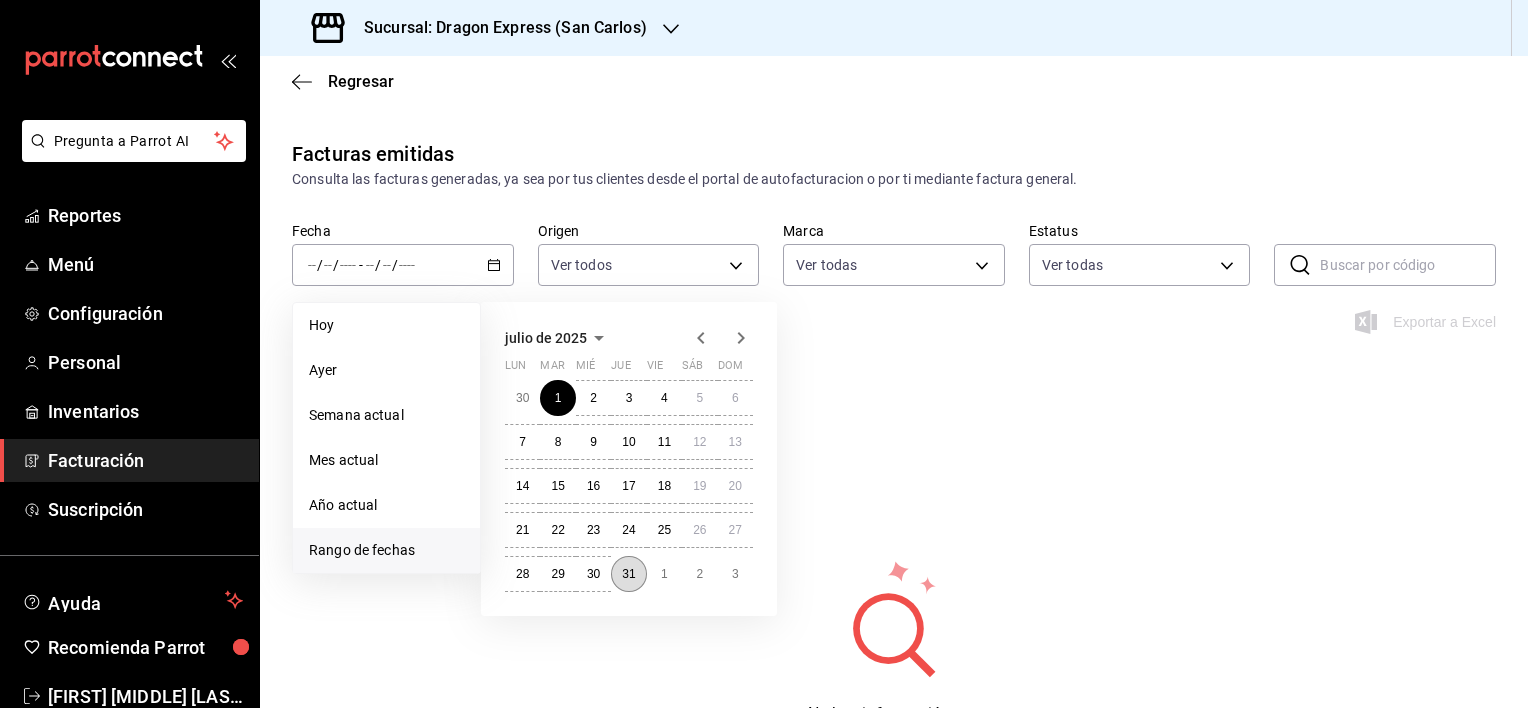 click on "31" at bounding box center (628, 574) 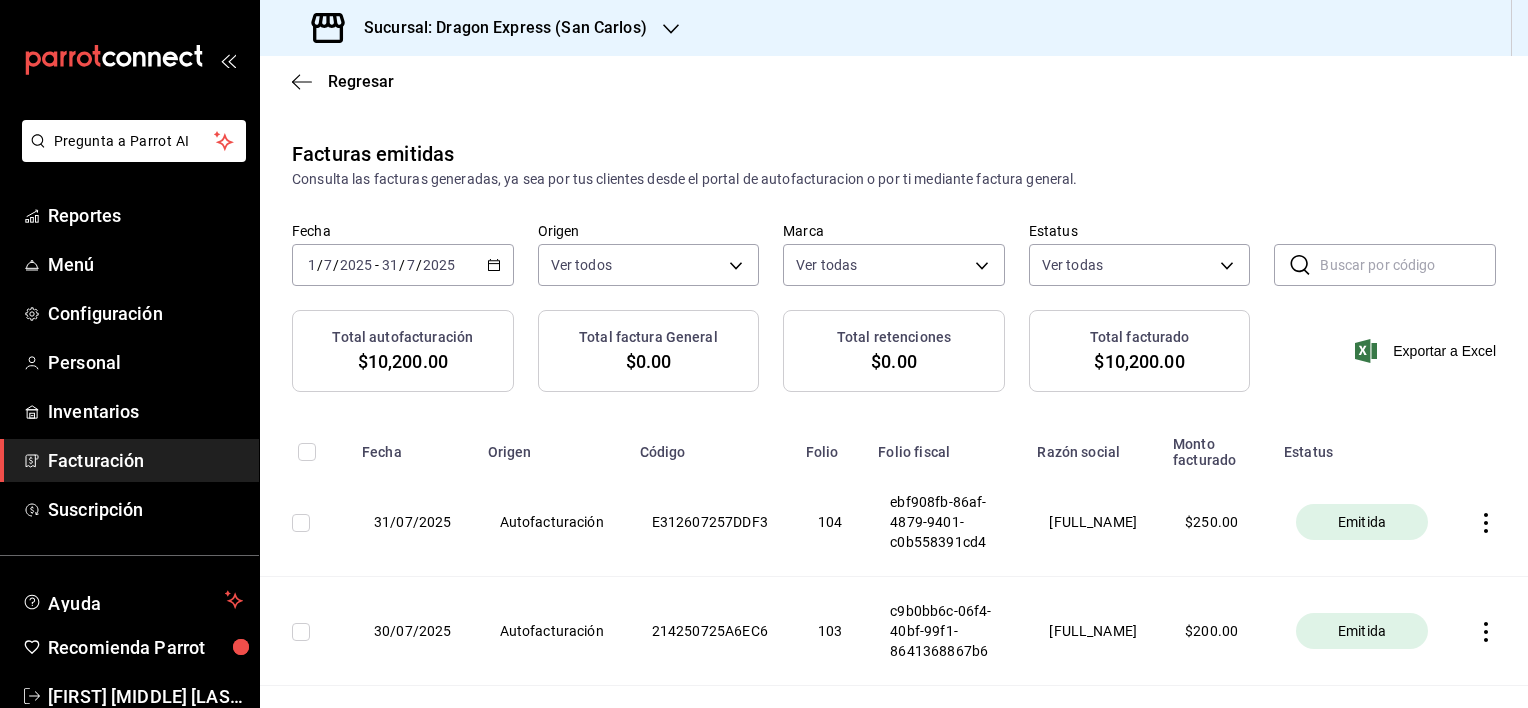 click on "Sucursal: Dragon Express (San Carlos)" at bounding box center [497, 28] 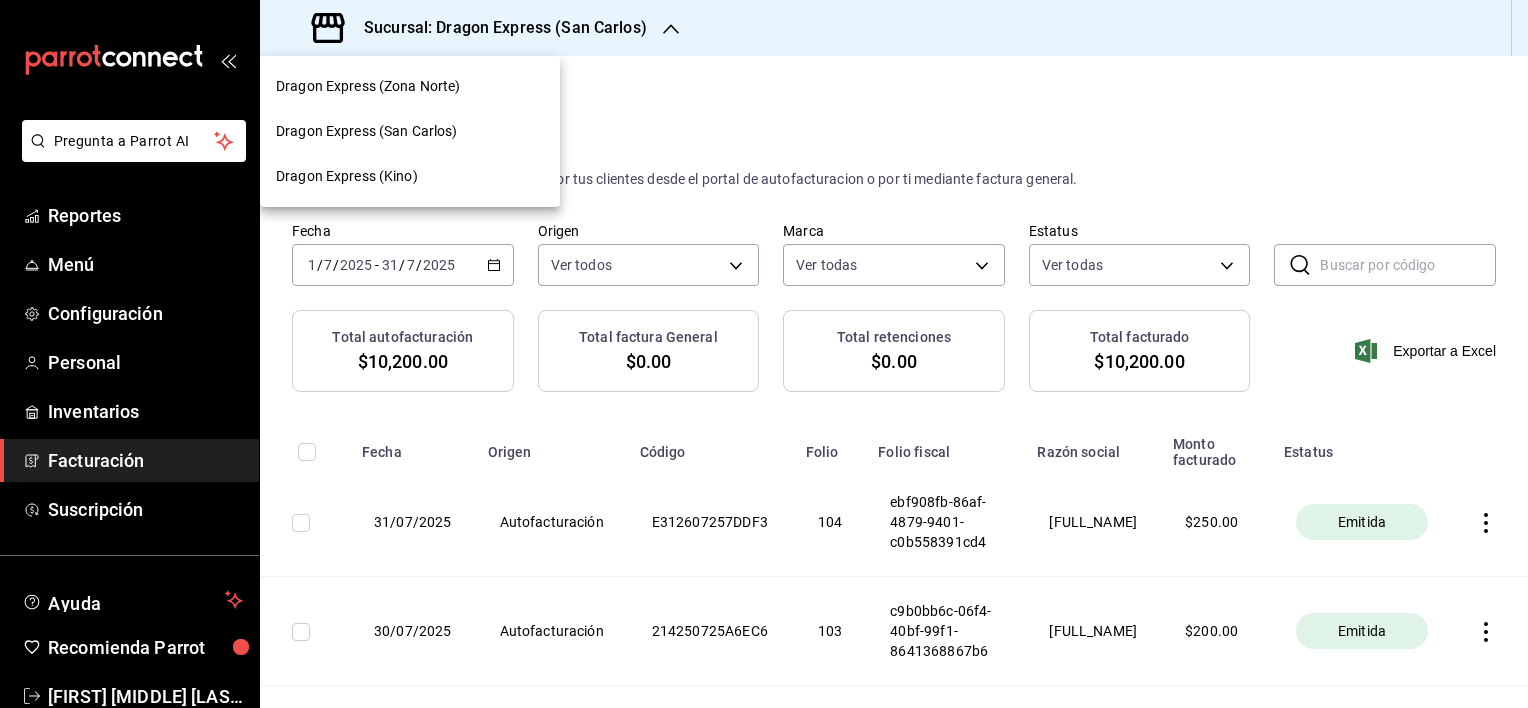 click on "Dragon Express (Kino)" at bounding box center [347, 176] 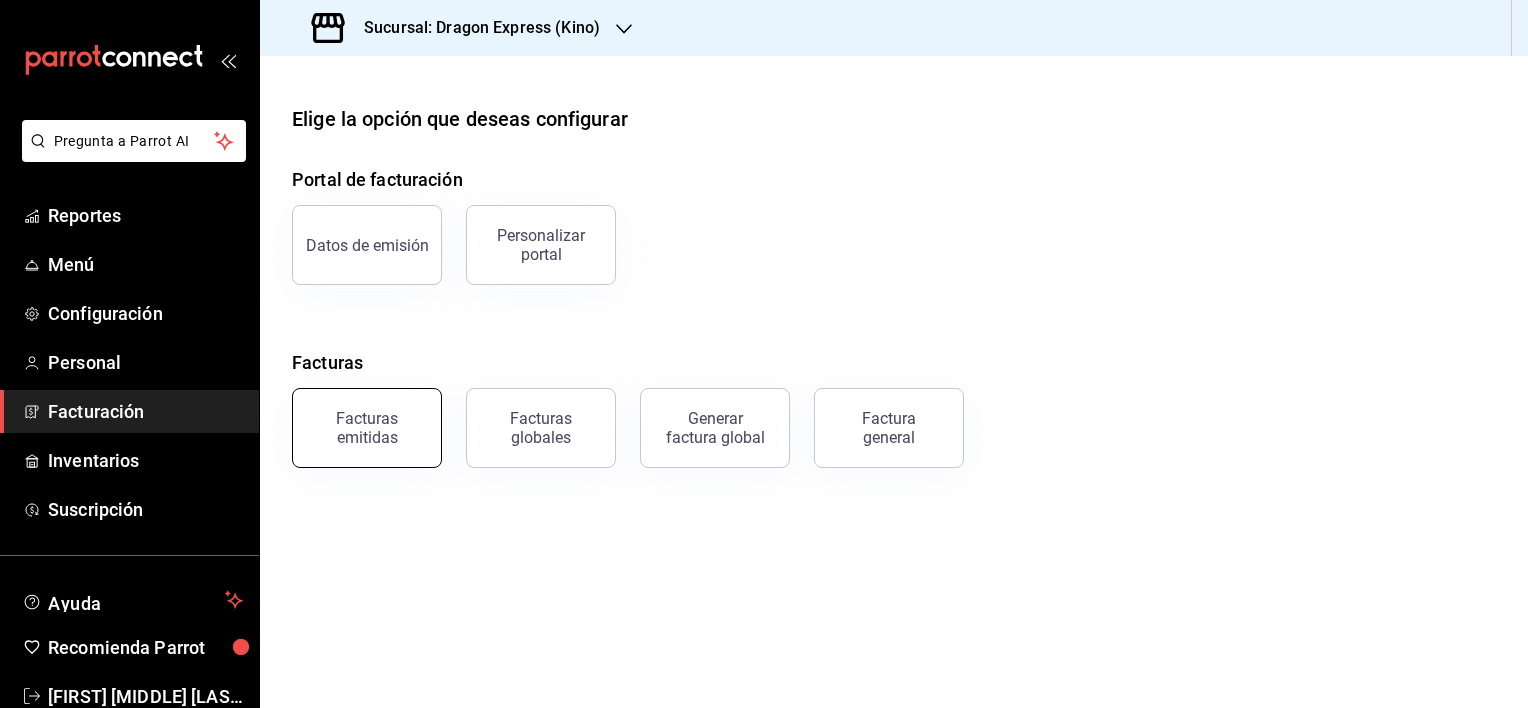 click on "Facturas emitidas" at bounding box center [367, 428] 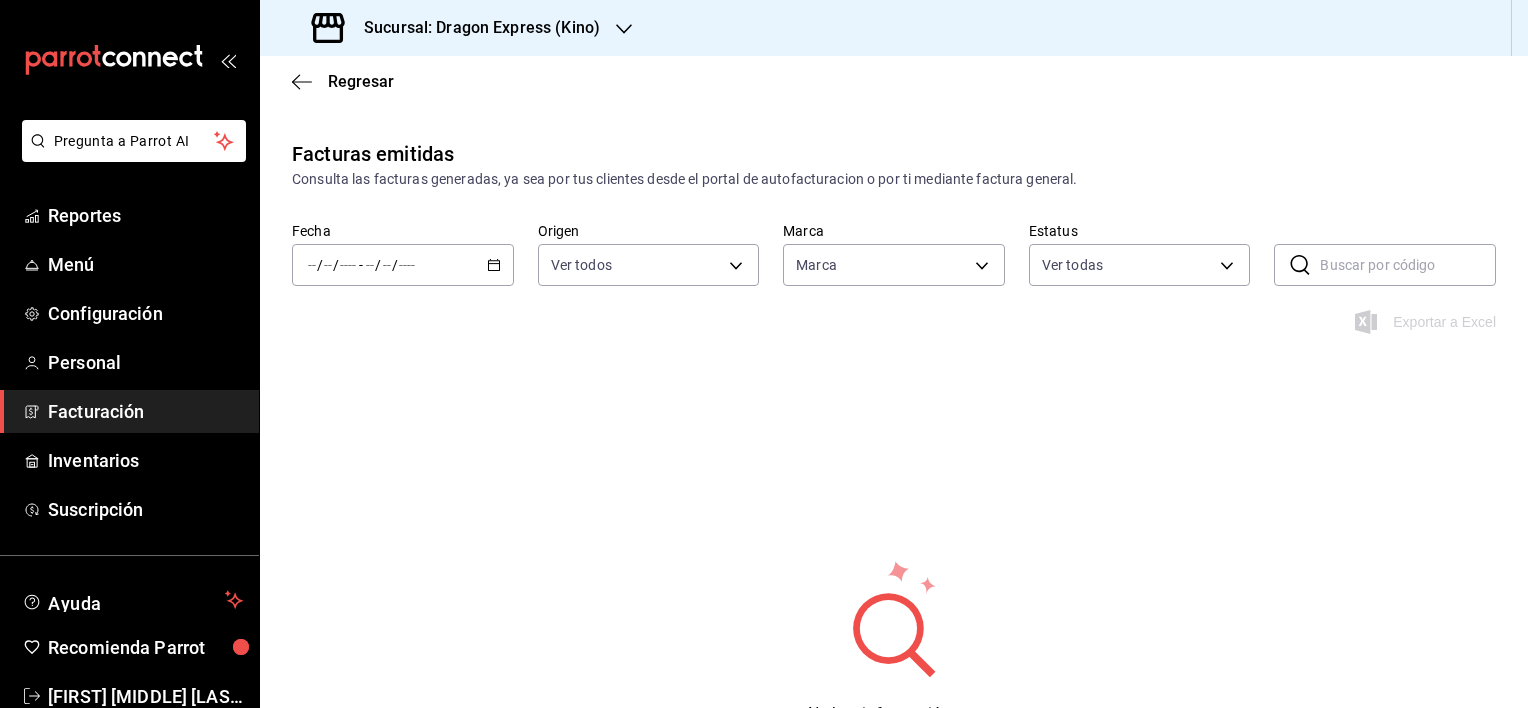 type on "b3fe8bfb-880b-485e-bd3c-b2601bc28311" 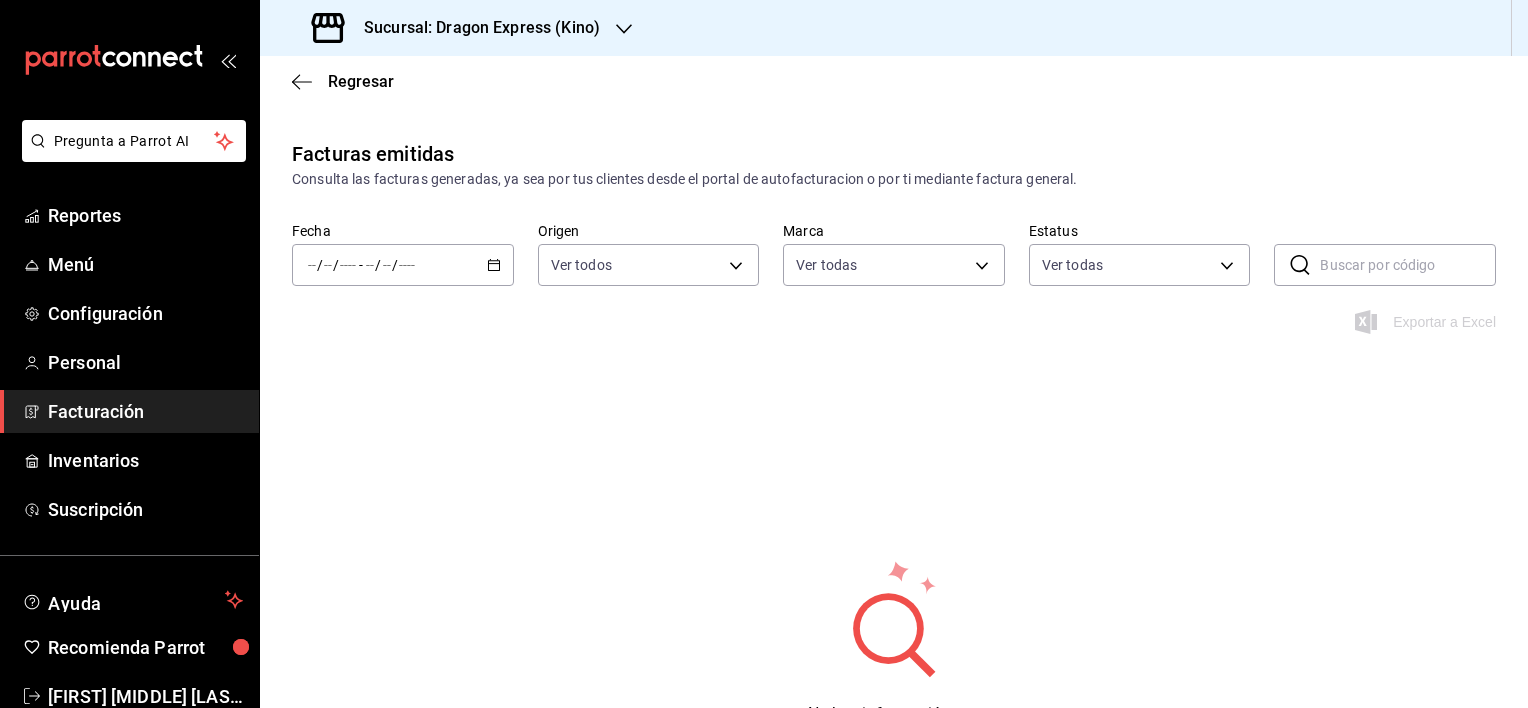 click 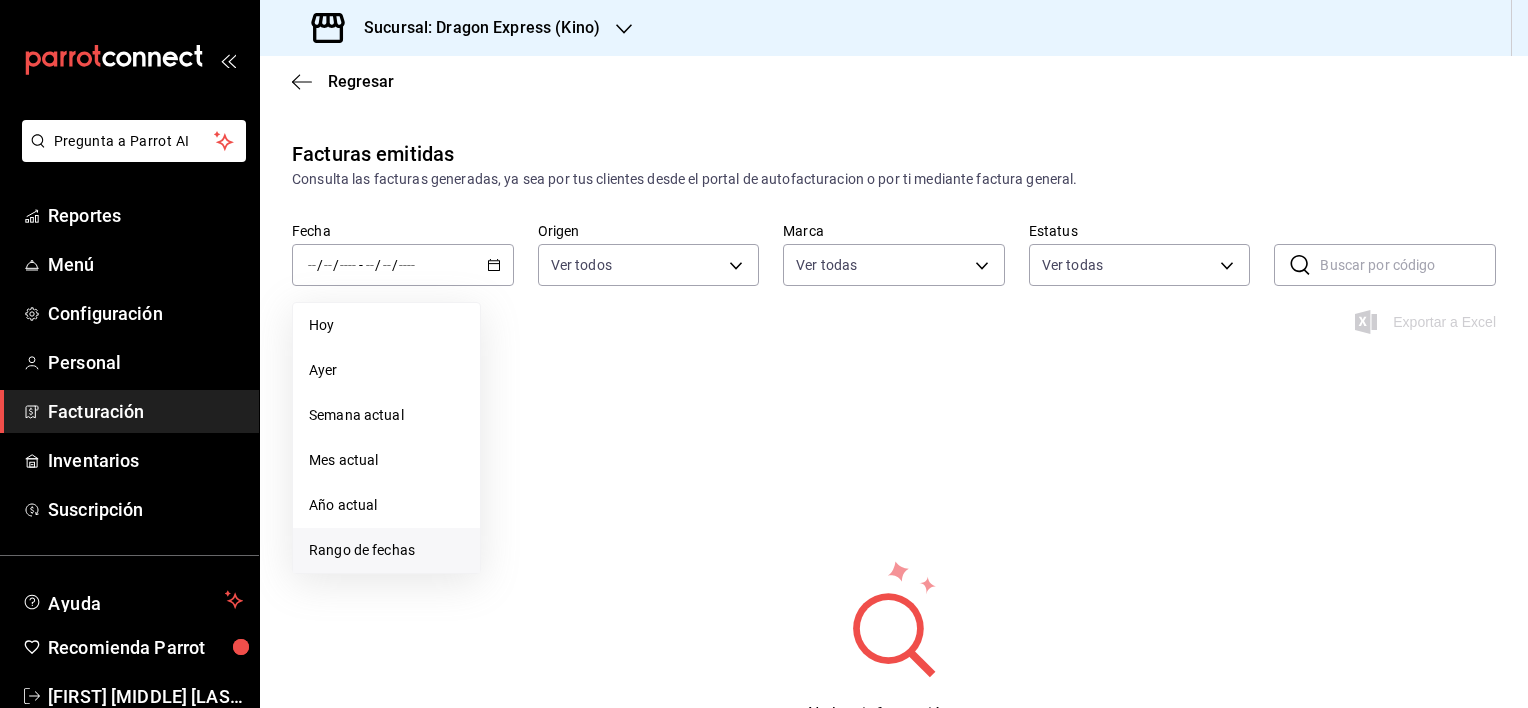click on "Rango de fechas" at bounding box center [386, 550] 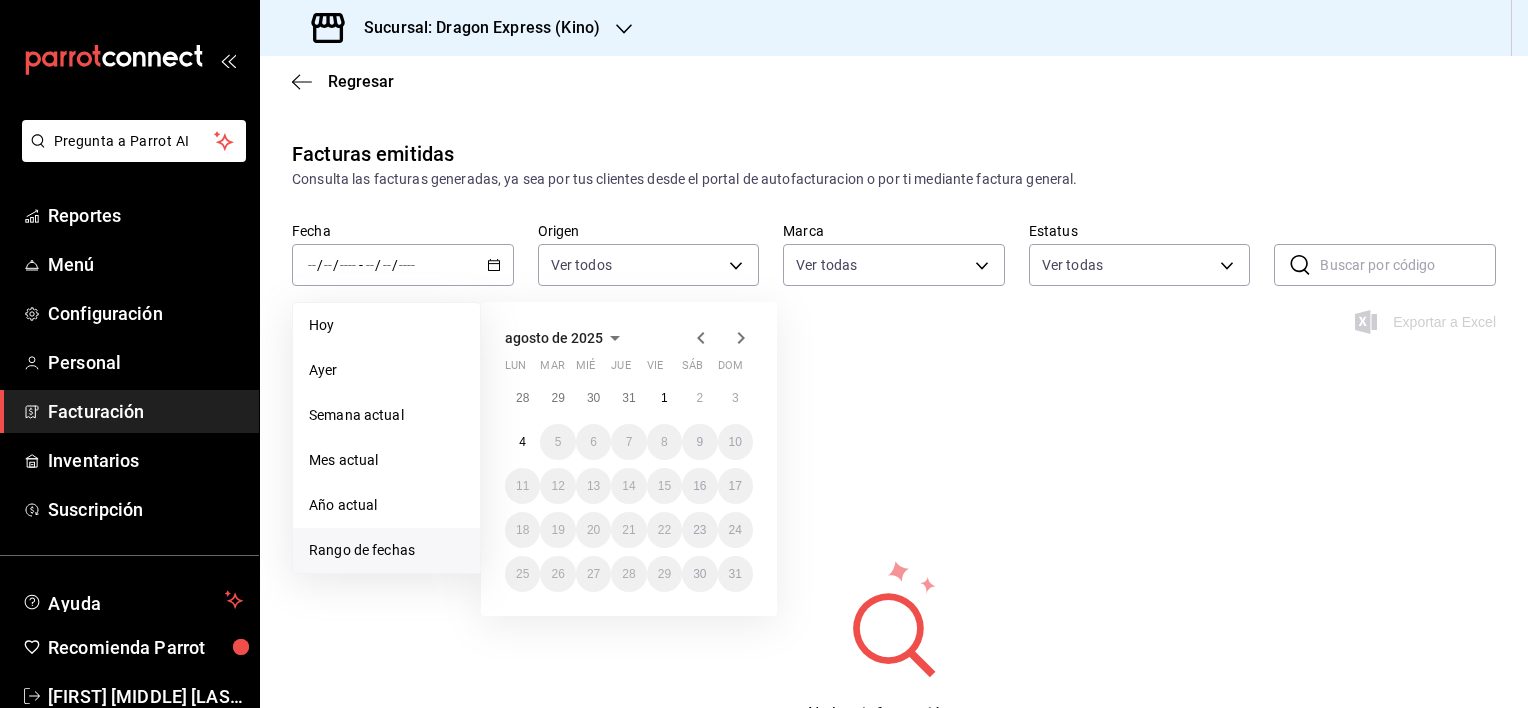 click 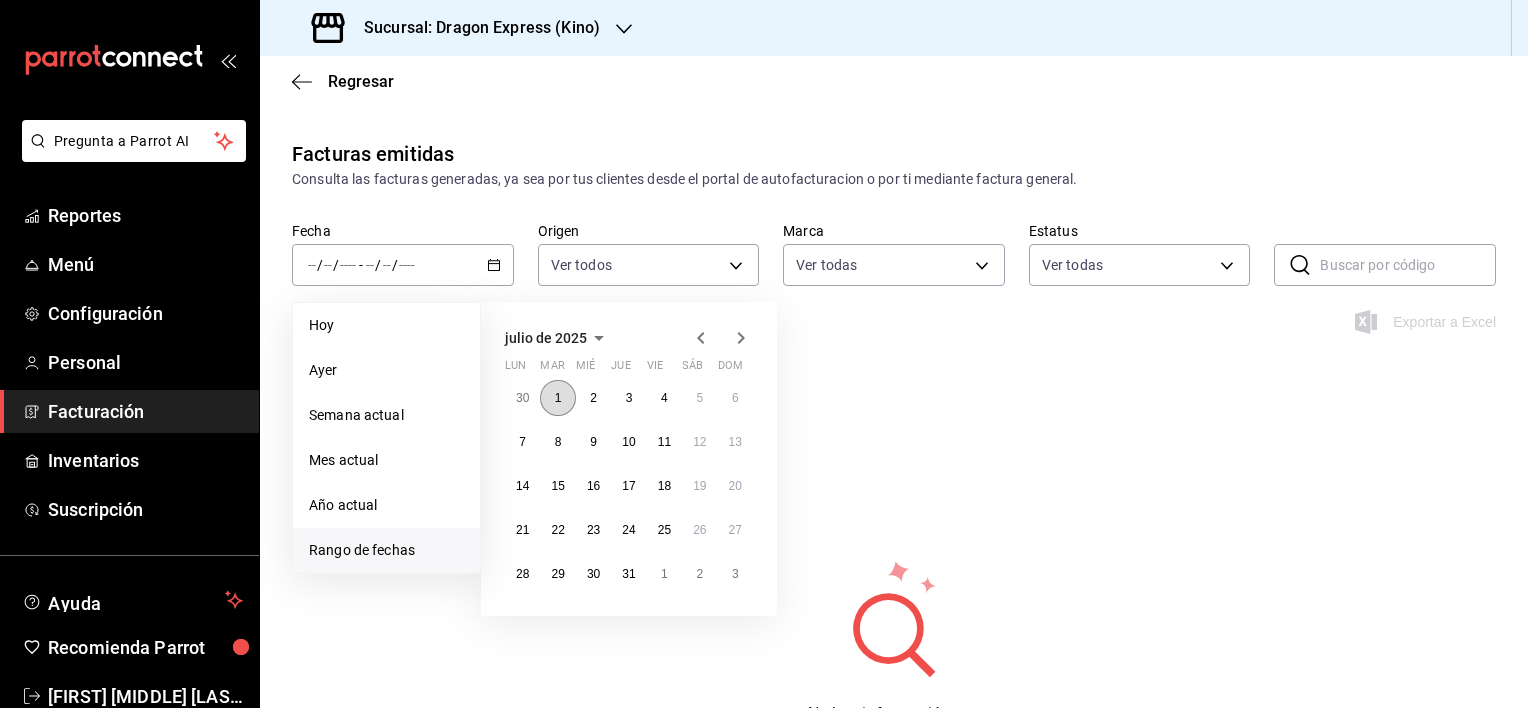 click on "1" at bounding box center (557, 398) 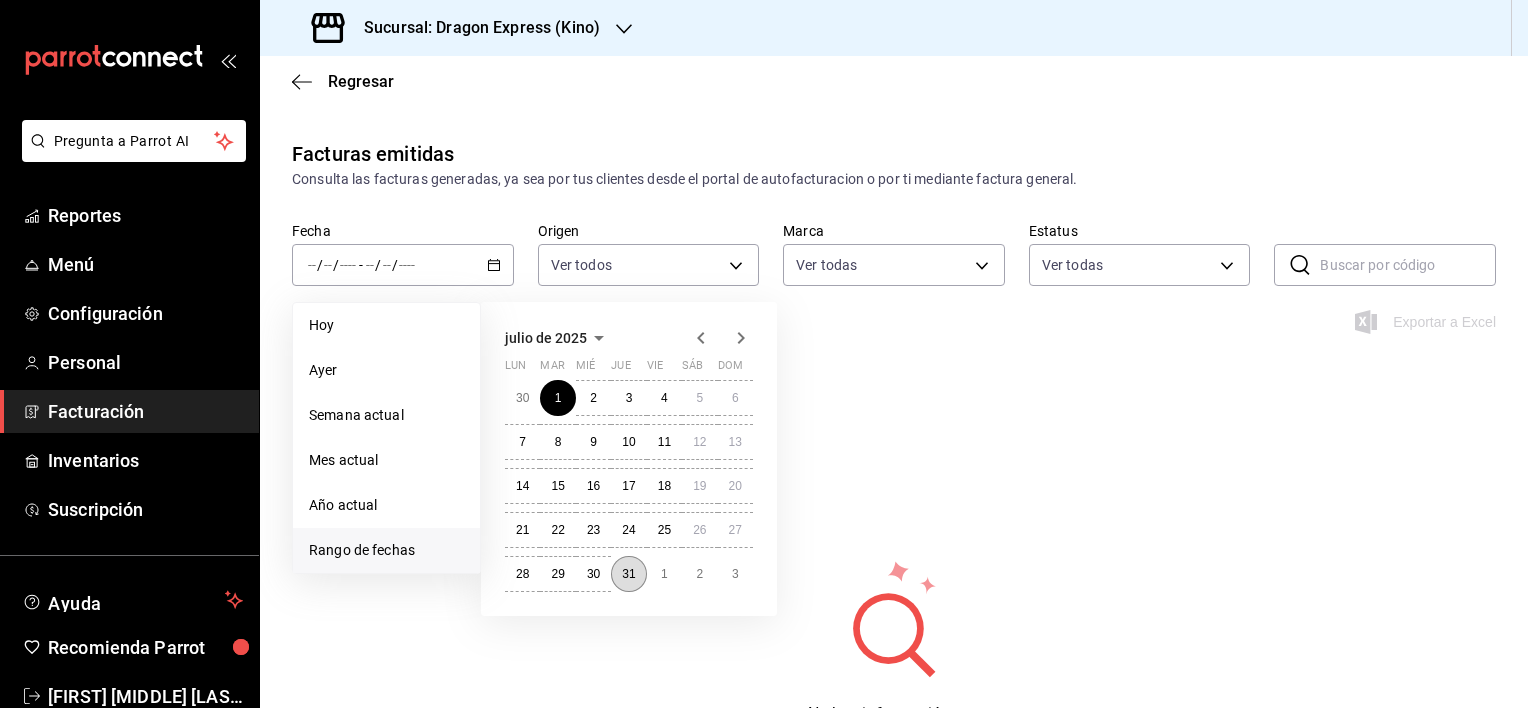 click on "31" at bounding box center [628, 574] 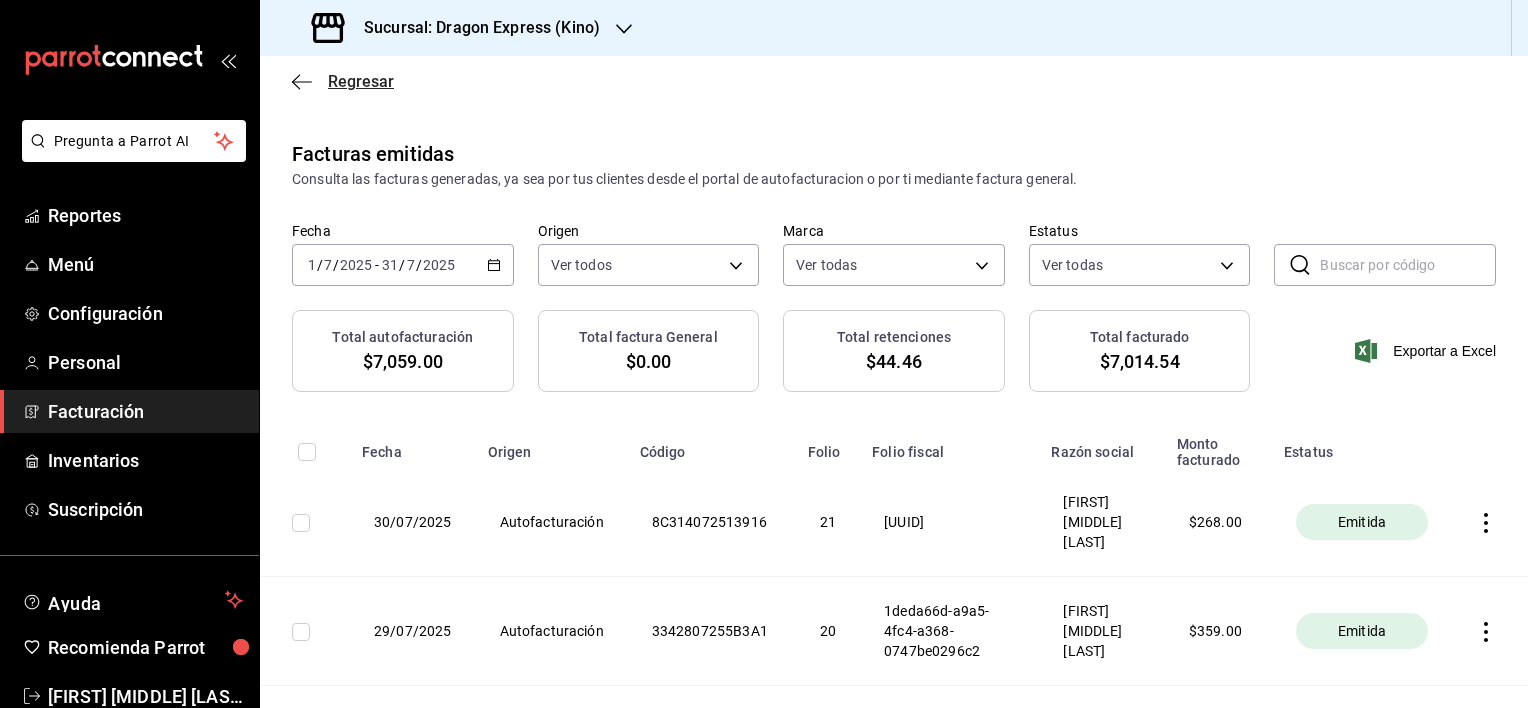click on "Regresar" at bounding box center [361, 81] 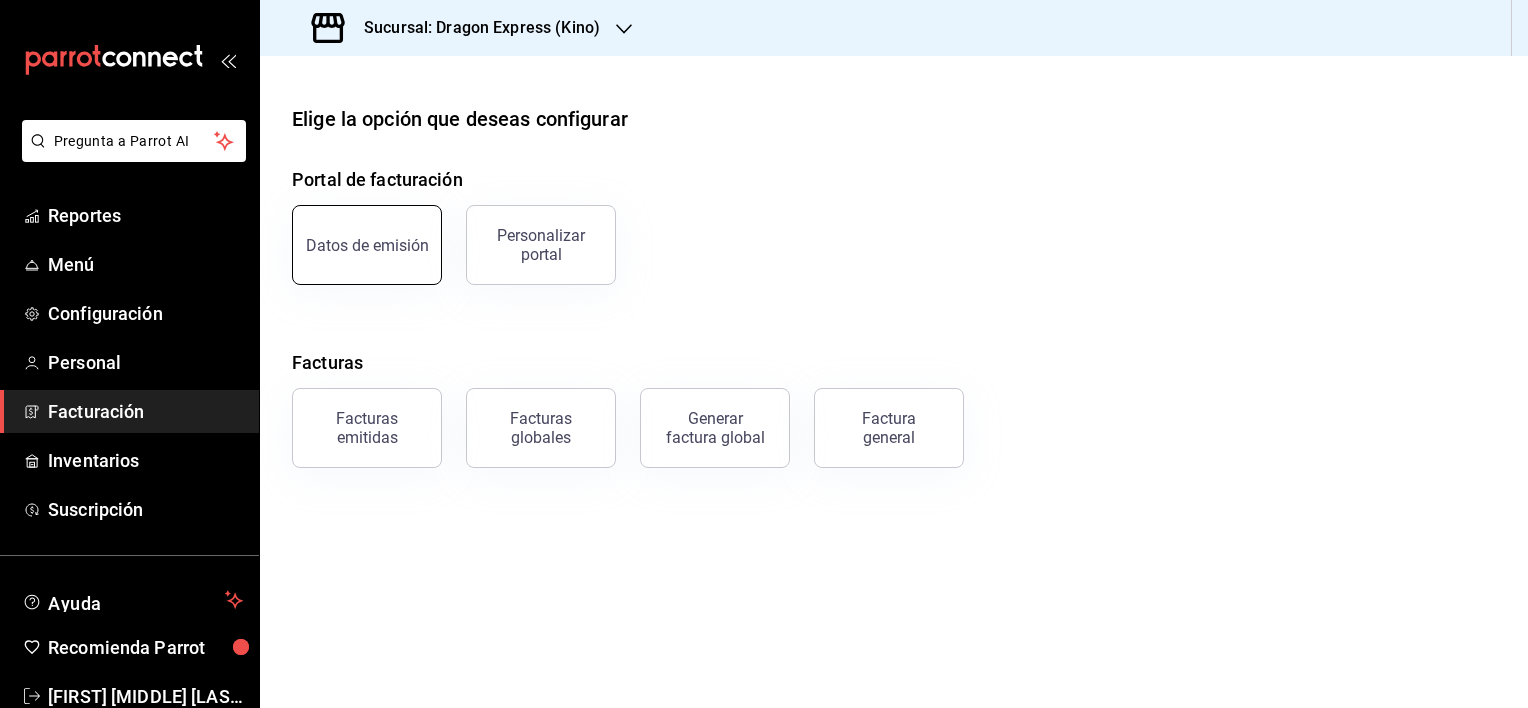 click on "Datos de emisión" at bounding box center (367, 245) 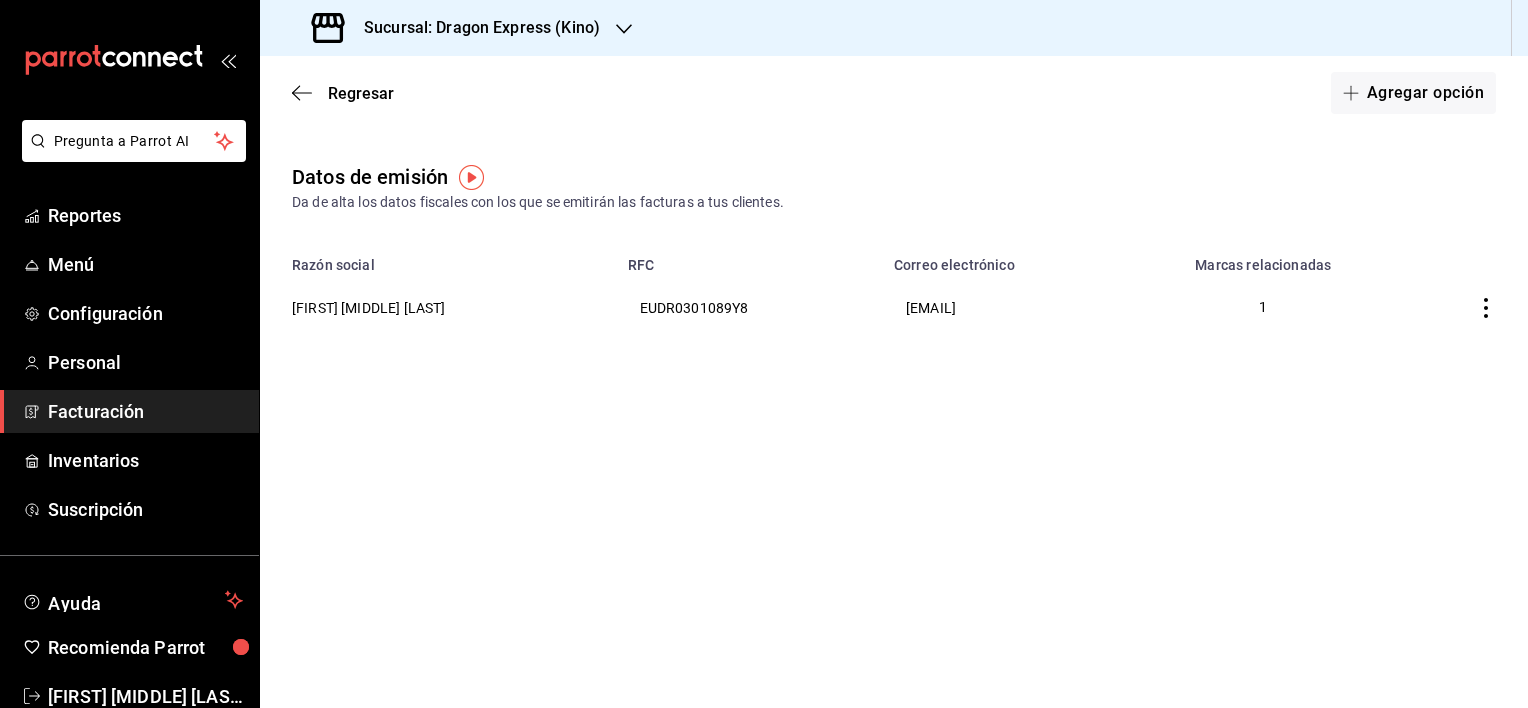 click 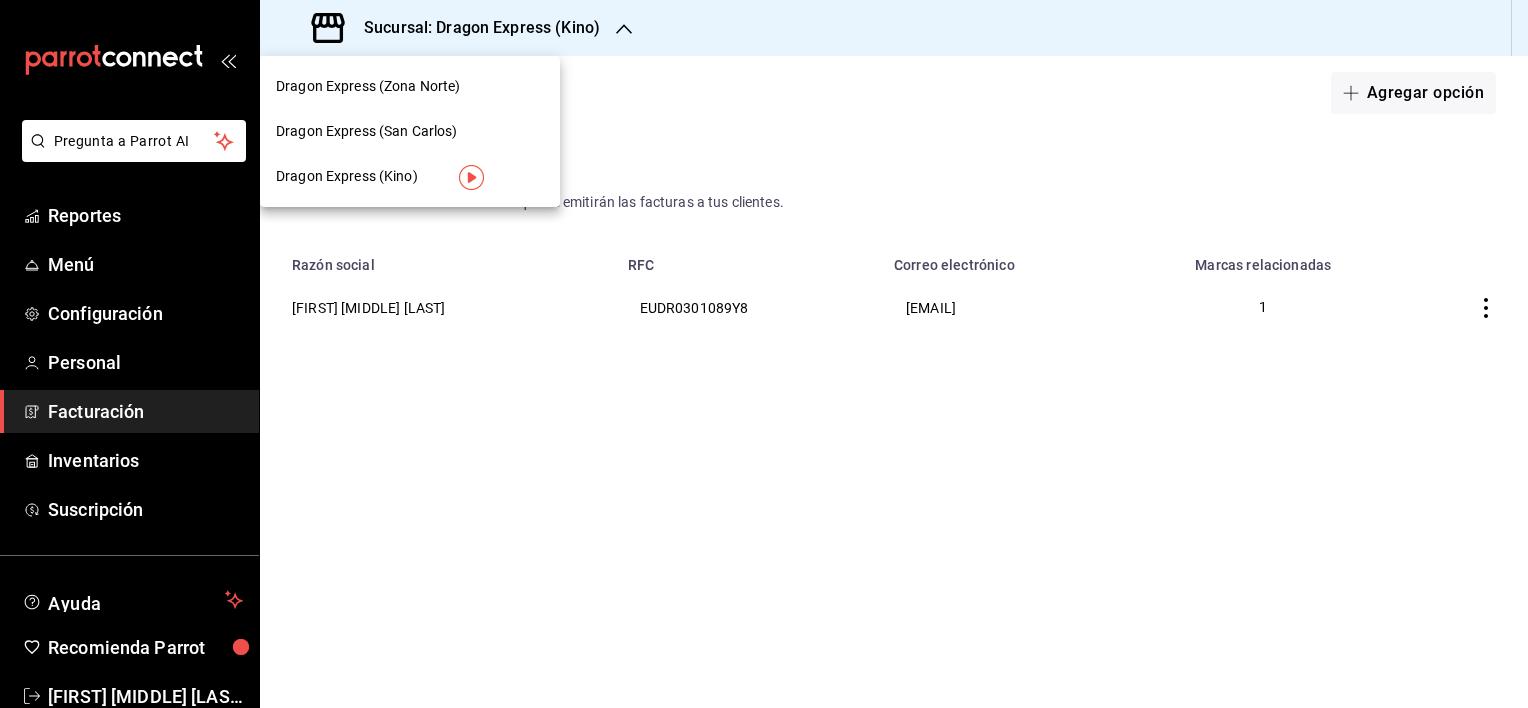 click on "Dragon Express (Zona Norte)" at bounding box center [410, 86] 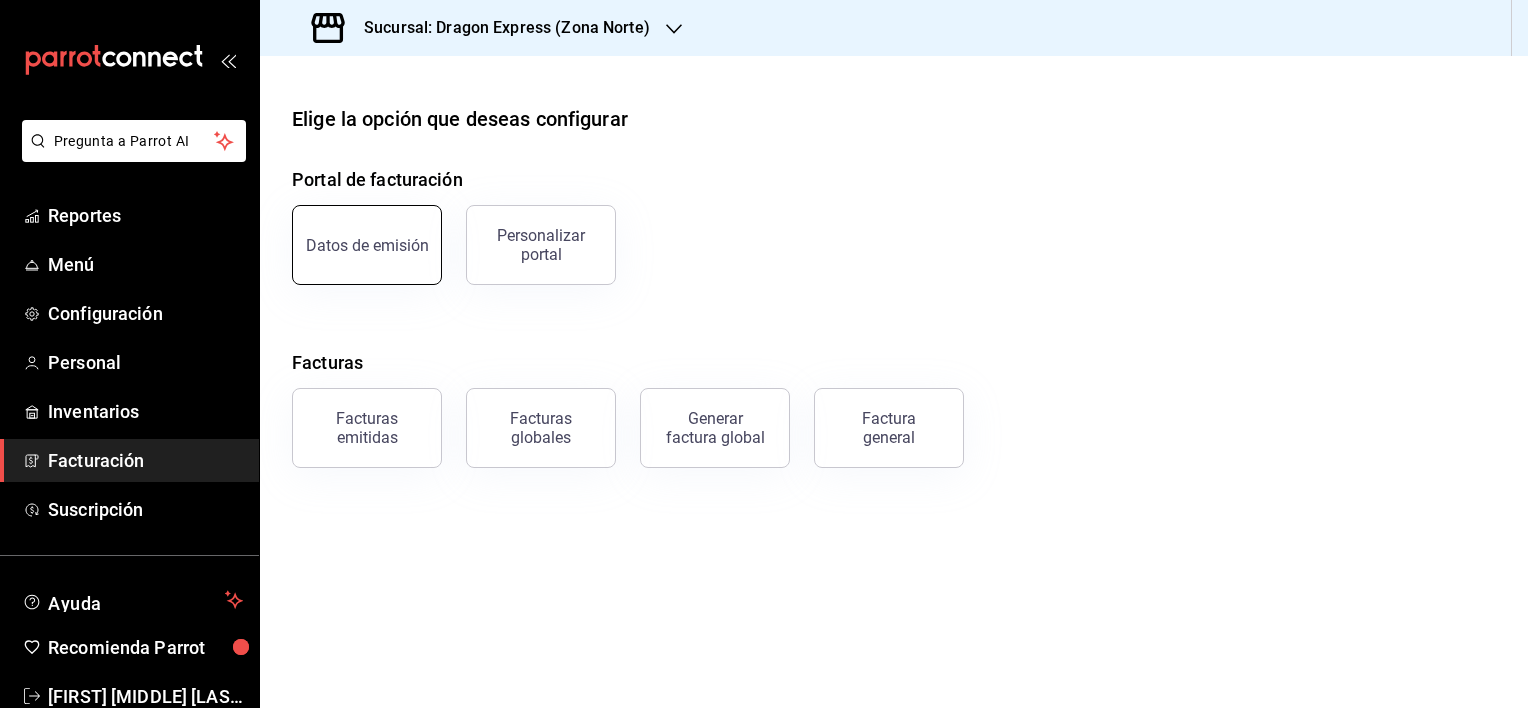 click on "Datos de emisión" at bounding box center [367, 245] 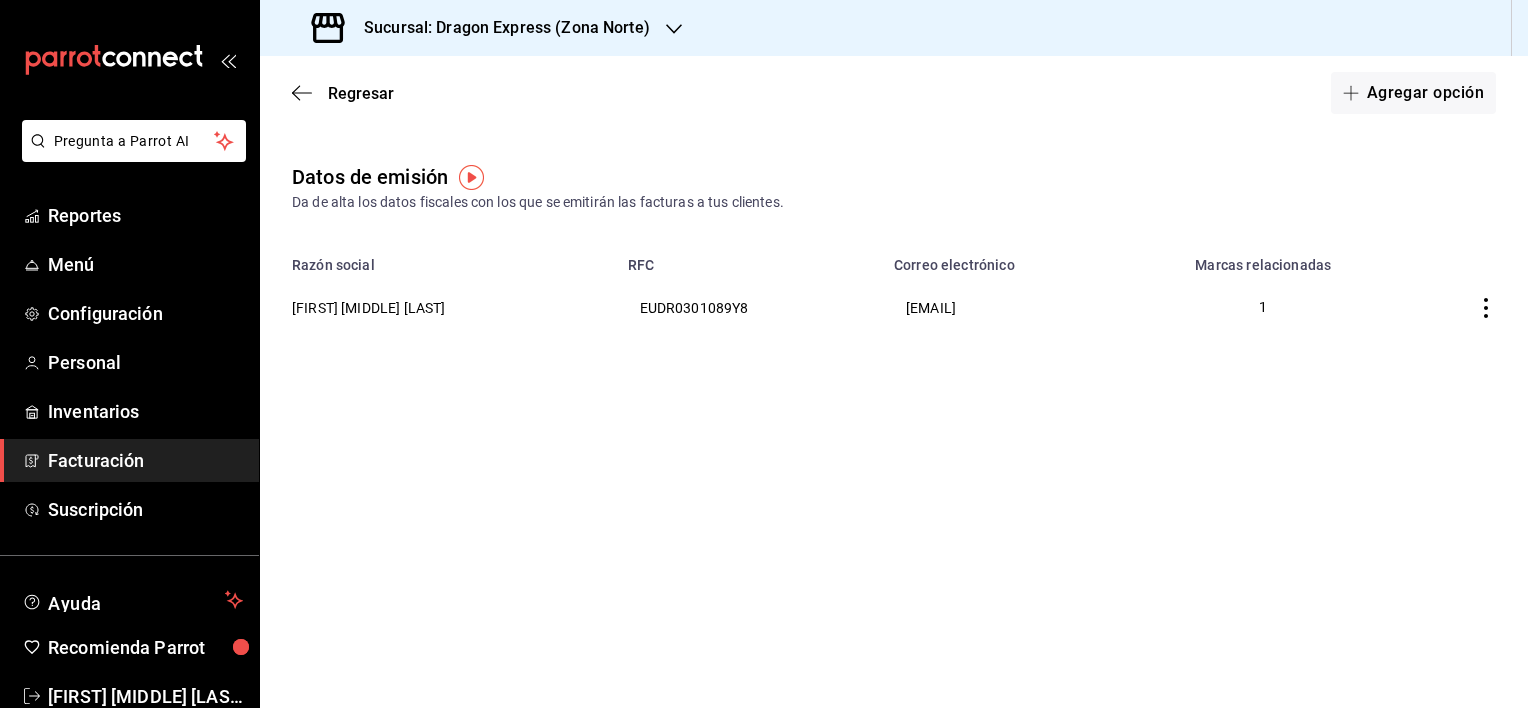 click on "Sucursal: Dragon Express (Zona Norte)" at bounding box center [499, 28] 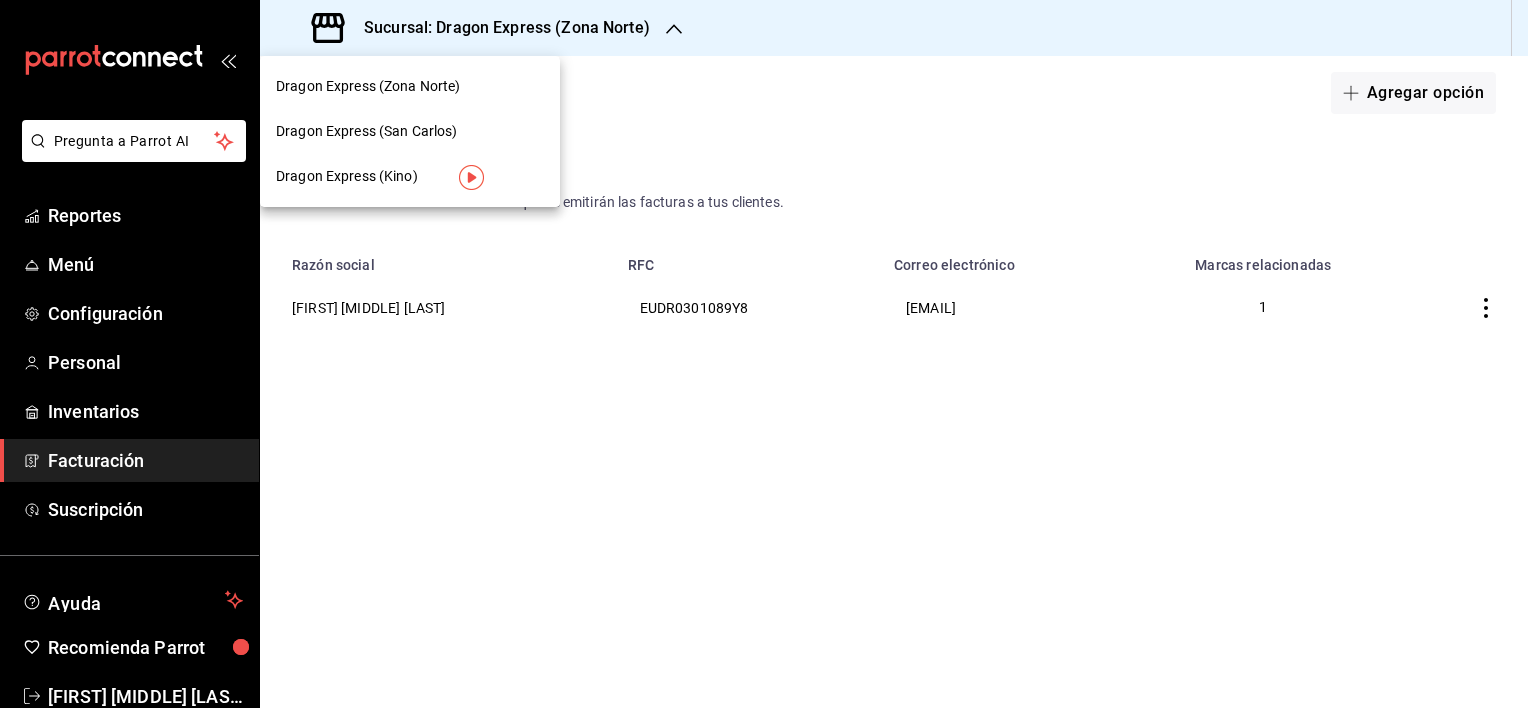 click on "Dragon Express (Kino)" at bounding box center (347, 176) 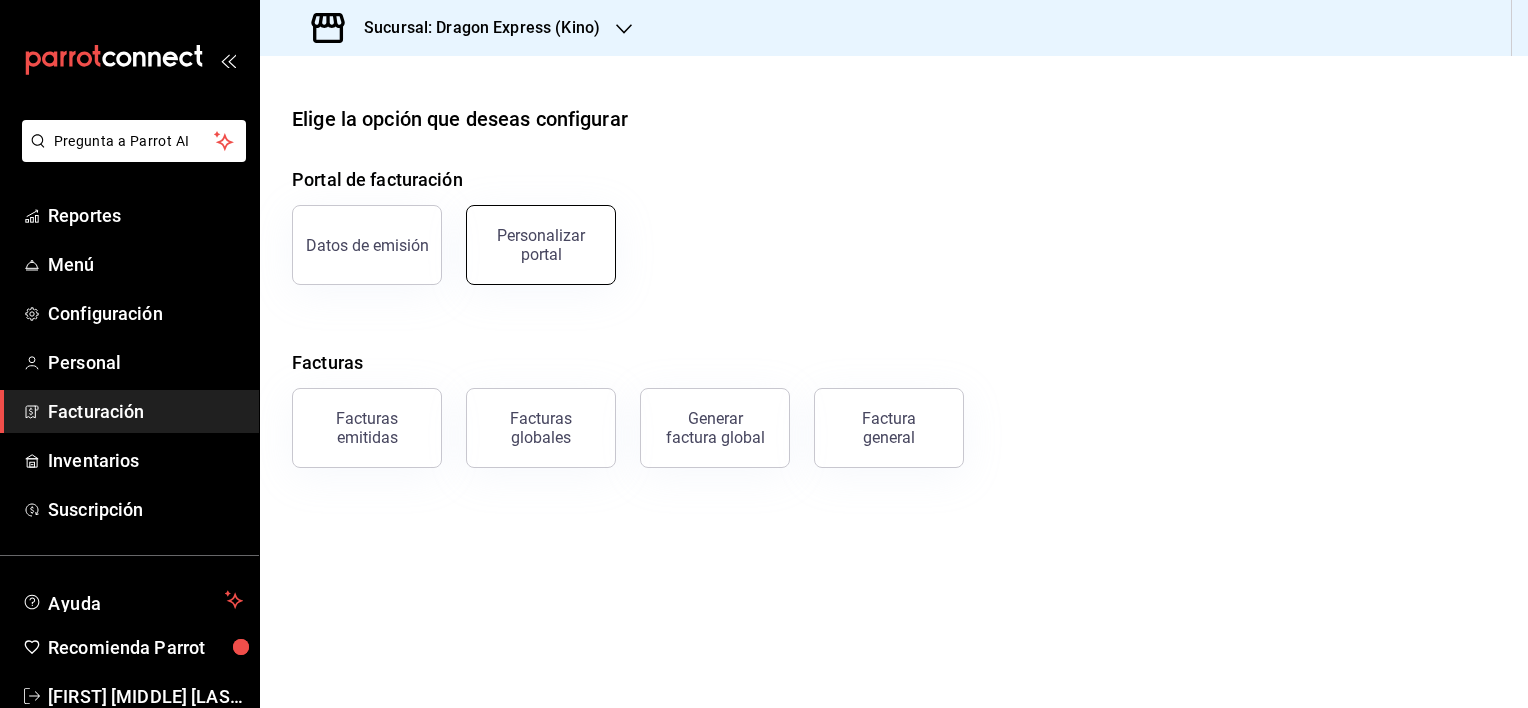 click on "Personalizar portal" at bounding box center (541, 245) 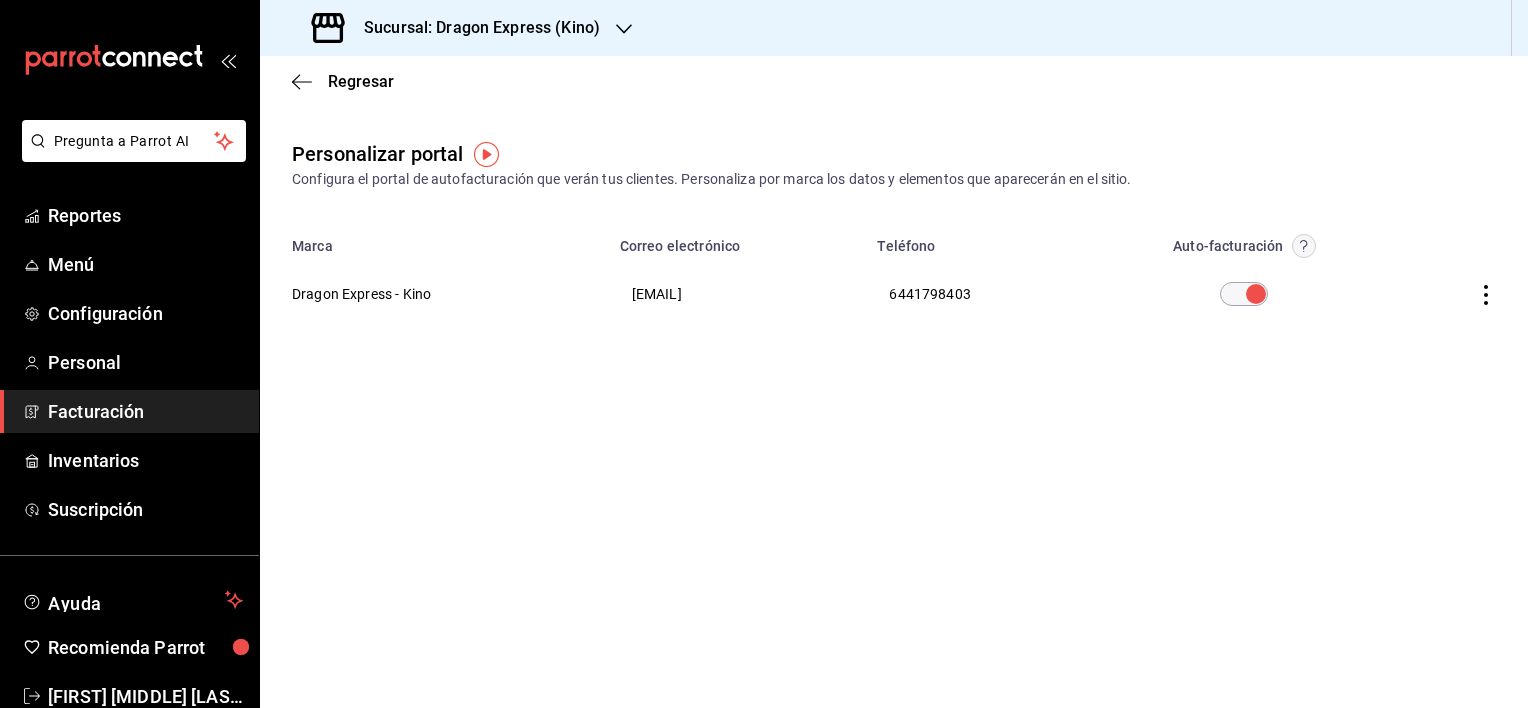 click 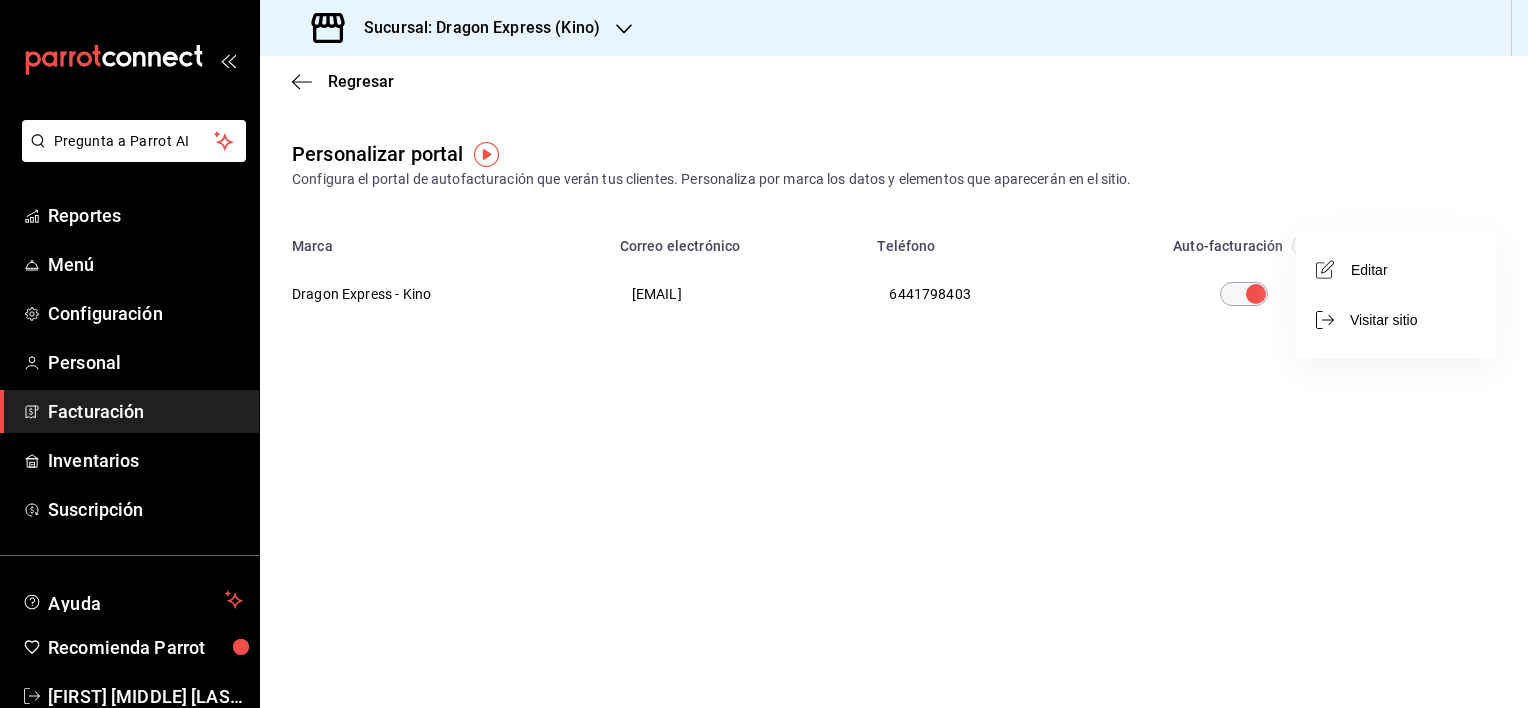 click on "Editar" at bounding box center [1396, 269] 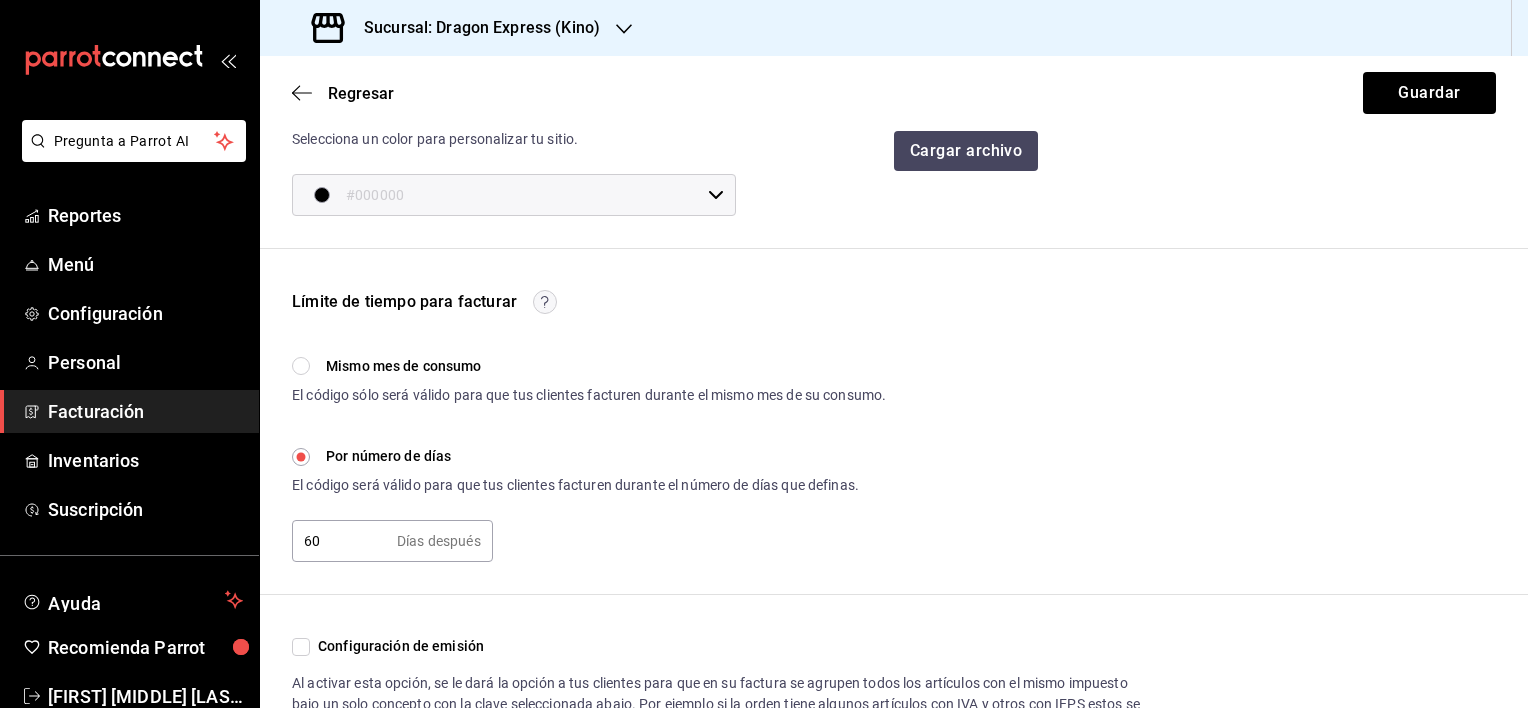 scroll, scrollTop: 400, scrollLeft: 0, axis: vertical 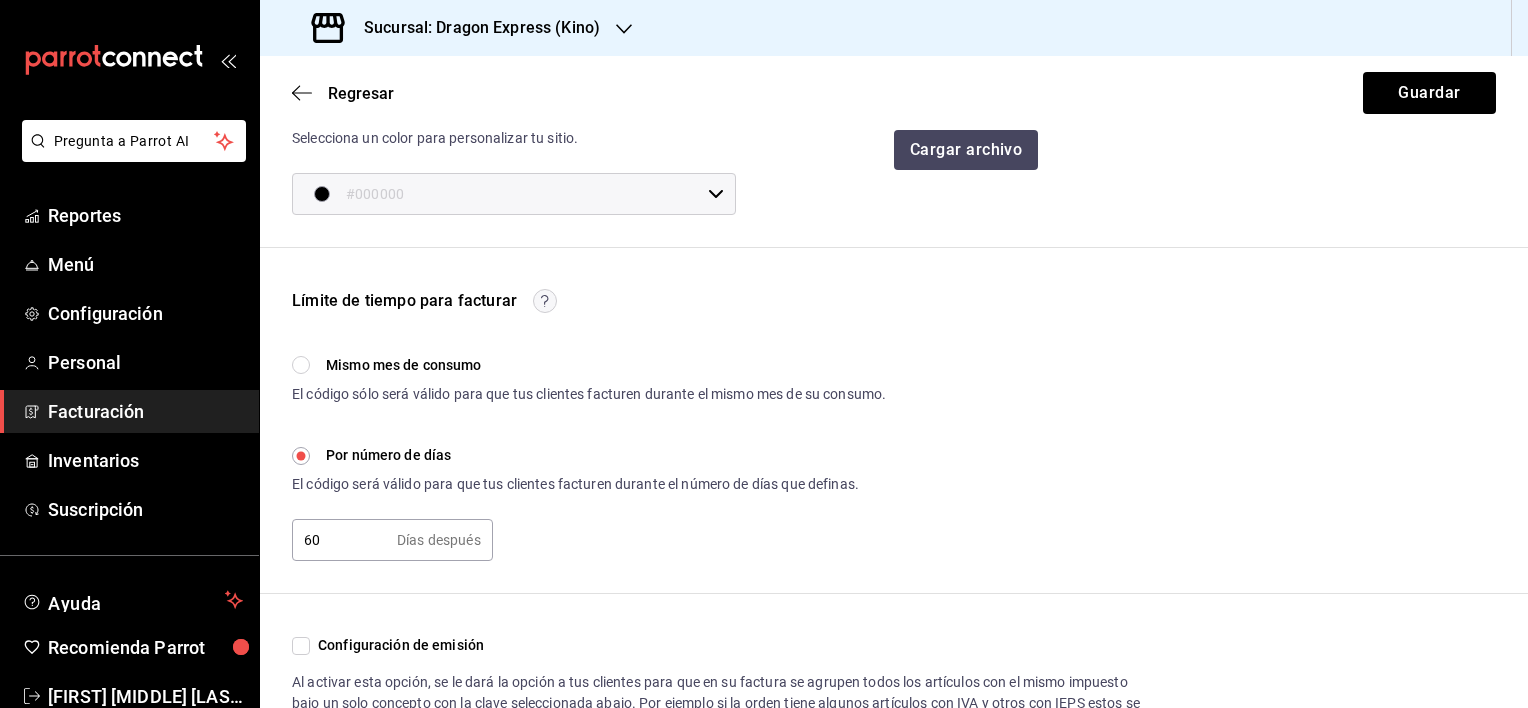 click on "Mismo mes de consumo" at bounding box center [301, 365] 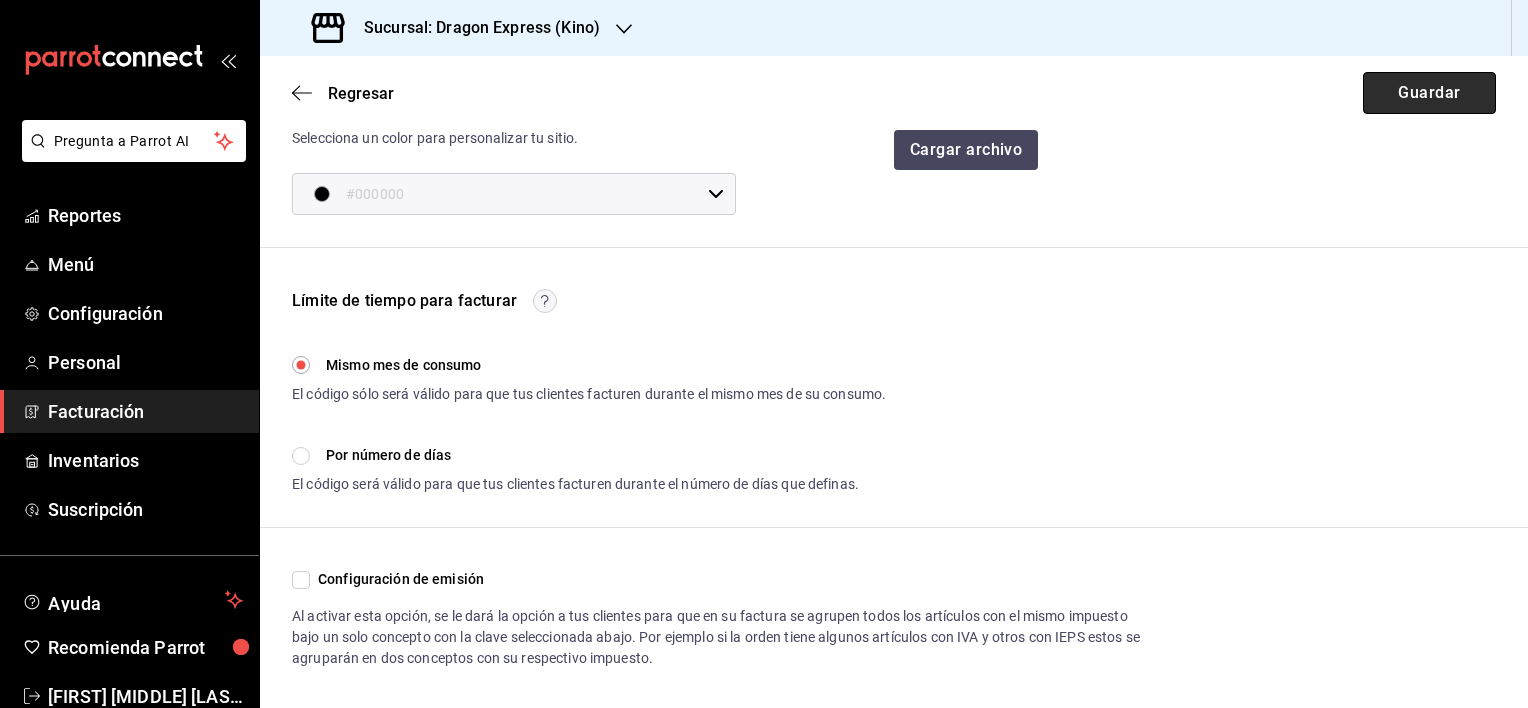 click on "Guardar" at bounding box center (1429, 93) 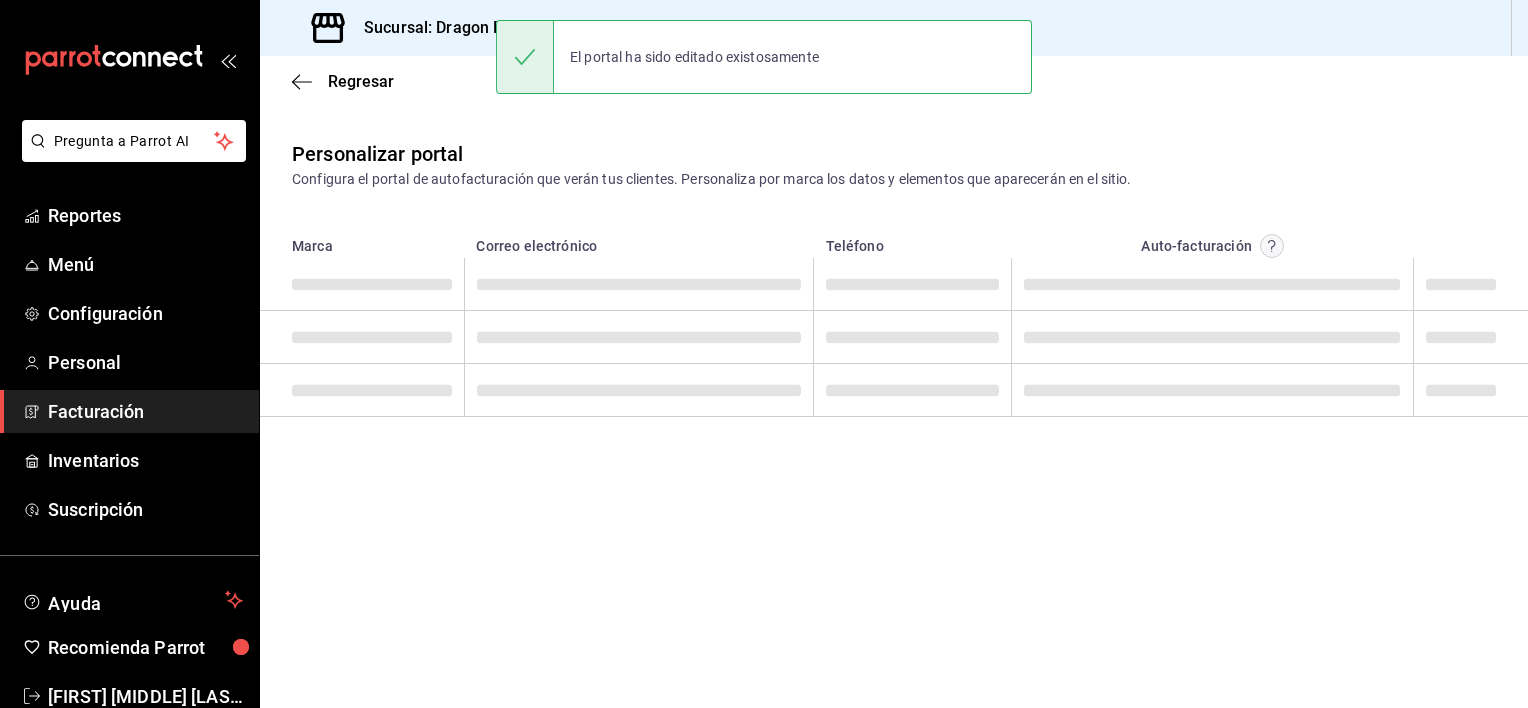 scroll, scrollTop: 0, scrollLeft: 0, axis: both 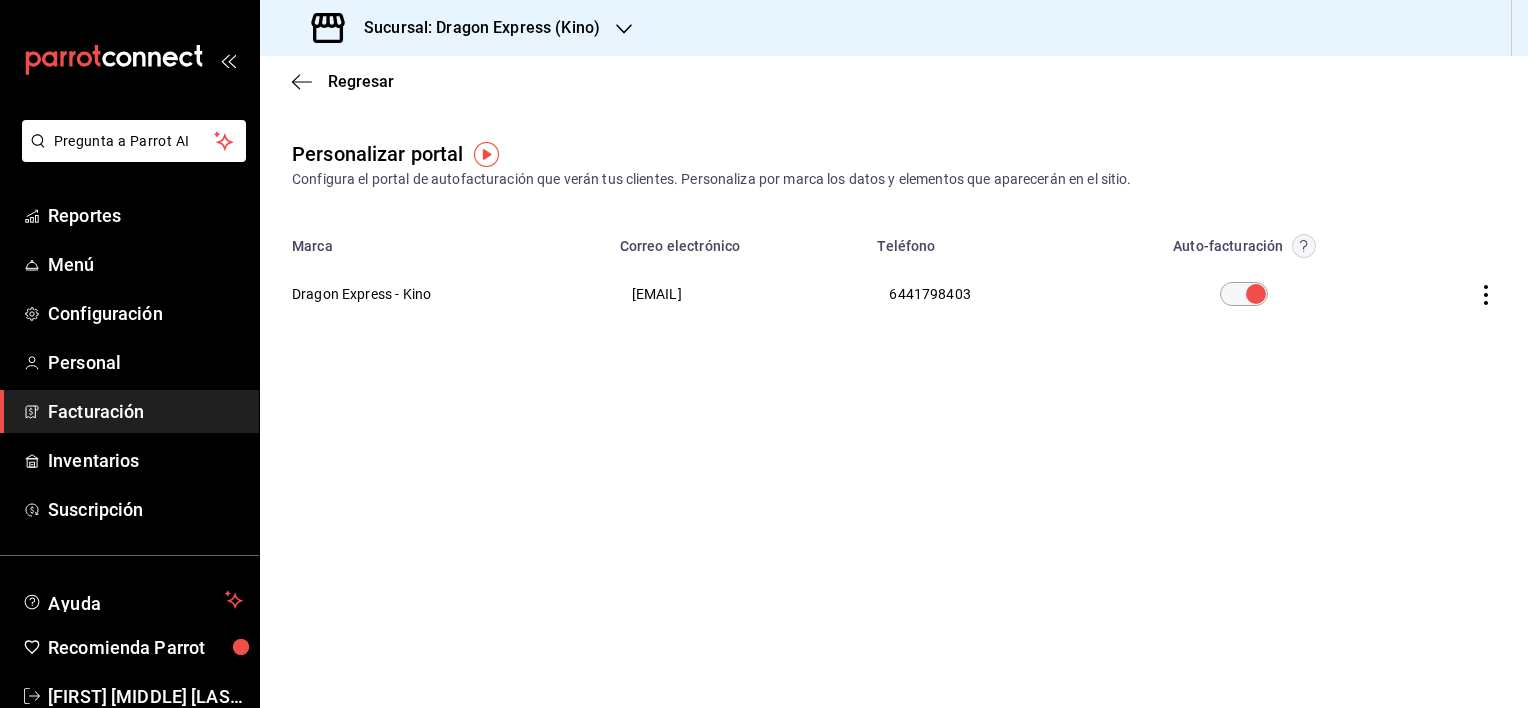 click on "Sucursal: Dragon Express (Kino)" at bounding box center [458, 28] 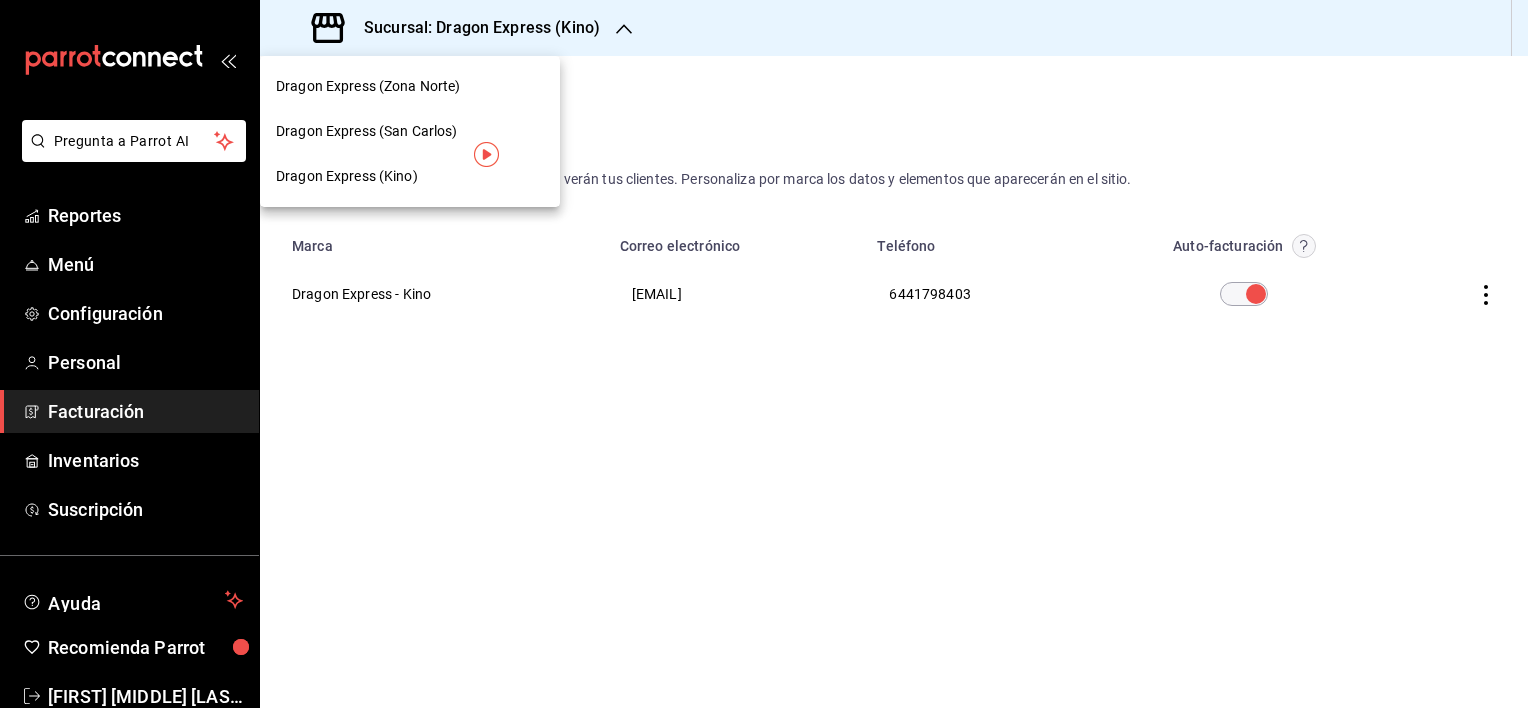 click on "Dragon Express (Zona Norte)" at bounding box center (410, 86) 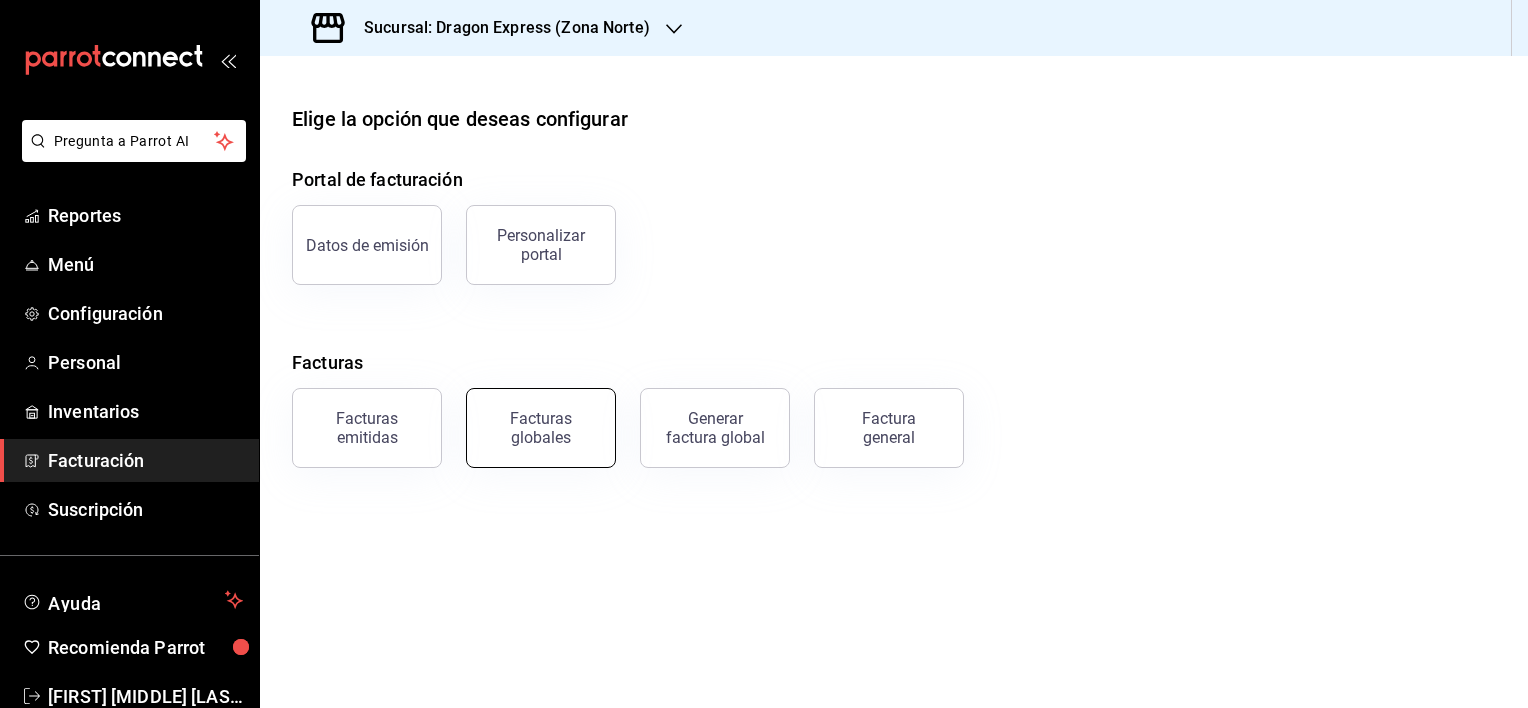click on "Facturas globales" at bounding box center [541, 428] 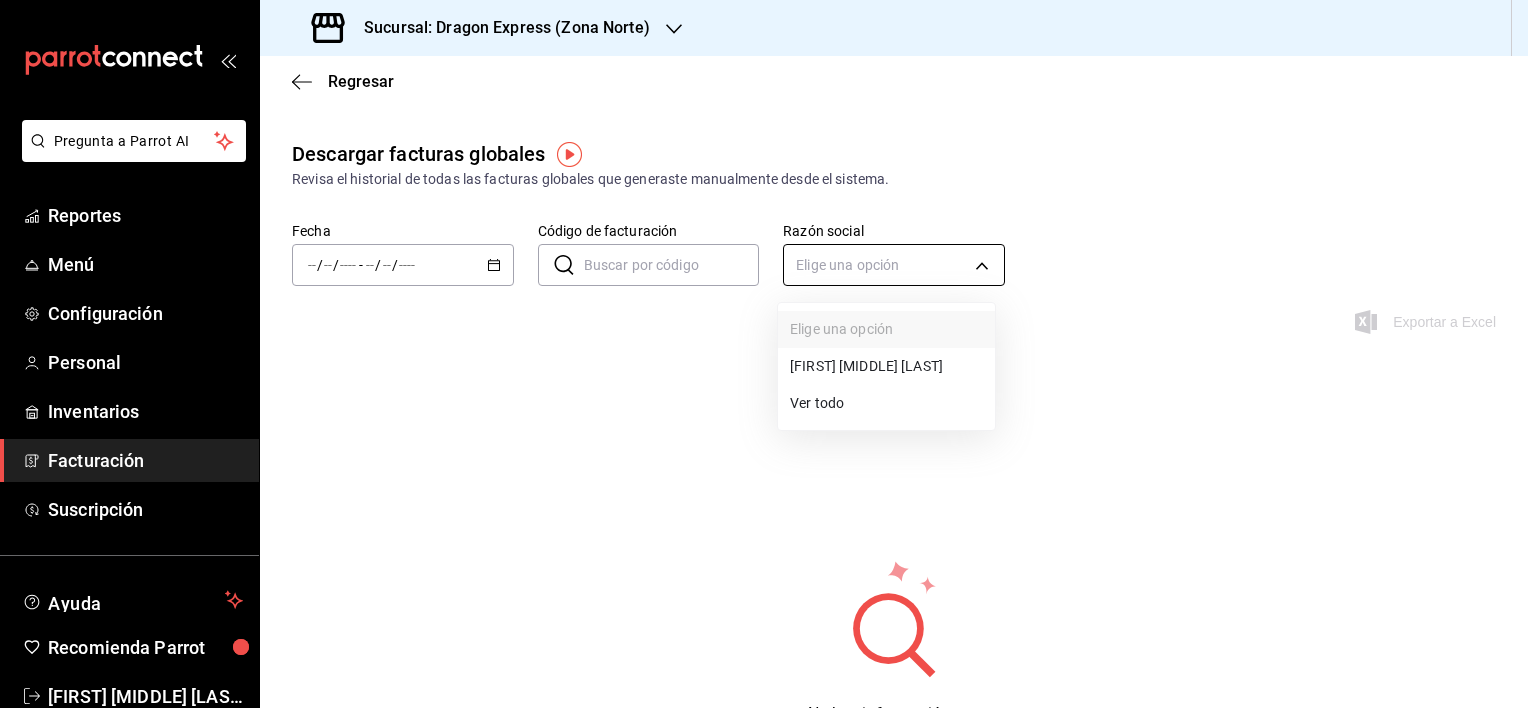 click on "Pregunta a Parrot AI Reportes   Menú   Configuración   Personal   Inventarios   Facturación   Suscripción   Ayuda Recomienda Parrot   [FULL_NAME]   Sugerir nueva función   Sucursal: Dragon Express (San Carlos) Regresar Descargar facturas globales Revisa el historial de todas las facturas globales que generaste manualmente desde el sistema. Fecha 2025-07-01 1 / 7 / 2025 - 2025-07-31 31 / 7 / 2025 Código de facturación ​ Código de facturación Razón social Elige una opción Exportar a Excel No hay información que mostrar GANA 1 MES GRATIS EN TU SUSCRIPCIÓN AQUÍ ¿Recuerdas cómo empezó tu restaurante?
Hoy puedes ayudar a un colega a tener el mismo cambio que tú viviste.
Recomienda Parrot directamente desde tu Portal Administrador.
Es fácil y rápido.
🎁 Por cada restaurante que se una, ganas 1 mes gratis. Ver video tutorial Ir a video Pregunta a Parrot AI Reportes   Menú   Configuración   Personal   Inventarios   Facturación   Suscripción   Ayuda Recomienda Parrot" at bounding box center (764, 354) 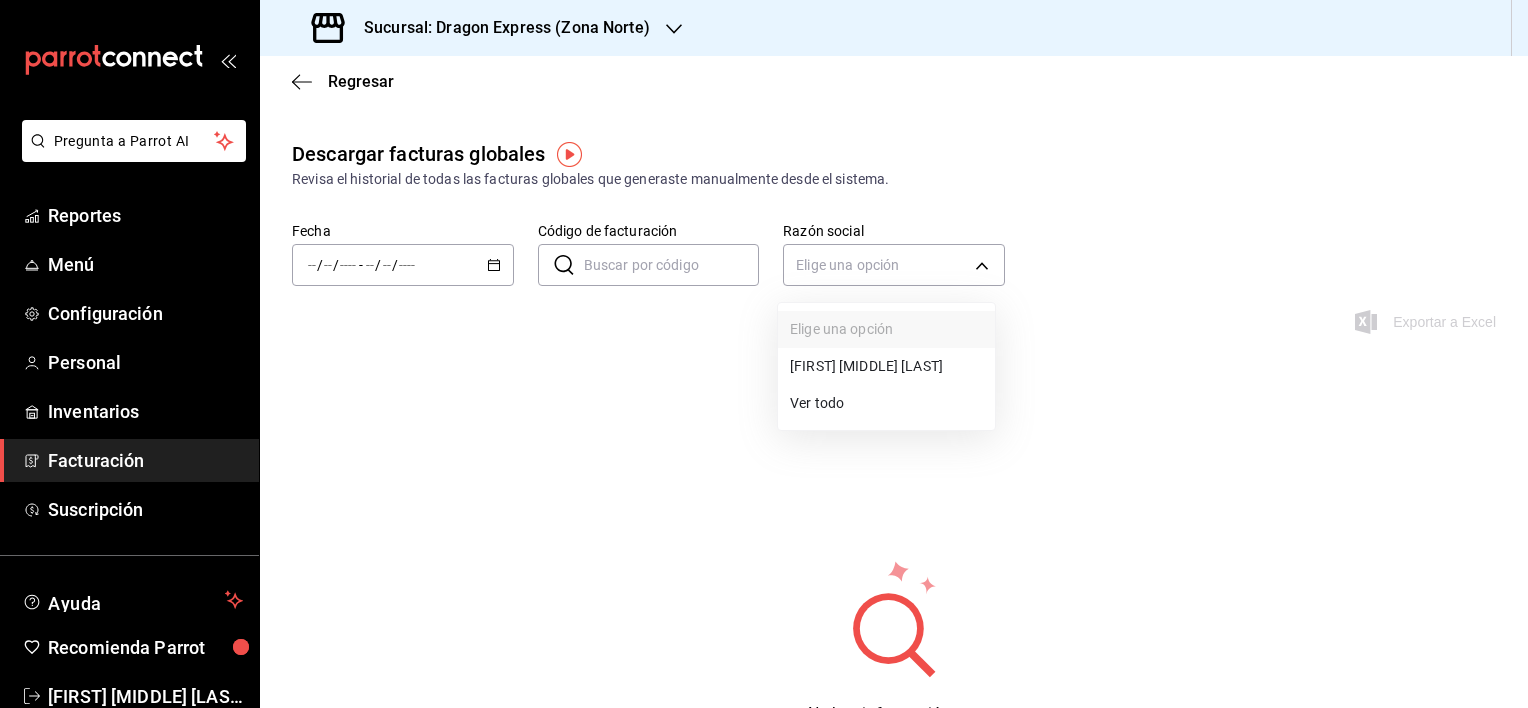 click on "[FIRST] [MIDDLE] [LAST]" at bounding box center (886, 366) 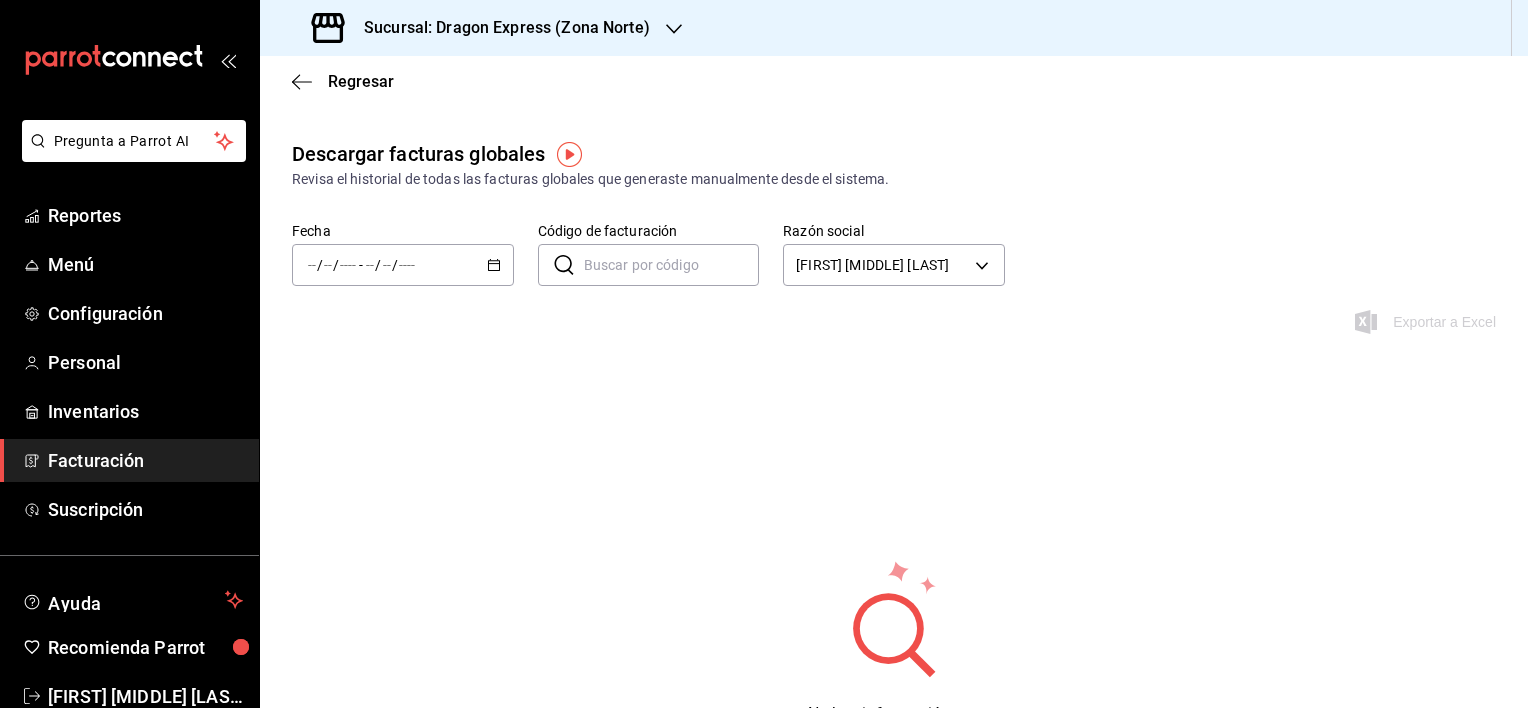 click on "/ / - / /" at bounding box center (403, 265) 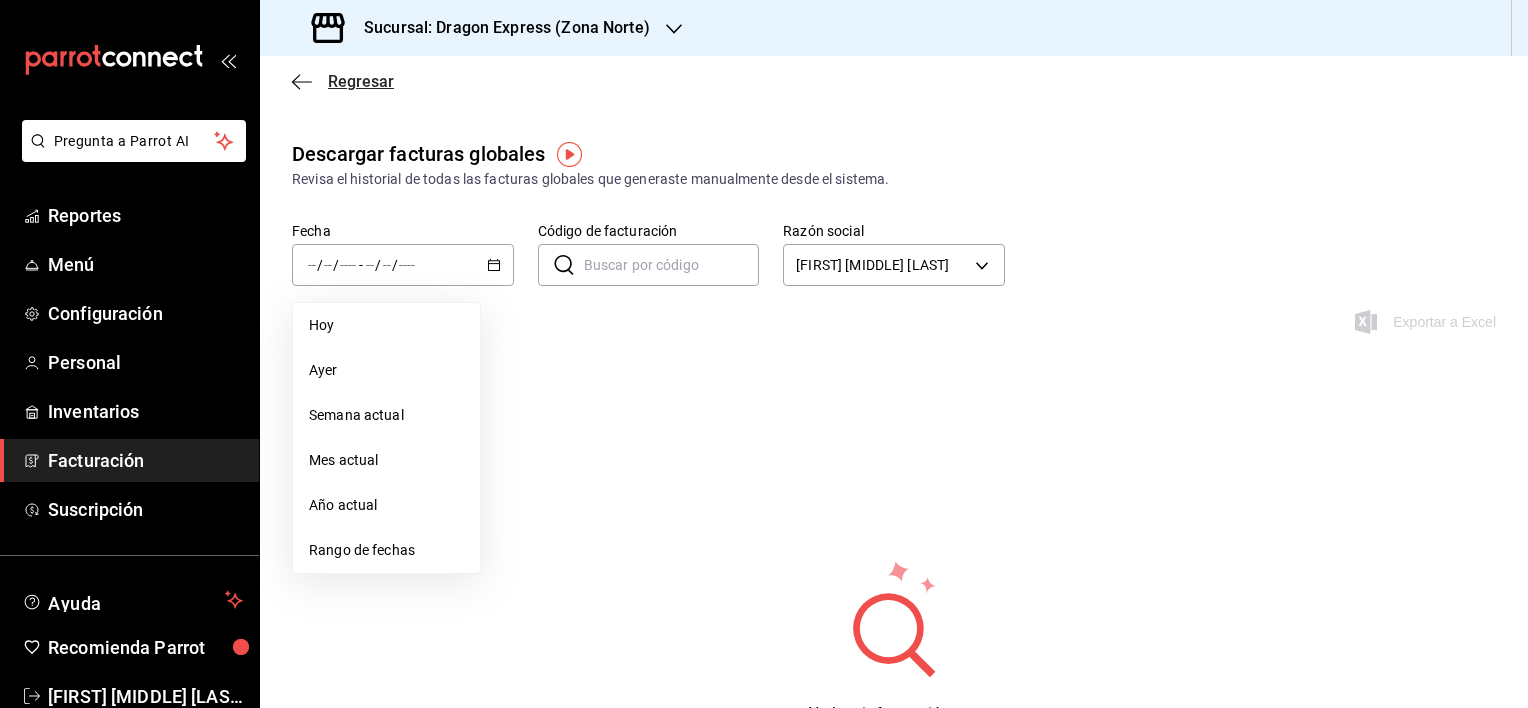 click on "Regresar" at bounding box center [361, 81] 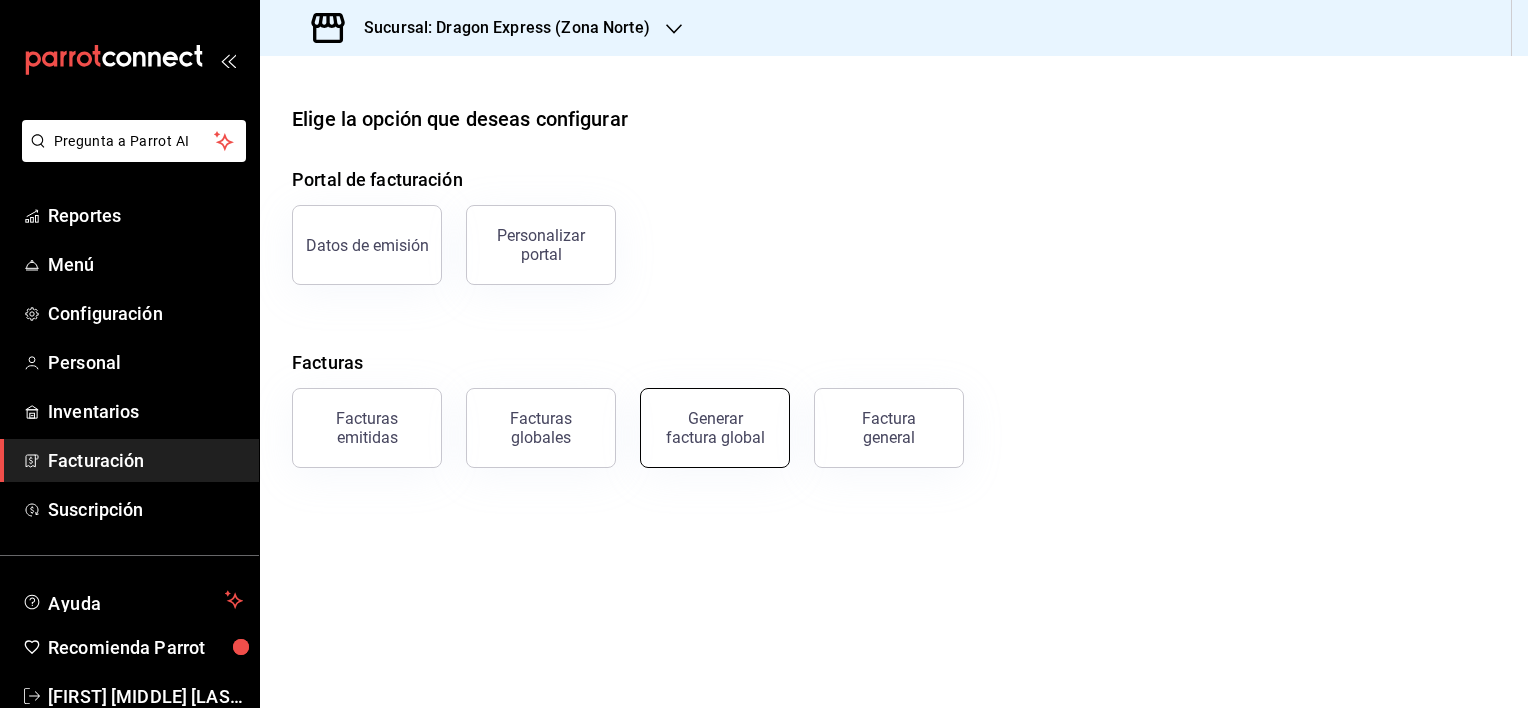 click on "Generar factura global" at bounding box center (715, 428) 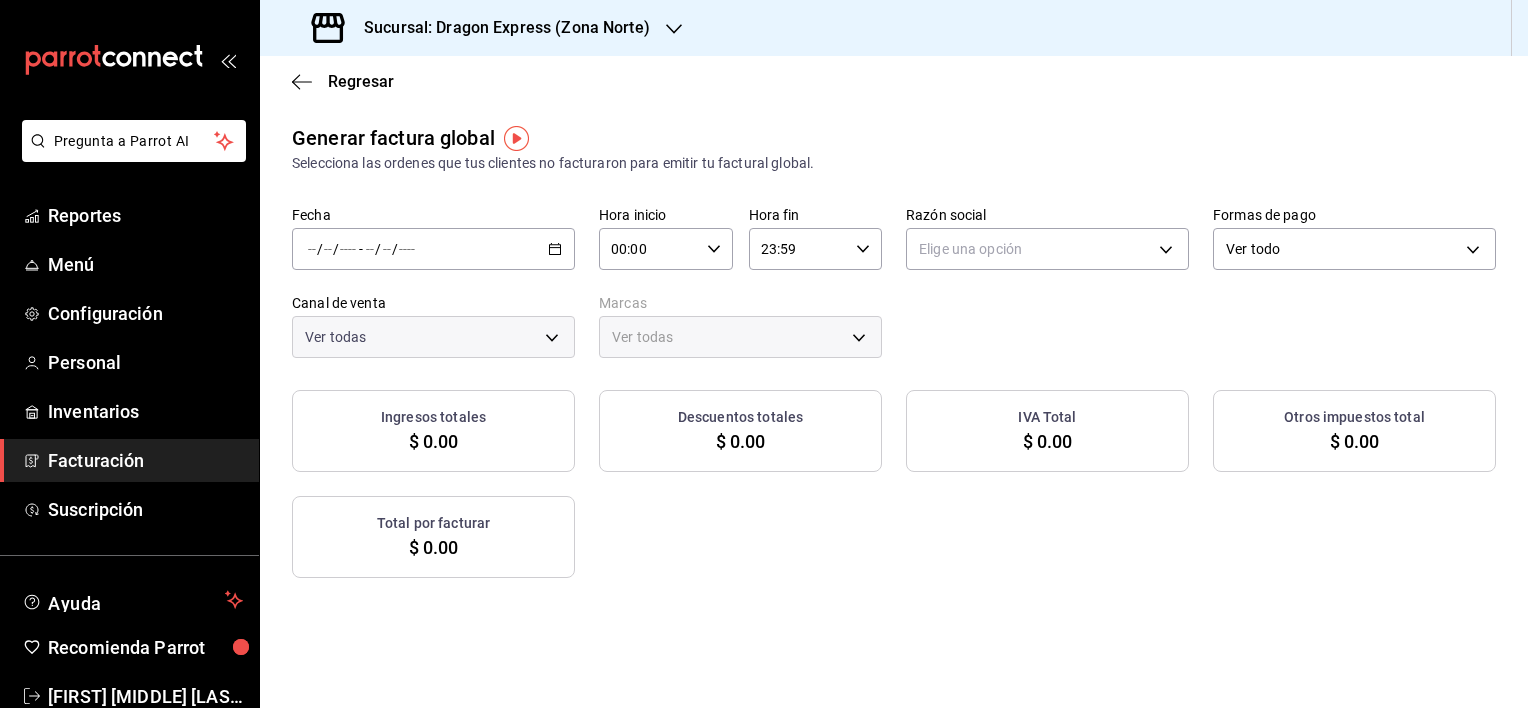 type on "PARROT,UBER_EATS,RAPPI,DIDI_FOOD,ONLINE" 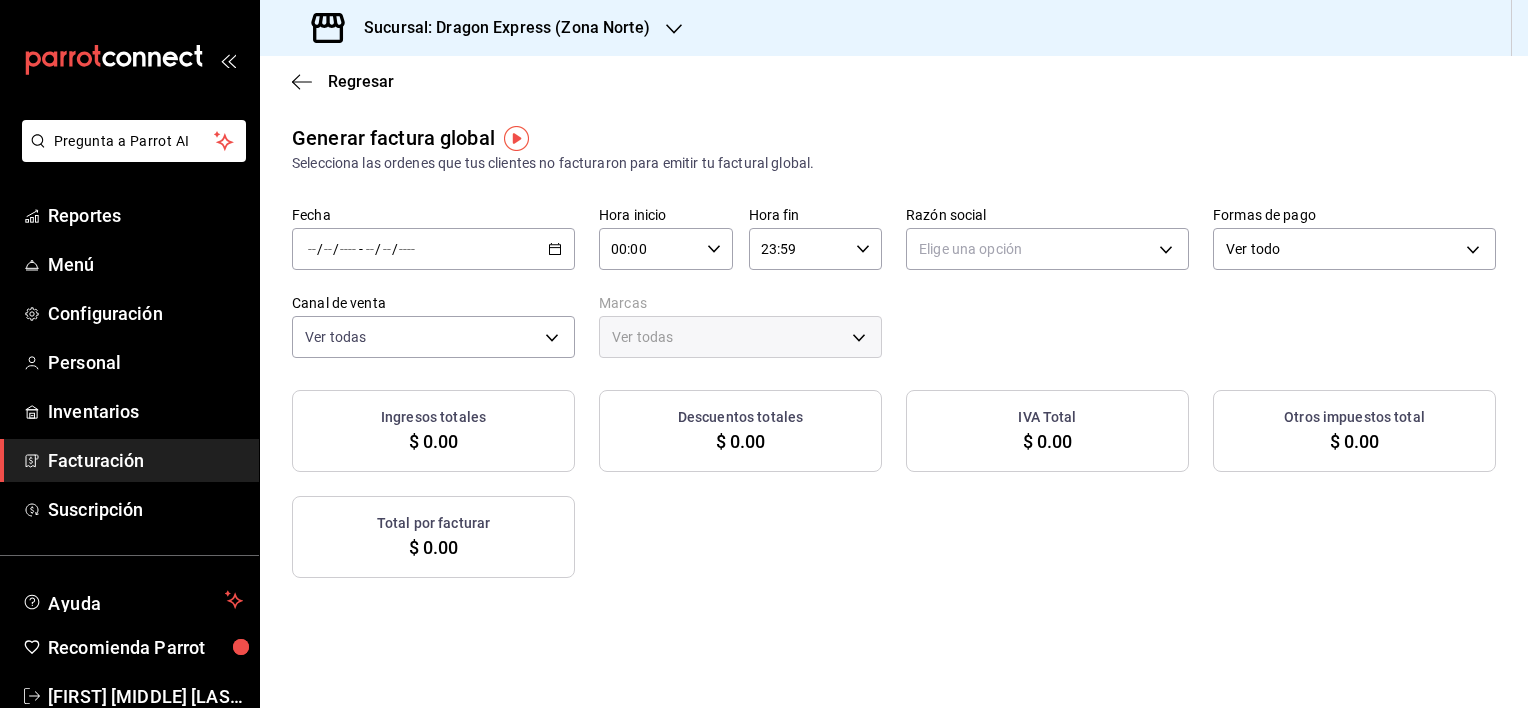 click on "/ / - / /" at bounding box center (433, 249) 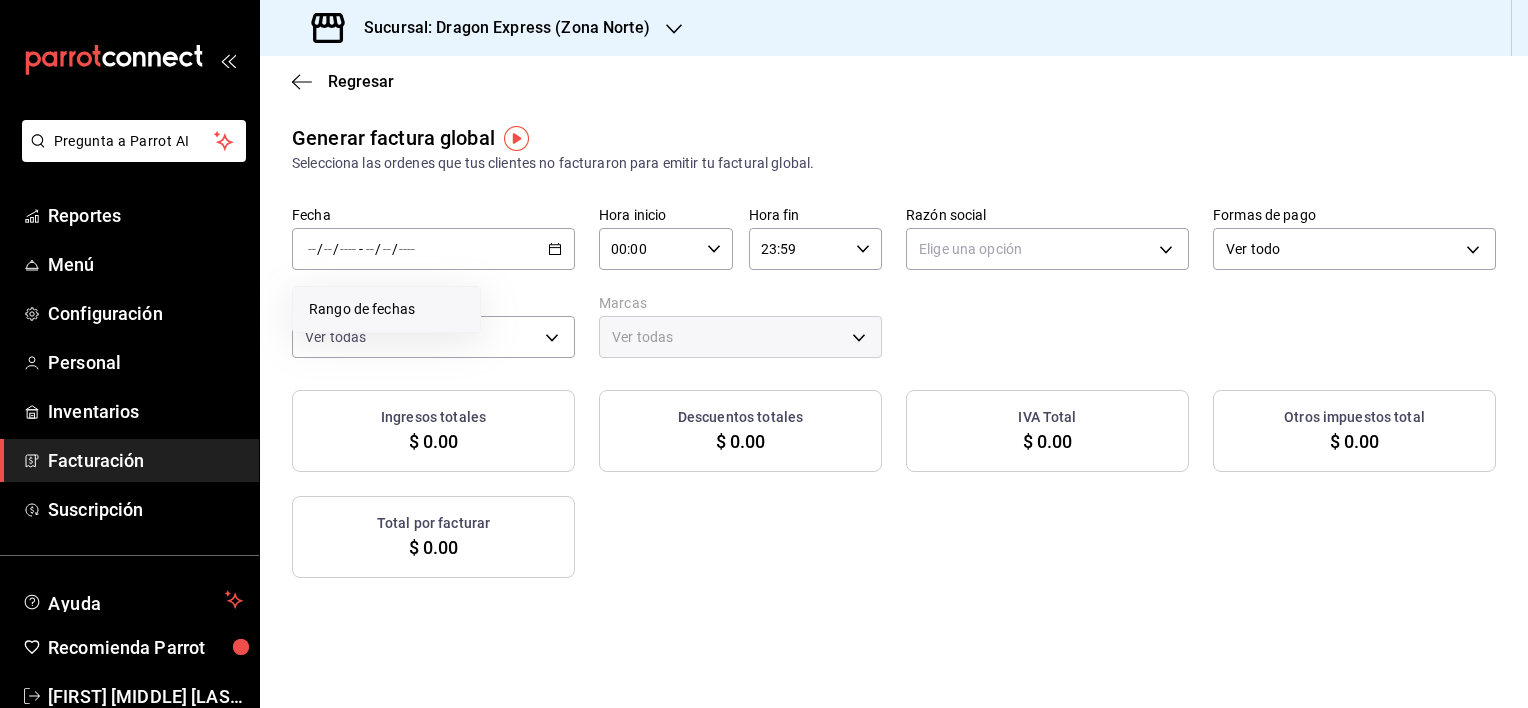 click on "Rango de fechas" at bounding box center [386, 309] 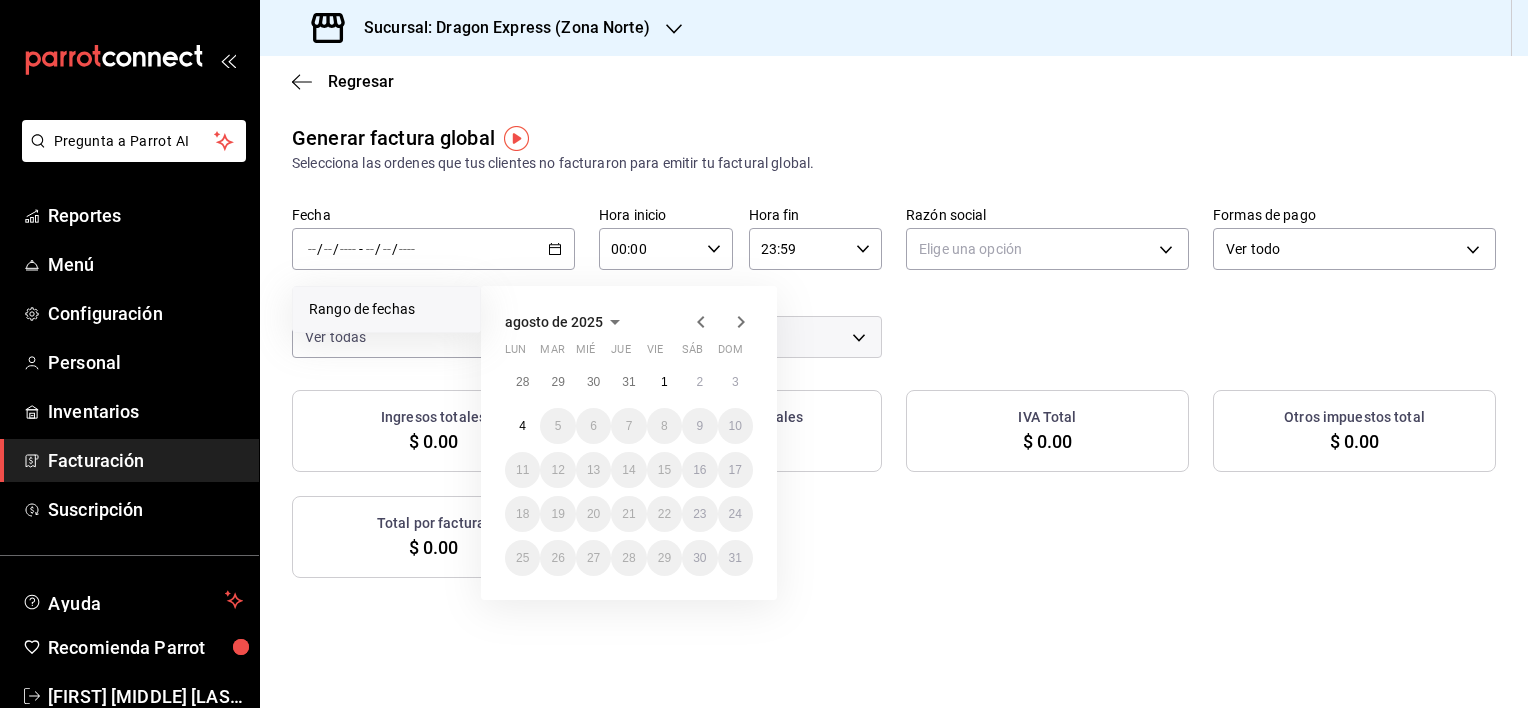 click 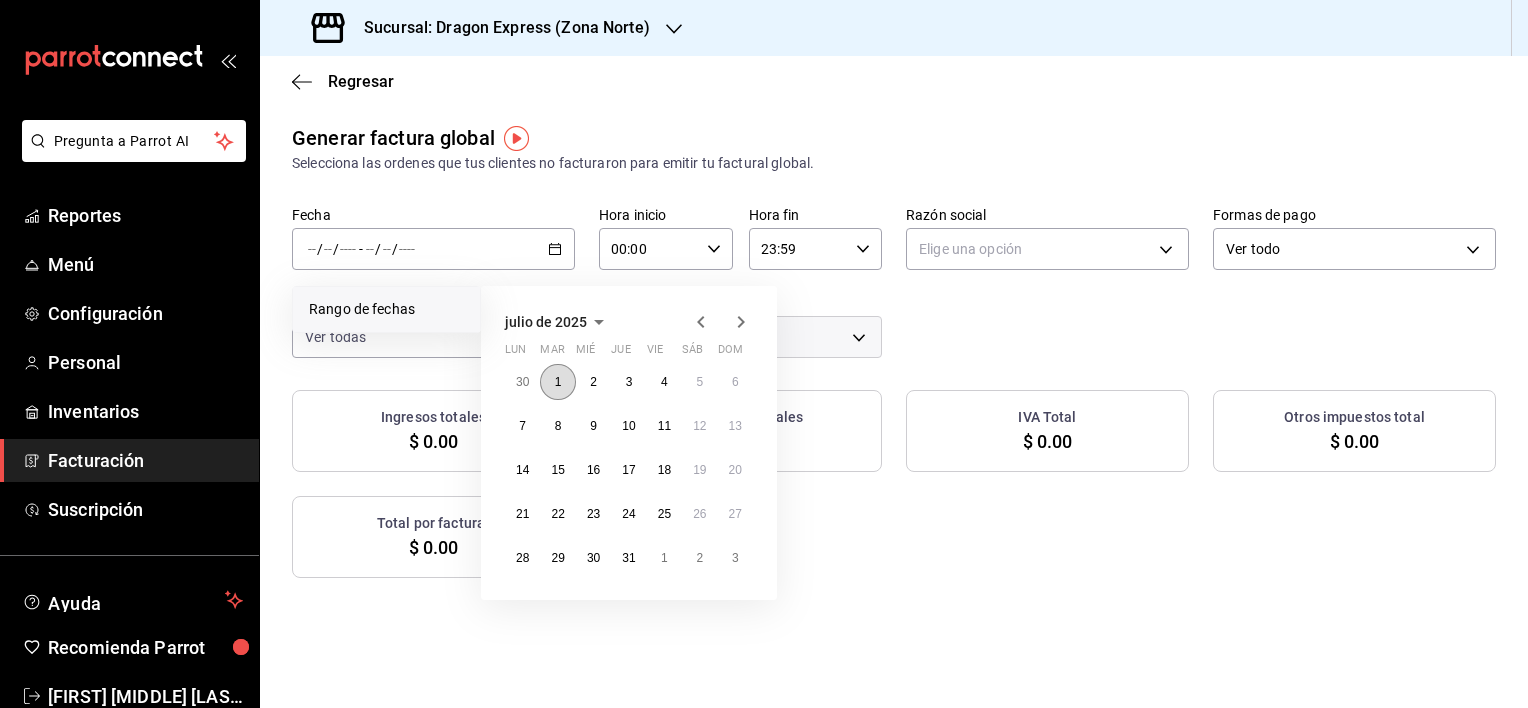 click on "1" at bounding box center [557, 382] 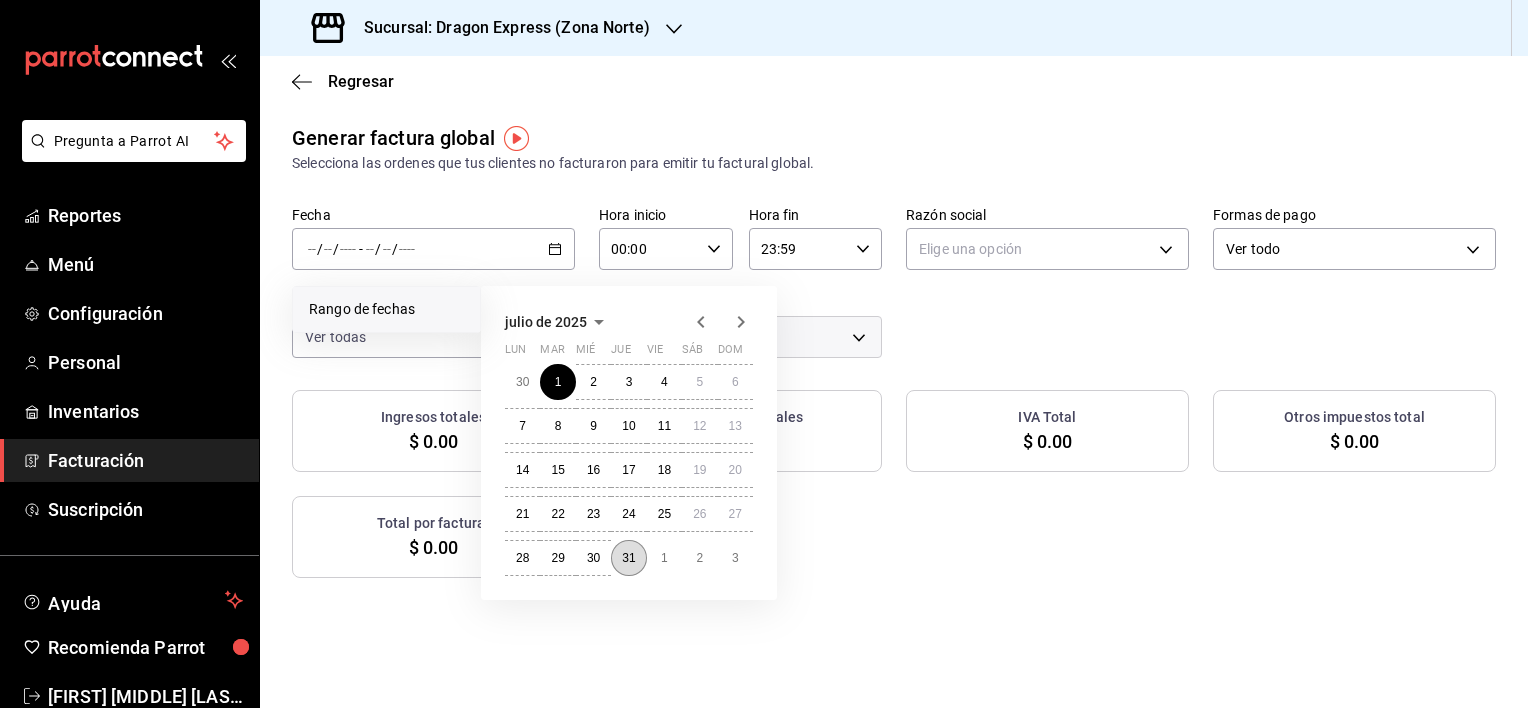 click on "31" at bounding box center (628, 558) 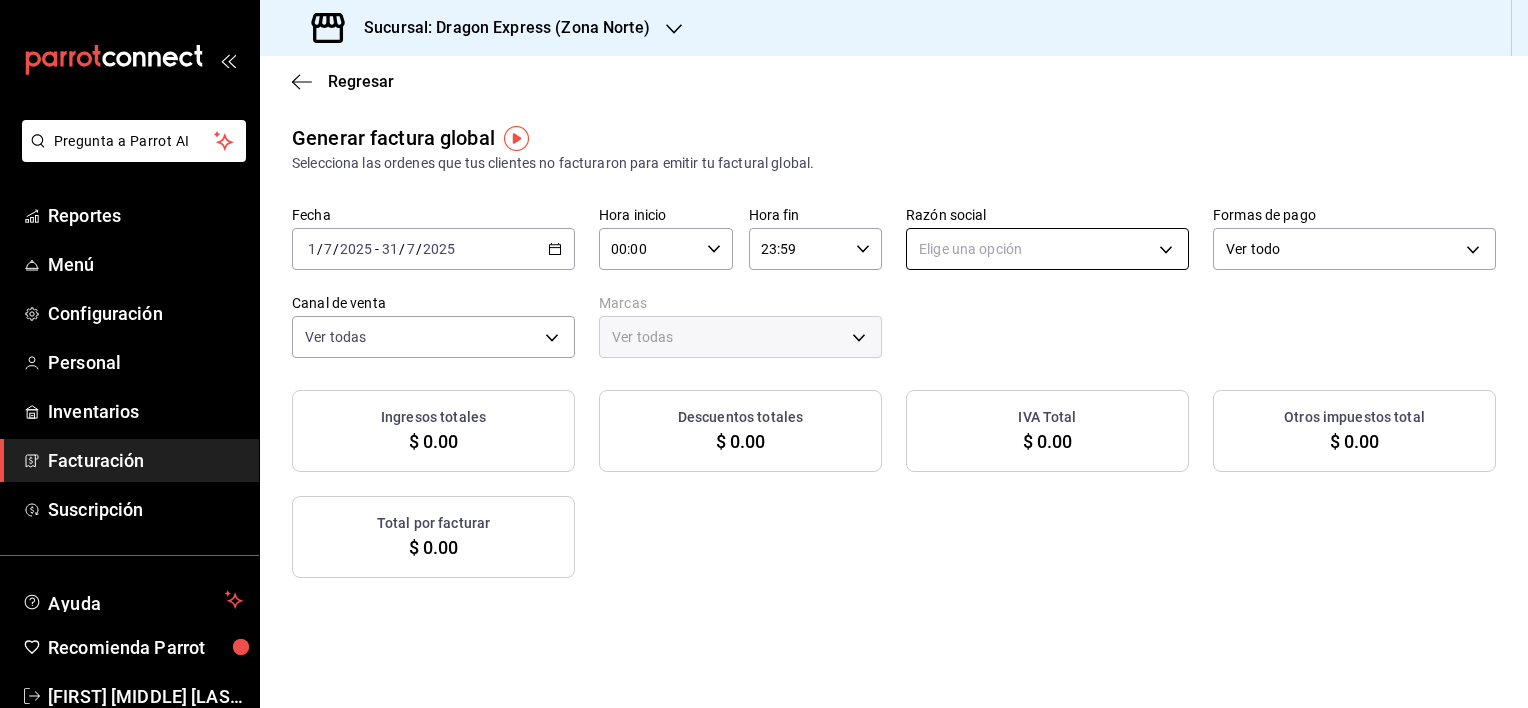 click on "Pregunta a Parrot AI Reportes   Menú   Configuración   Personal   Inventarios   Facturación   Suscripción   Ayuda Recomienda Parrot   [FIRST] [LAST]   Sugerir nueva función   Sucursal: Dragon Express (Zona Norte) Regresar Generar factura global Selecciona las ordenes que tus clientes no facturaron para emitir tu factural global. Fecha 2025-07-01 1 / 7 / 2025 - 2025-07-31 31 / 7 / 2025 Hora inicio 00:00 Hora inicio Hora fin 23:59 Hora fin Razón social Elige una opción Formas de pago Ver todo ALL Canal de venta Ver todas PARROT,UBER_EATS,RAPPI,DIDI_FOOD,ONLINE Marcas Ver todas Ingresos totales $ 0.00 Descuentos totales $ 0.00 IVA Total $ 0.00 Otros impuestos total $ 0.00 Total por facturar $ 0.00 No hay información que mostrar GANA 1 MES GRATIS EN TU SUSCRIPCIÓN AQUÍ Ver video tutorial Ir a video Pregunta a Parrot AI Reportes   Menú   Configuración   Personal   Inventarios   Facturación   Suscripción   Ayuda Recomienda Parrot   [FIRST] [LAST]   Sugerir nueva función" at bounding box center (764, 354) 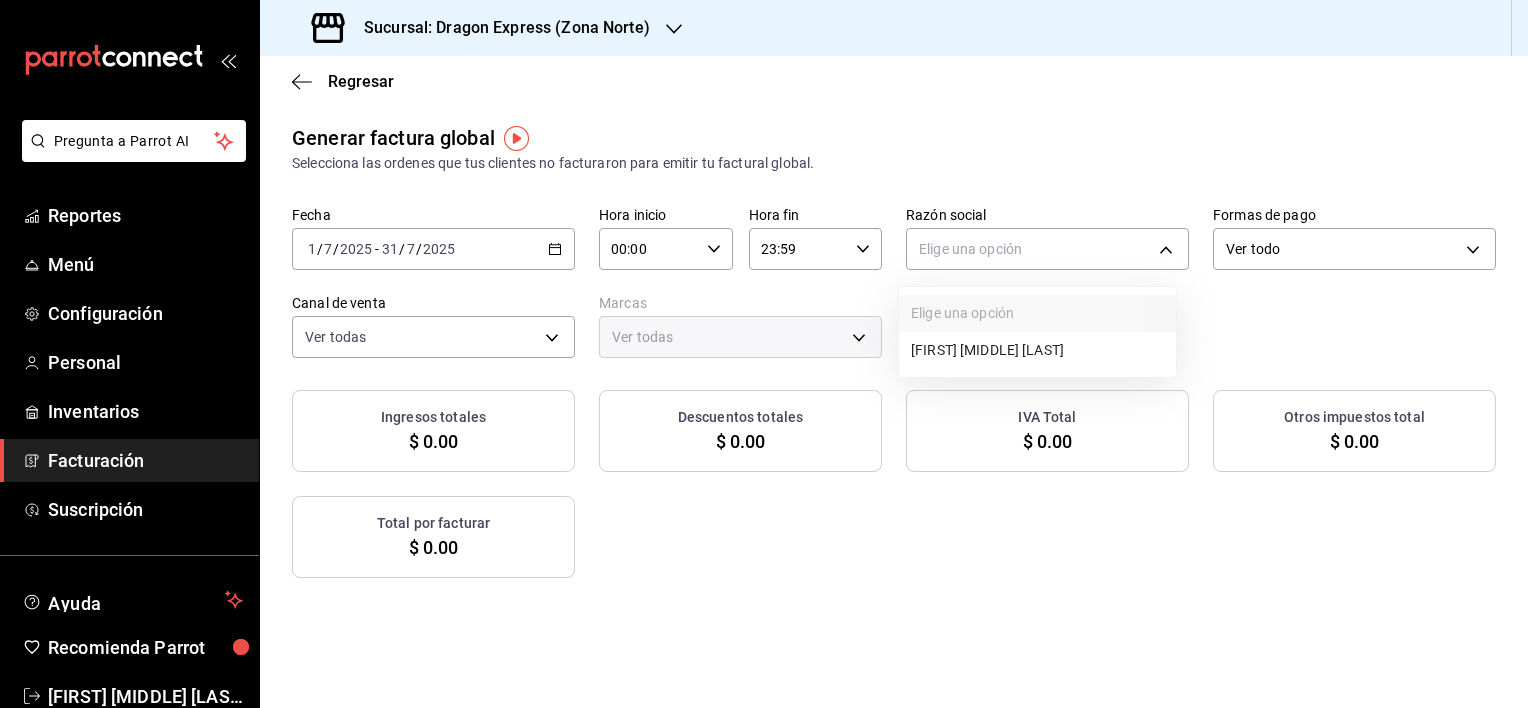 click on "[FIRST] [MIDDLE] [LAST]" at bounding box center [1037, 350] 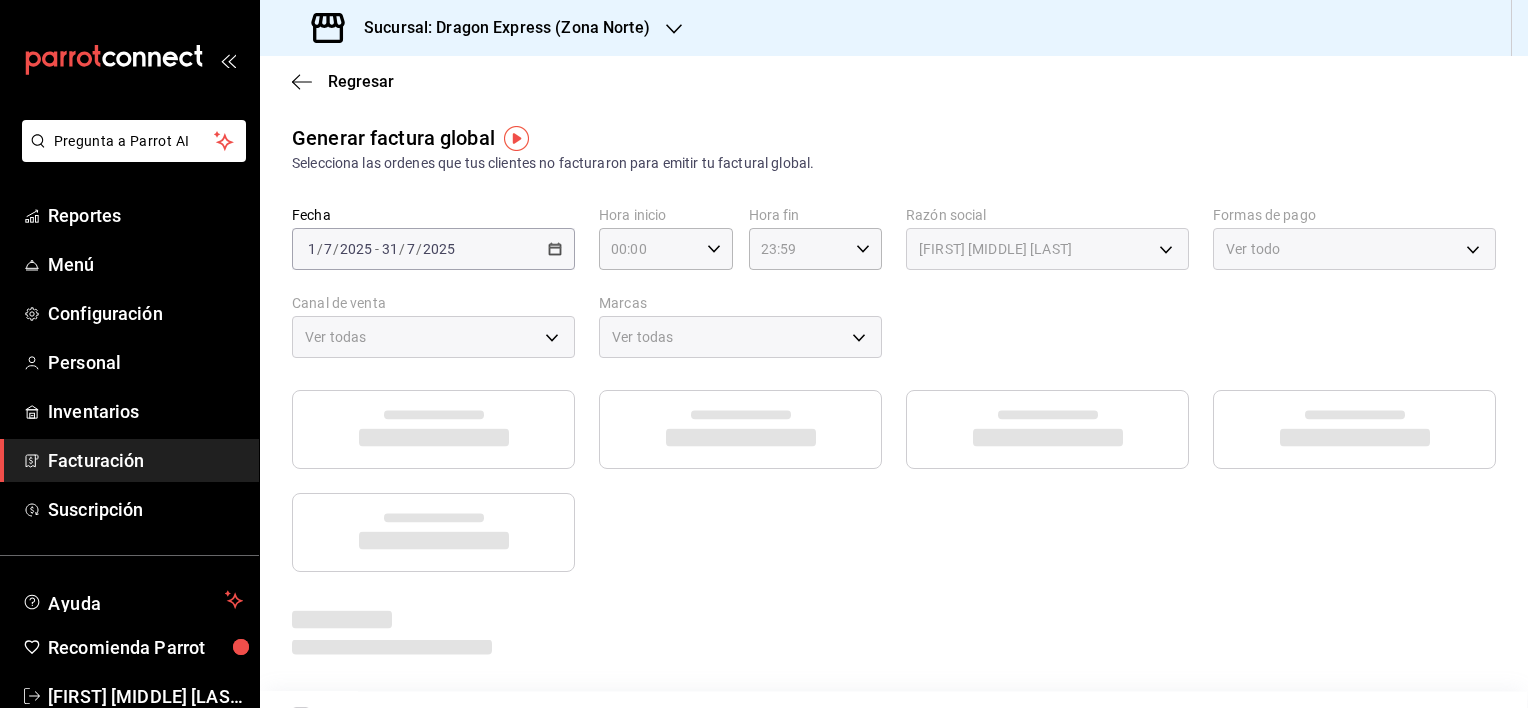 click on "Fecha 2025-07-01 1 / 7 / 2025 - 2025-07-31 31 / 7 / 2025 Hora inicio 00:00 Hora inicio Hora fin 23:59 Hora fin Razón social [FULL_NAME] [UUID] Formas de pago Ver todo ALL Canal de venta Ver todas PARROT,UBER_EATS,RAPPI,DIDI_FOOD,ONLINE Marcas Ver todas 1a07eb45-0c84-4363-af11-4a8b7c515fa6" at bounding box center [894, 282] 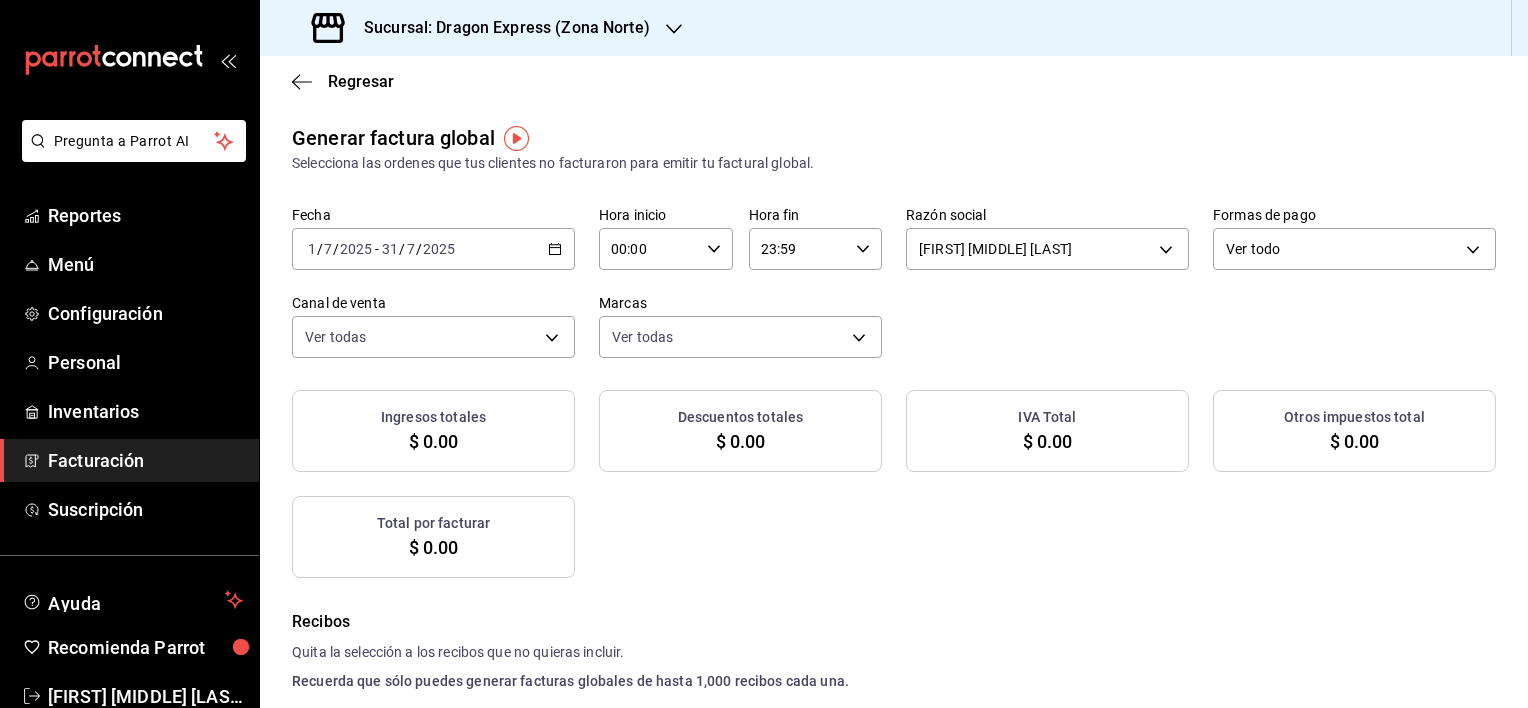 checkbox on "true" 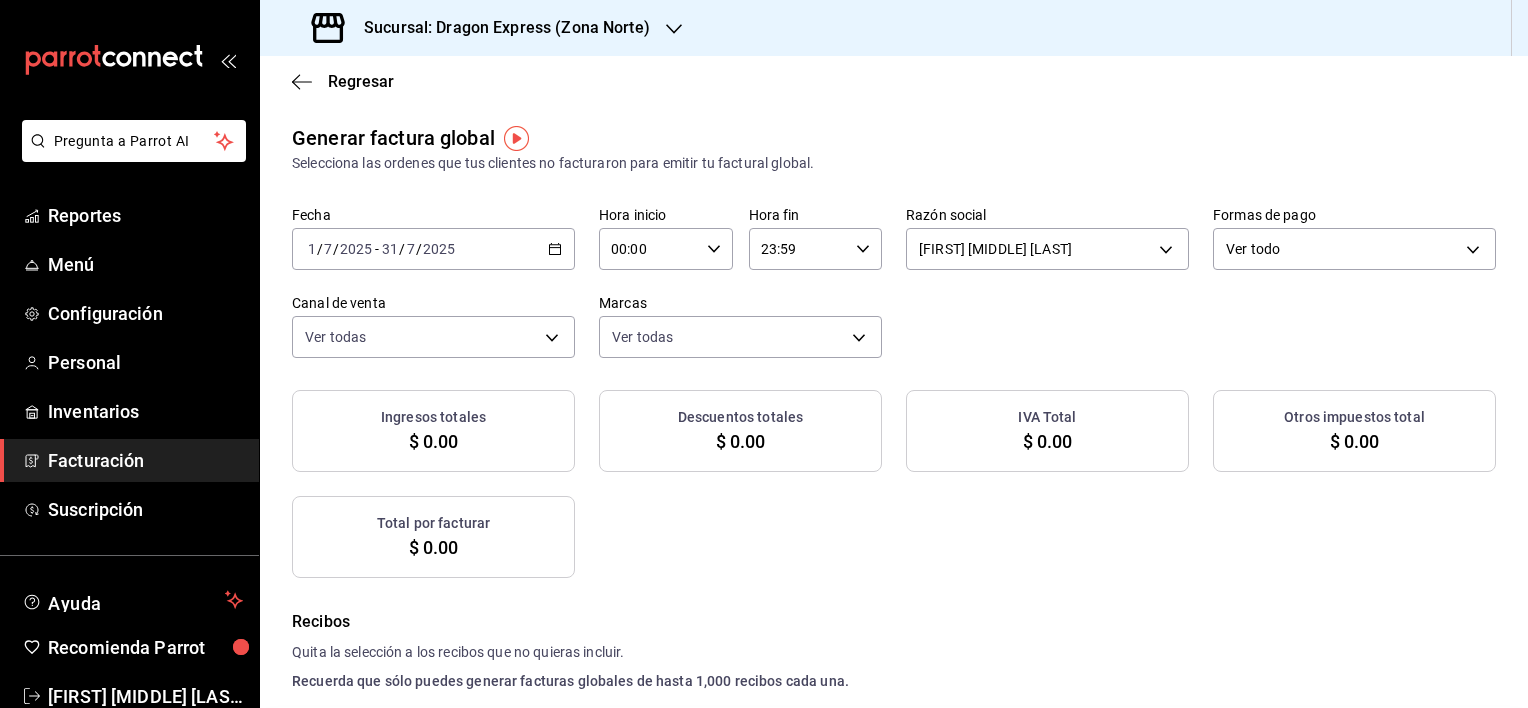 checkbox on "true" 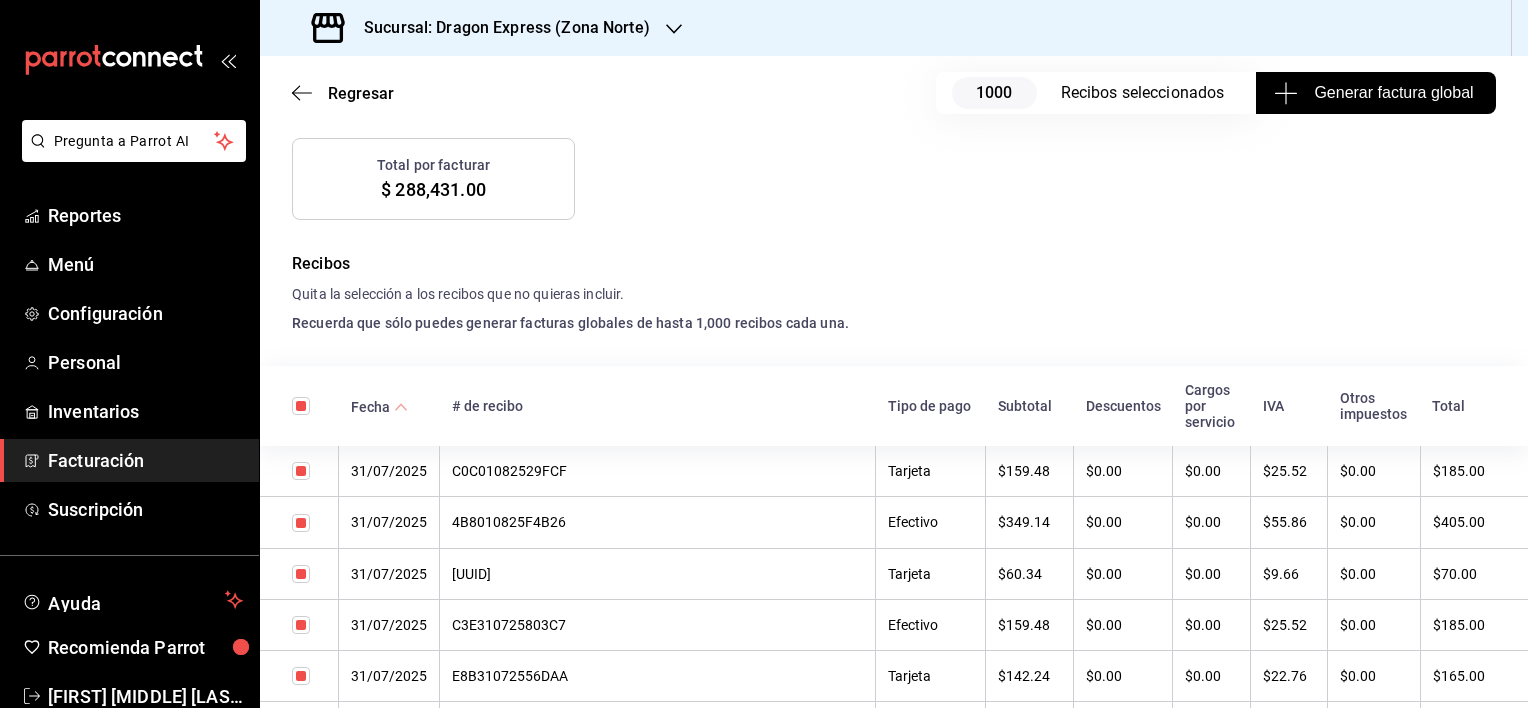 scroll, scrollTop: 400, scrollLeft: 0, axis: vertical 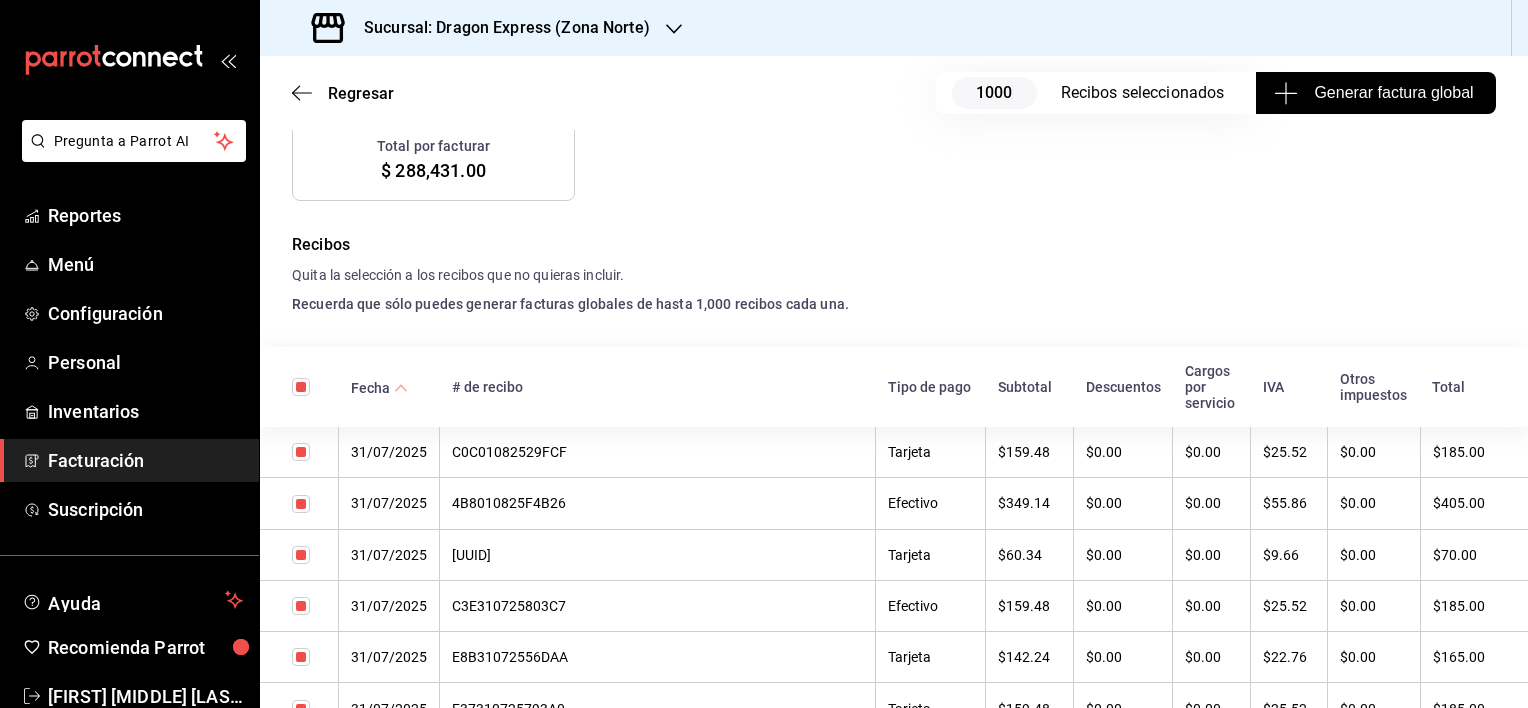 drag, startPoint x: 297, startPoint y: 368, endPoint x: 310, endPoint y: 361, distance: 14.764823 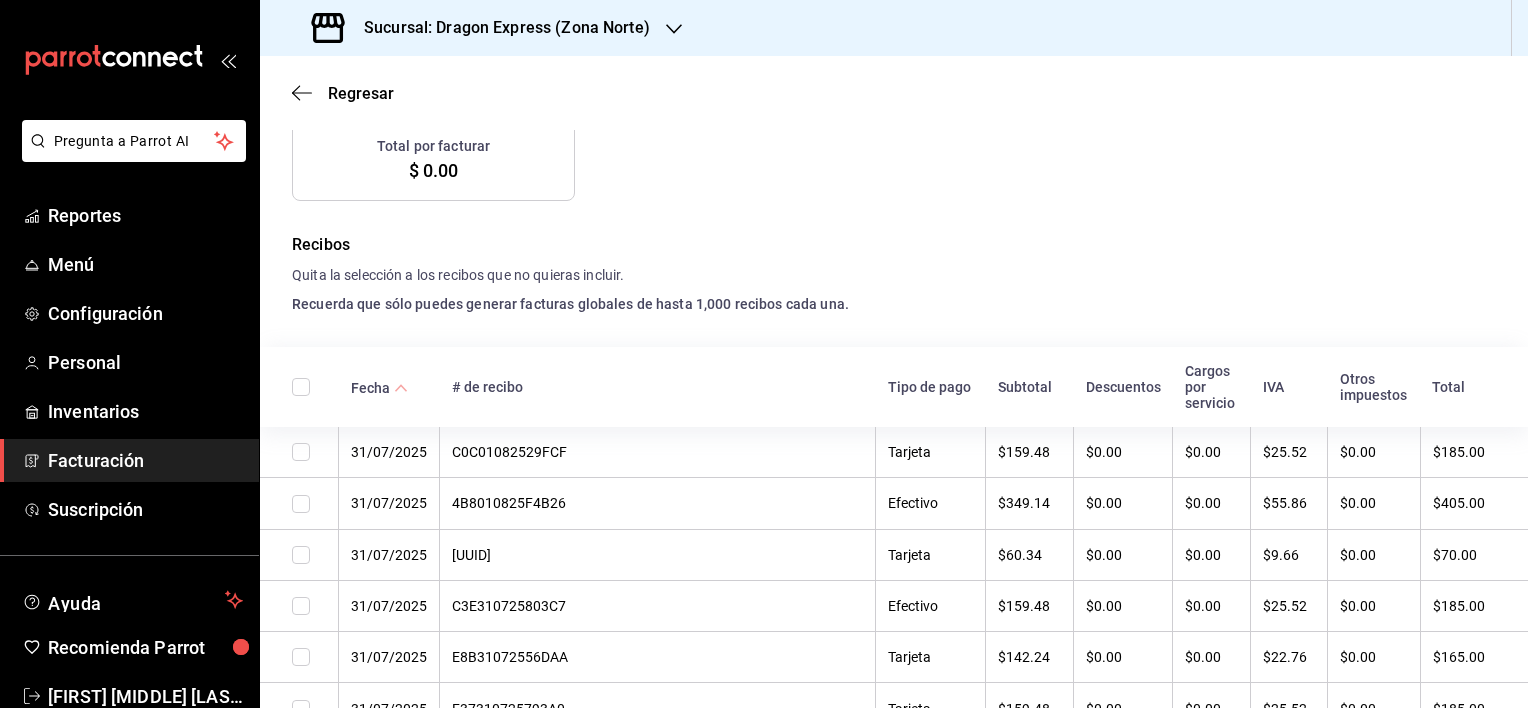 scroll, scrollTop: 376, scrollLeft: 0, axis: vertical 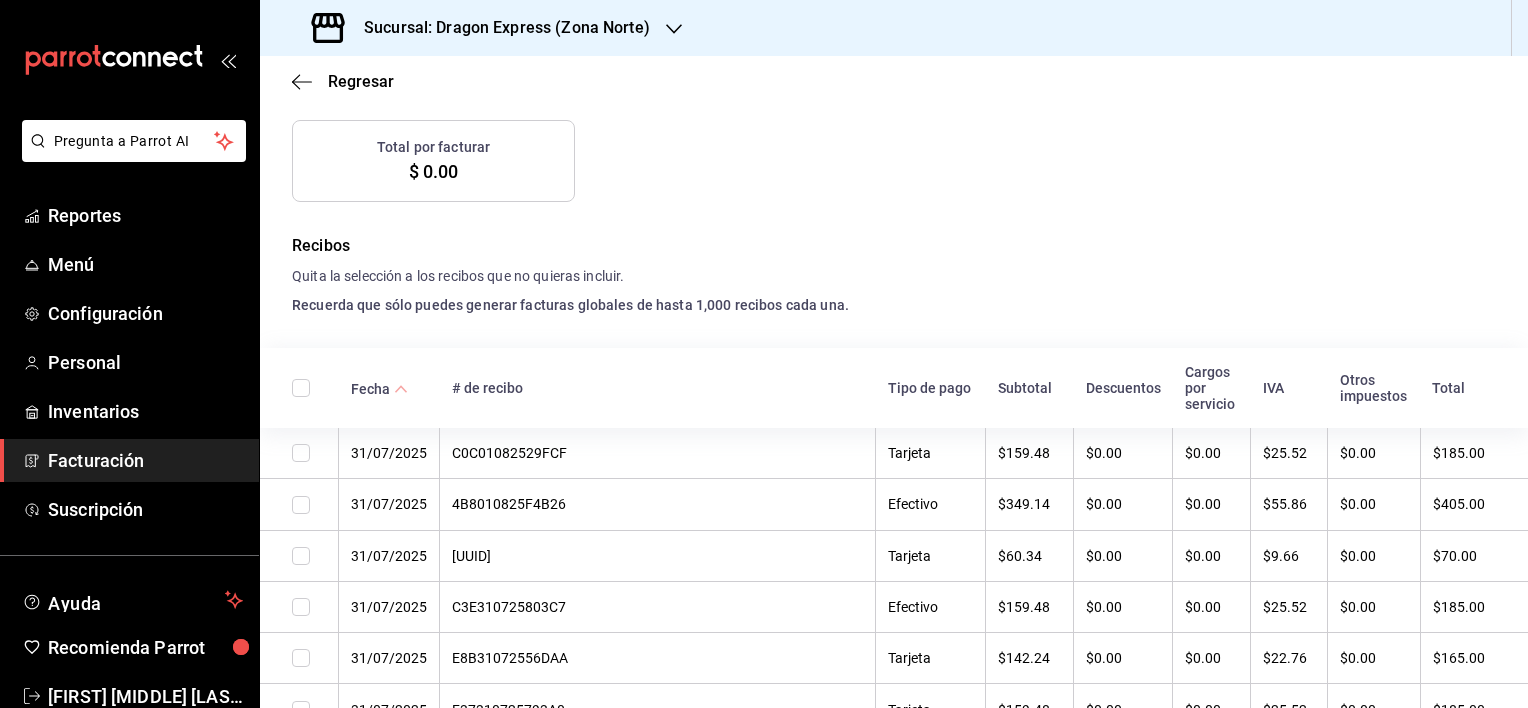 click at bounding box center [301, 453] 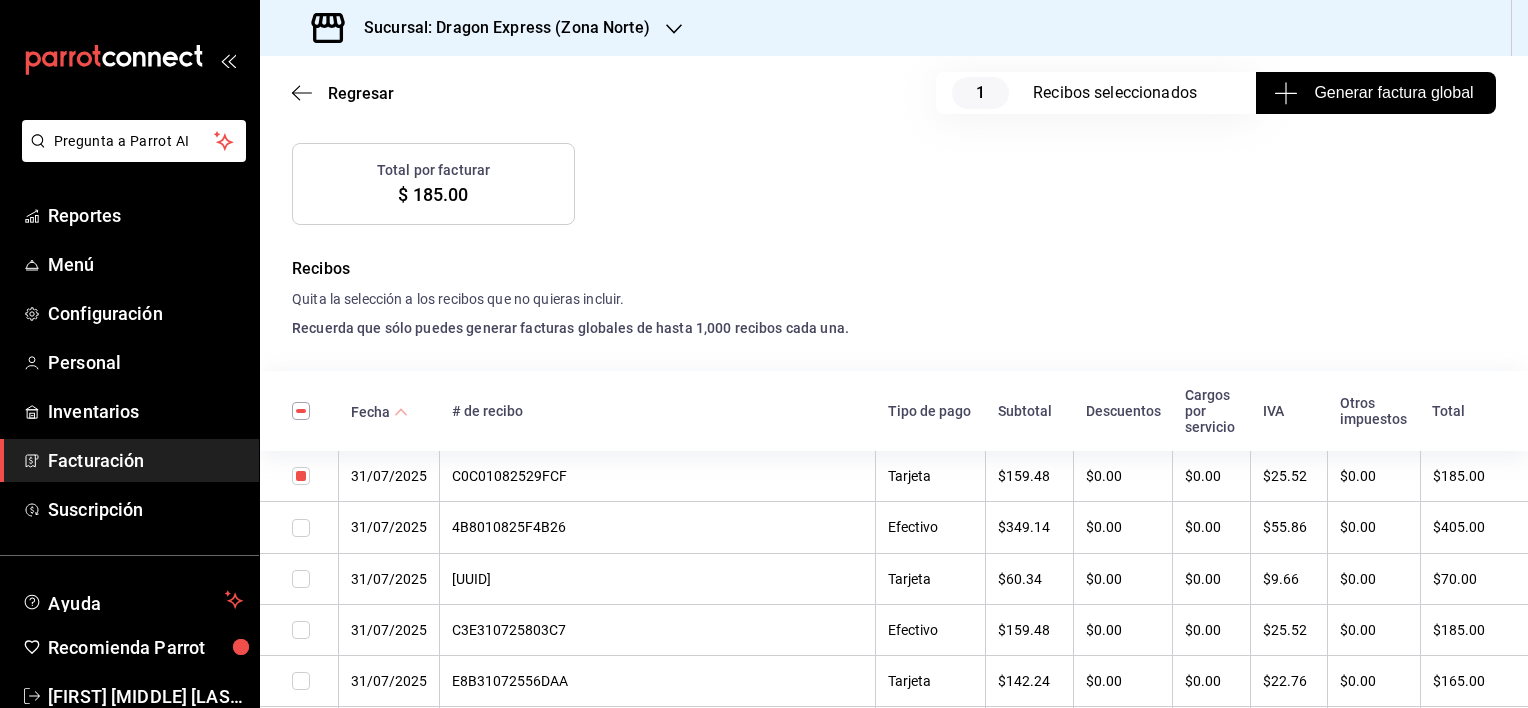 scroll, scrollTop: 400, scrollLeft: 0, axis: vertical 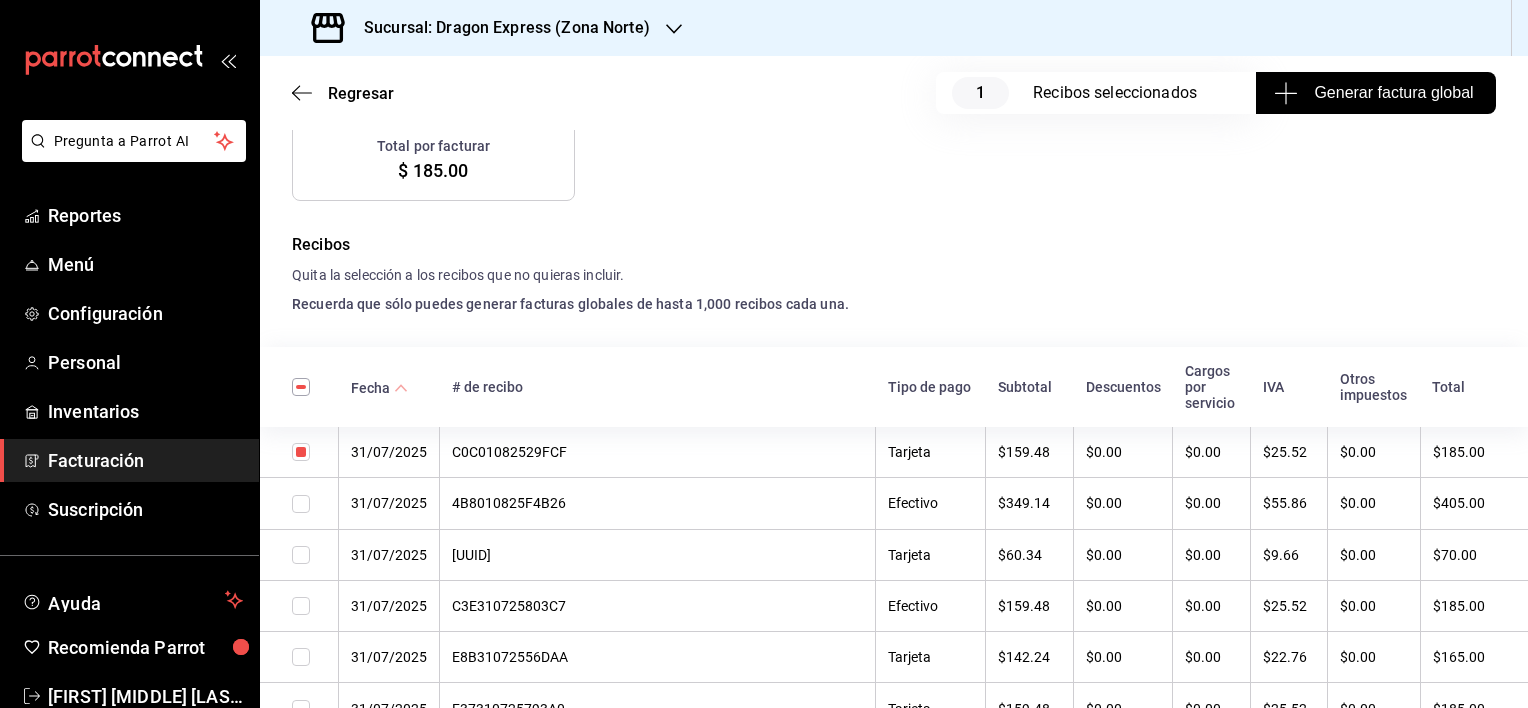 drag, startPoint x: 302, startPoint y: 528, endPoint x: 308, endPoint y: 630, distance: 102.176315 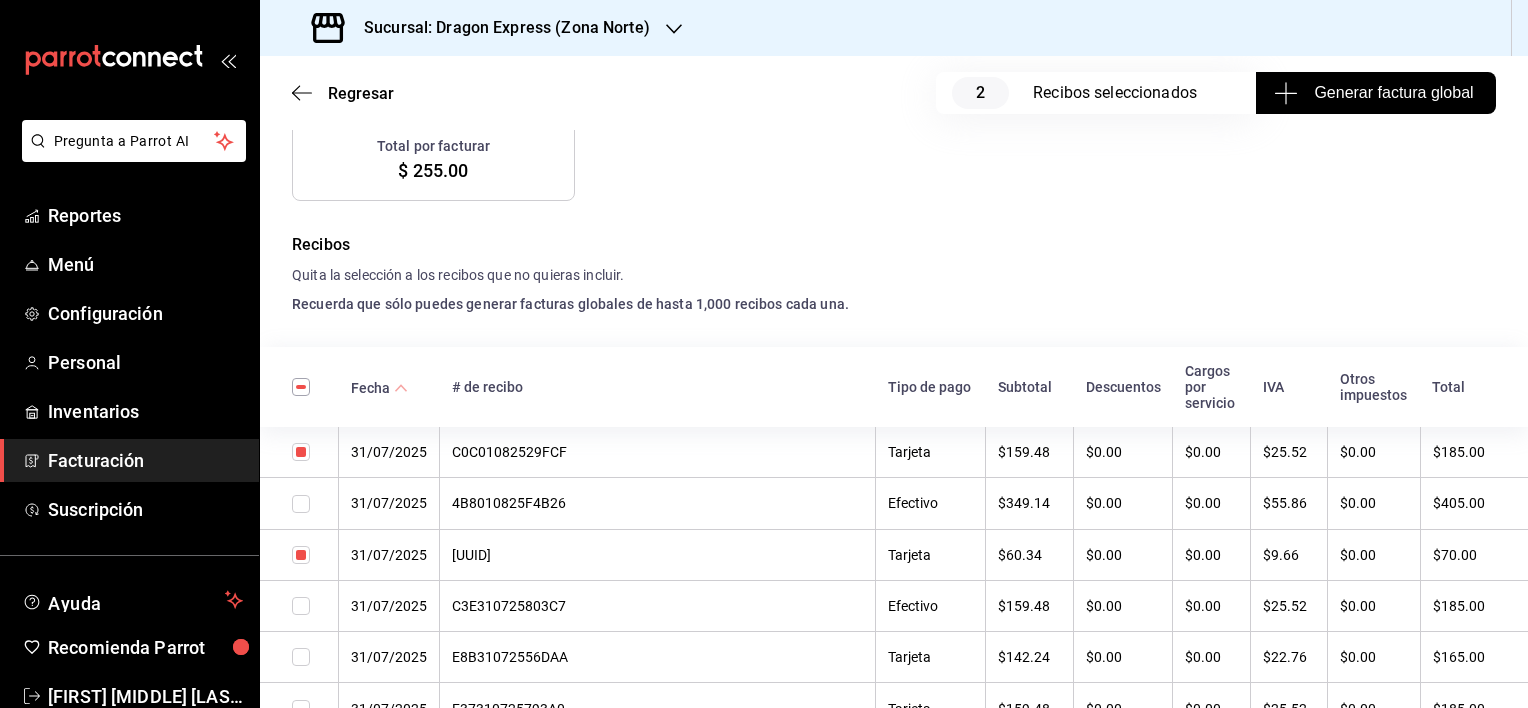 click at bounding box center (301, 657) 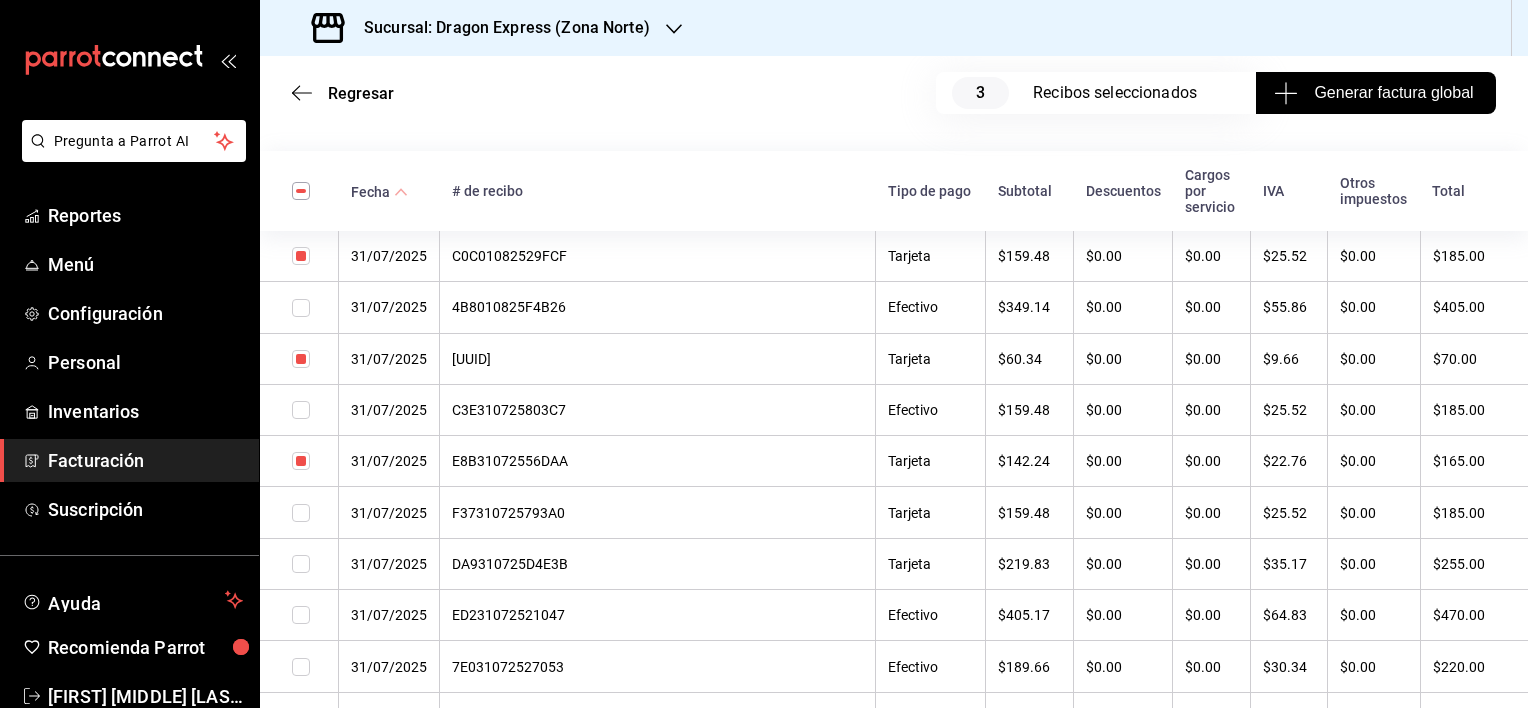 scroll, scrollTop: 600, scrollLeft: 0, axis: vertical 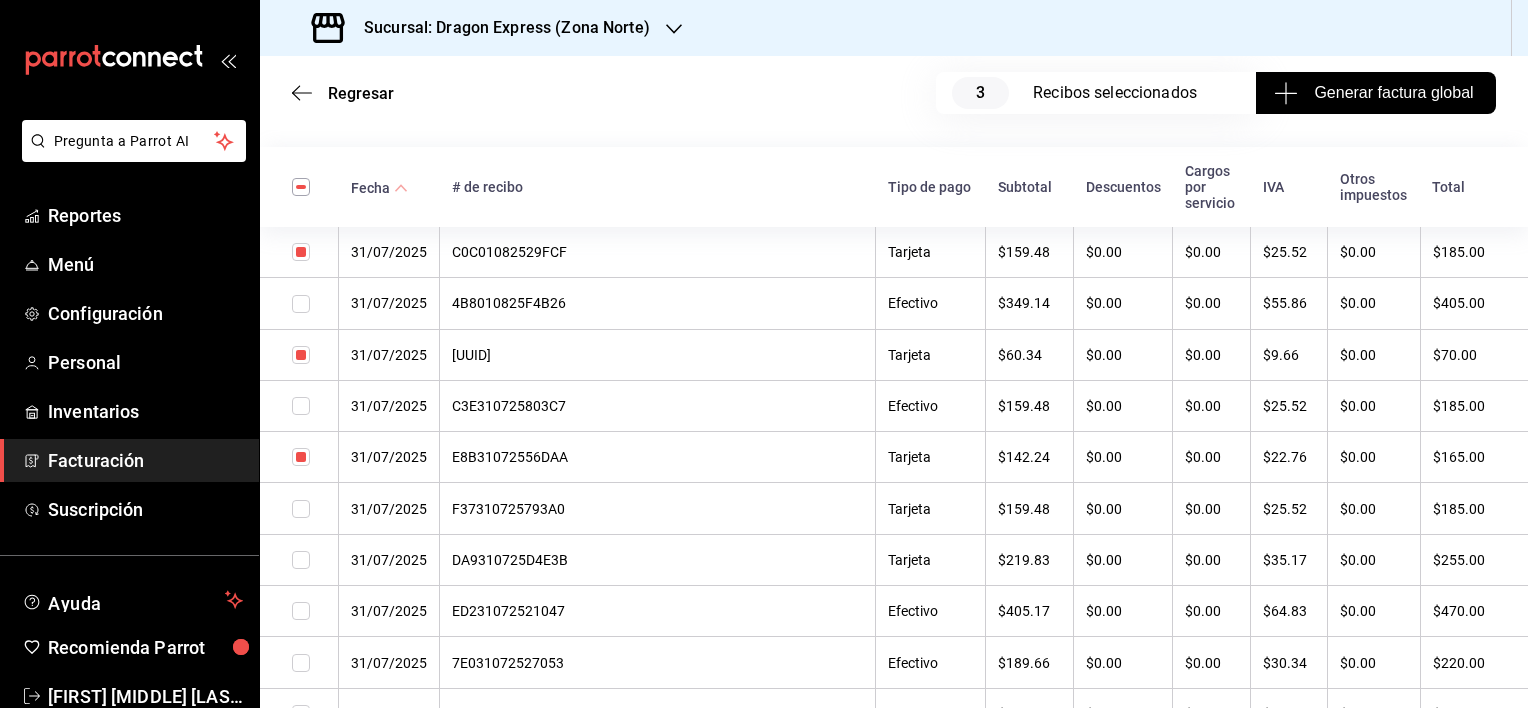 click at bounding box center (301, 611) 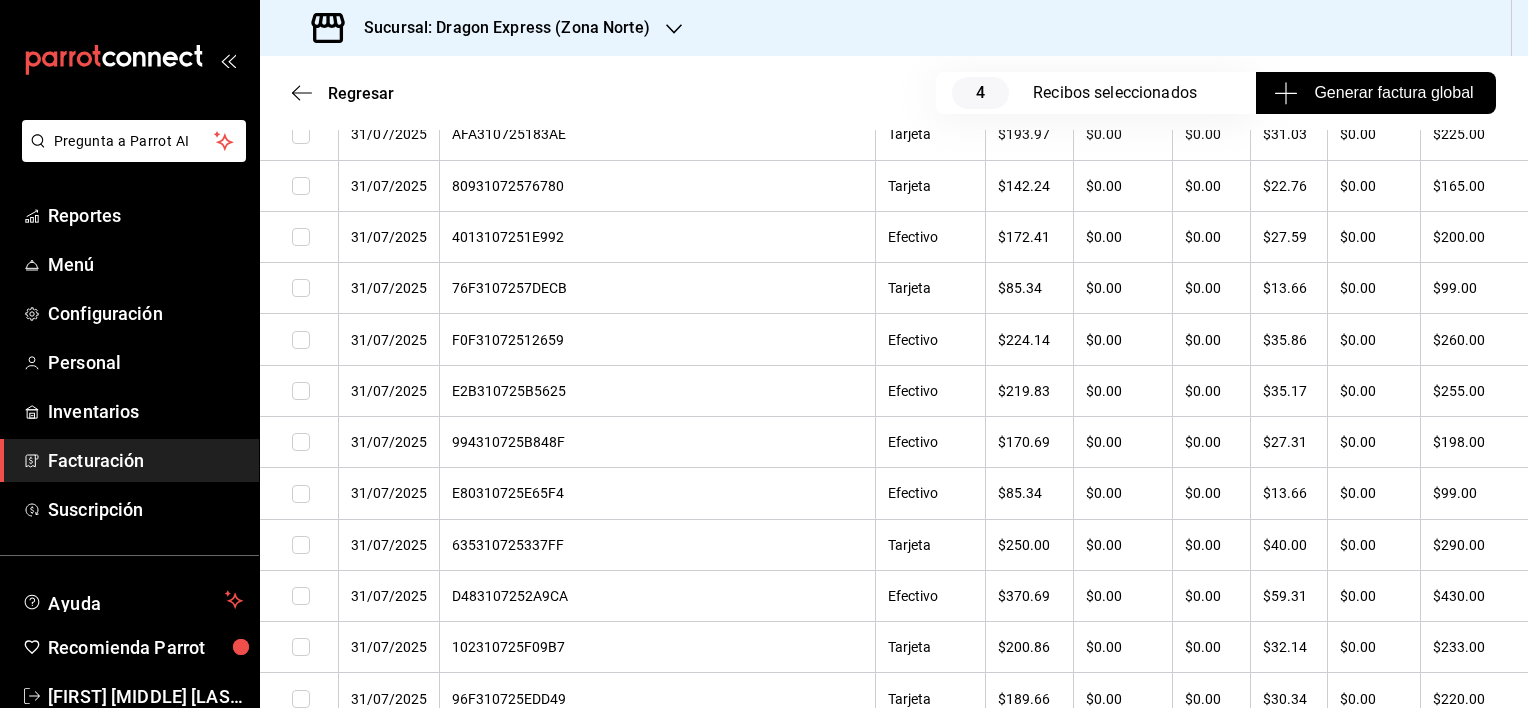 scroll, scrollTop: 2600, scrollLeft: 0, axis: vertical 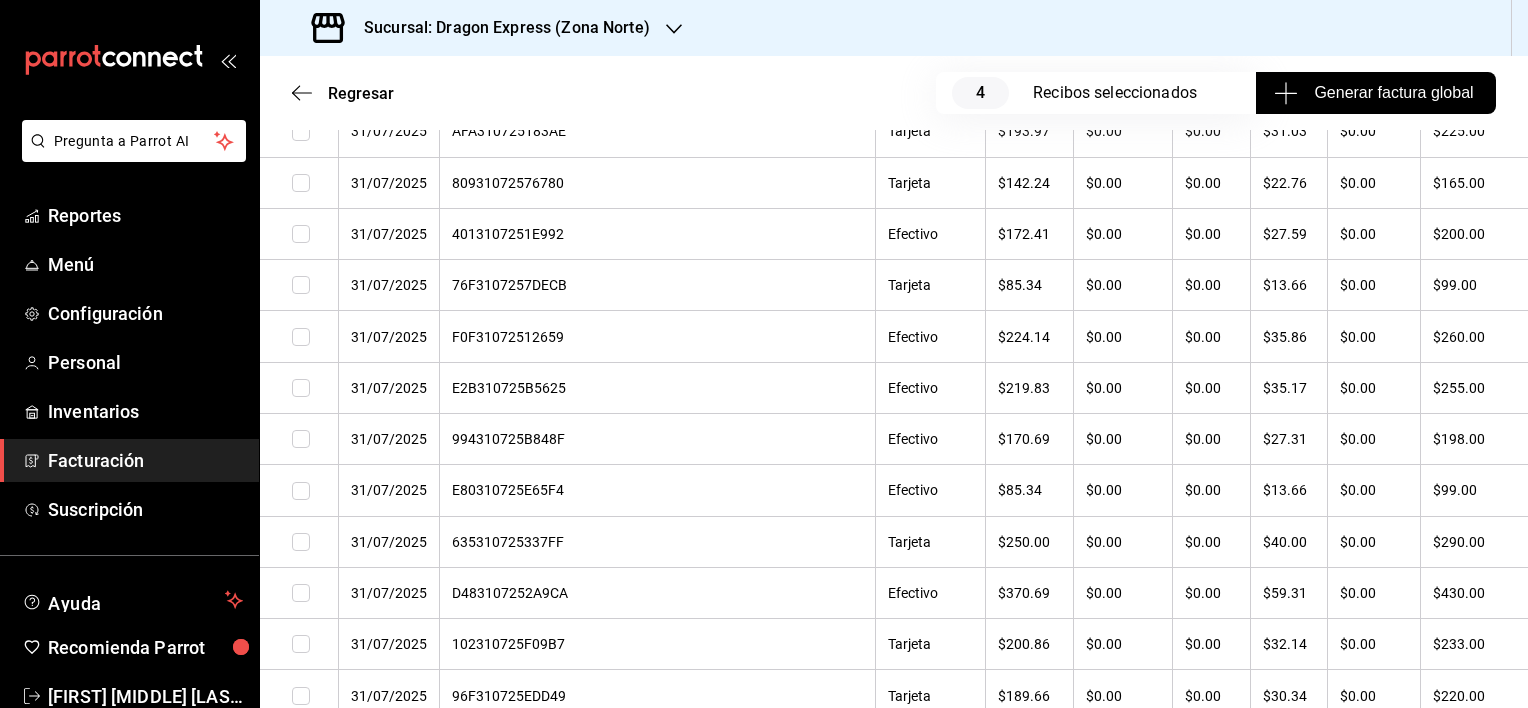 click at bounding box center [301, 798] 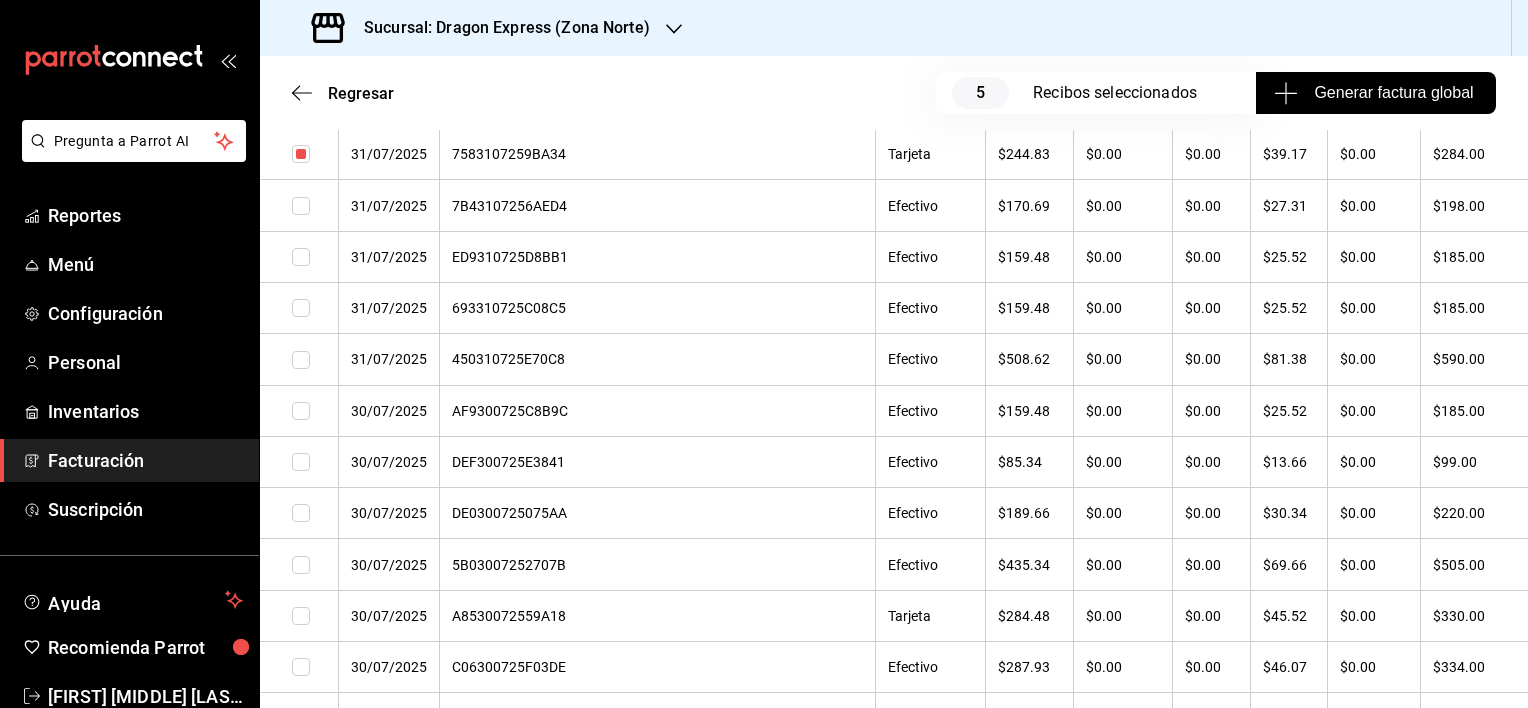 scroll, scrollTop: 3300, scrollLeft: 0, axis: vertical 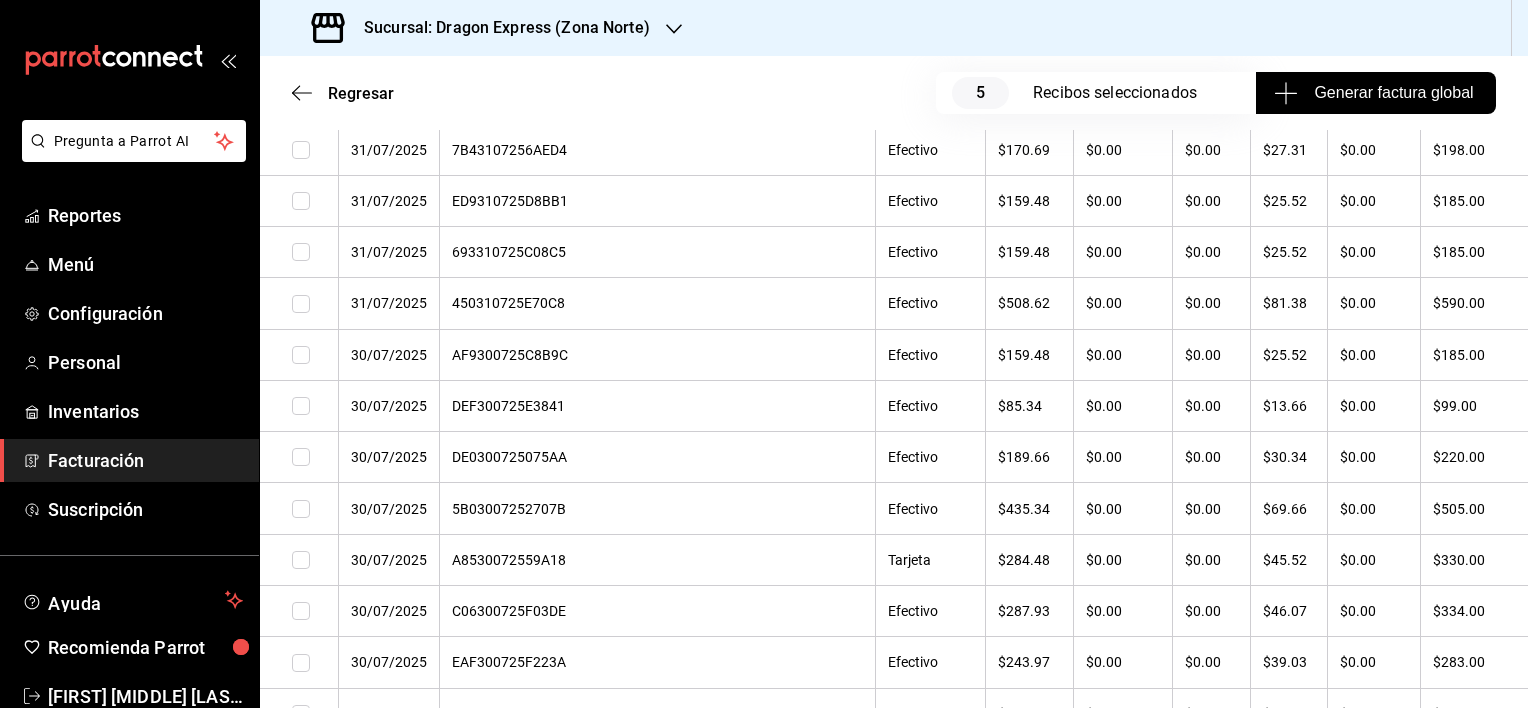 click at bounding box center [301, 663] 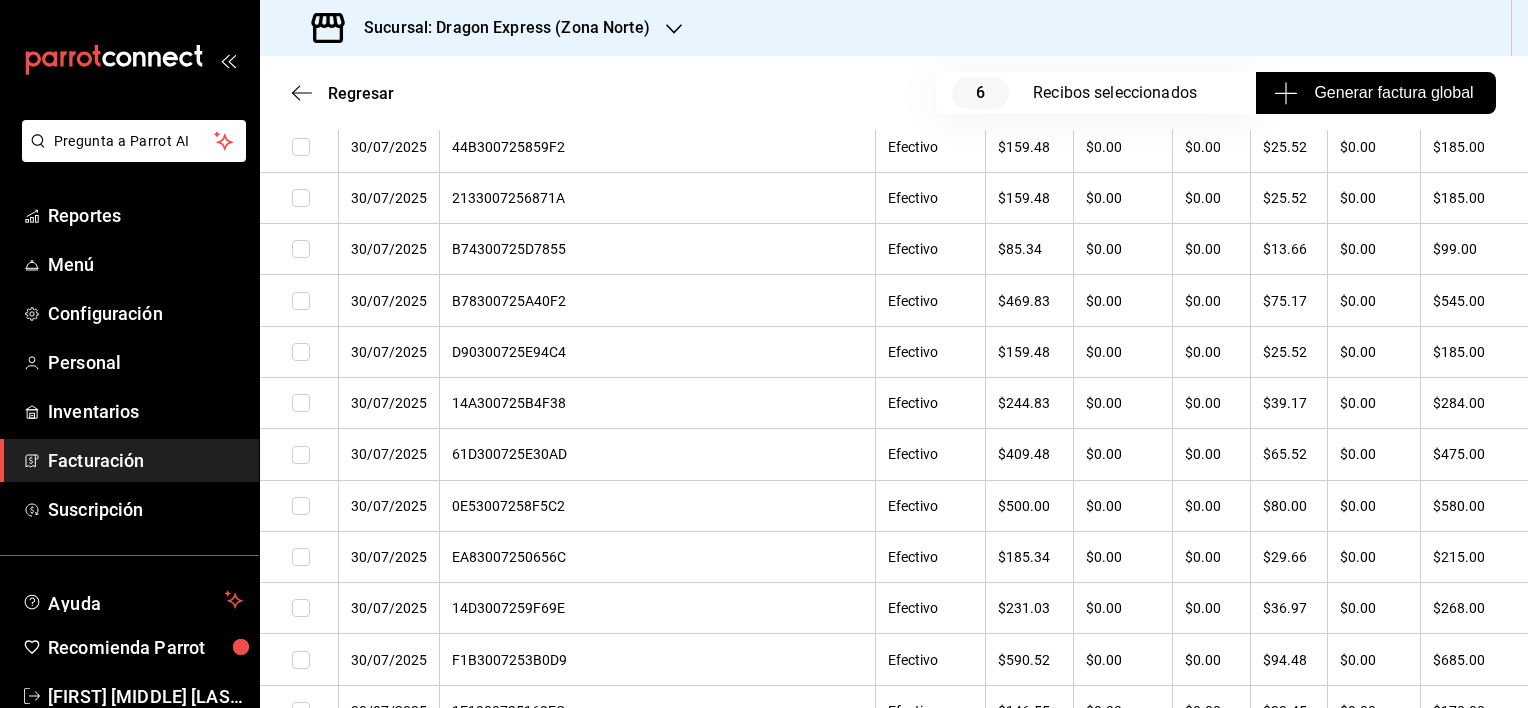 scroll, scrollTop: 4500, scrollLeft: 0, axis: vertical 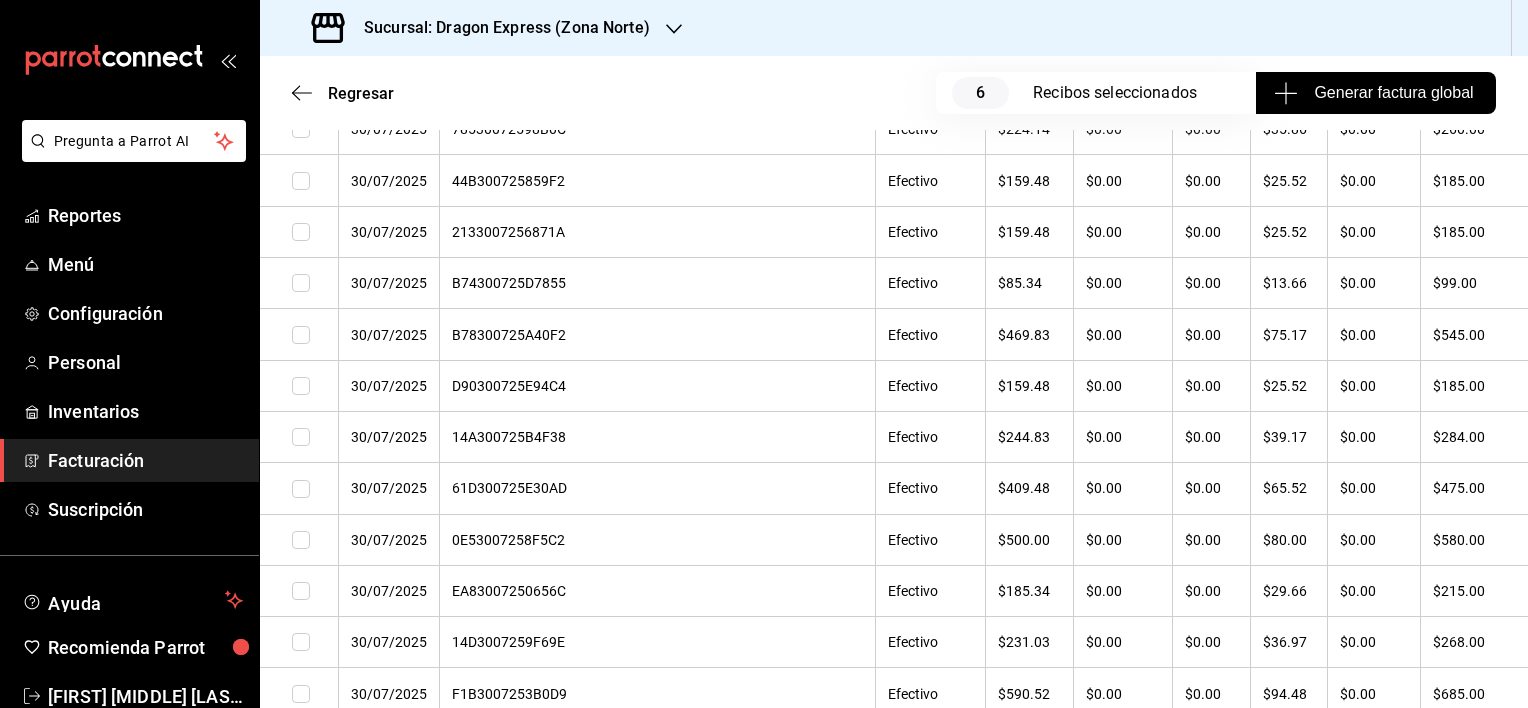 drag, startPoint x: 295, startPoint y: 352, endPoint x: 304, endPoint y: 365, distance: 15.811388 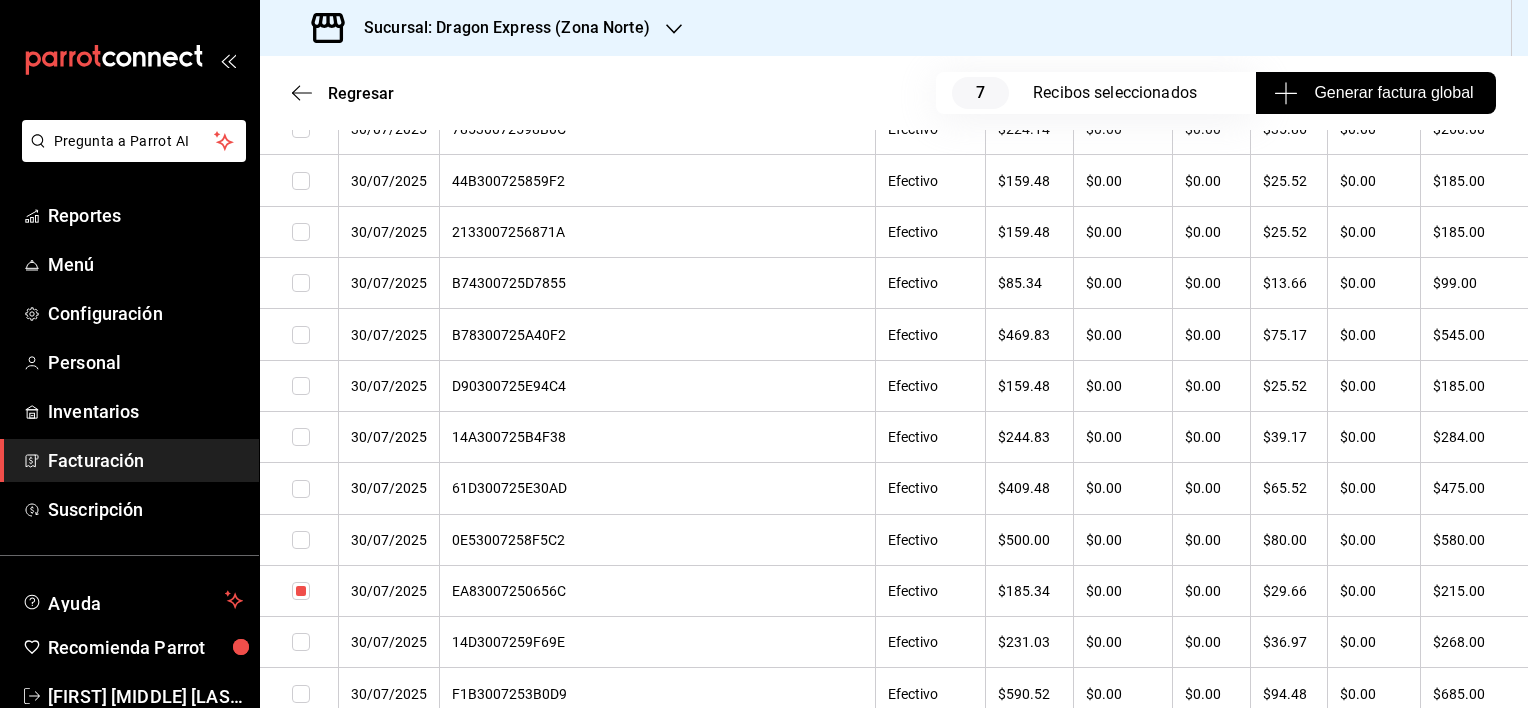 drag, startPoint x: 299, startPoint y: 660, endPoint x: 408, endPoint y: 655, distance: 109.11462 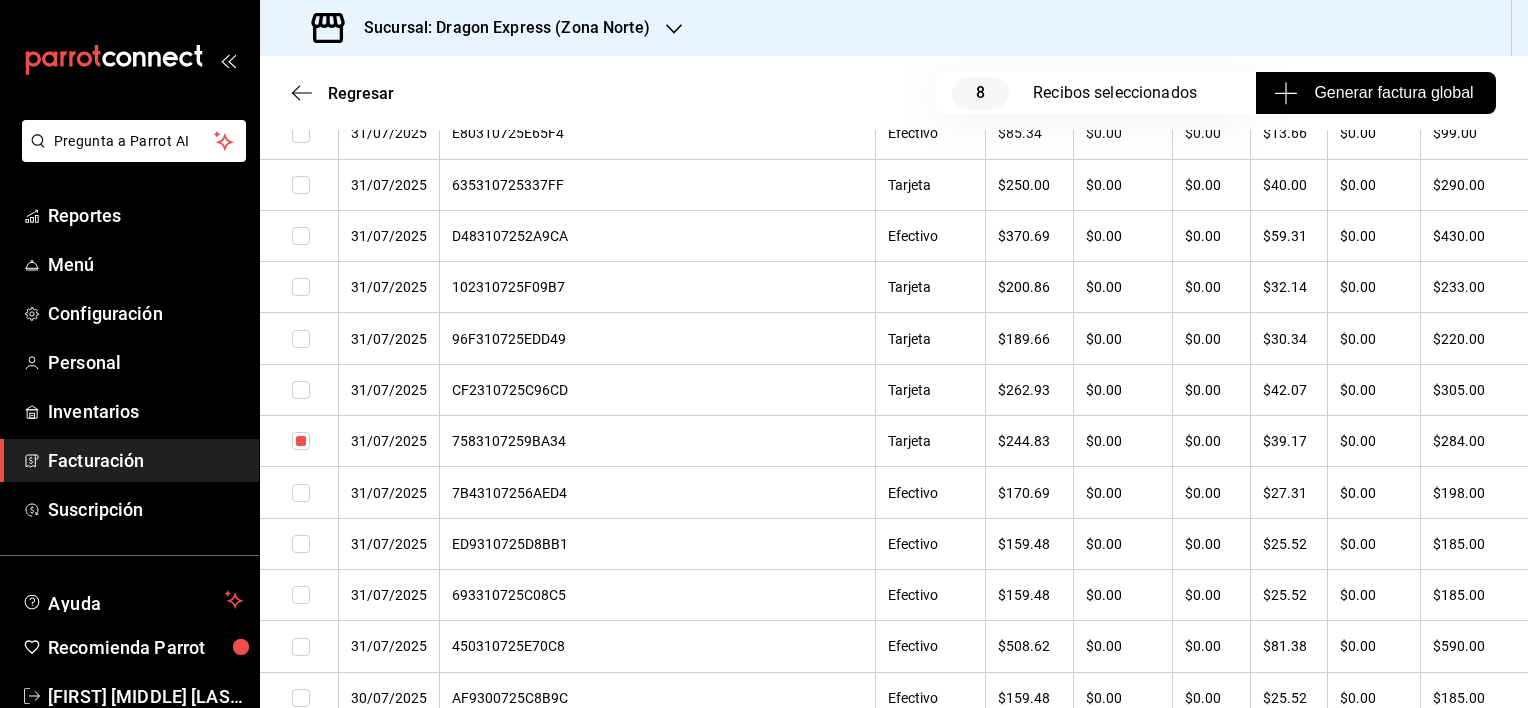 scroll, scrollTop: 3000, scrollLeft: 0, axis: vertical 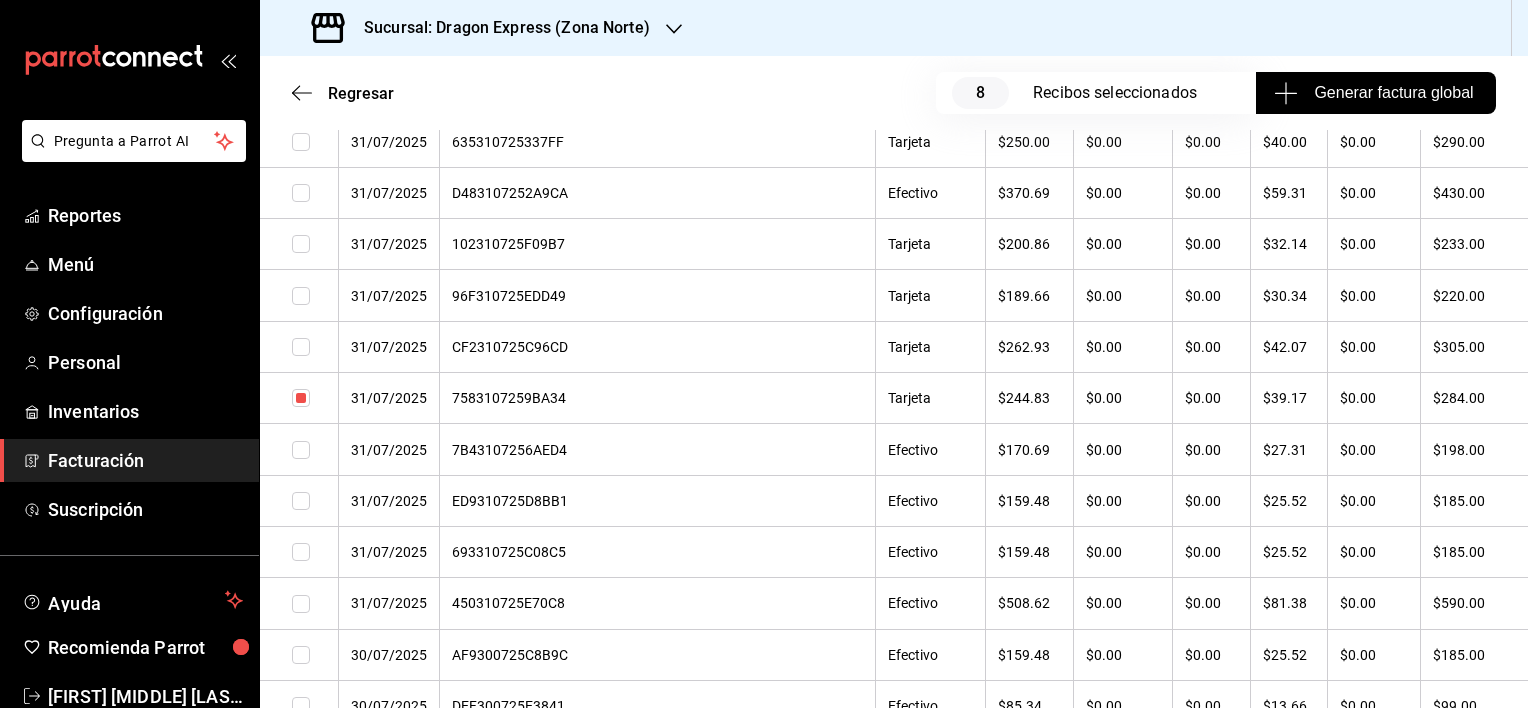 click at bounding box center (301, 757) 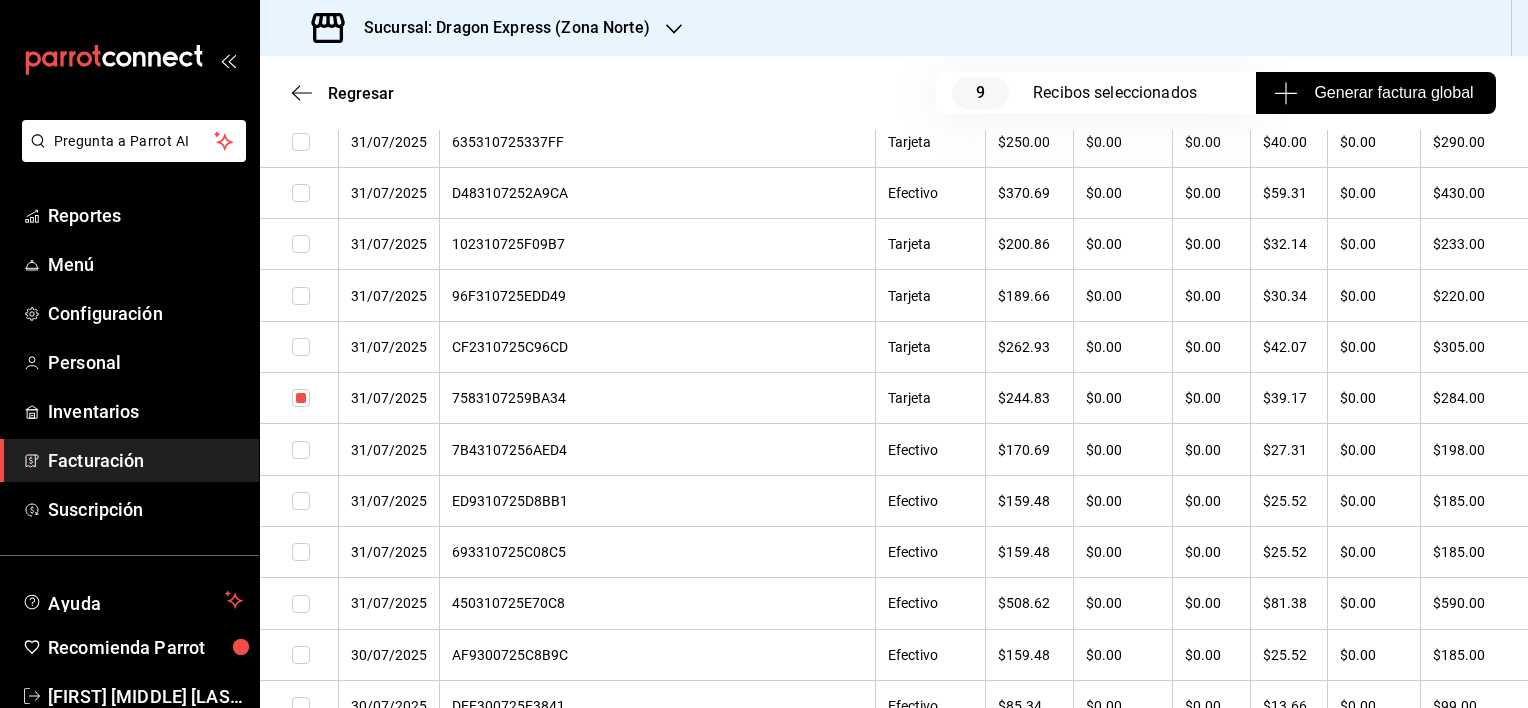 click at bounding box center (301, 860) 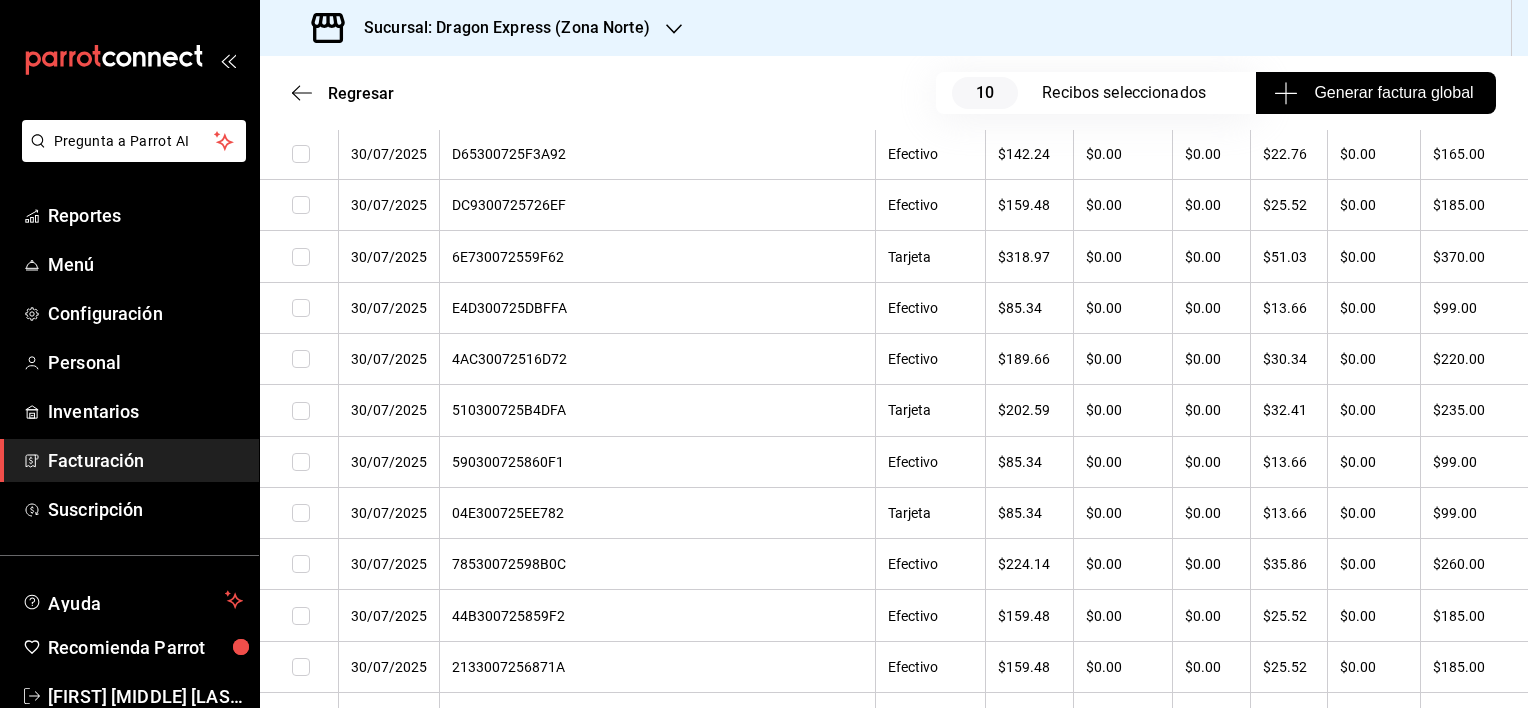 scroll, scrollTop: 4100, scrollLeft: 0, axis: vertical 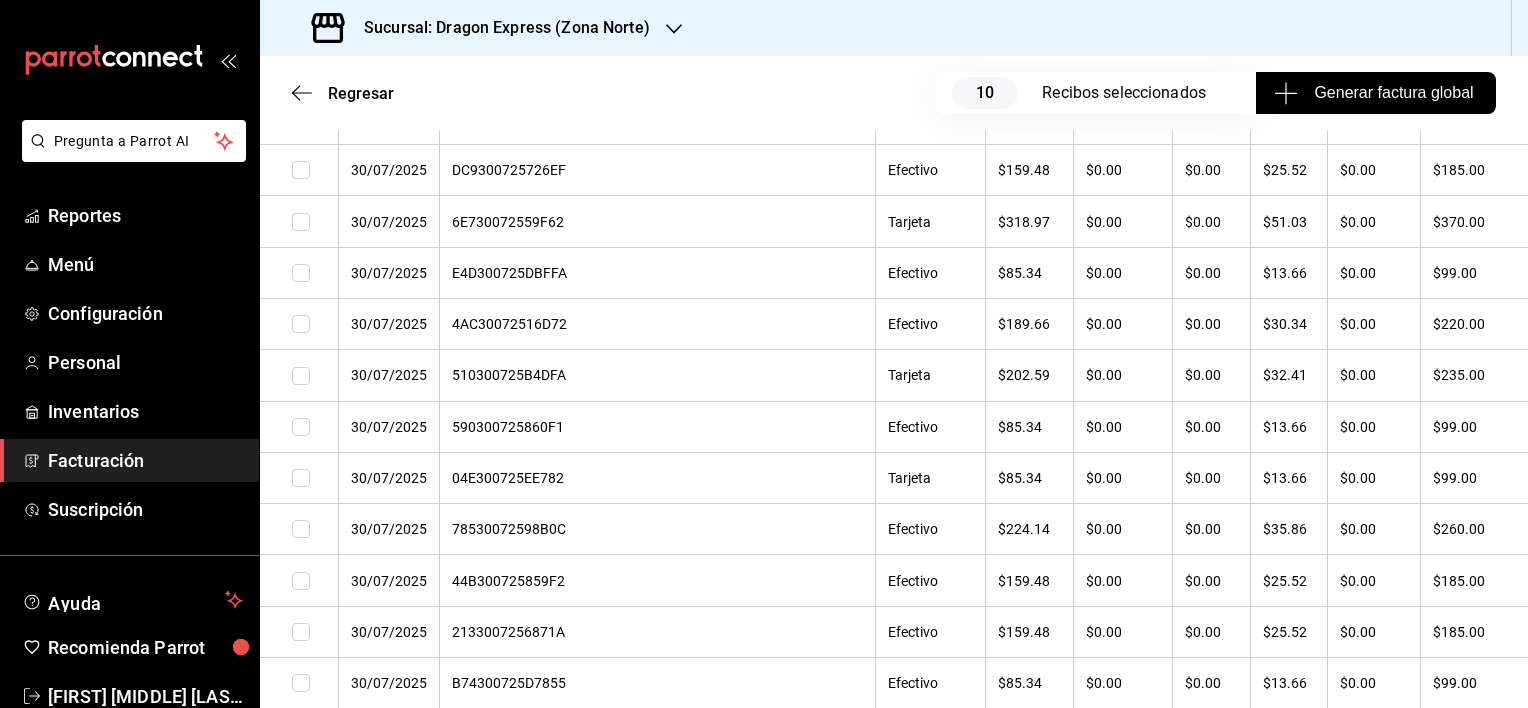 click at bounding box center [301, 837] 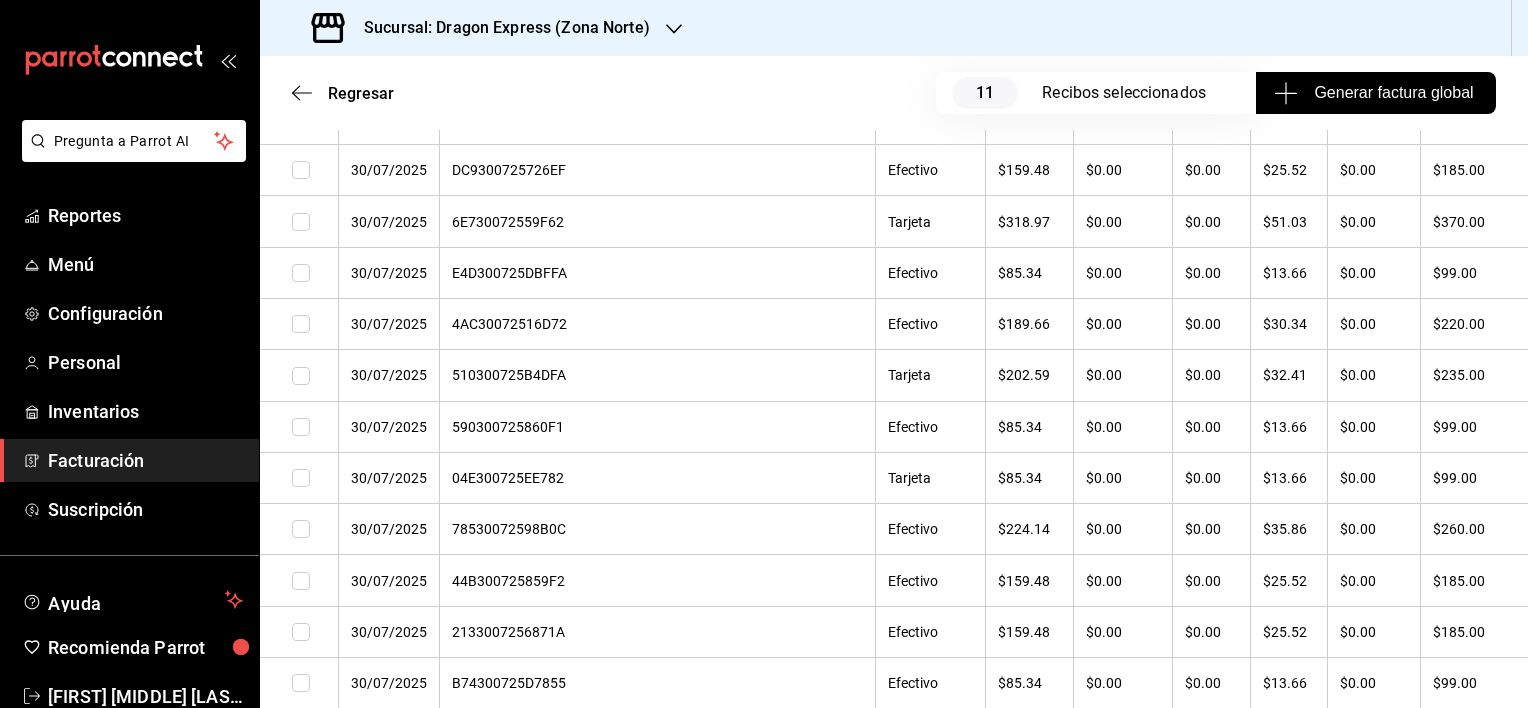 click at bounding box center [301, 632] 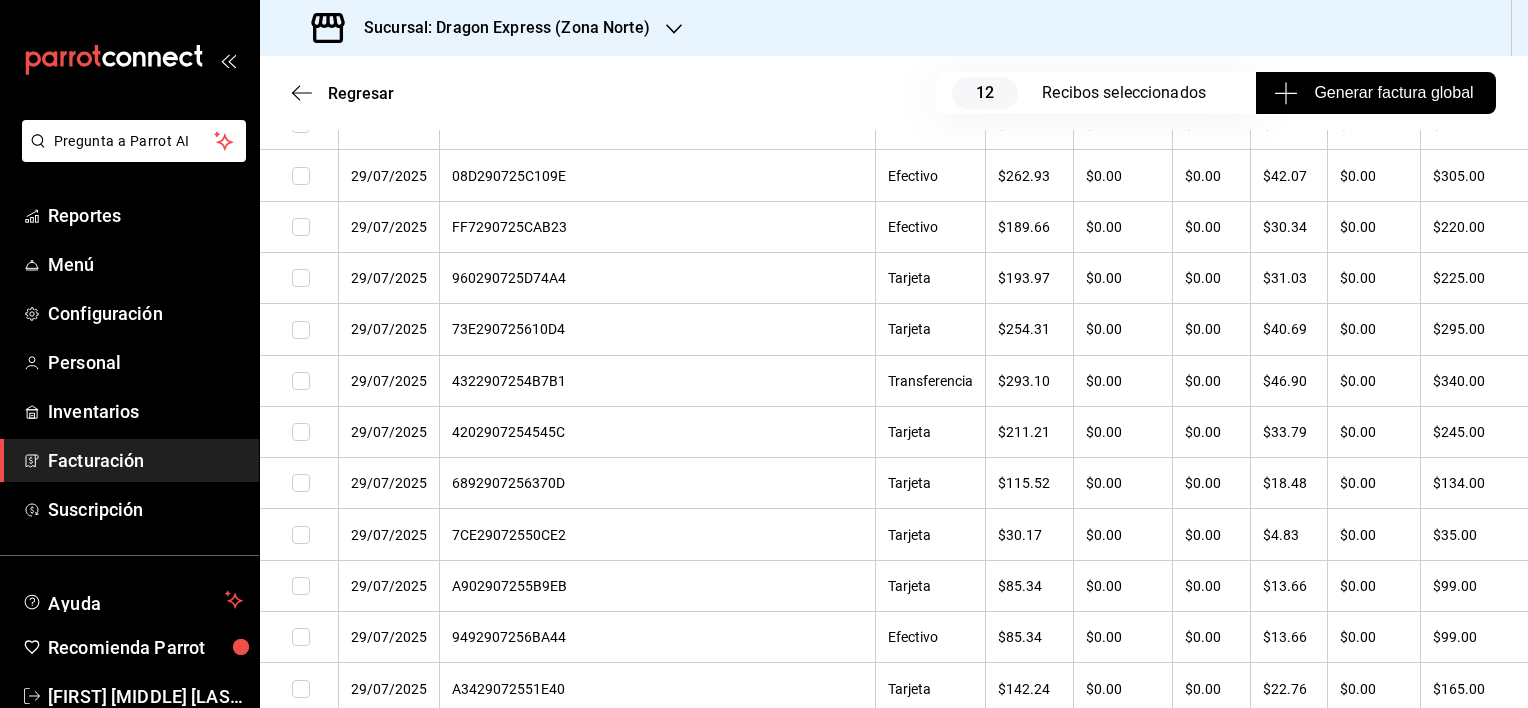 scroll, scrollTop: 6100, scrollLeft: 0, axis: vertical 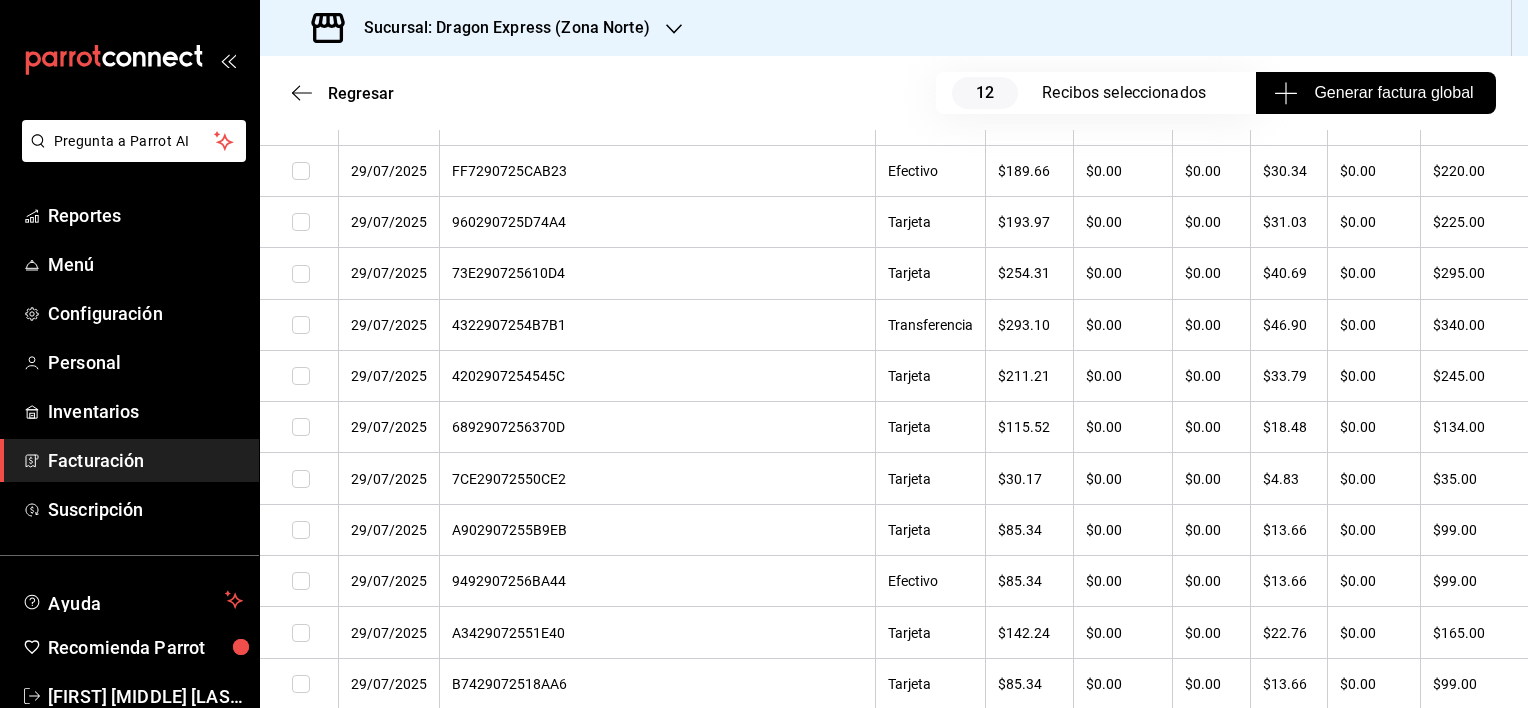 click at bounding box center [299, 581] 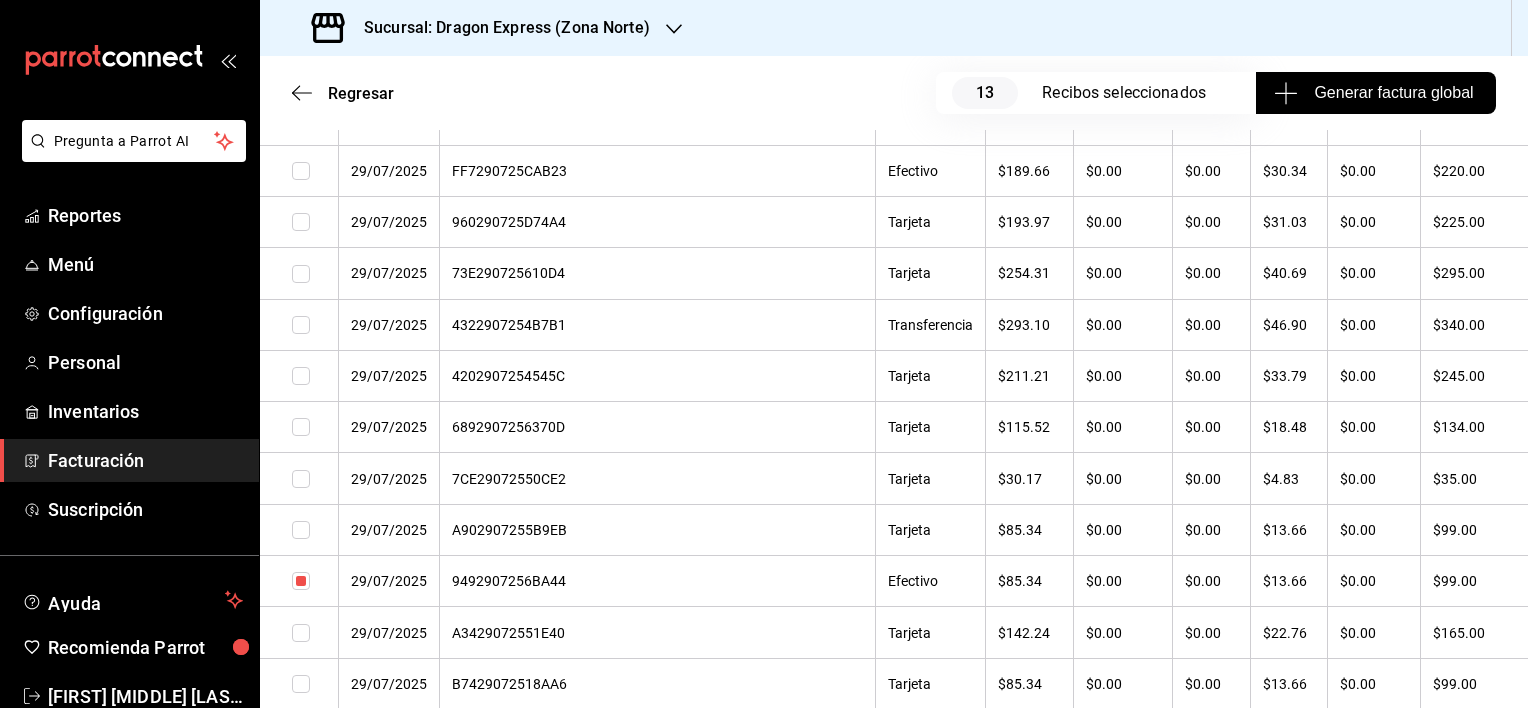 click at bounding box center (301, 684) 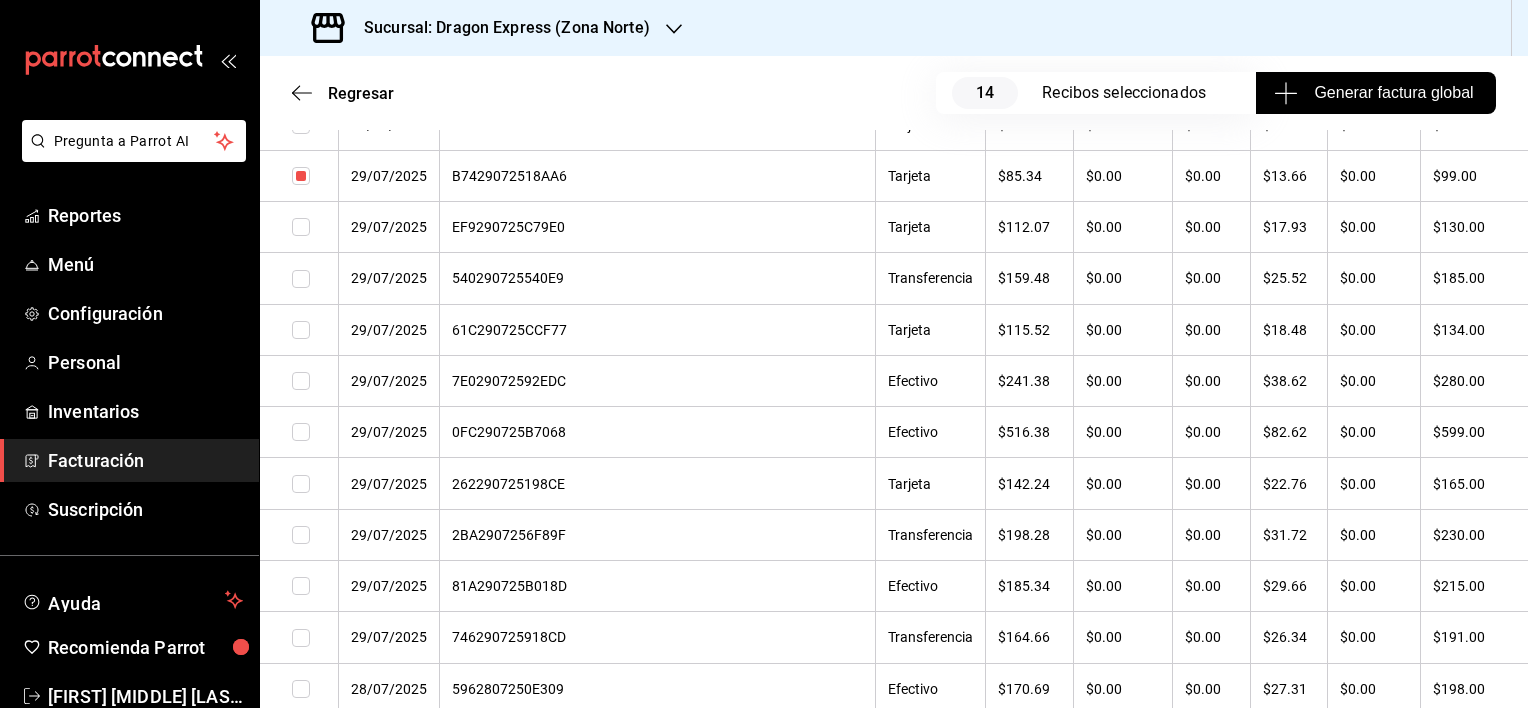 scroll, scrollTop: 6700, scrollLeft: 0, axis: vertical 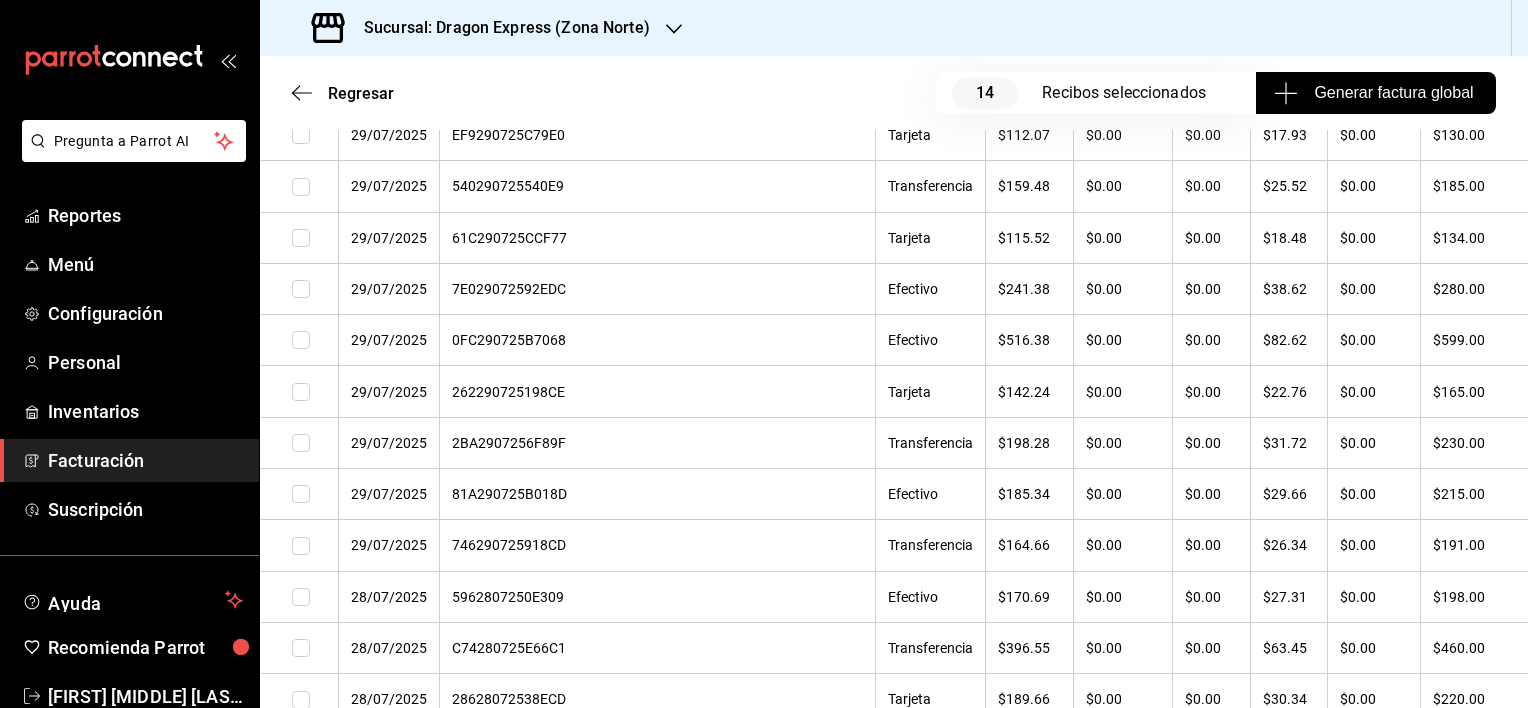 click at bounding box center [301, 751] 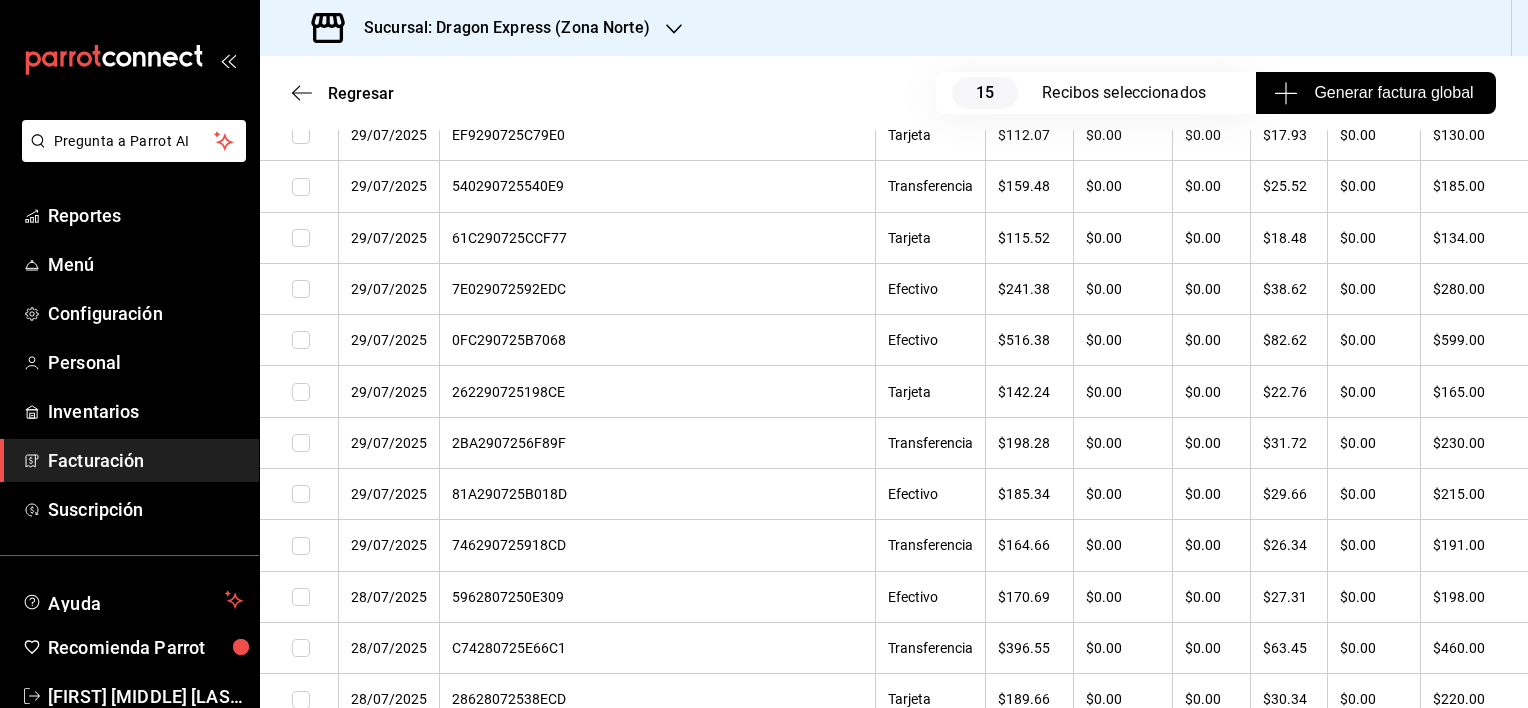 click at bounding box center (301, 597) 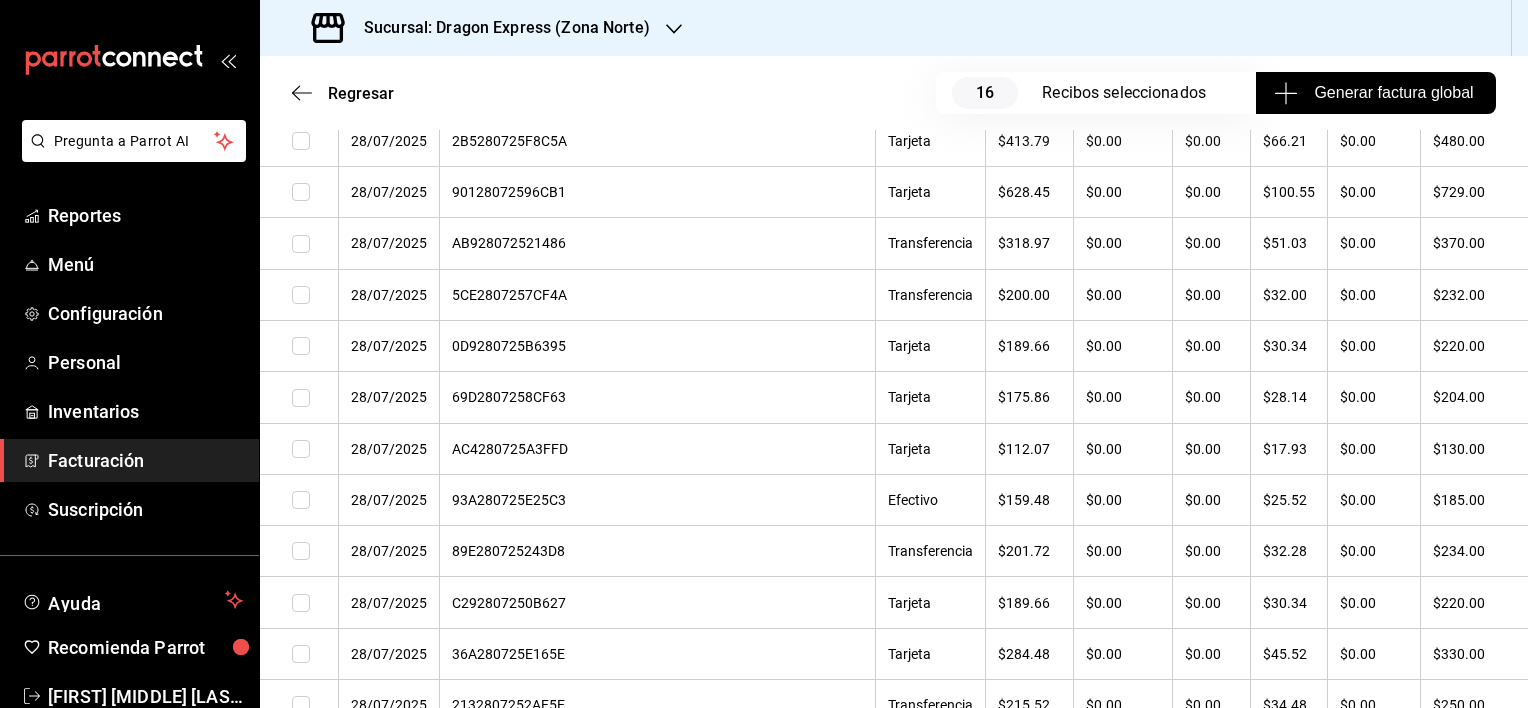 scroll, scrollTop: 9400, scrollLeft: 0, axis: vertical 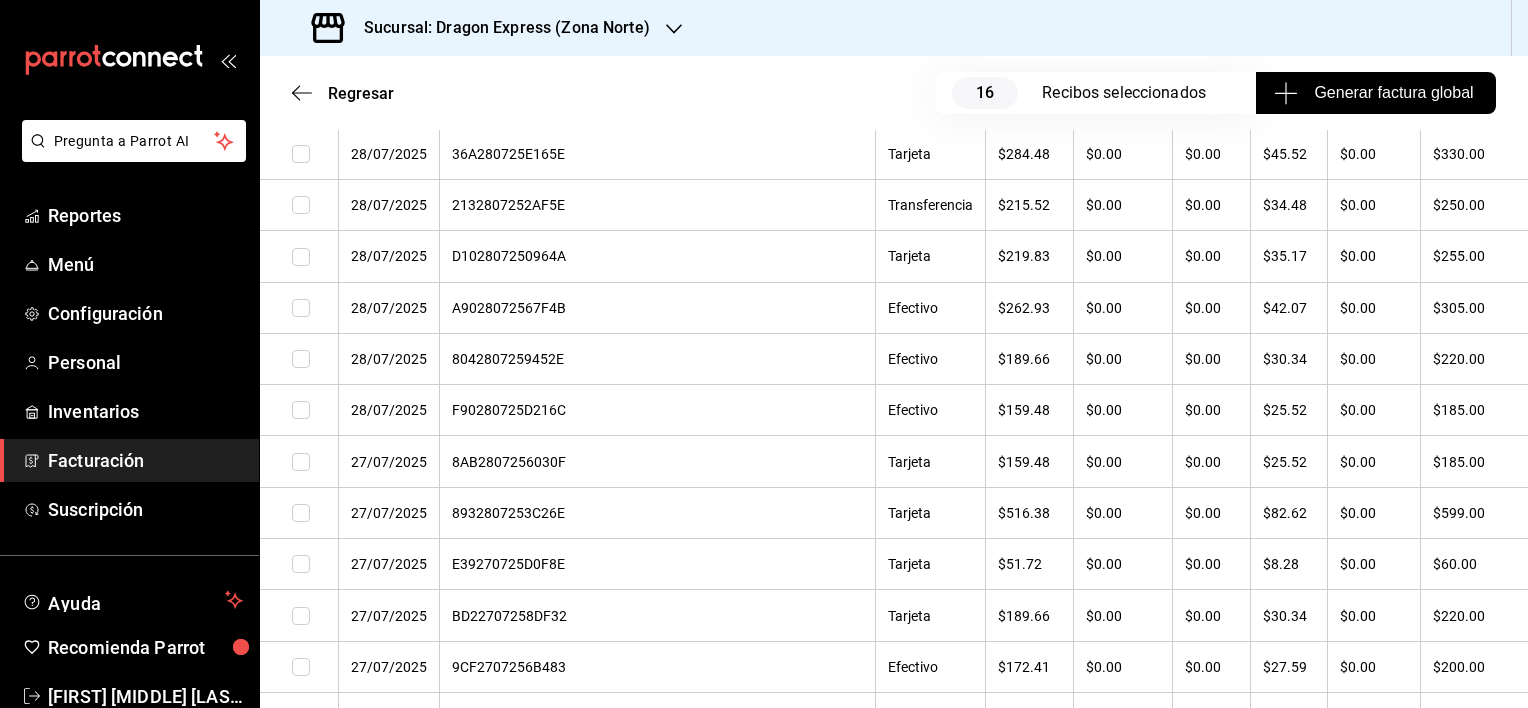 click at bounding box center [299, 717] 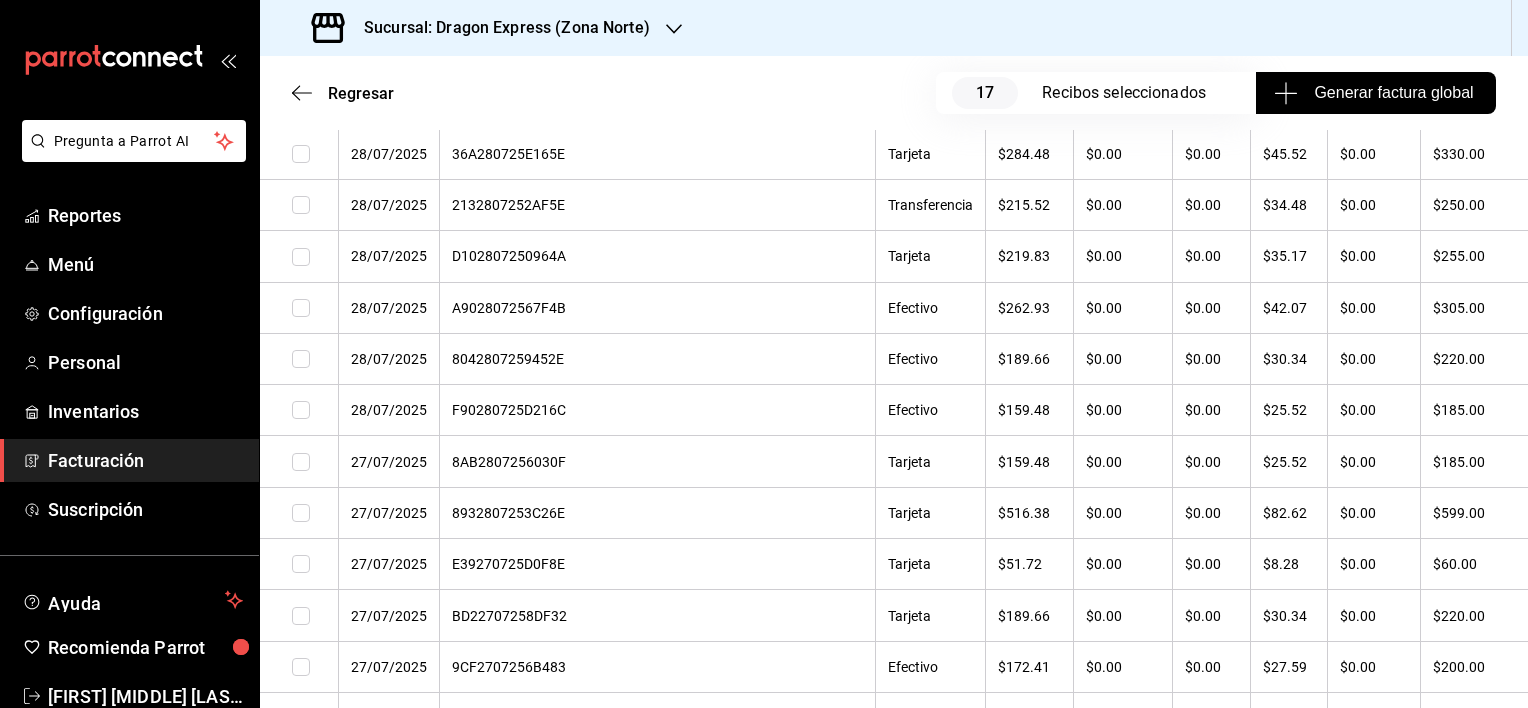 click at bounding box center [301, 821] 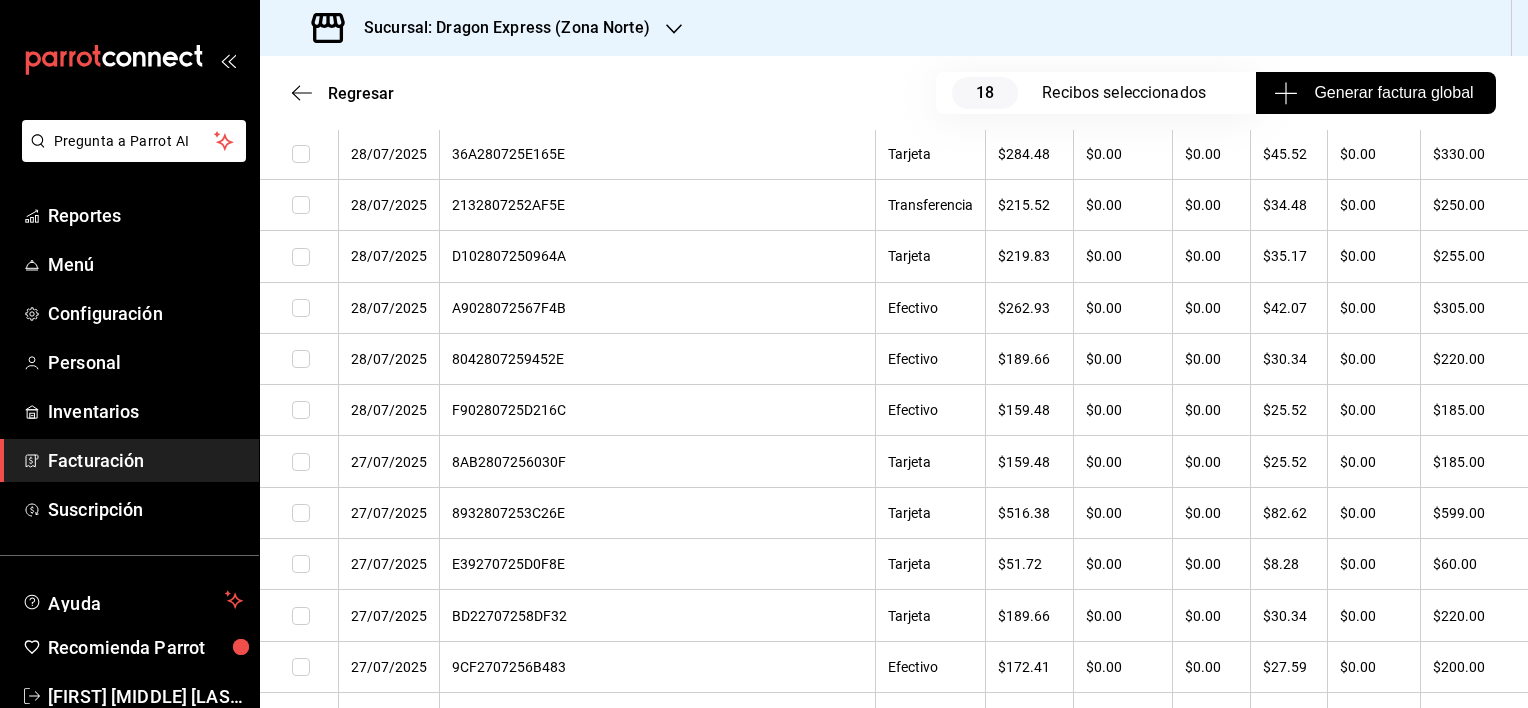 scroll, scrollTop: 10100, scrollLeft: 0, axis: vertical 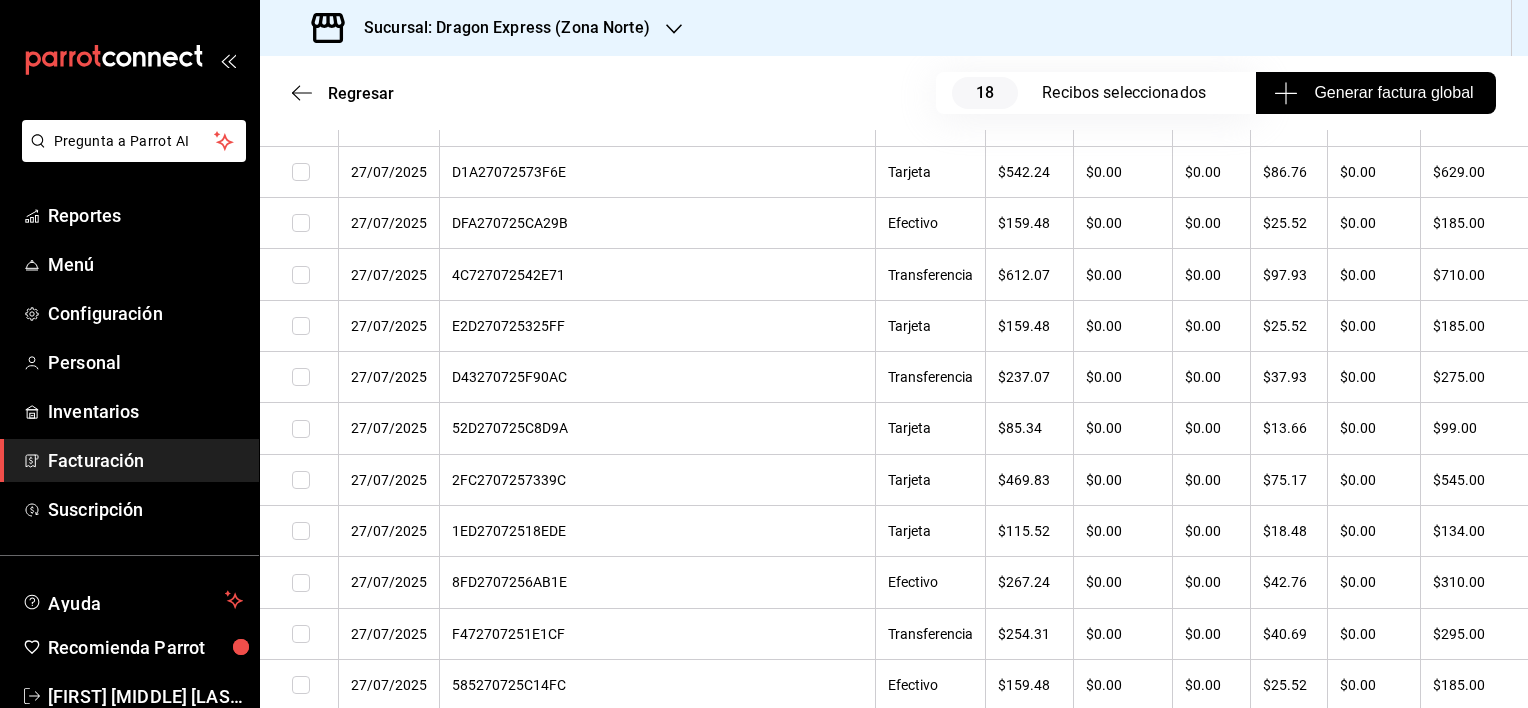click at bounding box center (299, 684) 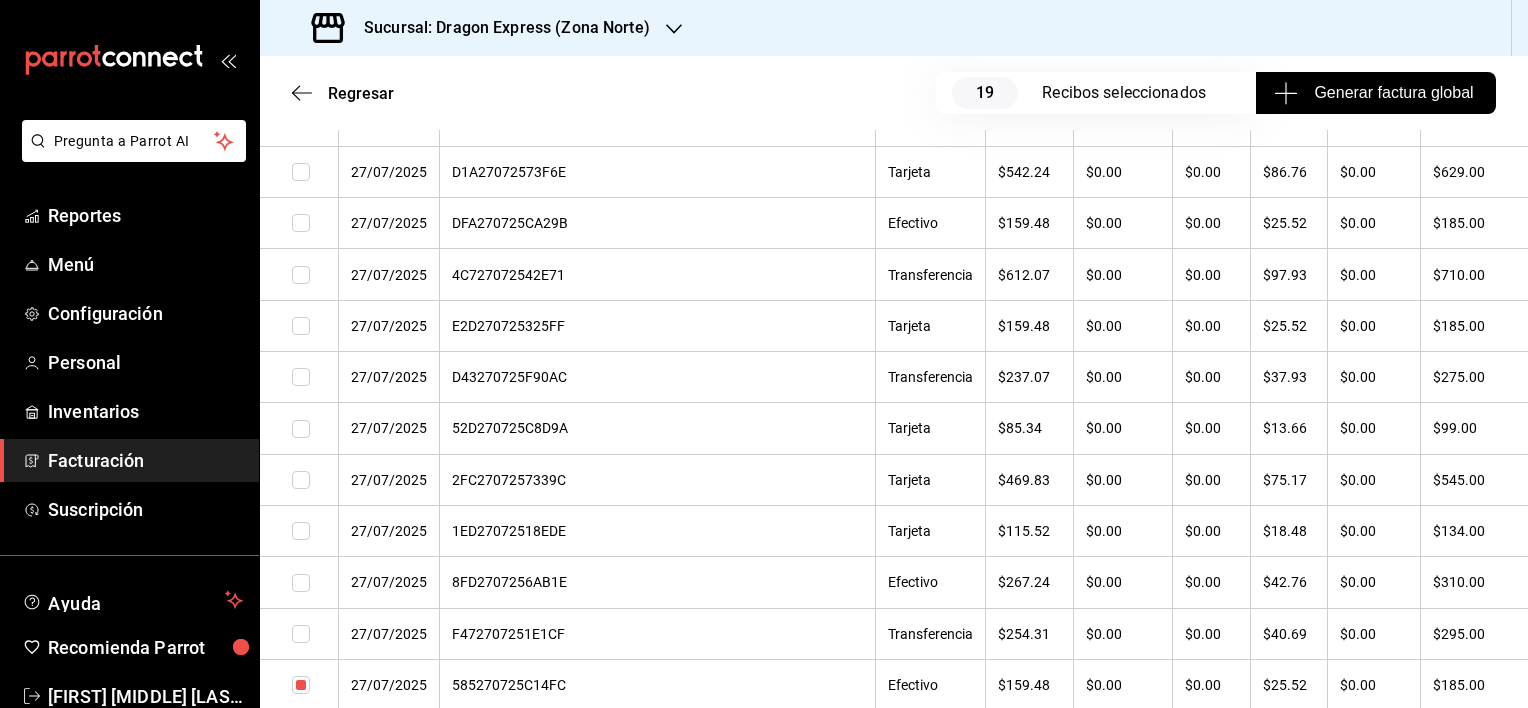 click at bounding box center [301, 839] 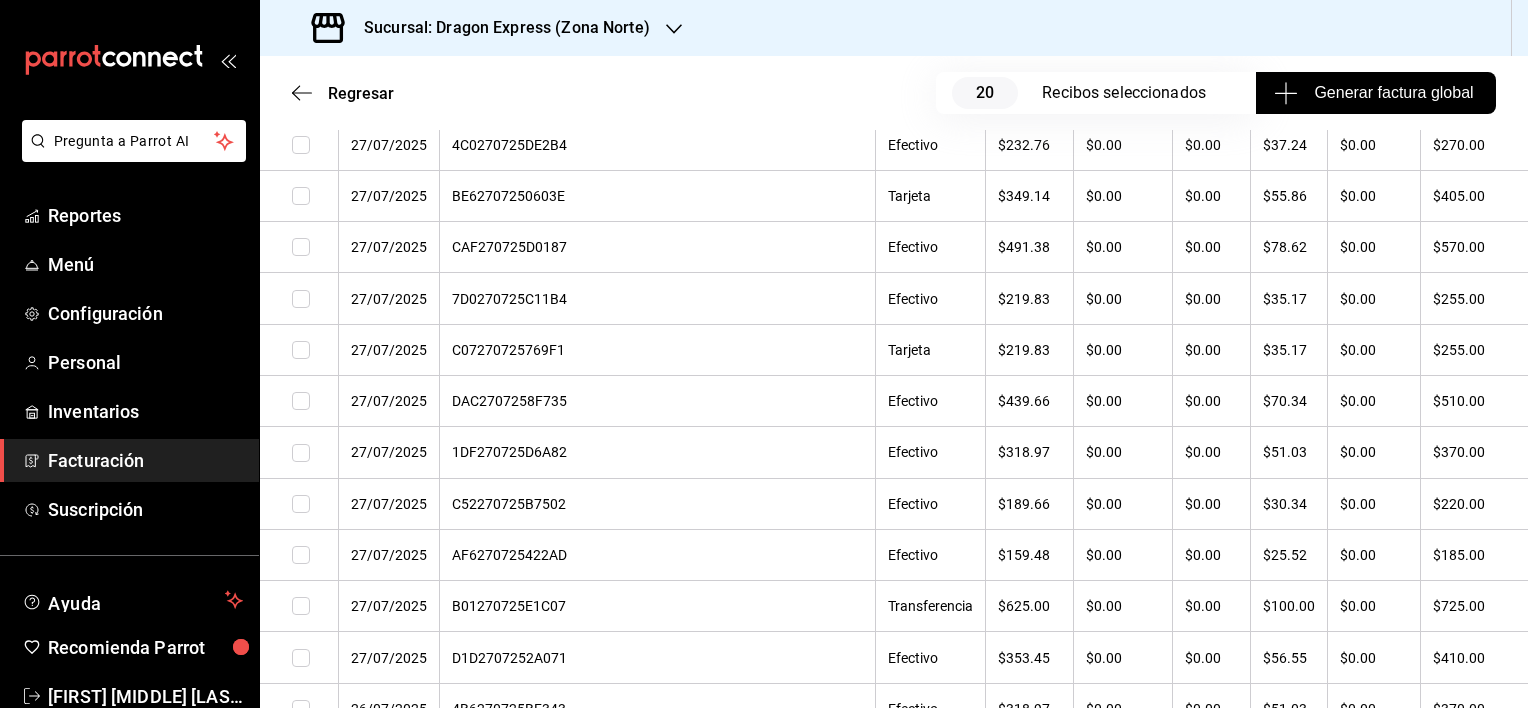 scroll, scrollTop: 13800, scrollLeft: 0, axis: vertical 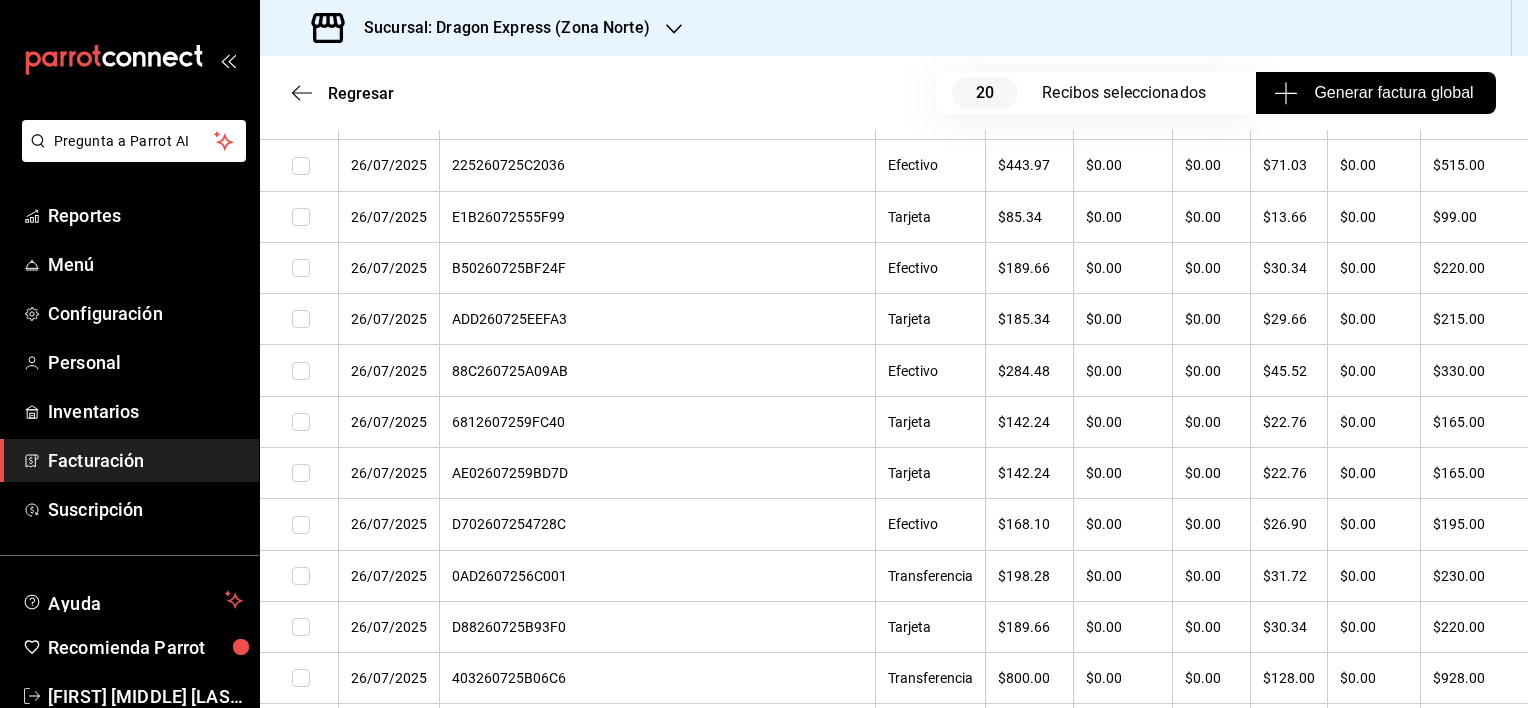 click at bounding box center (301, 678) 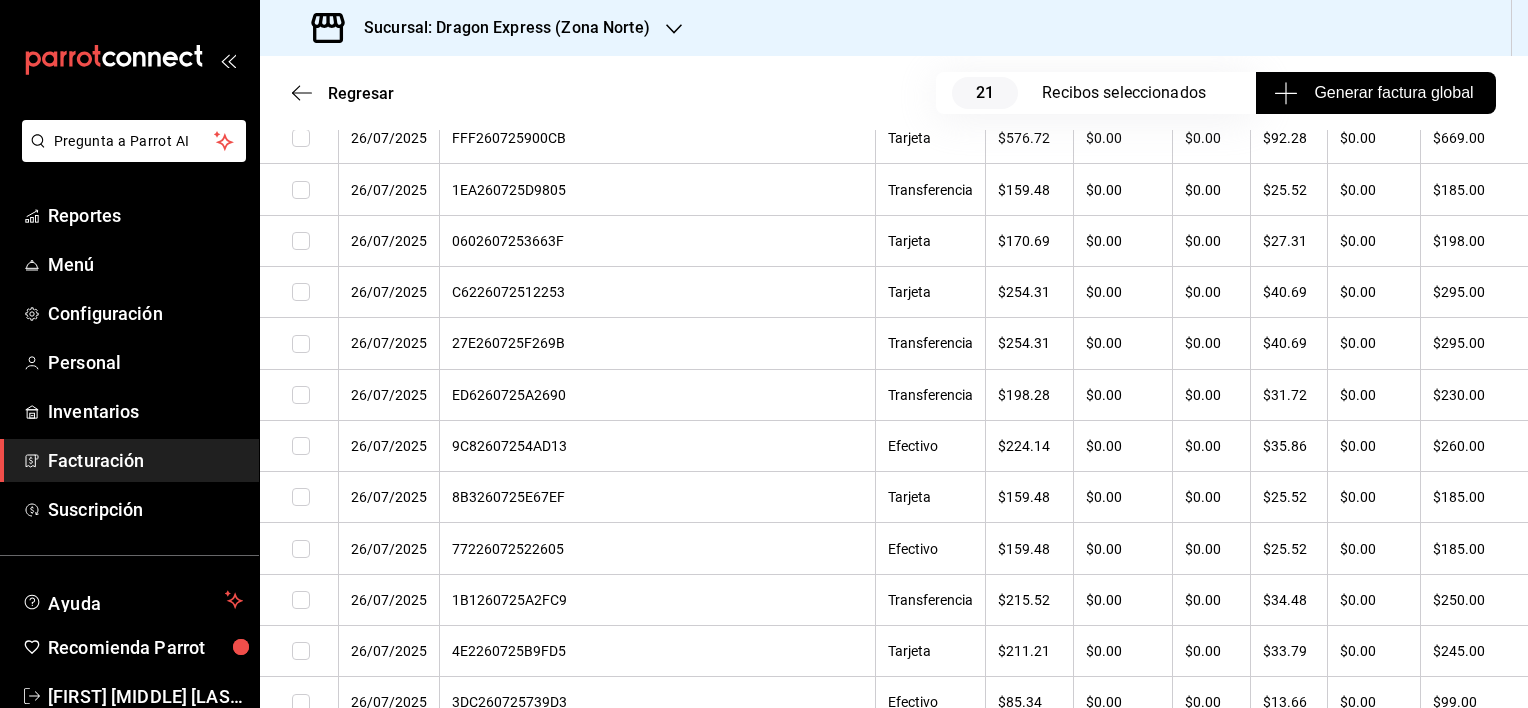 scroll, scrollTop: 14500, scrollLeft: 0, axis: vertical 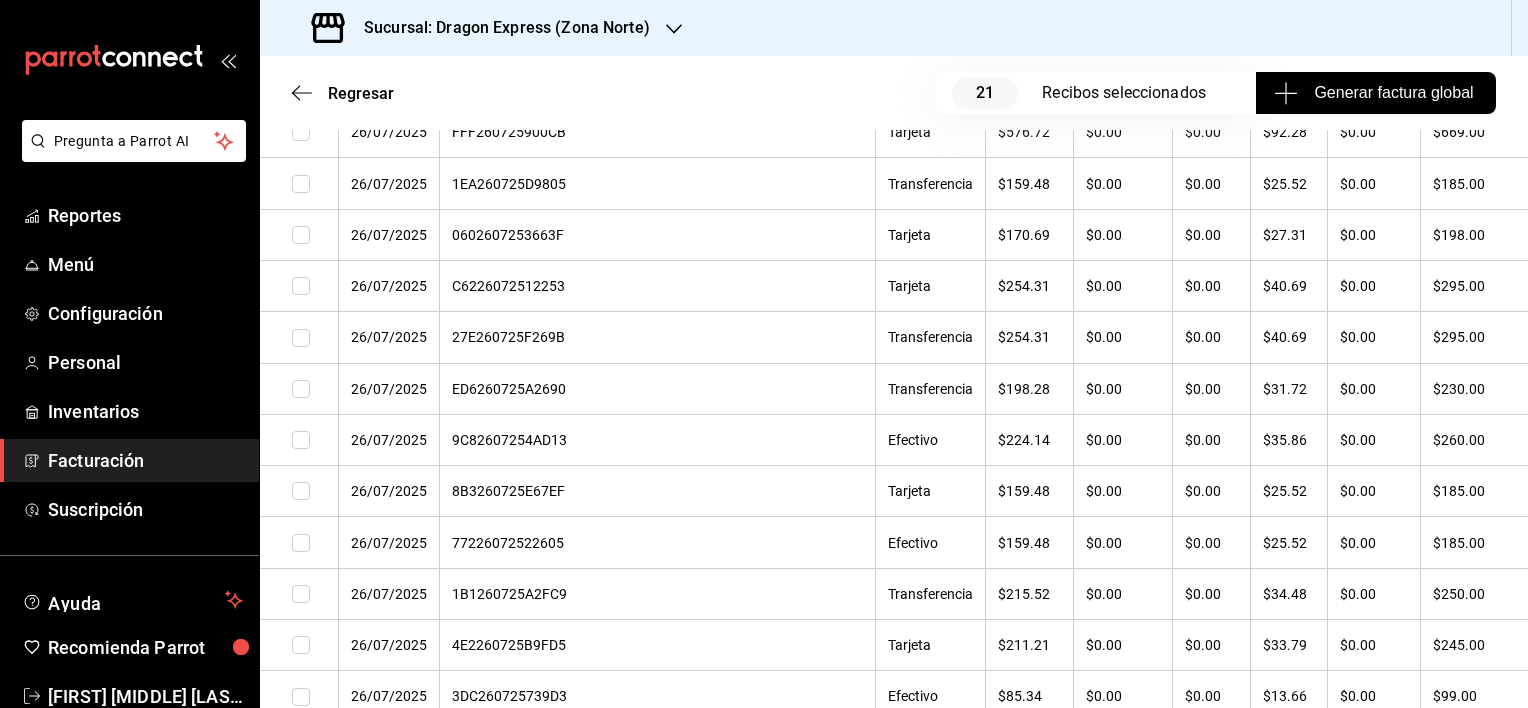 click at bounding box center (301, 645) 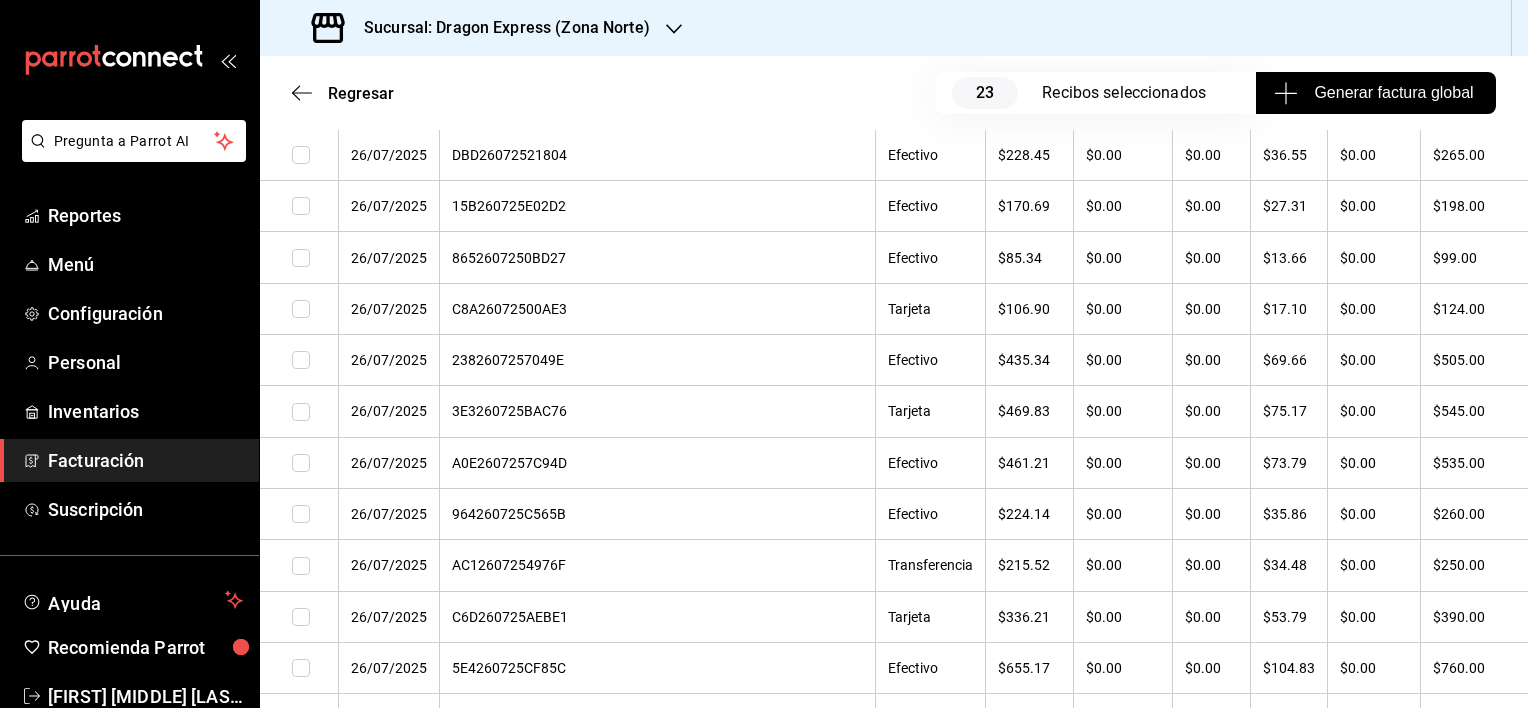 scroll, scrollTop: 15500, scrollLeft: 0, axis: vertical 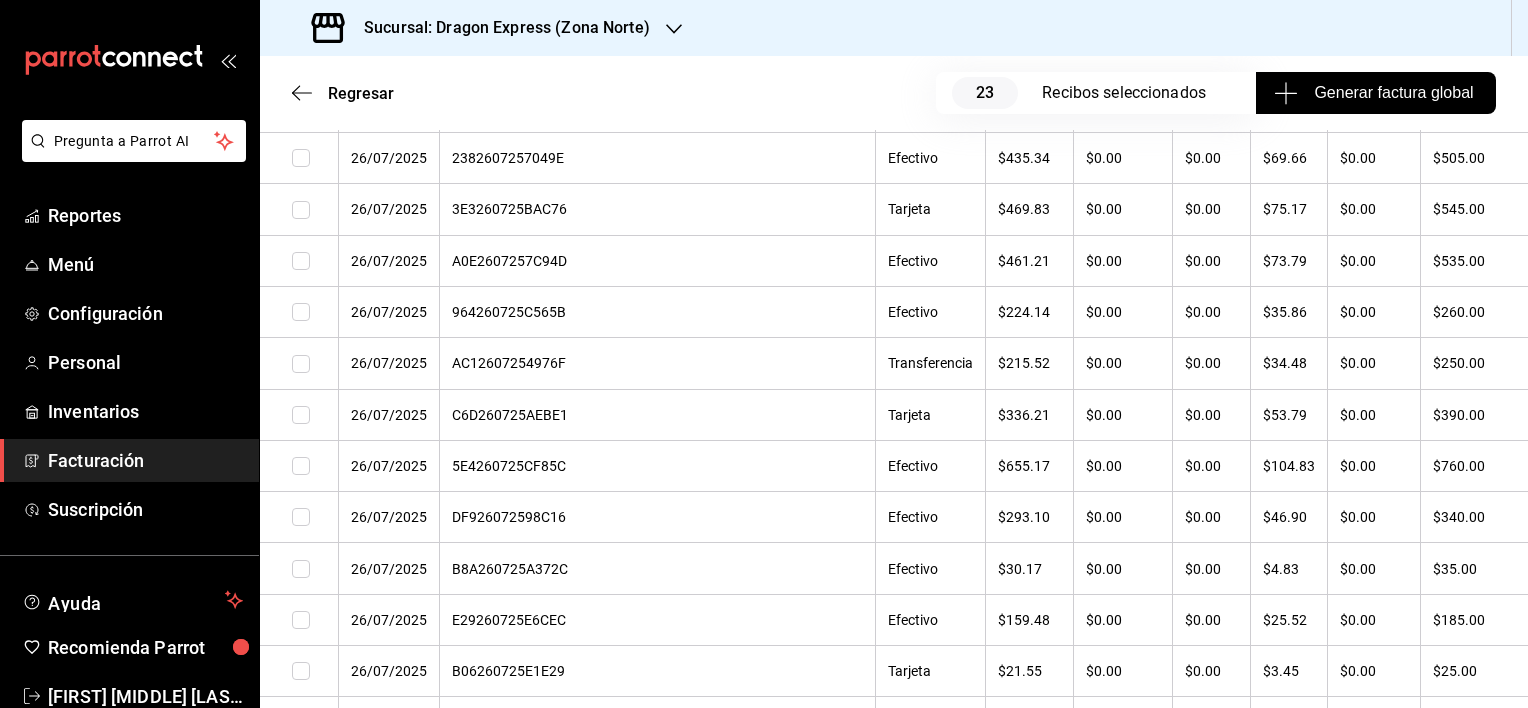 click at bounding box center [301, 671] 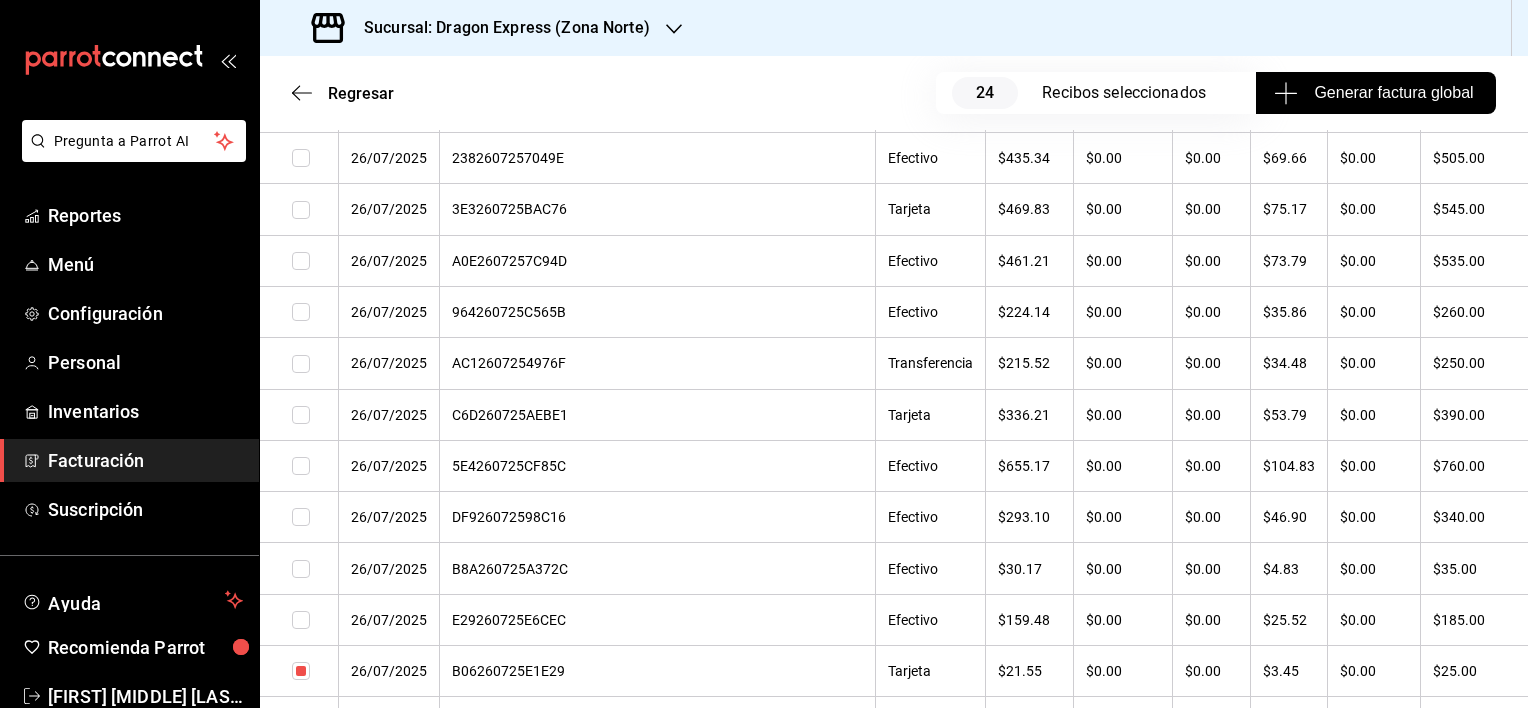 click at bounding box center (299, 773) 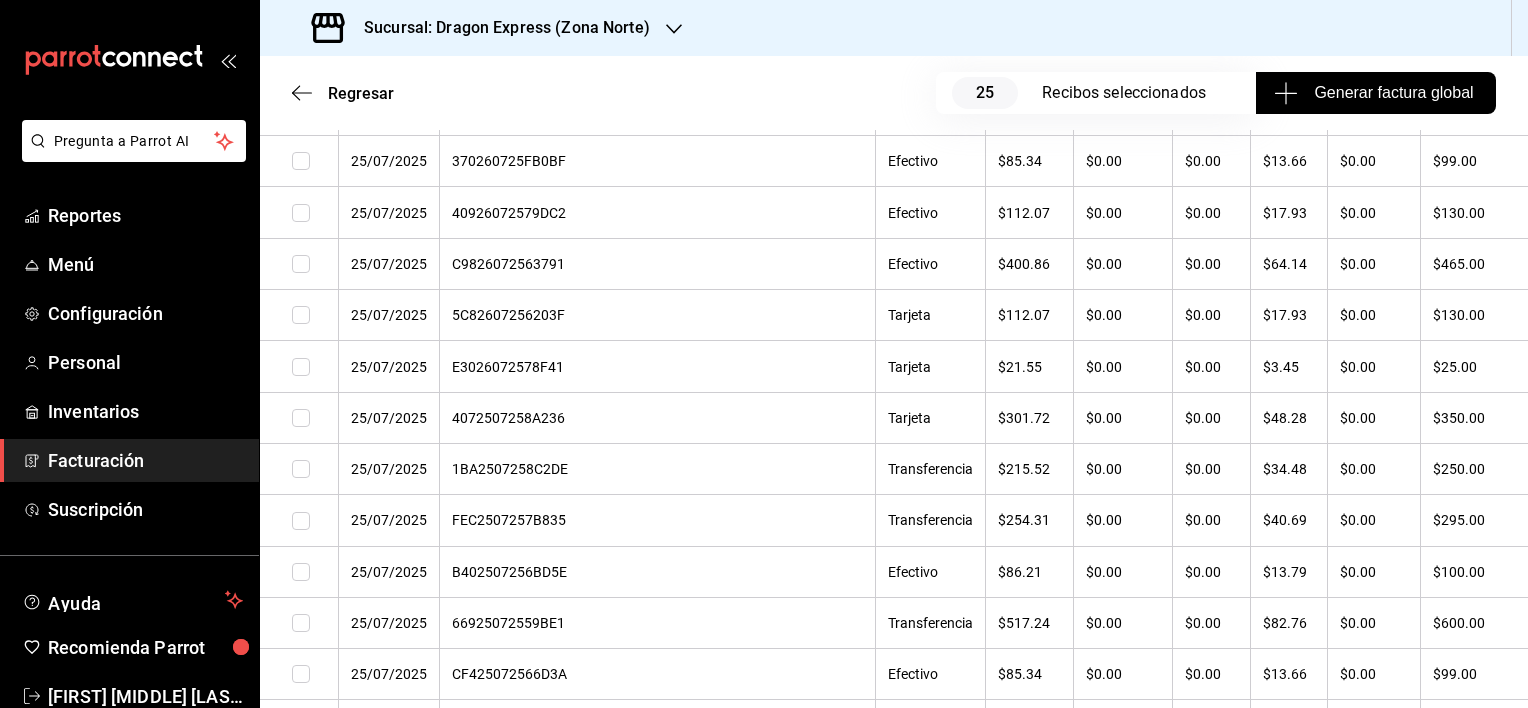 scroll, scrollTop: 18400, scrollLeft: 0, axis: vertical 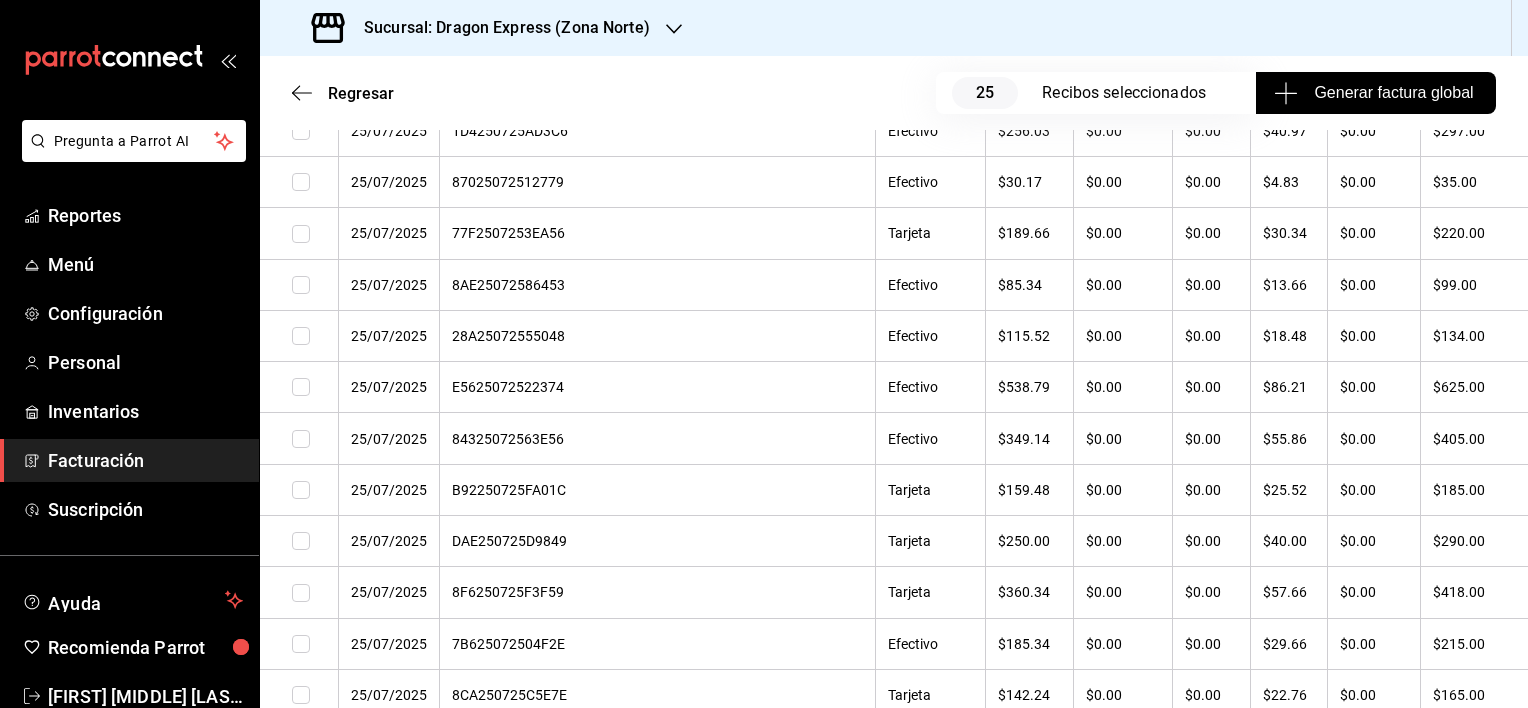 click at bounding box center [301, 695] 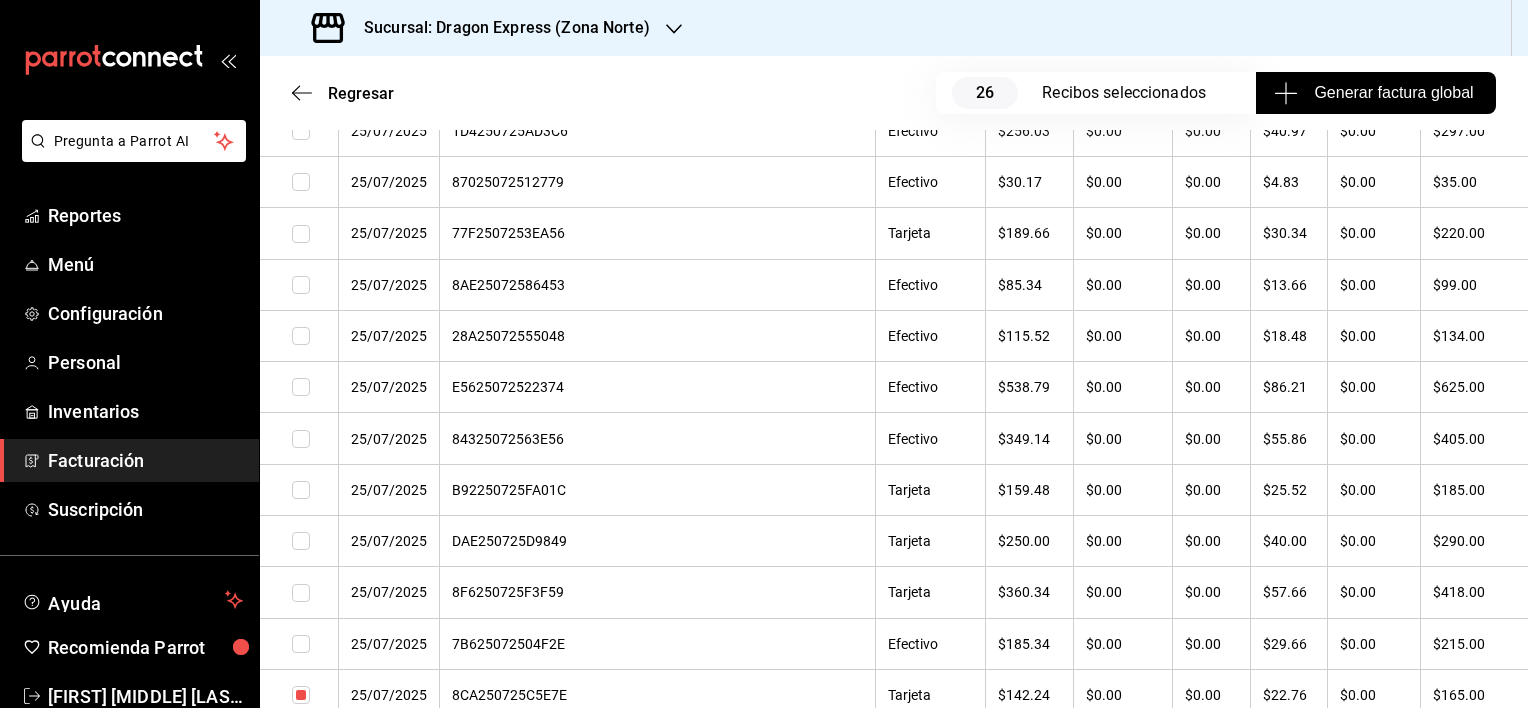 click at bounding box center [301, 747] 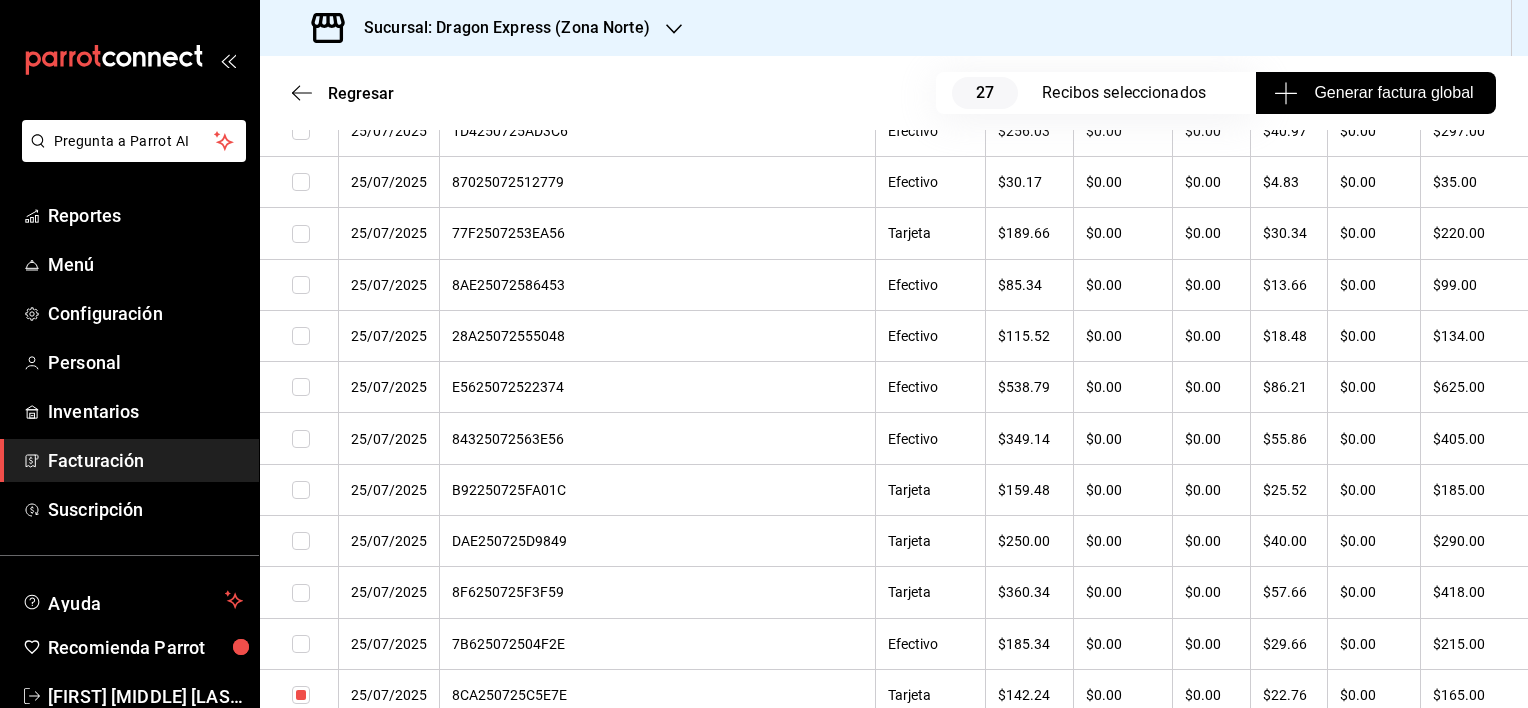 click at bounding box center (301, 541) 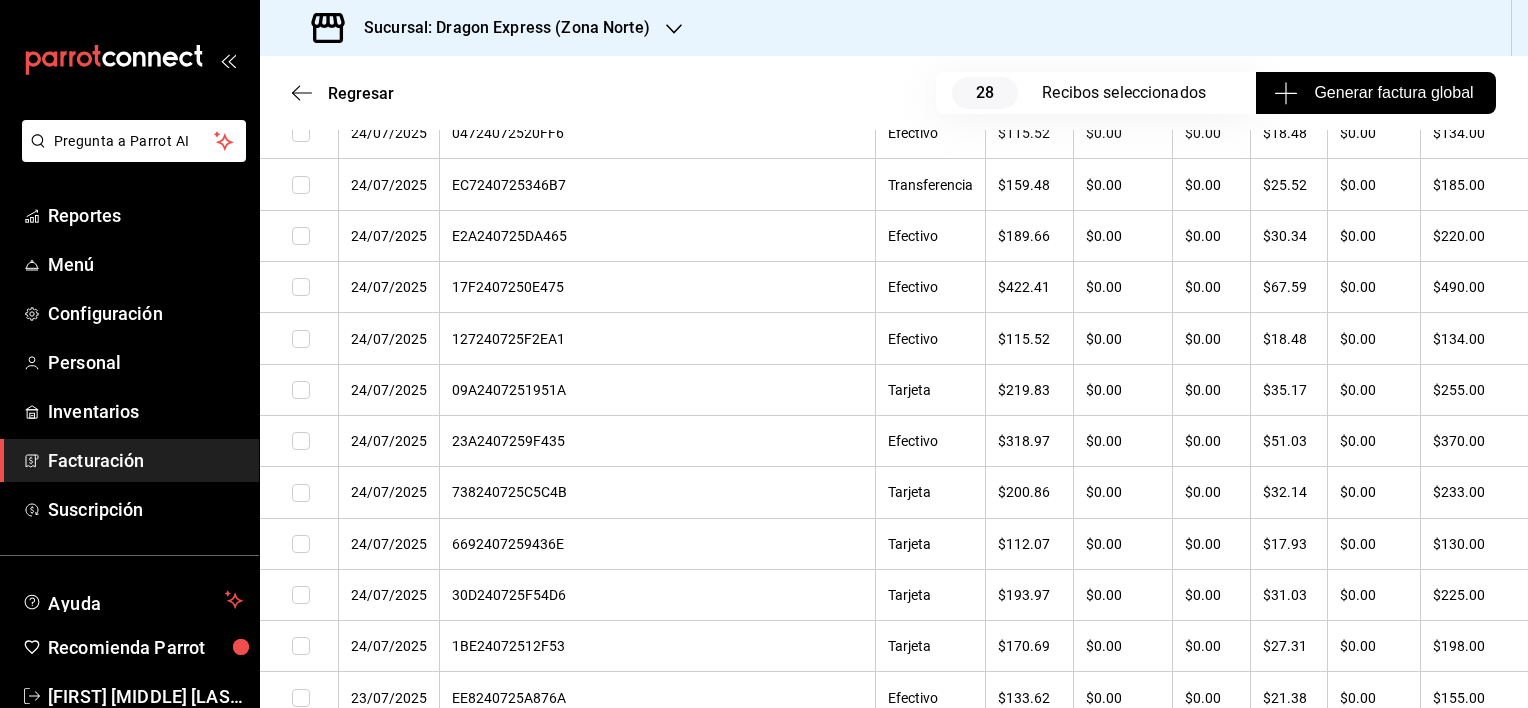 scroll, scrollTop: 22900, scrollLeft: 0, axis: vertical 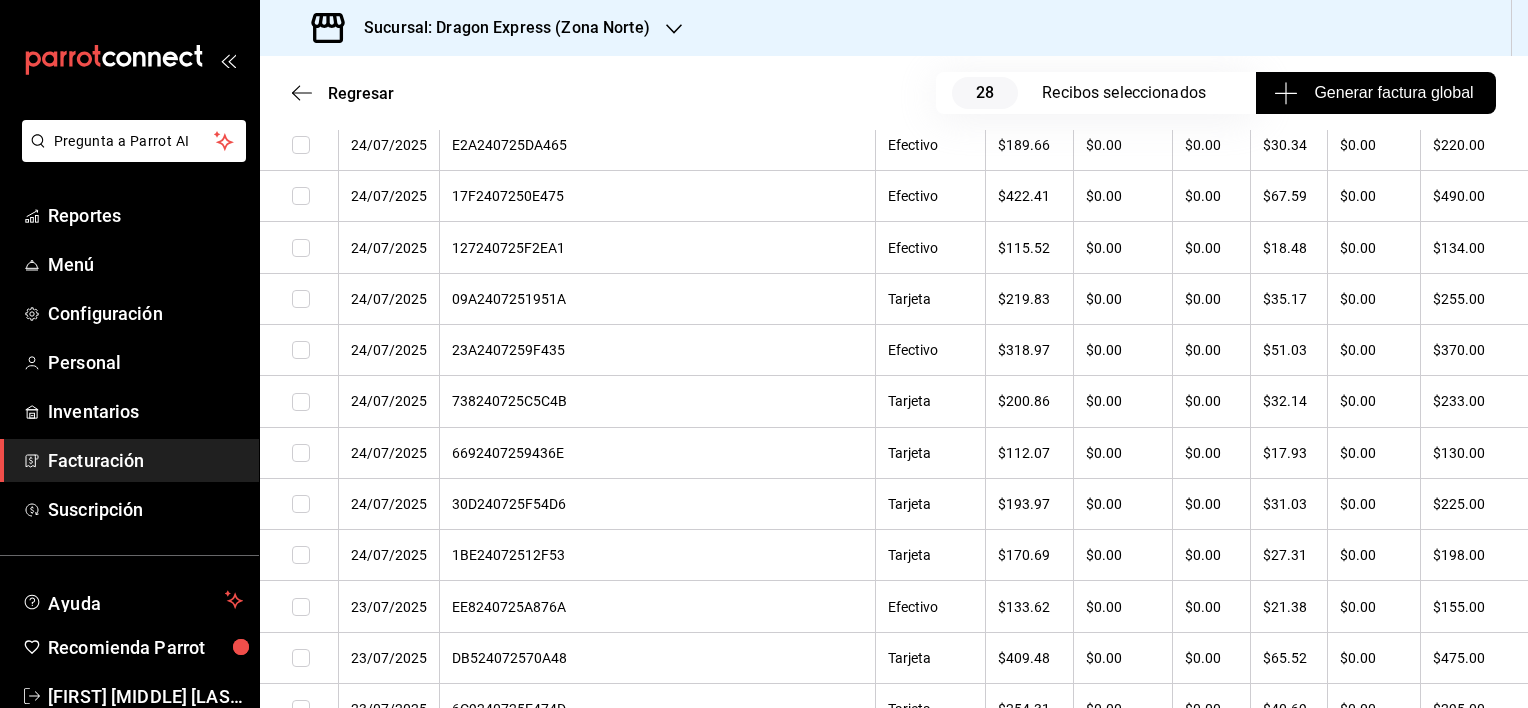 click at bounding box center (301, 504) 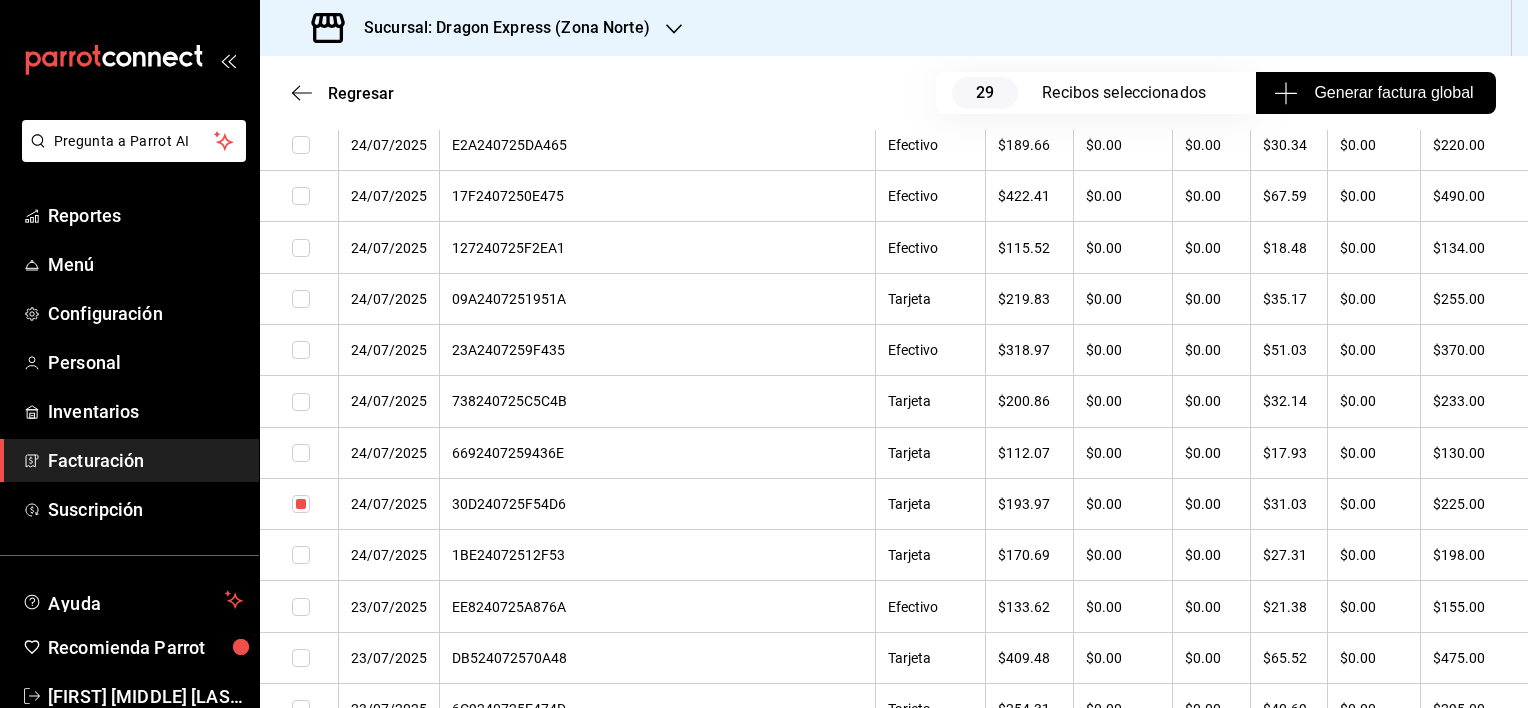 click at bounding box center [299, 657] 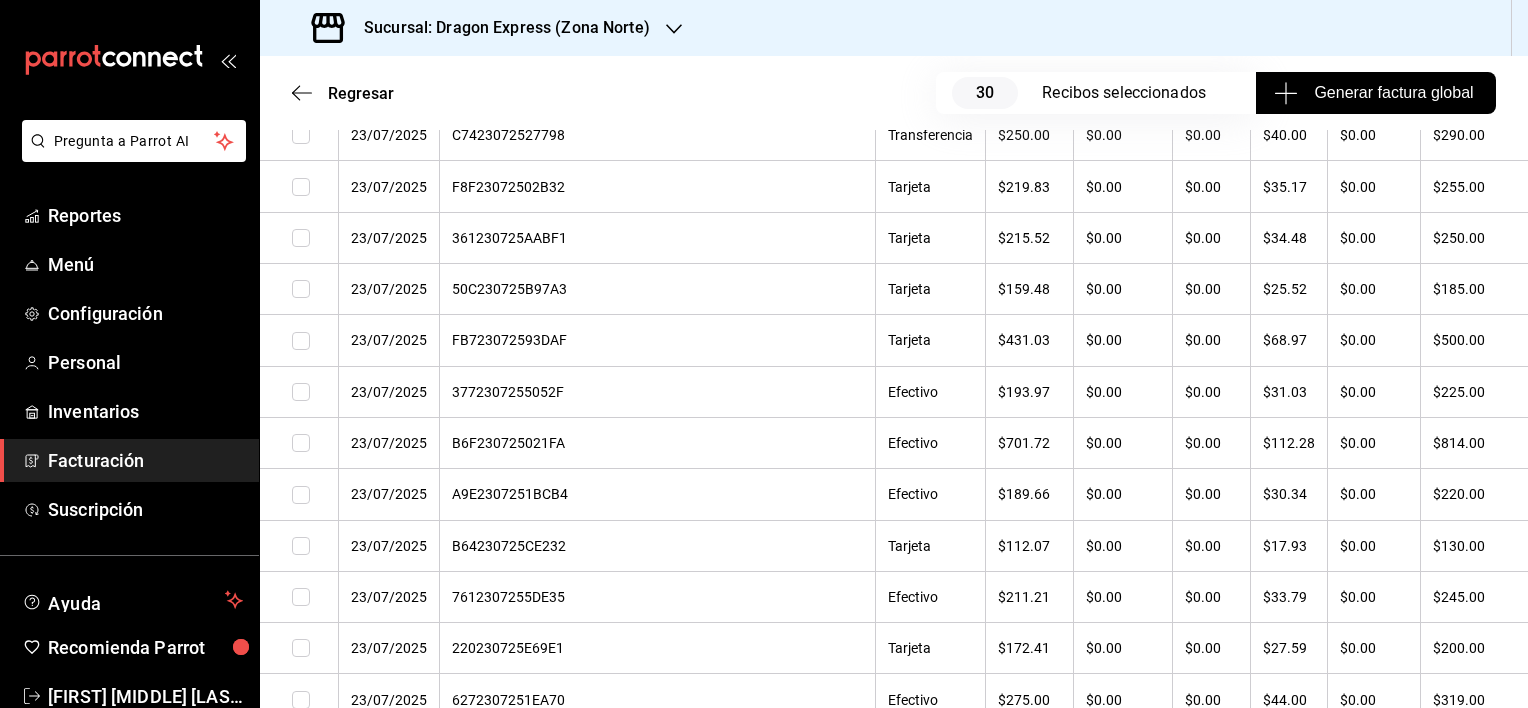 scroll, scrollTop: 24800, scrollLeft: 0, axis: vertical 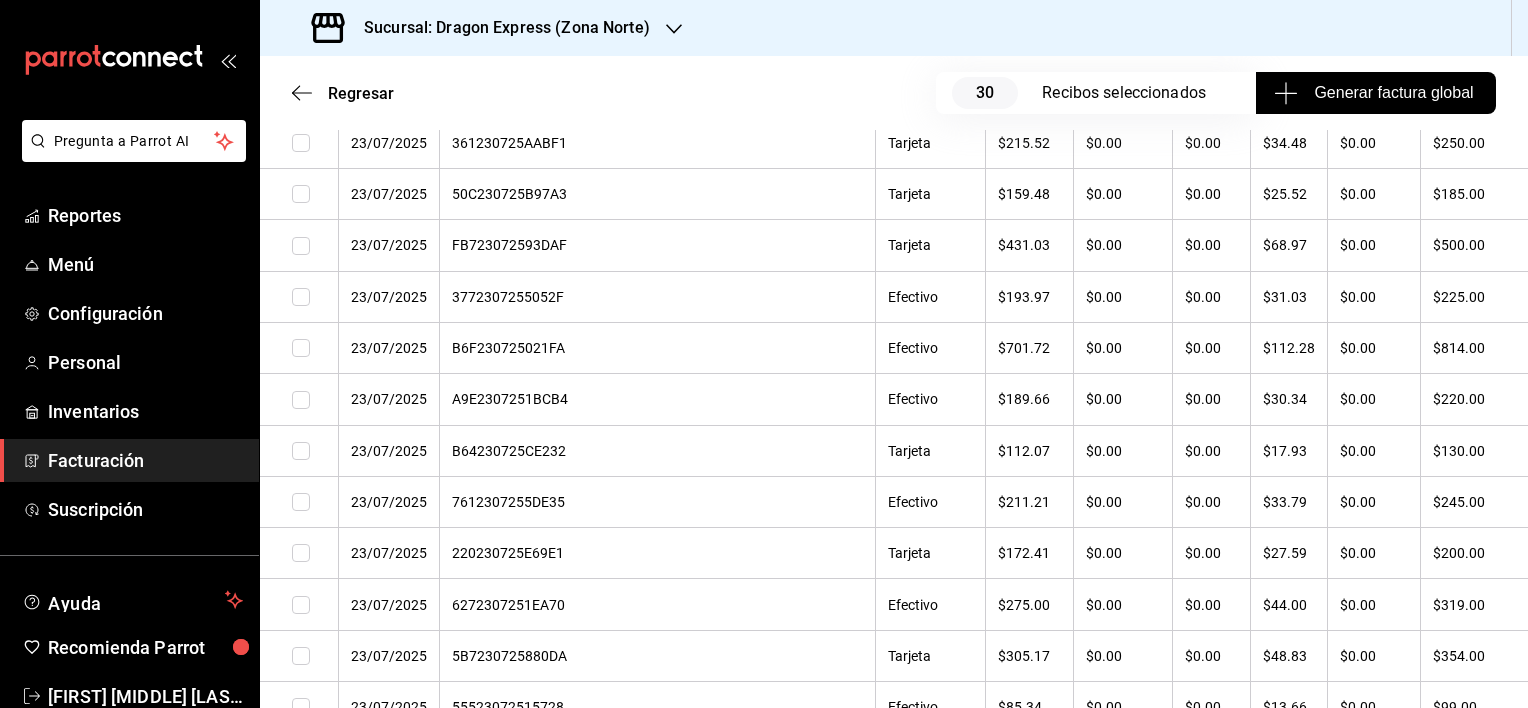 drag, startPoint x: 295, startPoint y: 581, endPoint x: 306, endPoint y: 684, distance: 103.58572 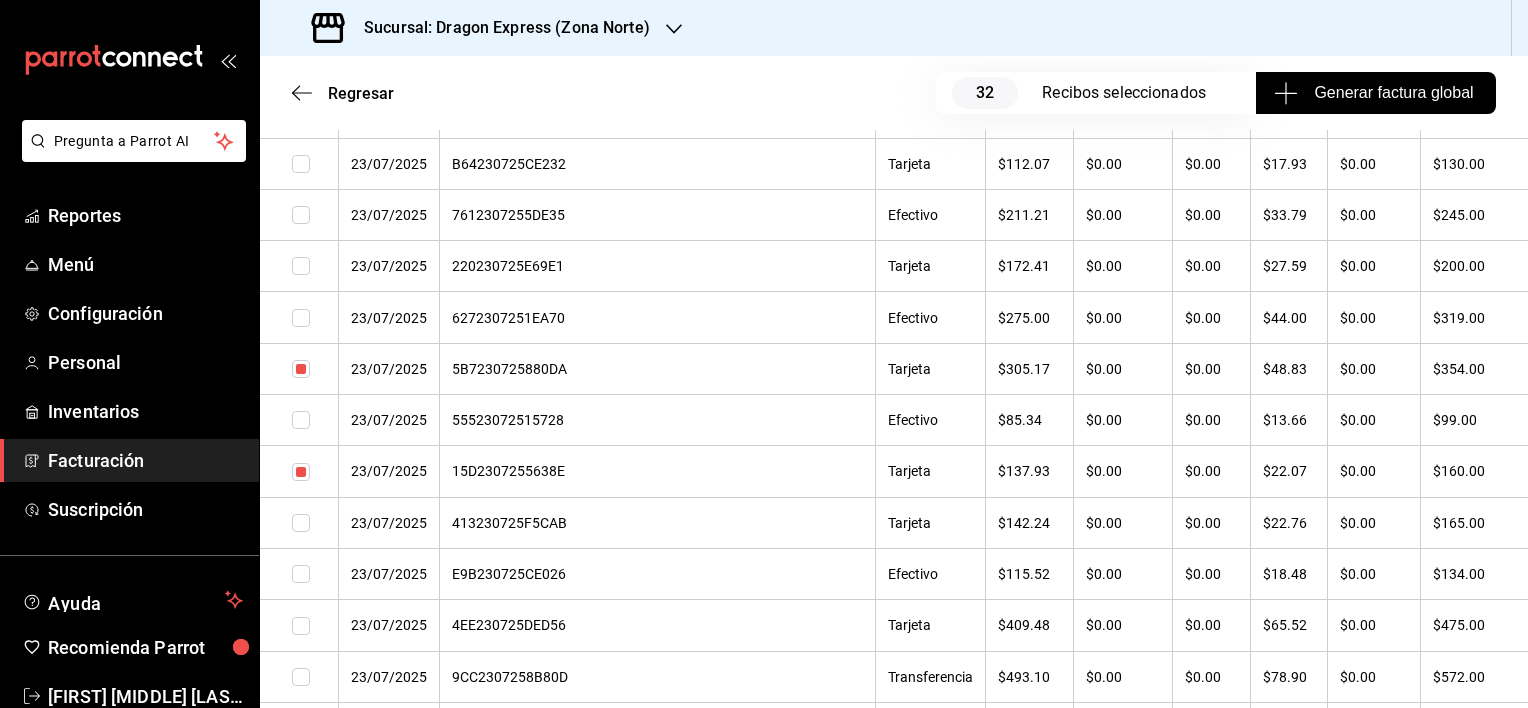 scroll, scrollTop: 25500, scrollLeft: 0, axis: vertical 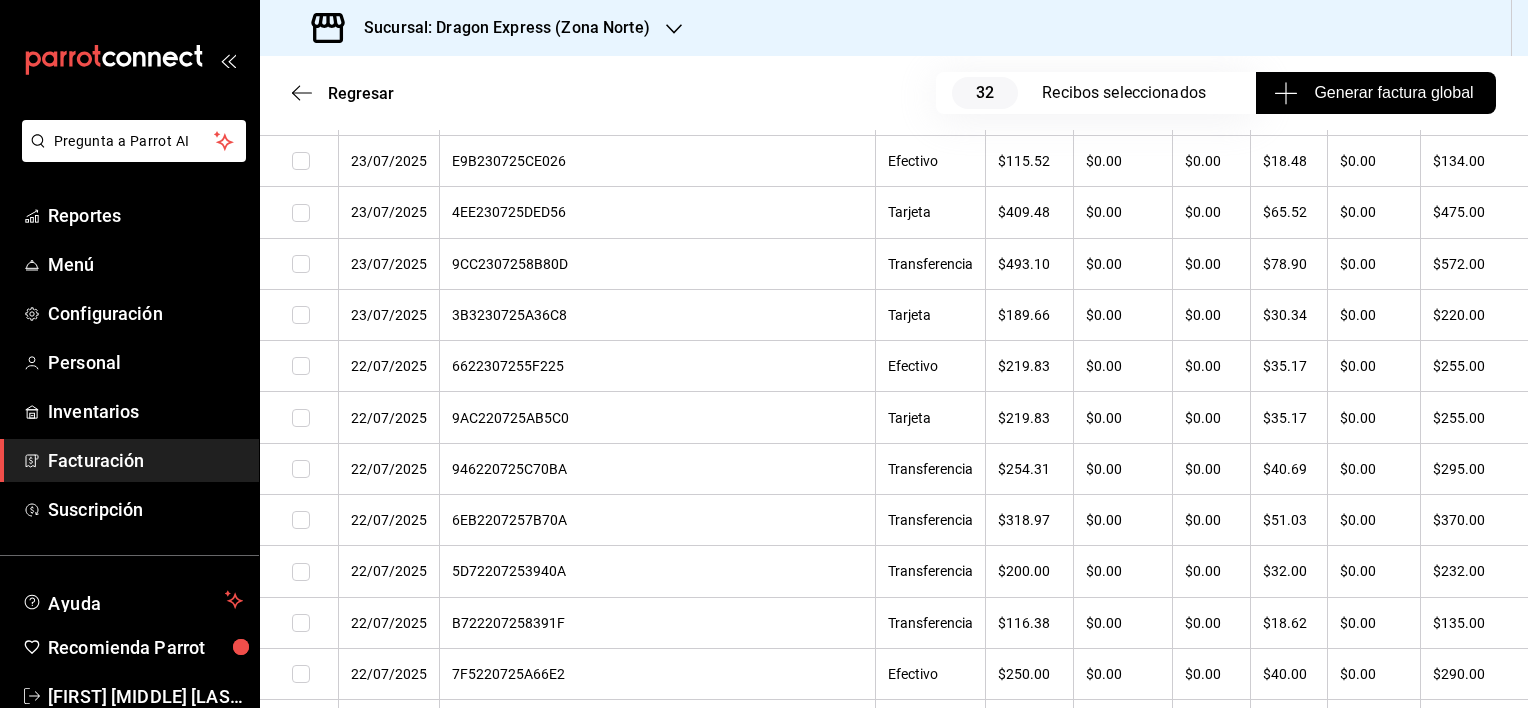 click at bounding box center [301, 623] 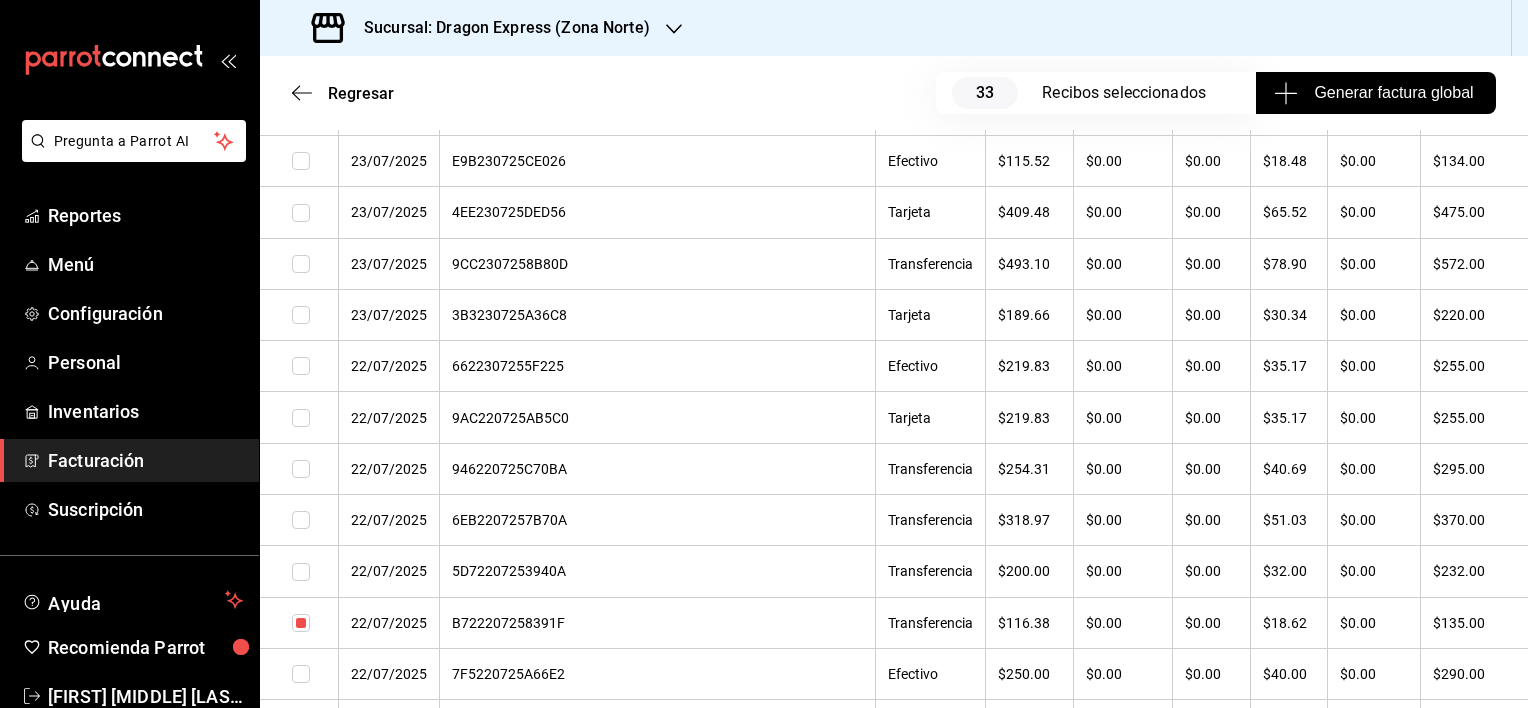 click at bounding box center [301, 725] 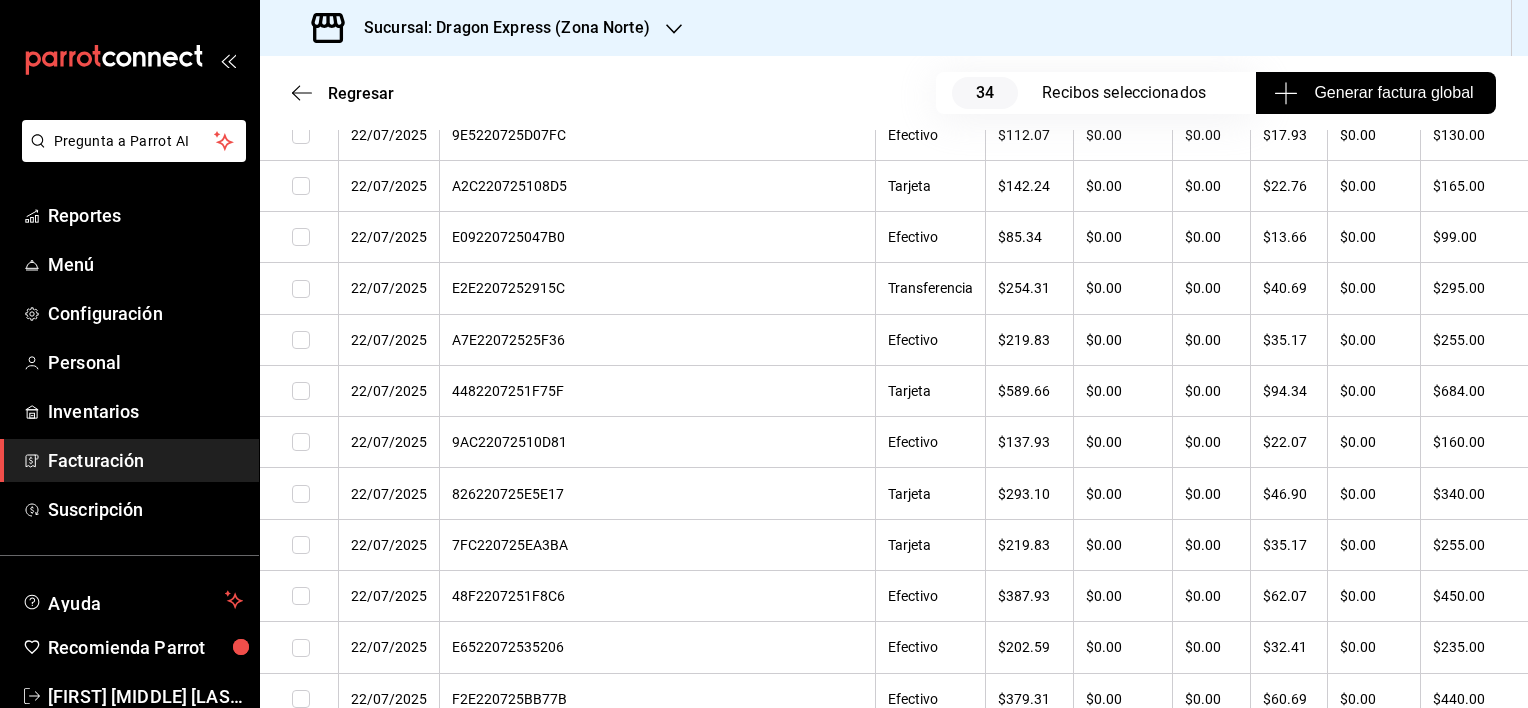 scroll, scrollTop: 26300, scrollLeft: 0, axis: vertical 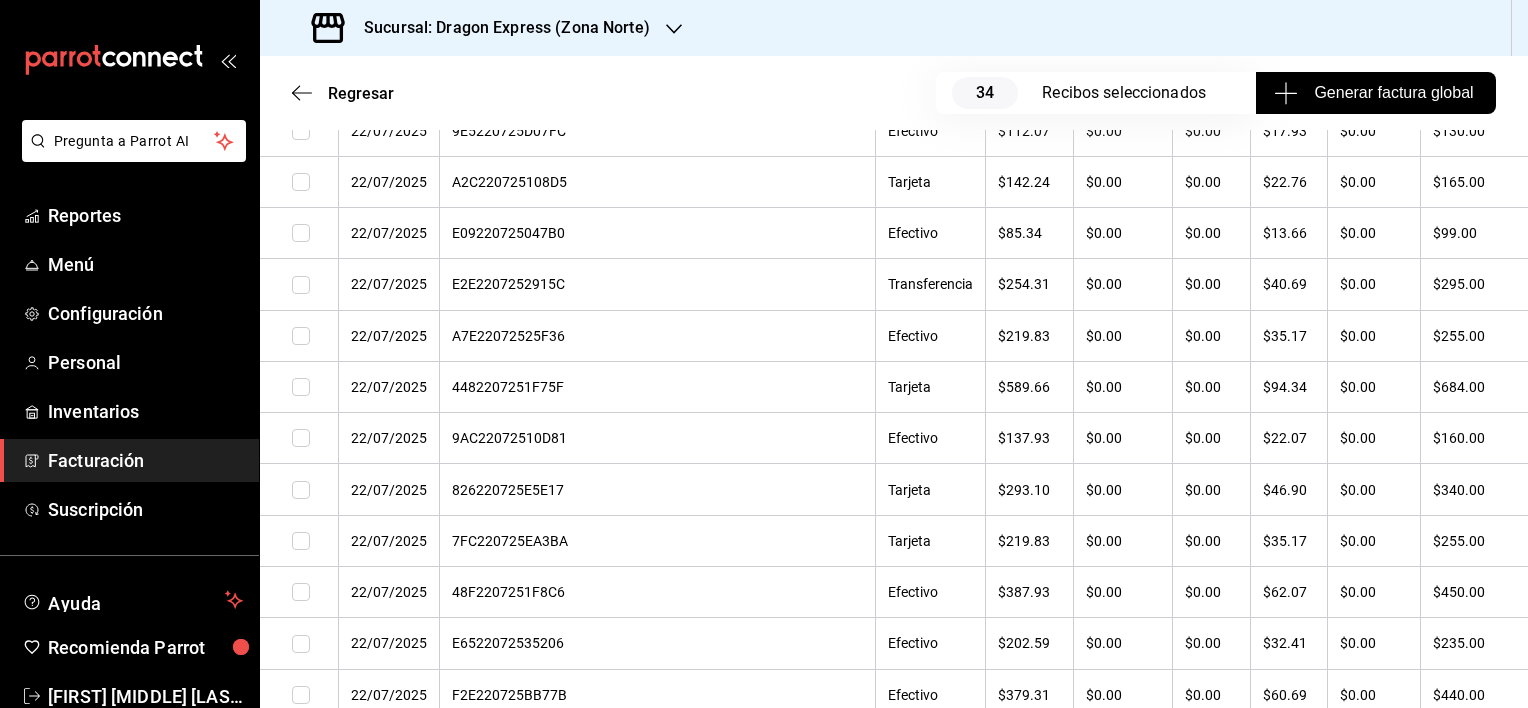 click at bounding box center (301, 695) 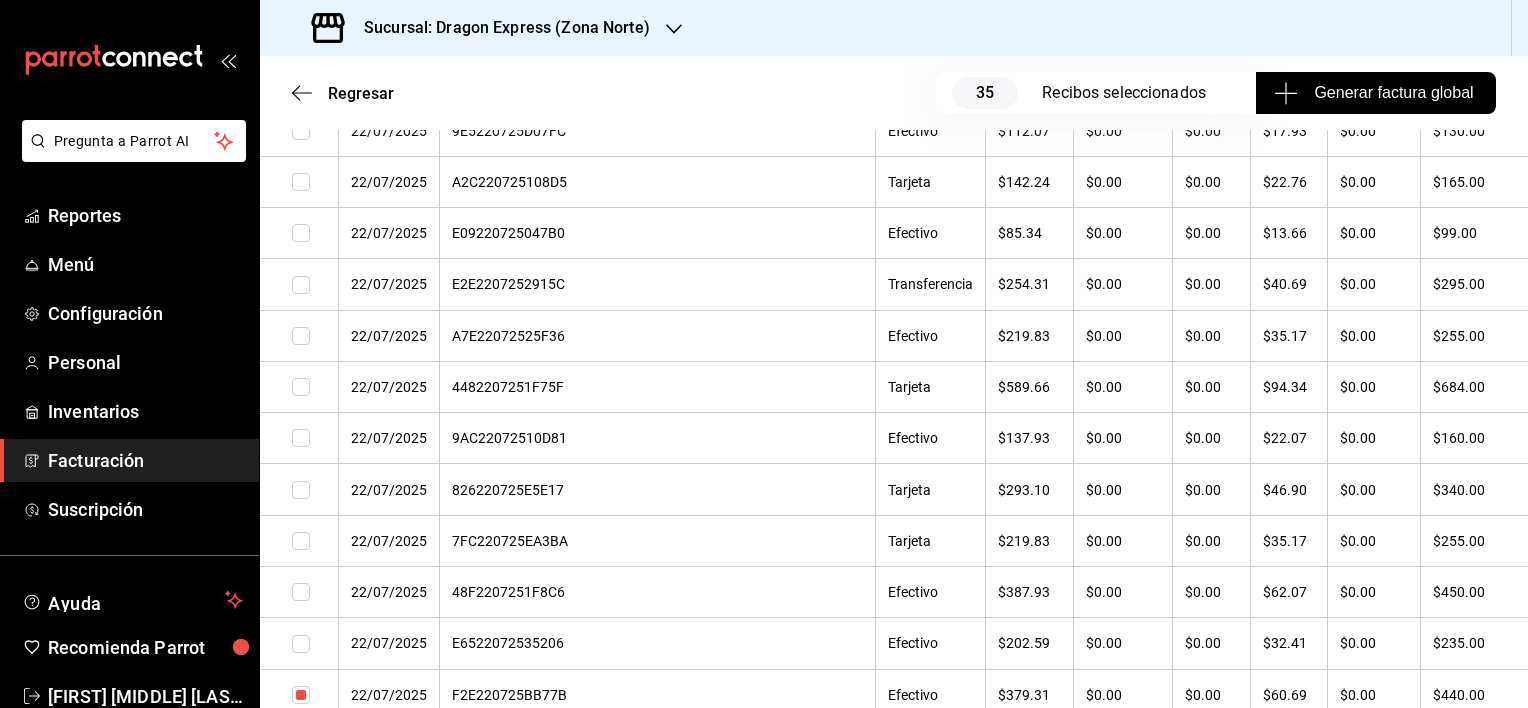 scroll, scrollTop: 26900, scrollLeft: 0, axis: vertical 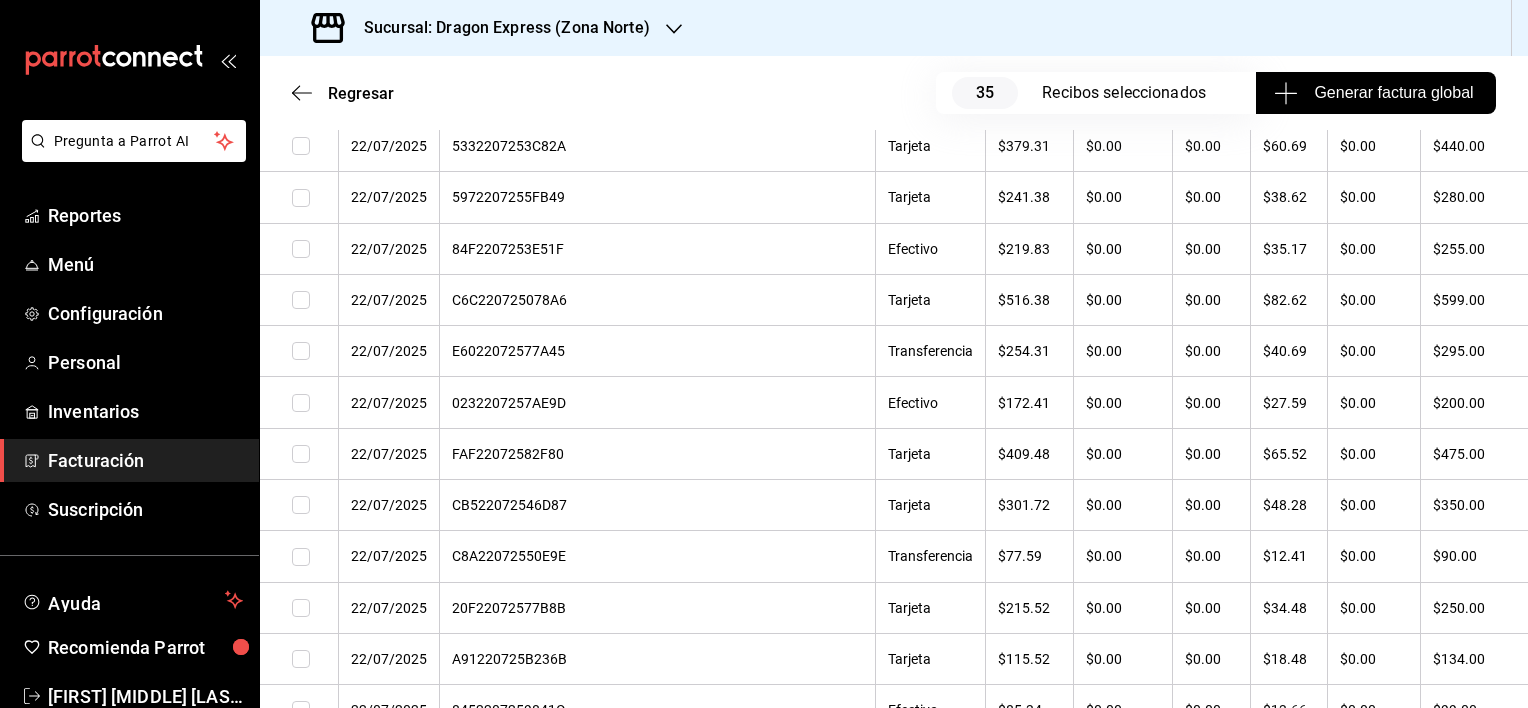 click at bounding box center (301, 608) 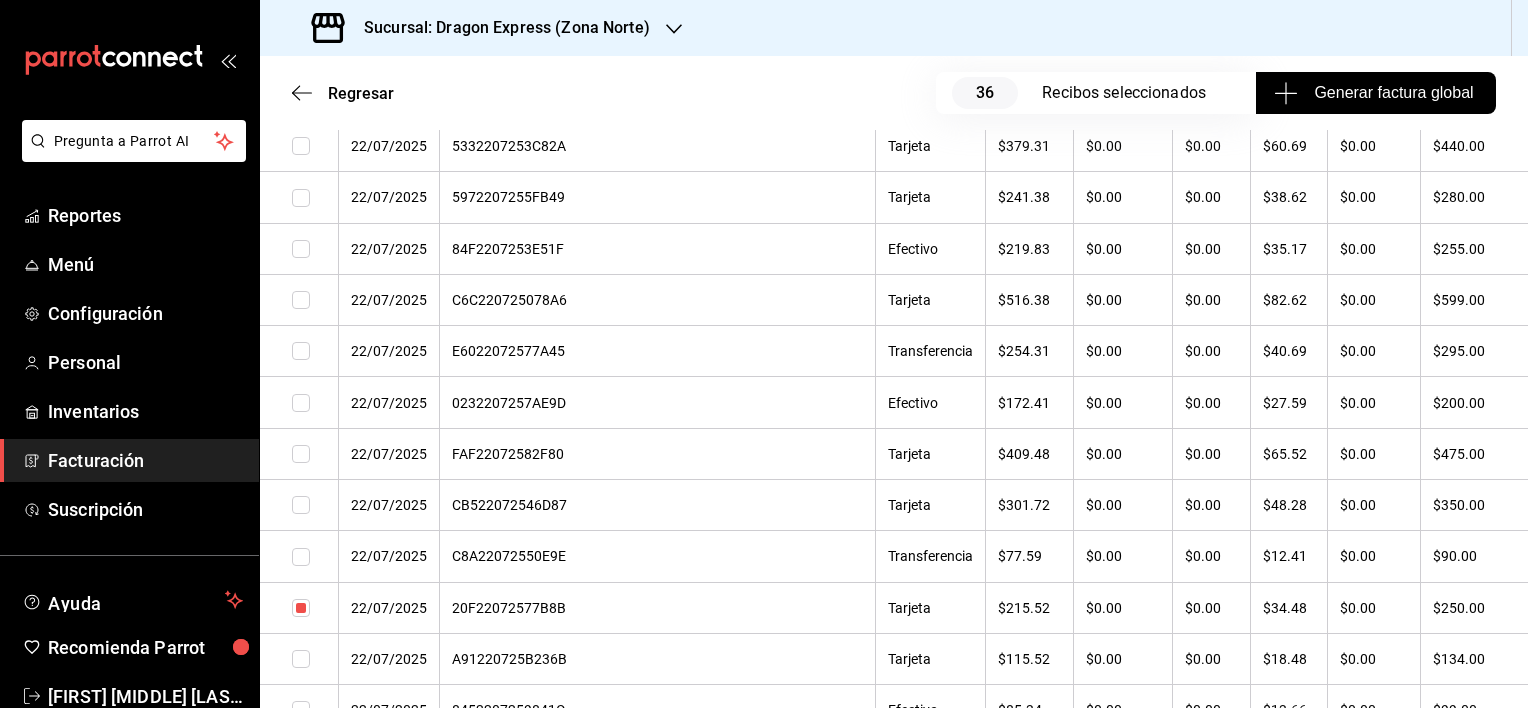 drag, startPoint x: 305, startPoint y: 656, endPoint x: 278, endPoint y: 652, distance: 27.294687 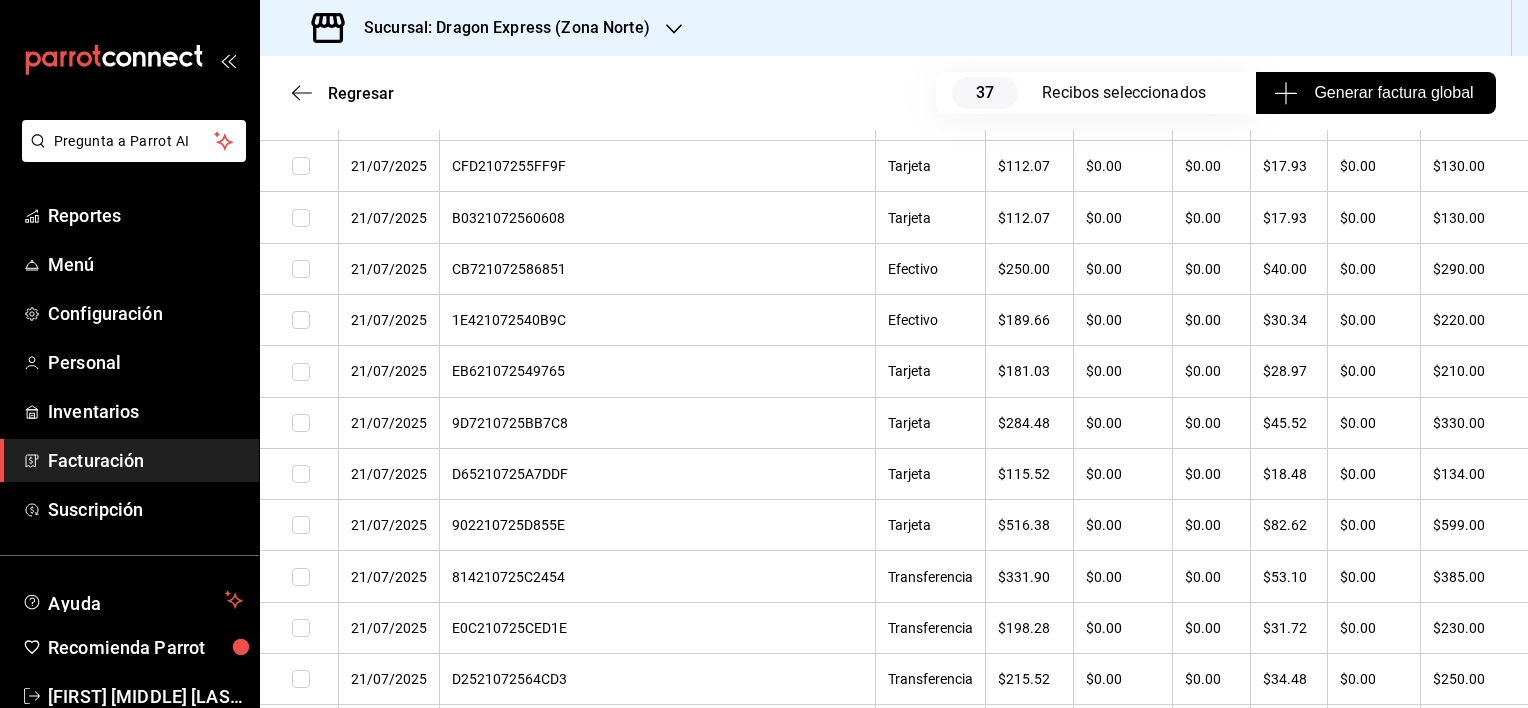scroll, scrollTop: 29000, scrollLeft: 0, axis: vertical 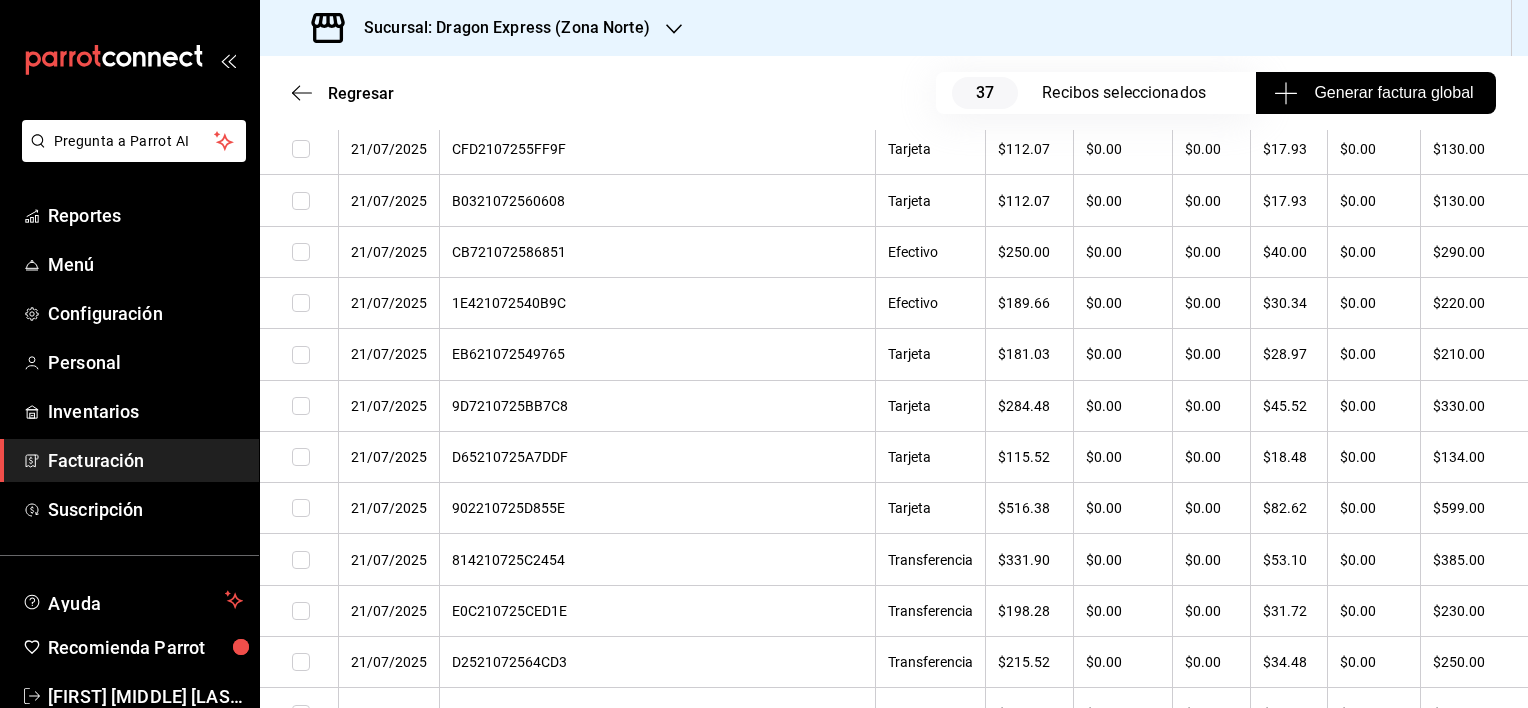 click at bounding box center (301, 508) 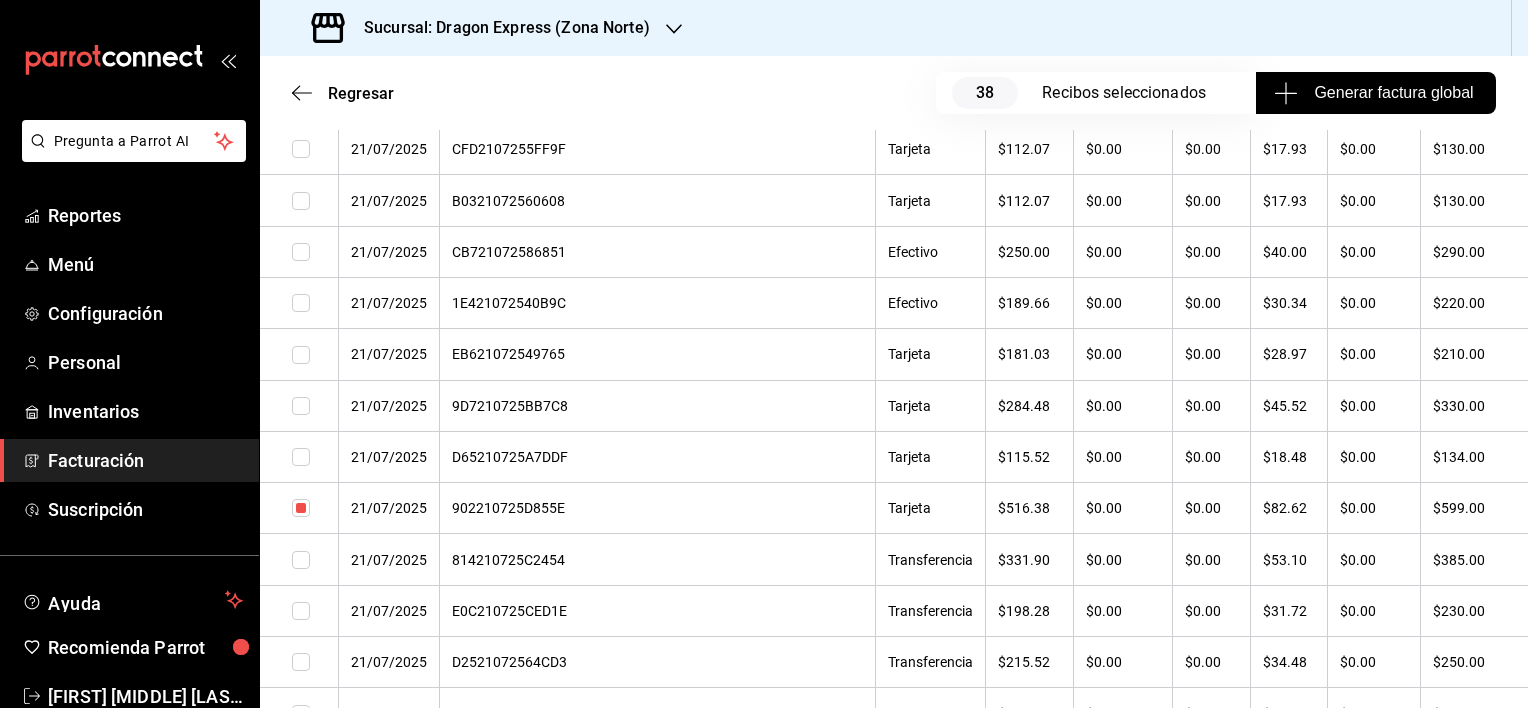 click at bounding box center (301, 662) 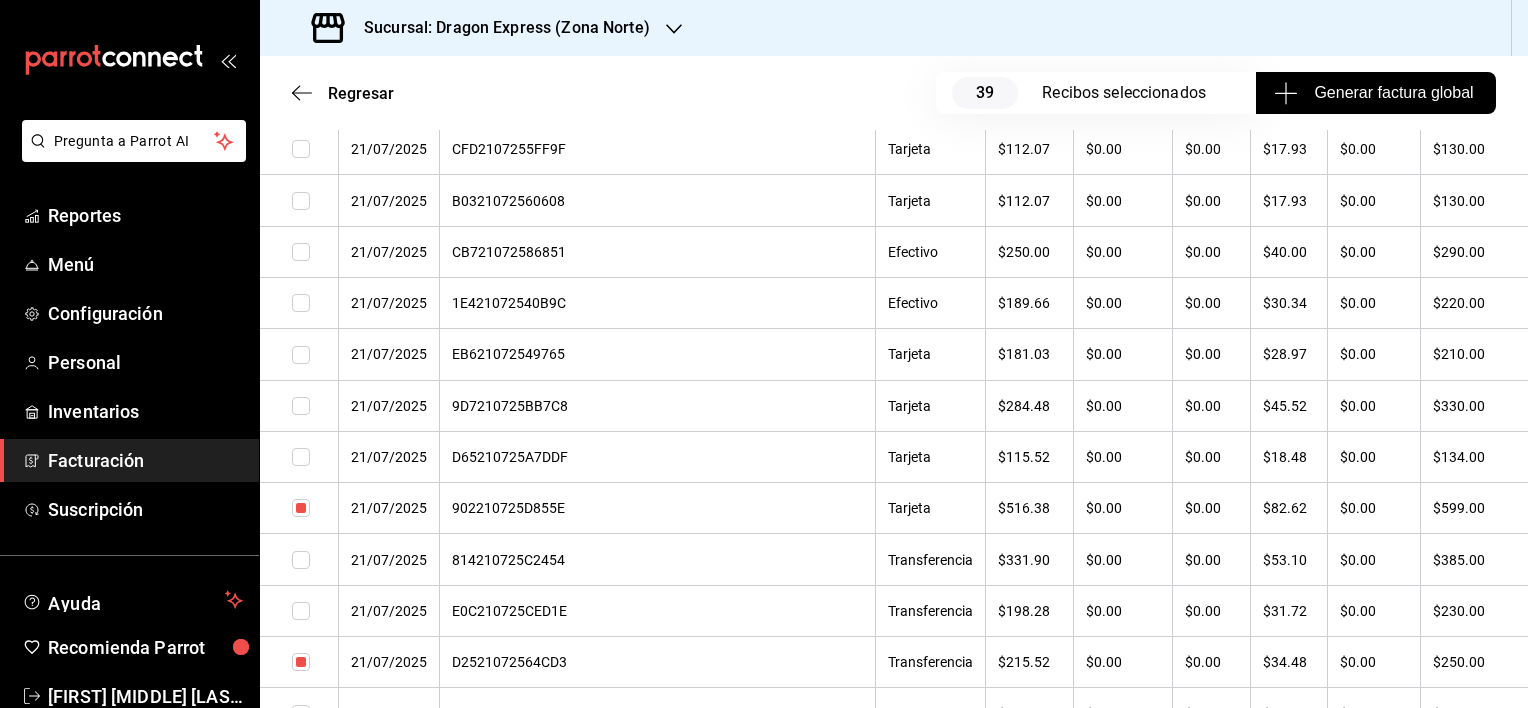 scroll, scrollTop: 29800, scrollLeft: 0, axis: vertical 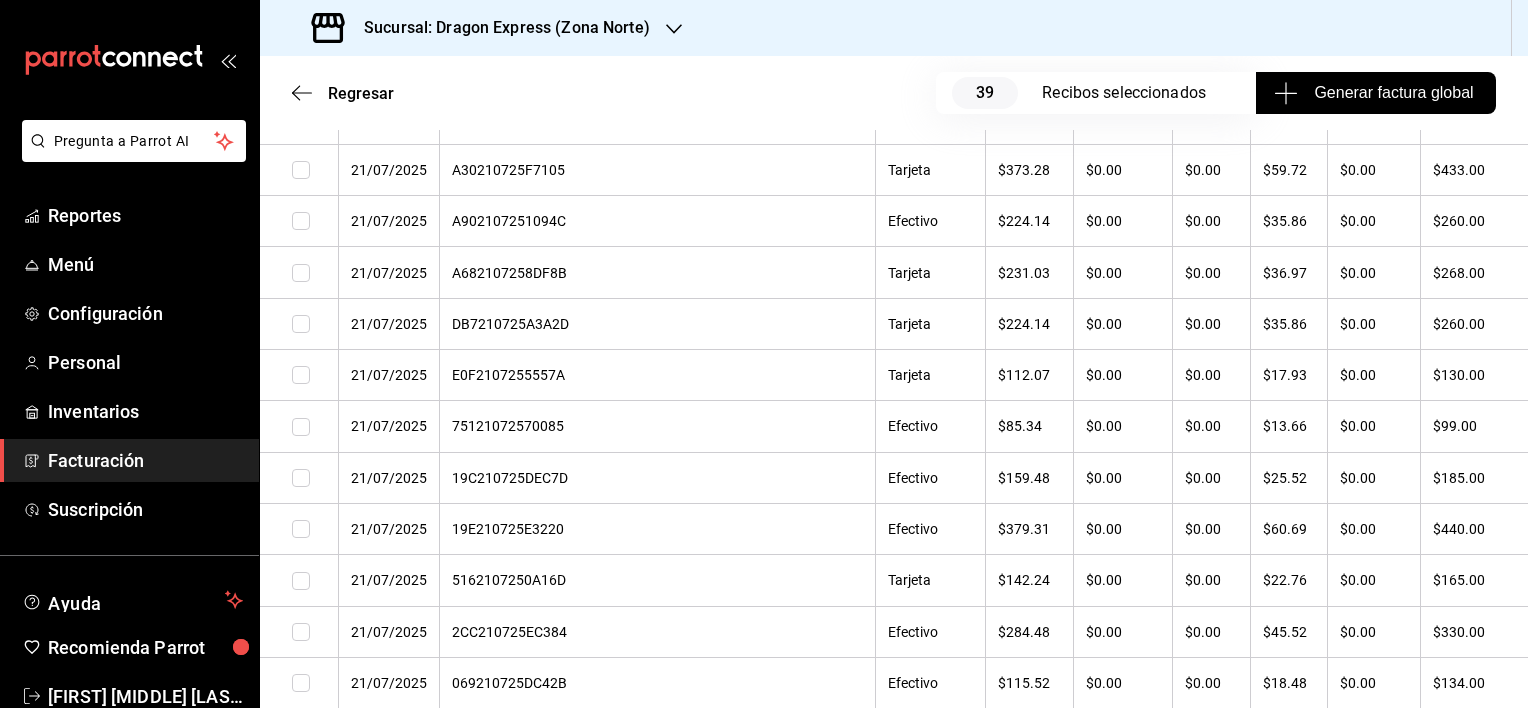 click at bounding box center (301, 683) 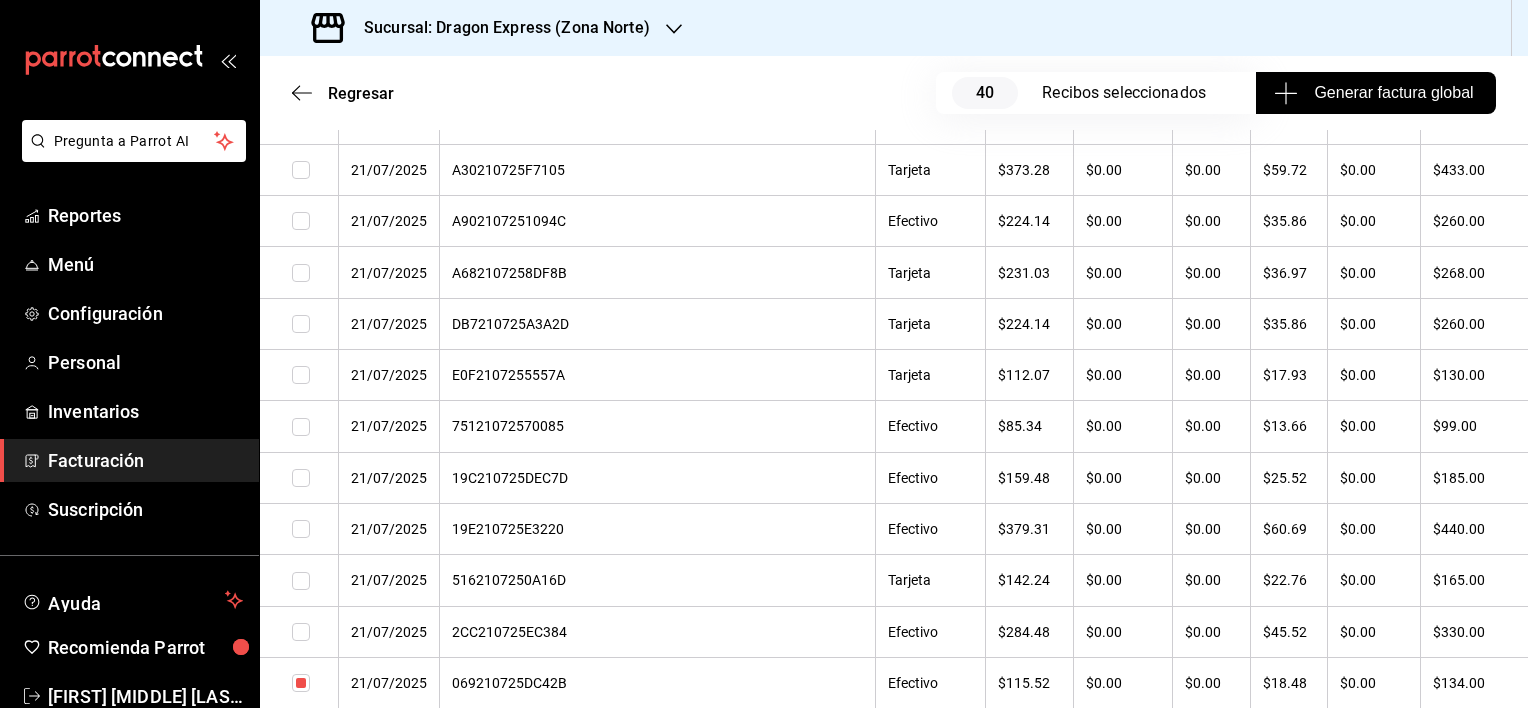scroll, scrollTop: 30500, scrollLeft: 0, axis: vertical 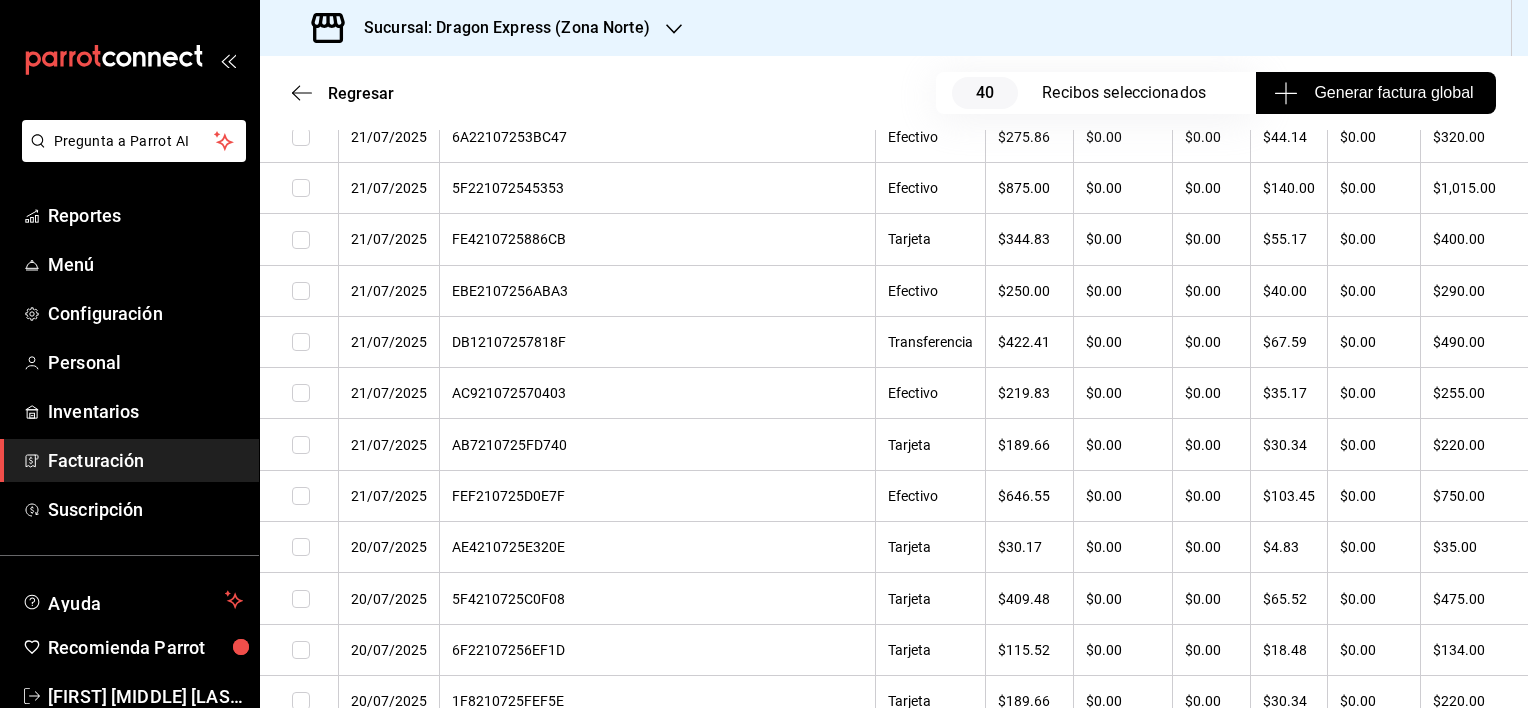 click at bounding box center [301, 701] 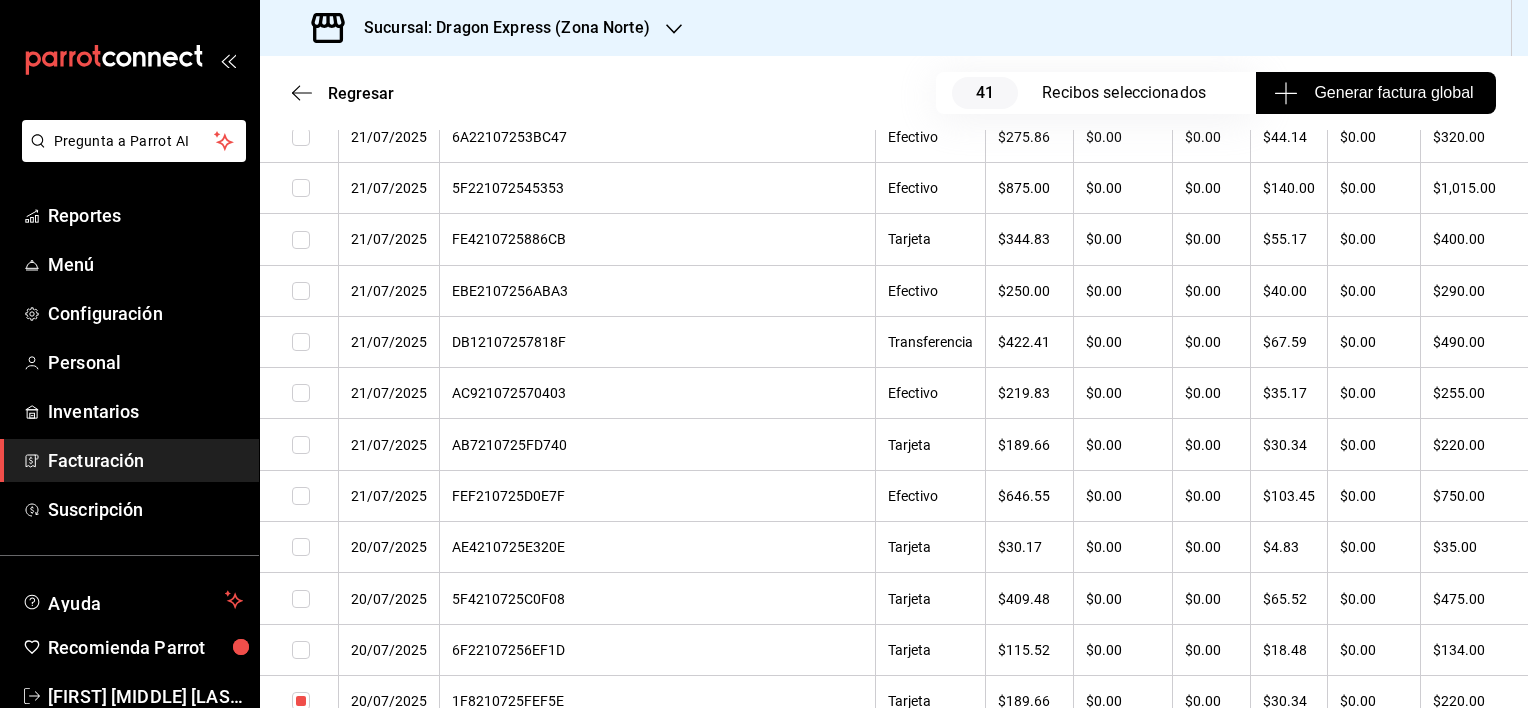 scroll, scrollTop: 31200, scrollLeft: 0, axis: vertical 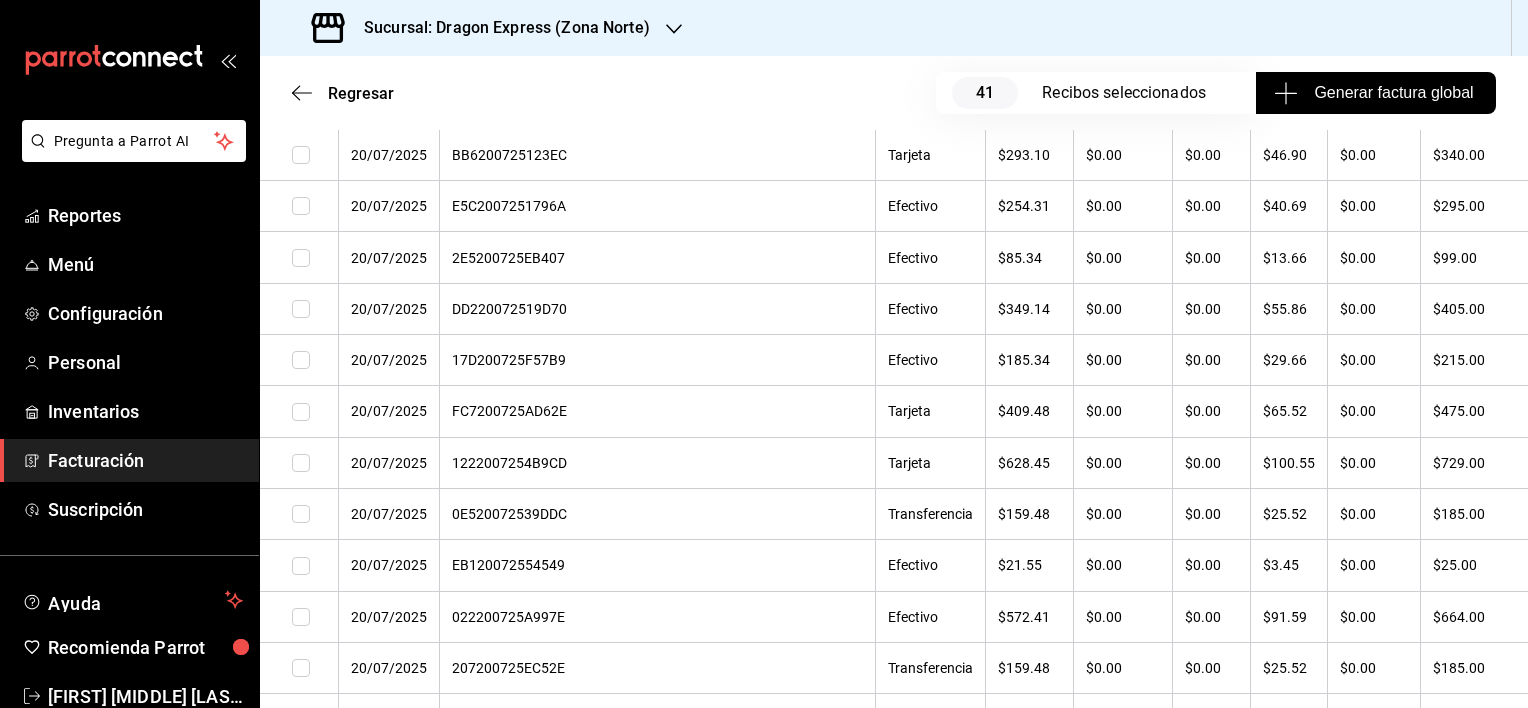click at bounding box center [301, 617] 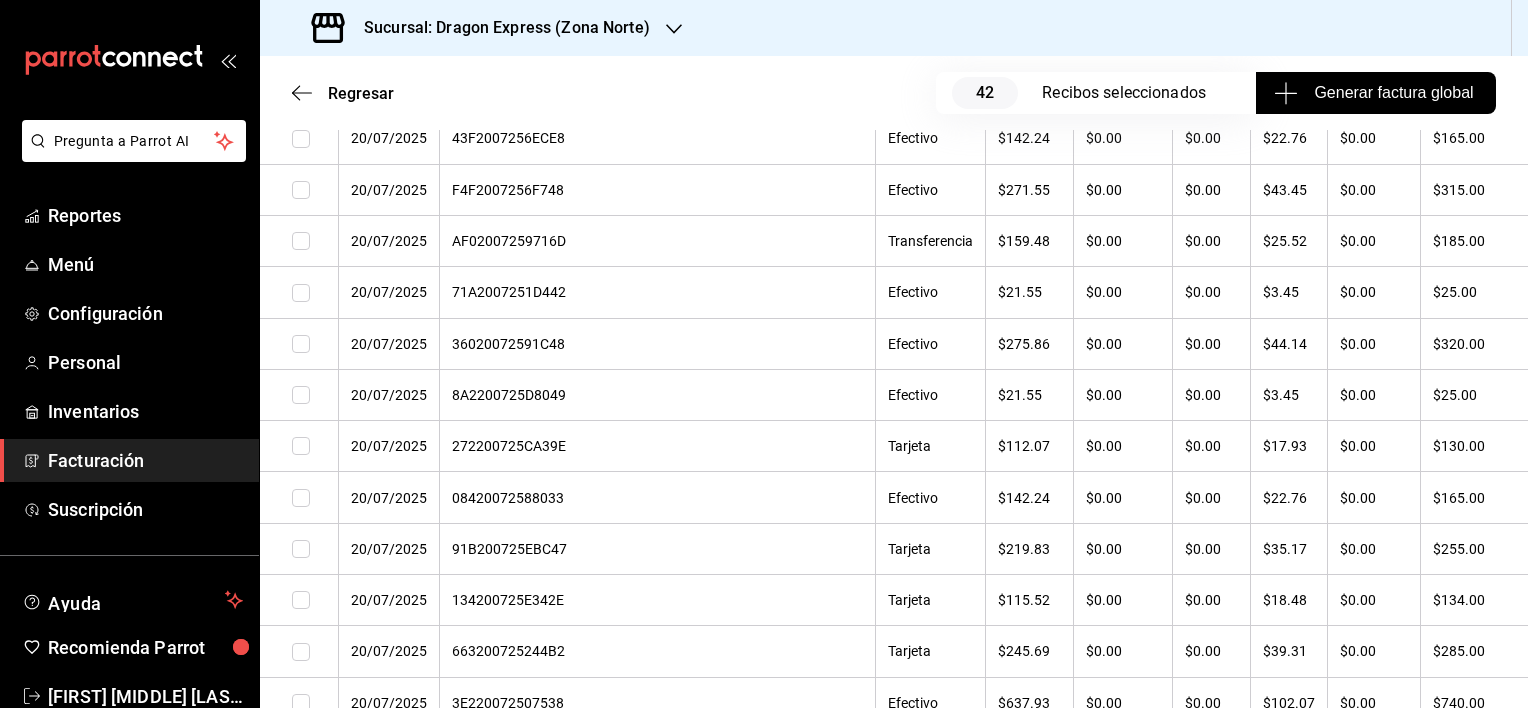 scroll, scrollTop: 32000, scrollLeft: 0, axis: vertical 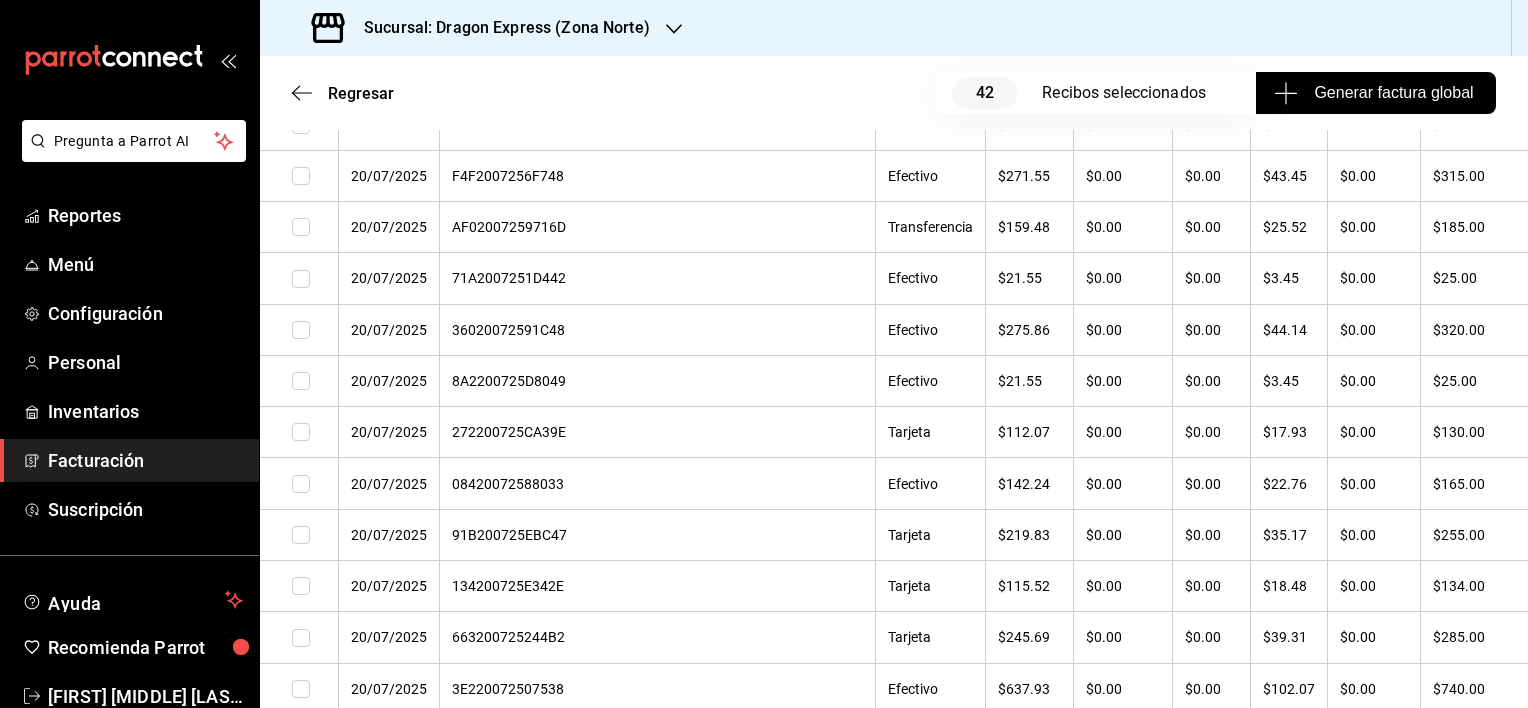 click at bounding box center [301, 638] 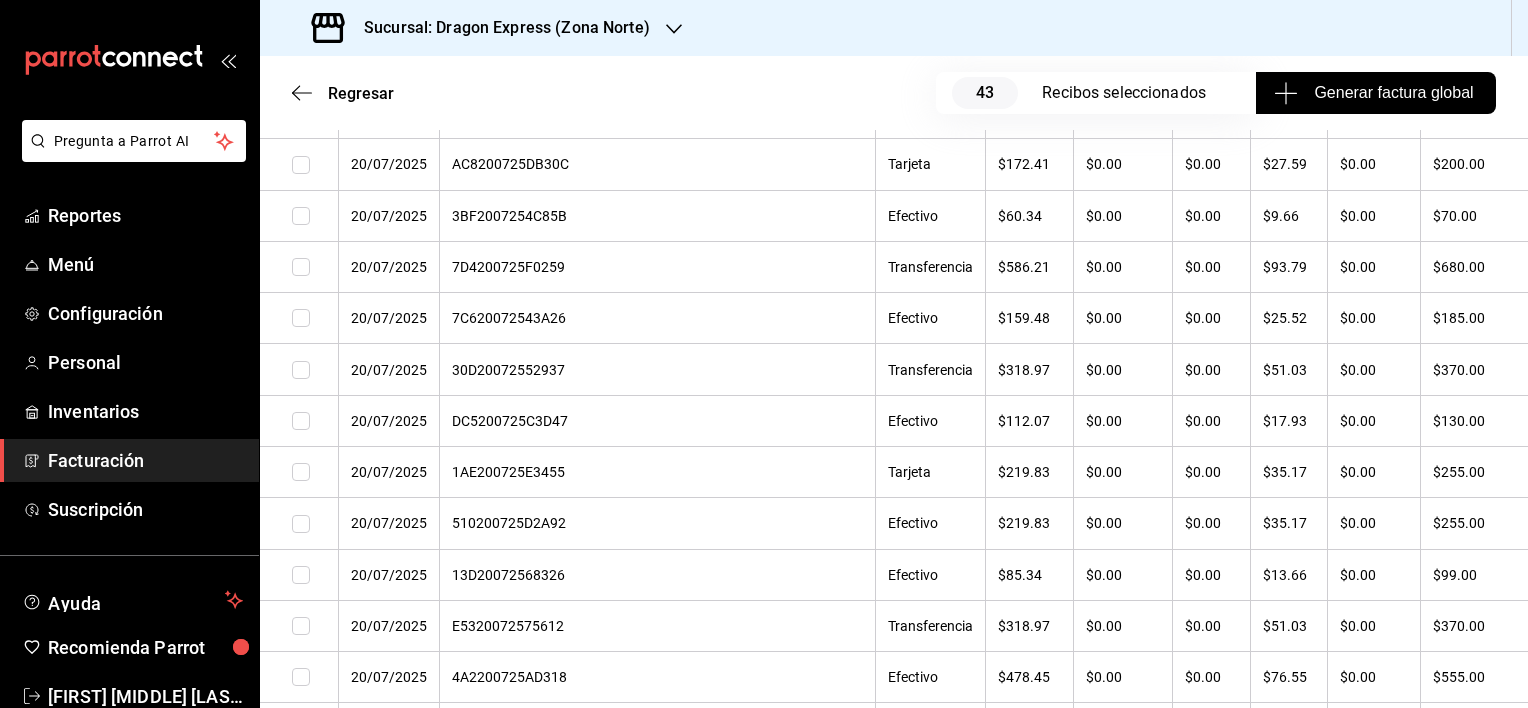 scroll, scrollTop: 35400, scrollLeft: 0, axis: vertical 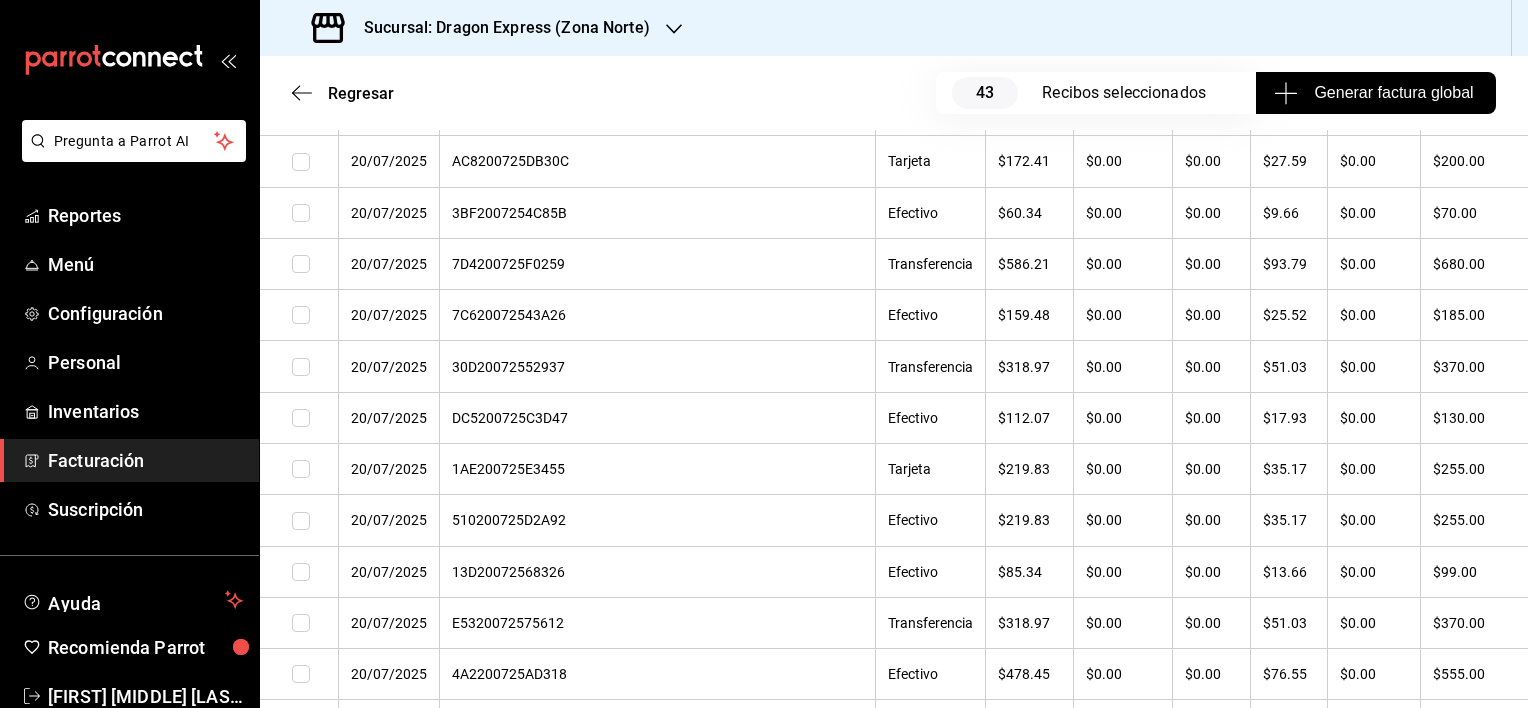 click at bounding box center (301, 572) 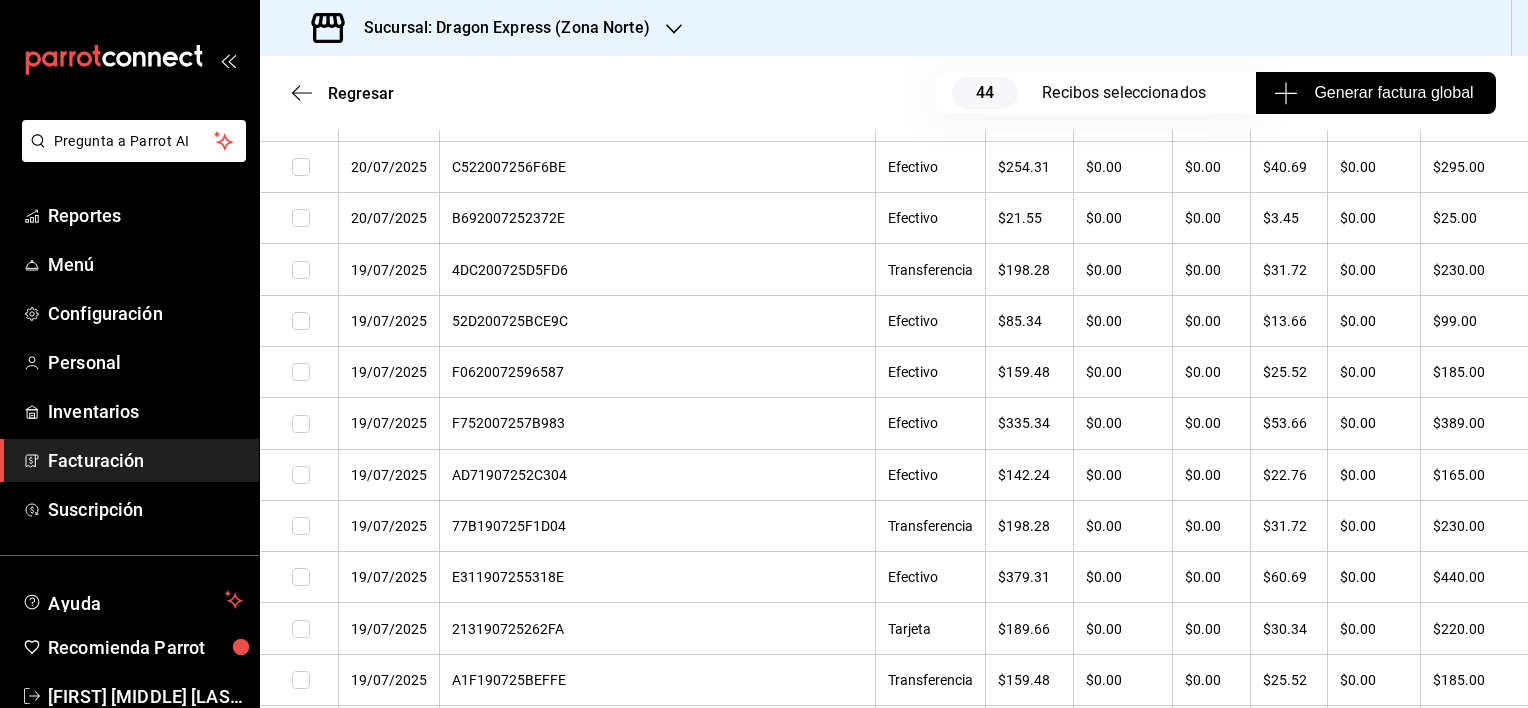 scroll, scrollTop: 36100, scrollLeft: 0, axis: vertical 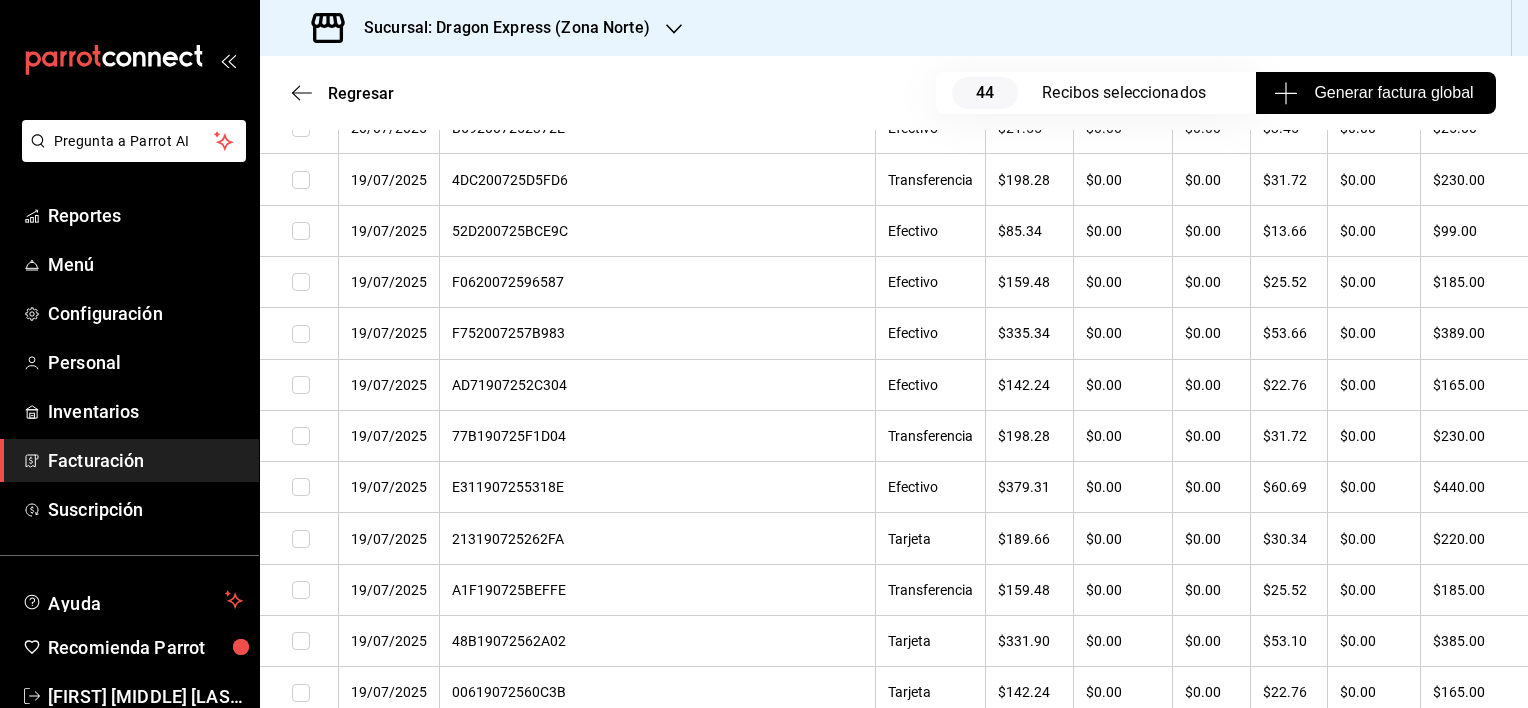 click at bounding box center [301, 590] 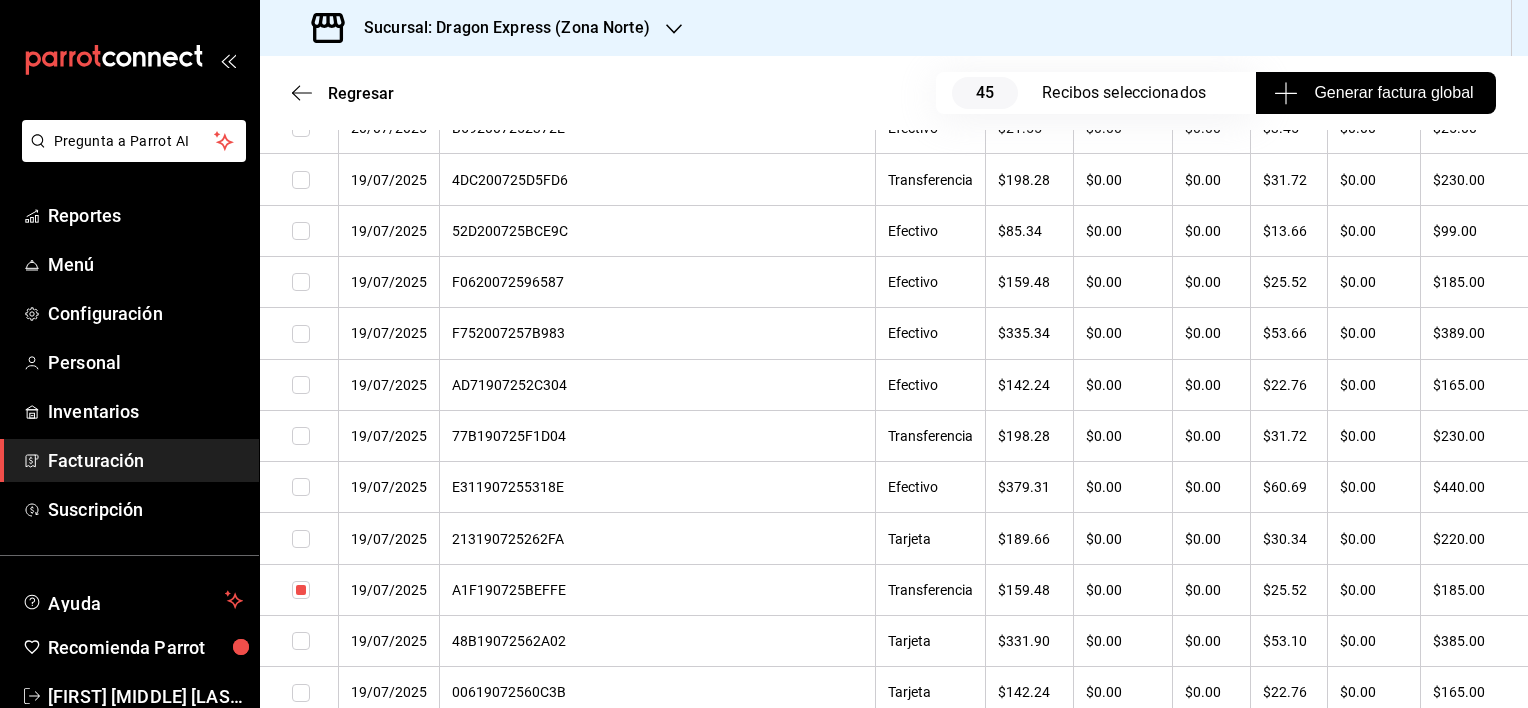 scroll, scrollTop: 36800, scrollLeft: 0, axis: vertical 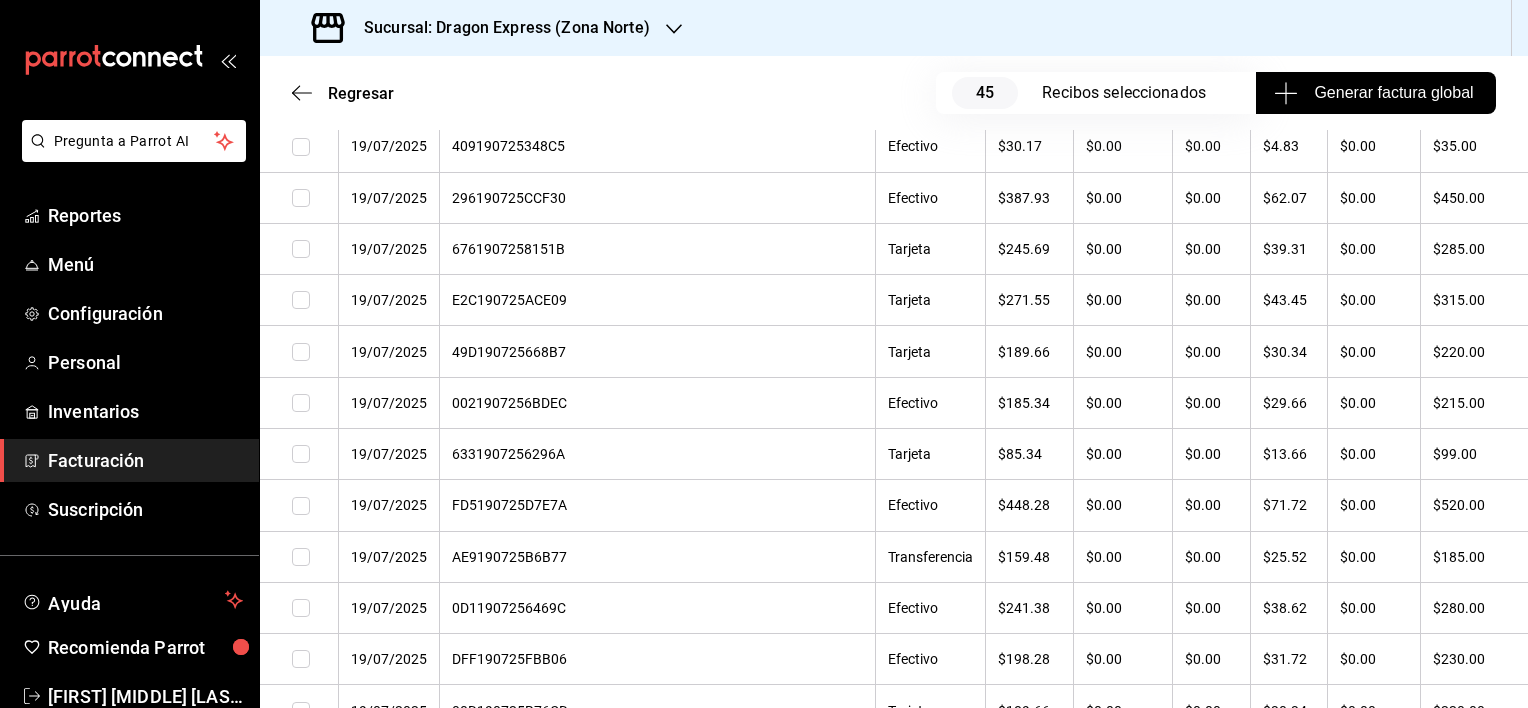 click at bounding box center [301, 608] 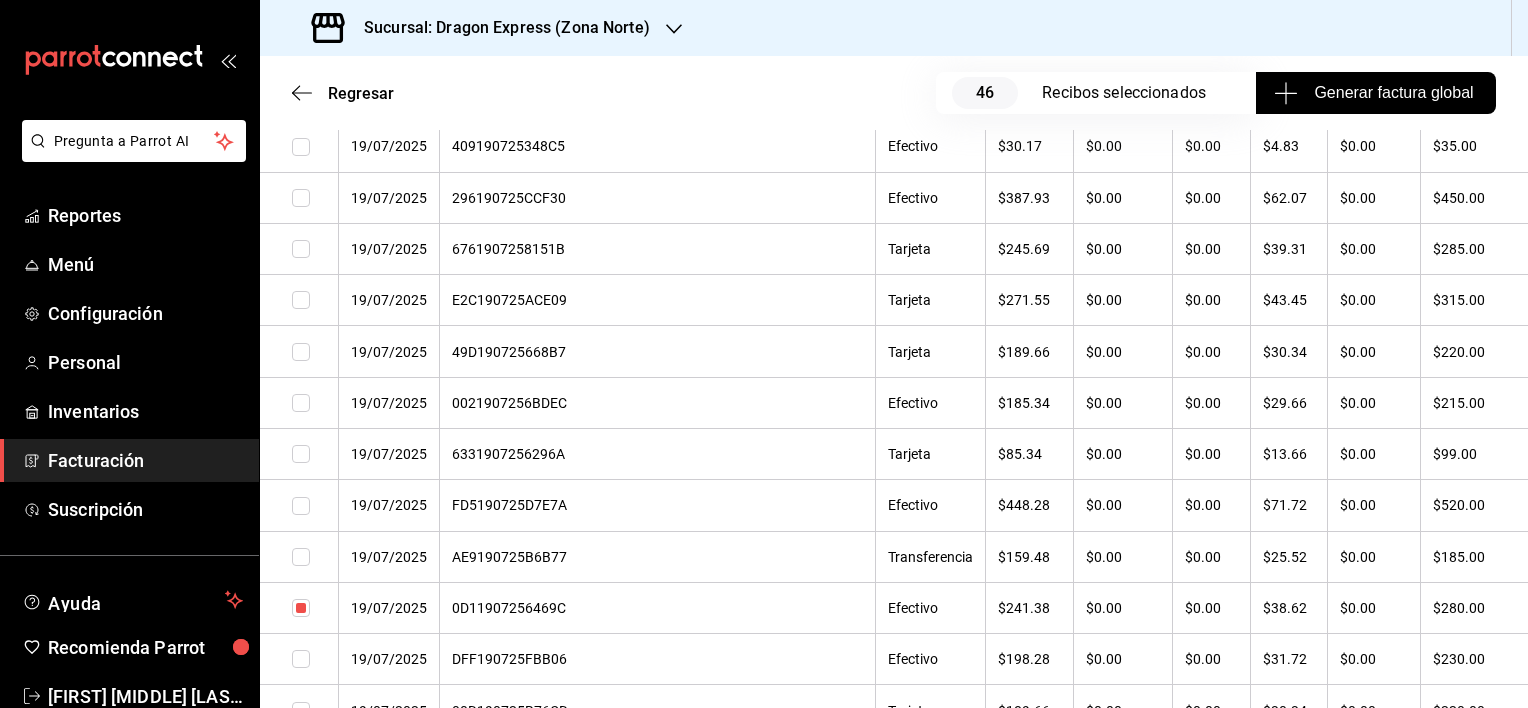 scroll, scrollTop: 37500, scrollLeft: 0, axis: vertical 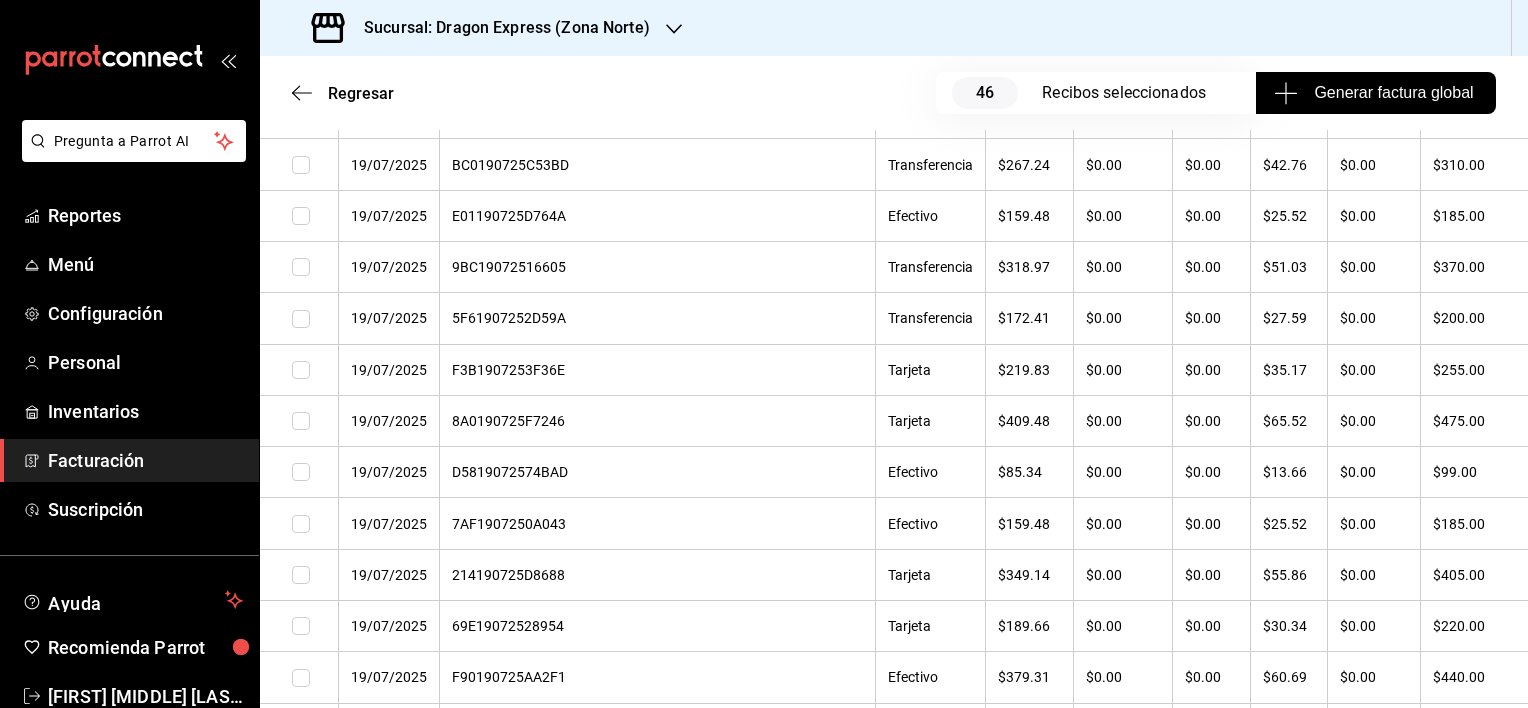 click at bounding box center (301, 626) 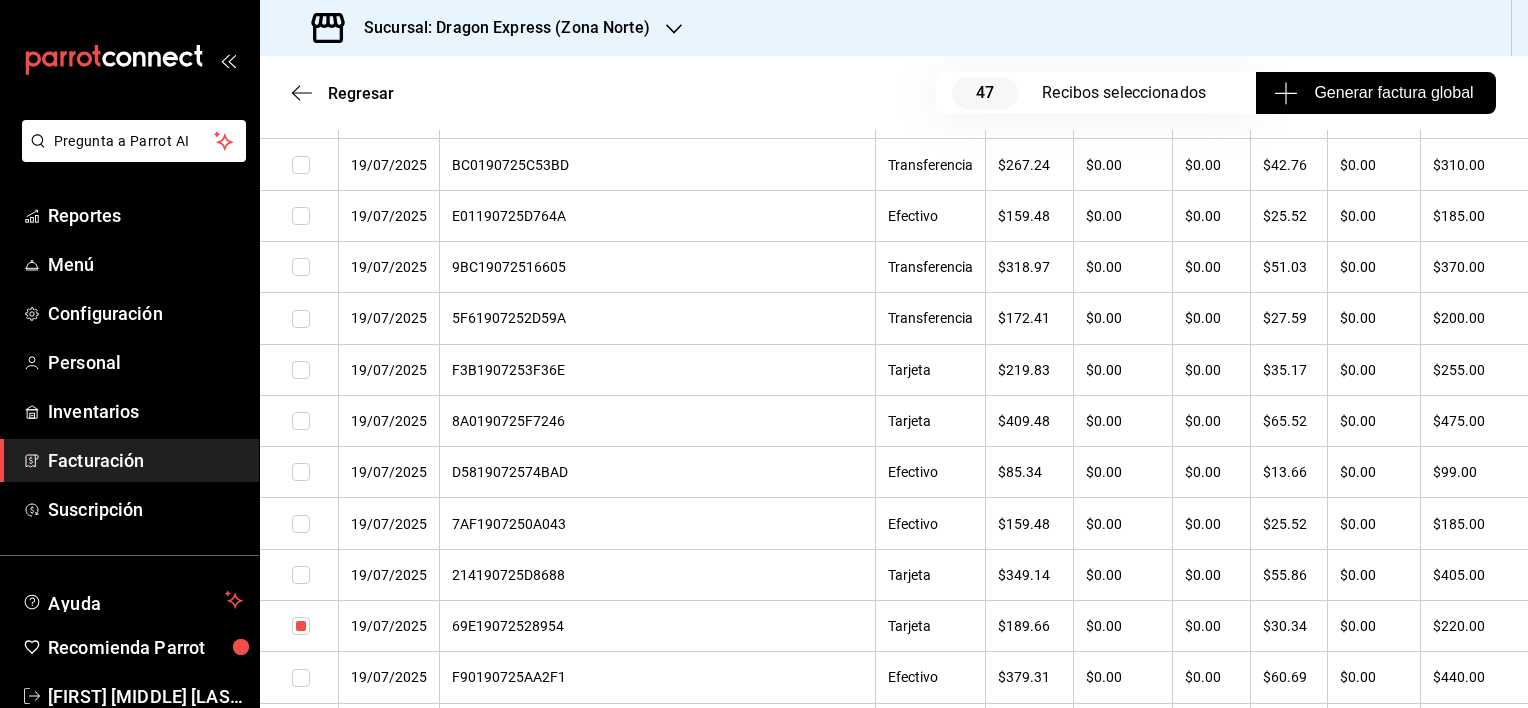 scroll, scrollTop: 38200, scrollLeft: 0, axis: vertical 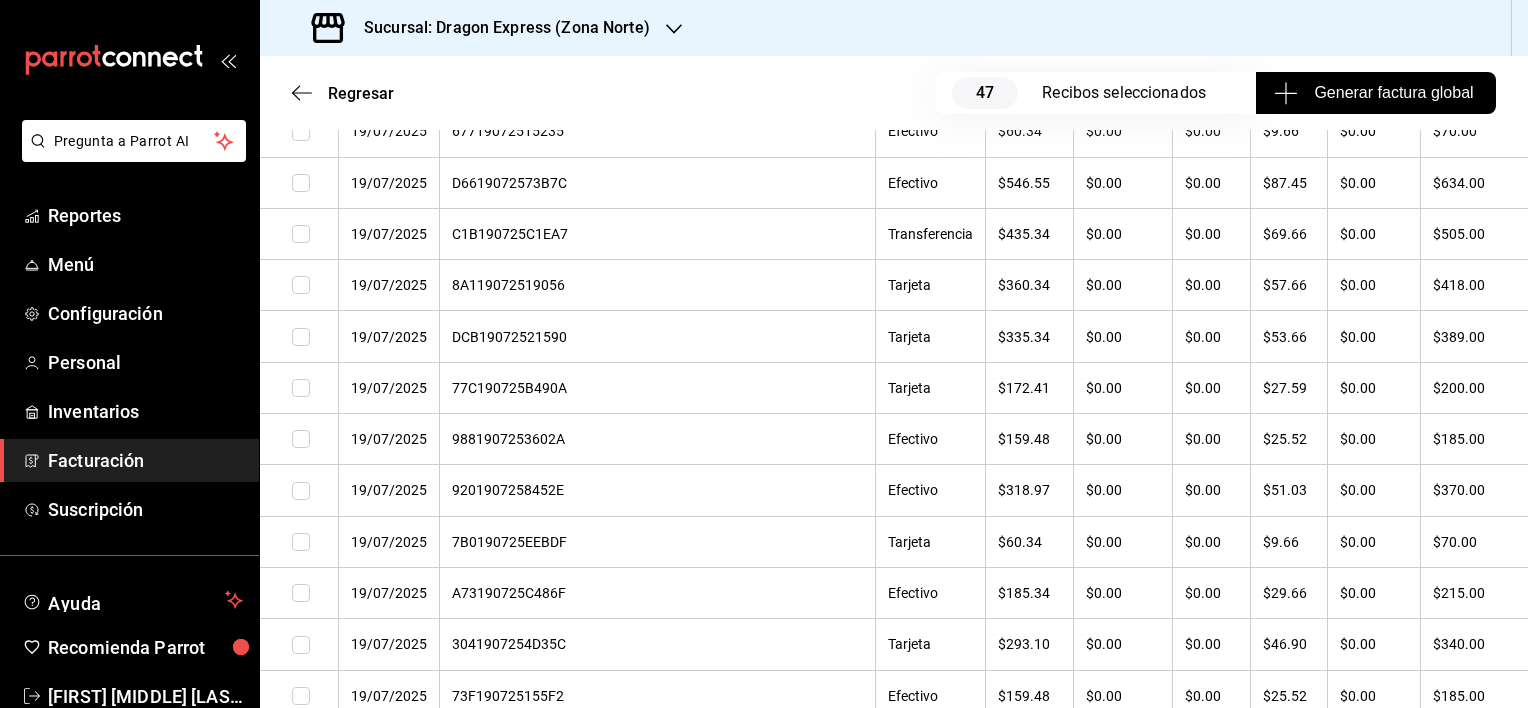 click at bounding box center [301, 593] 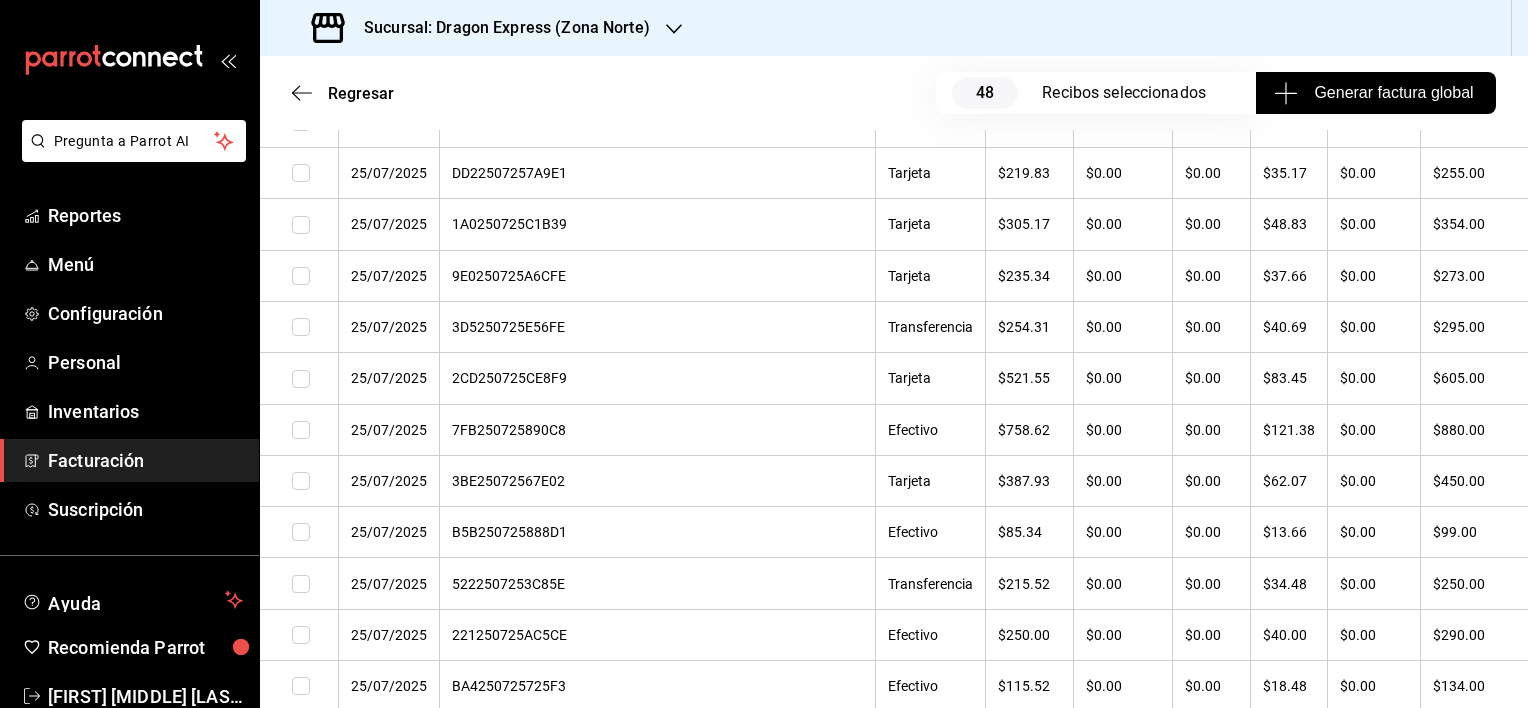 scroll, scrollTop: 0, scrollLeft: 0, axis: both 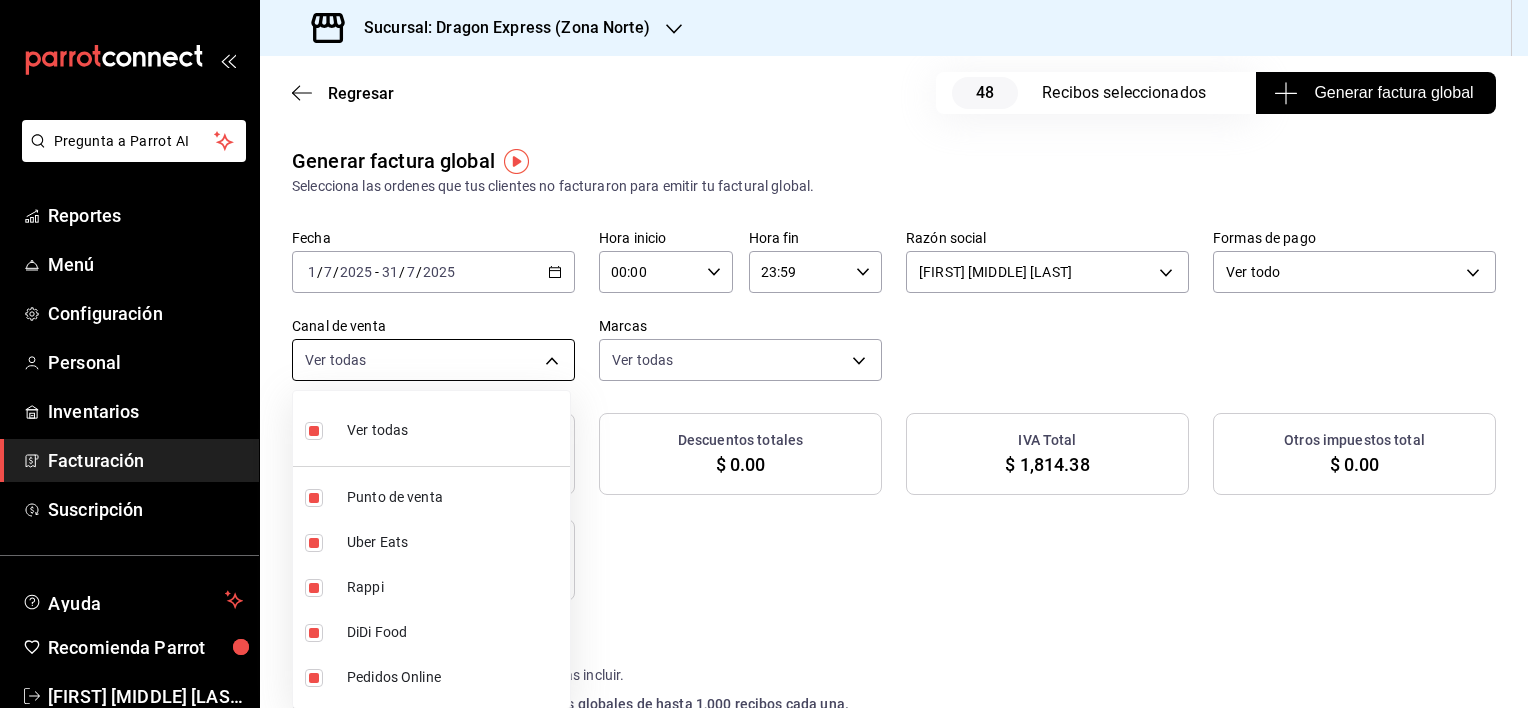 click on "Pregunta a Parrot AI Reportes   Menú   Configuración   Personal   Inventarios   Facturación   Suscripción   Ayuda Recomienda Parrot   [FIRST] [MIDDLE] [LAST]   Sugerir nueva función   Sucursal: Dragon Express (Zona Norte) Regresar 48 Recibos seleccionados Generar factura global Generar factura global Selecciona las ordenes que tus clientes no facturaron para emitir tu factural global. Fecha 2025-07-01 1 / 7 / 2025 - 2025-07-31 31 / 7 / 2025 Hora inicio 00:00 Hora inicio Hora fin 23:59 Hora fin Razón social [NAME] [LAST_NAME] [LAST_NAME_2] [LAST_NAME_3] [UUID] Formas de pago Ver todo ALL Canal de venta Ver todas PARROT,UBER_EATS,RAPPI,DIDI_FOOD,ONLINE Marcas Ver todas [UUID] Ingresos totales $ 11,339.62 Descuentos totales $ 0.00 IVA Total $ 1,814.38 Otros impuestos total $ 0.00 Total por facturar $ 13,154.00 Recibos Quita la selección a los recibos que no quieras incluir. Recuerda que sólo puedes generar facturas globales de hasta 1,000 recibos cada una. Fecha IVA" at bounding box center (764, 354) 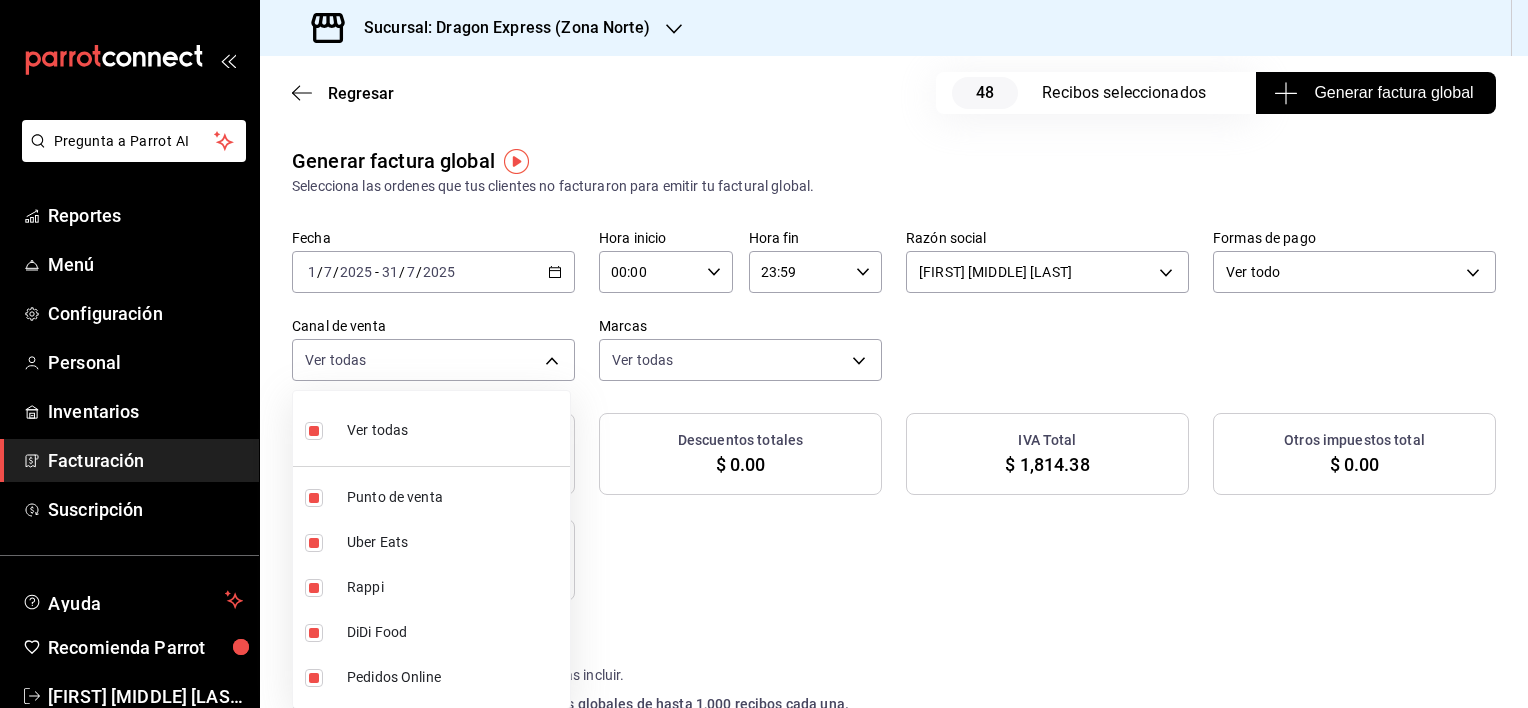 click at bounding box center [314, 431] 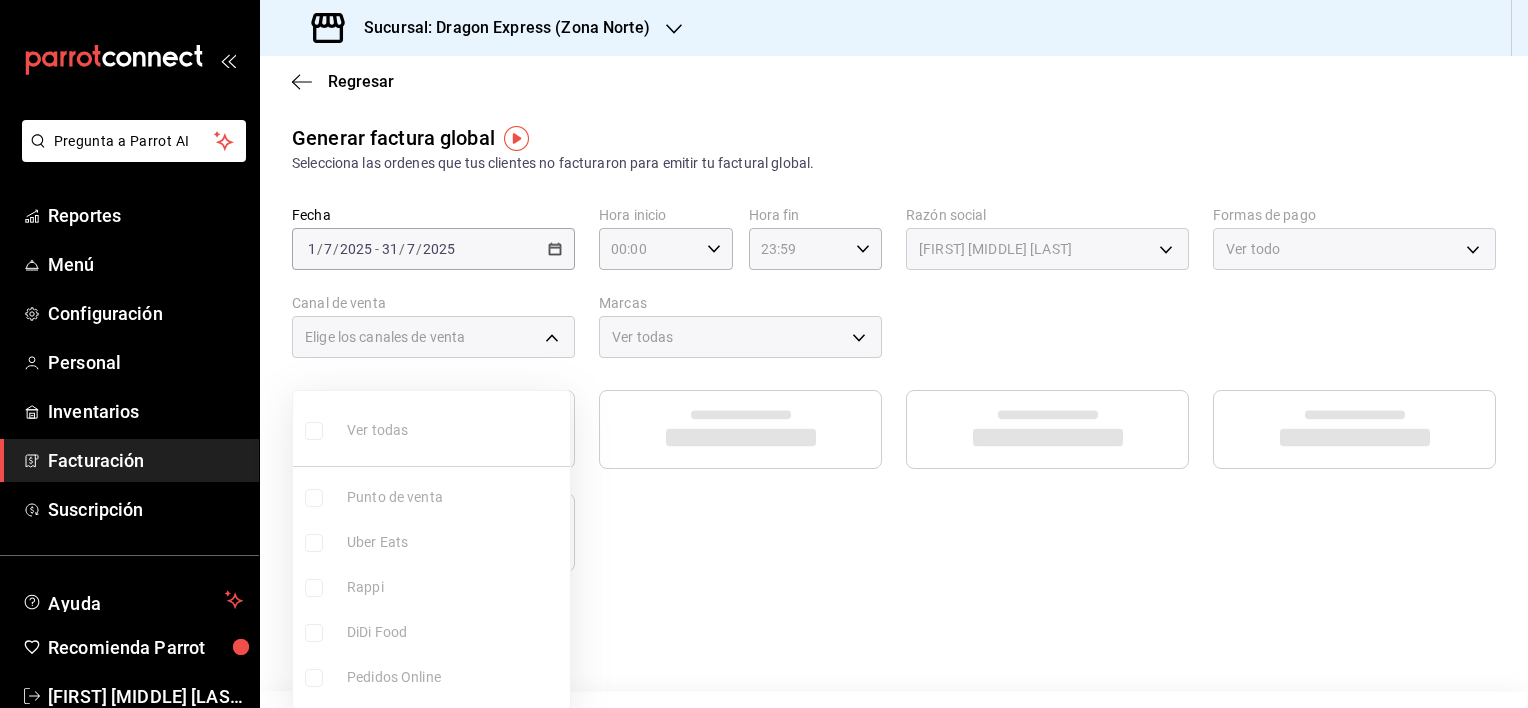 click at bounding box center [314, 498] 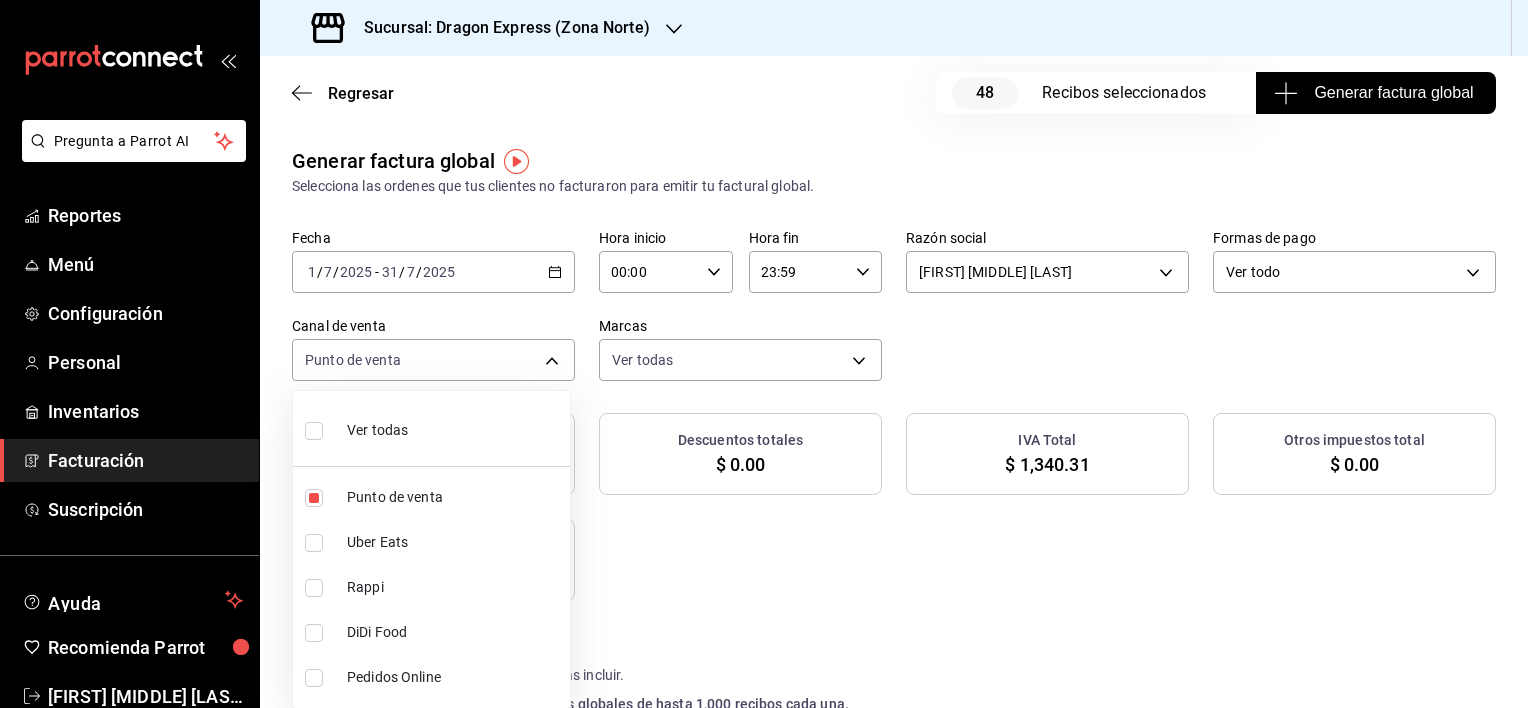 click at bounding box center [764, 354] 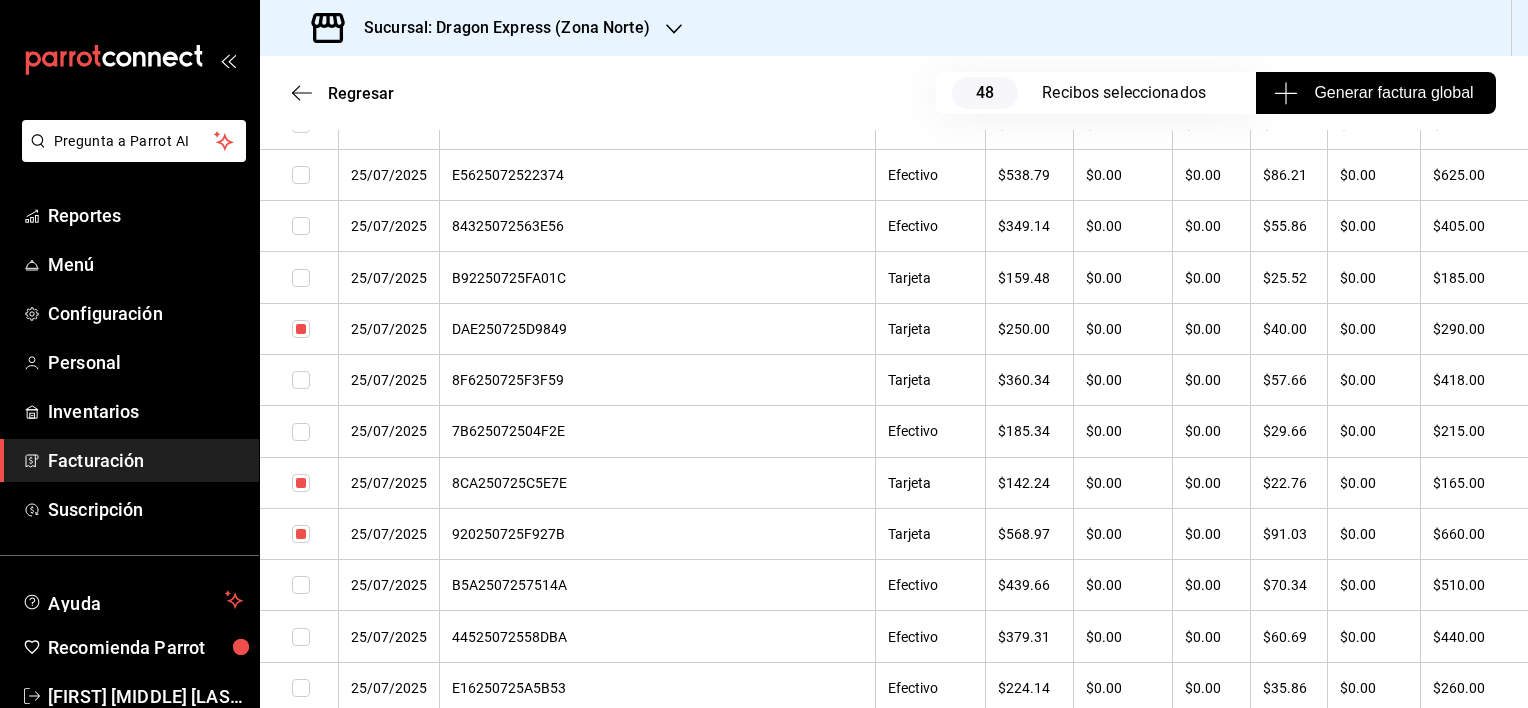 scroll, scrollTop: 16600, scrollLeft: 0, axis: vertical 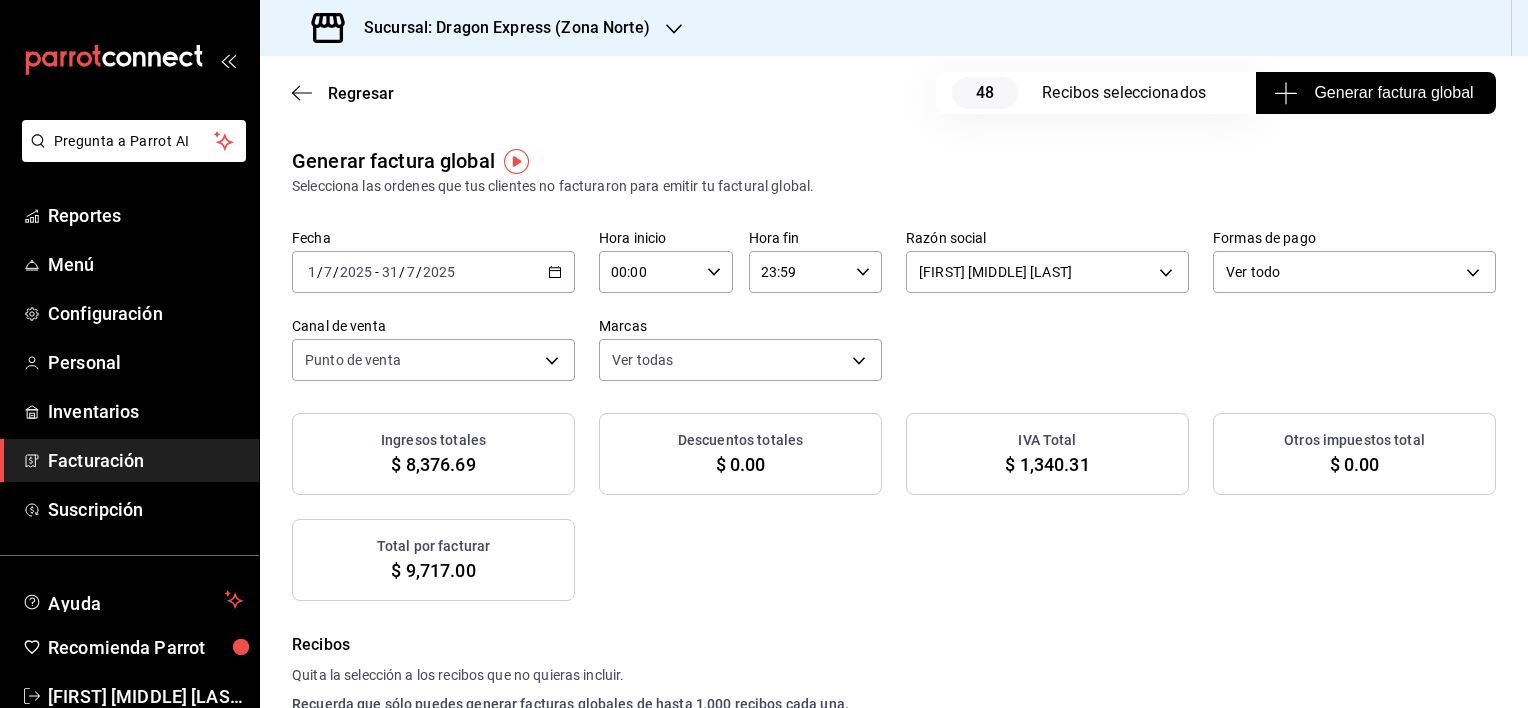 click on "Generar factura global" at bounding box center (1376, 93) 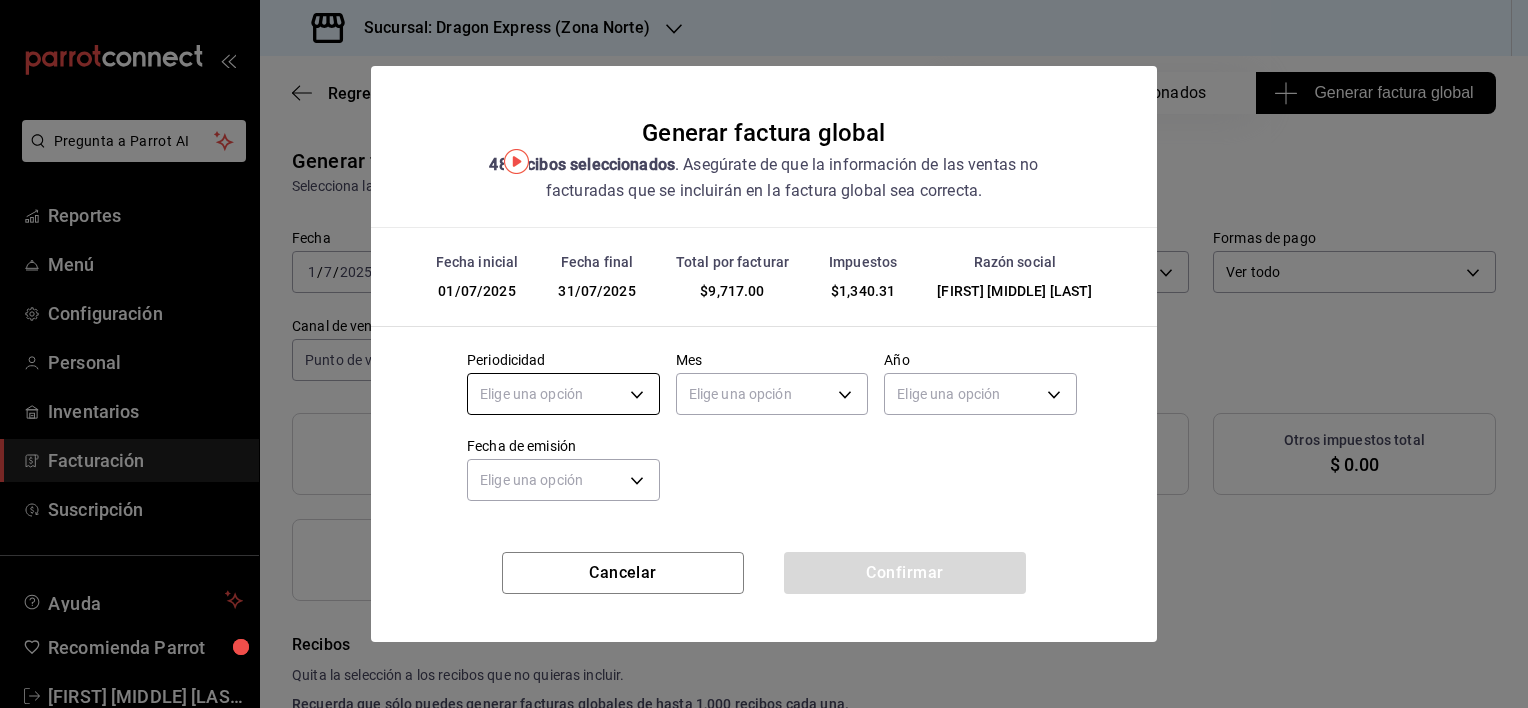 click on "Pregunta a Parrot AI Reportes   Menú   Configuración   Personal   Inventarios   Facturación   Suscripción   Ayuda Recomienda Parrot   [FIRST] [LAST]   Sugerir nueva función   Sucursal: Dragon Express (Zona Norte) Regresar 48 Recibos seleccionados Generar factura global Generar factura global Selecciona las ordenes que tus clientes no facturaron para emitir tu factural global. Fecha 2025-07-01 1 / 7 / 2025 - 2025-07-31 31 / 7 / 2025 Hora inicio 00:00 Hora inicio Hora fin 23:59 Hora fin Razón social [NAME] c61e0481-2477-4416-8d61-c820cfed5b8e Formas de pago Ver todo ALL Canal de venta Punto de venta PARROT Marcas Ver todas 1a07eb45-0c84-4363-af11-4a8b7c515fa6 Ingresos totales $ 8,376.69 Descuentos totales $ 0.00 IVA Total $ 1,340.31 Otros impuestos total $ 0.00 Total por facturar $ 9,717.00 Recibos Quita la selección a los recibos que no quieras incluir. Recuerda que sólo puedes generar facturas globales de hasta 1,000 recibos cada una. Fecha # de recibo Tipo de pago Subtotal" at bounding box center [764, 354] 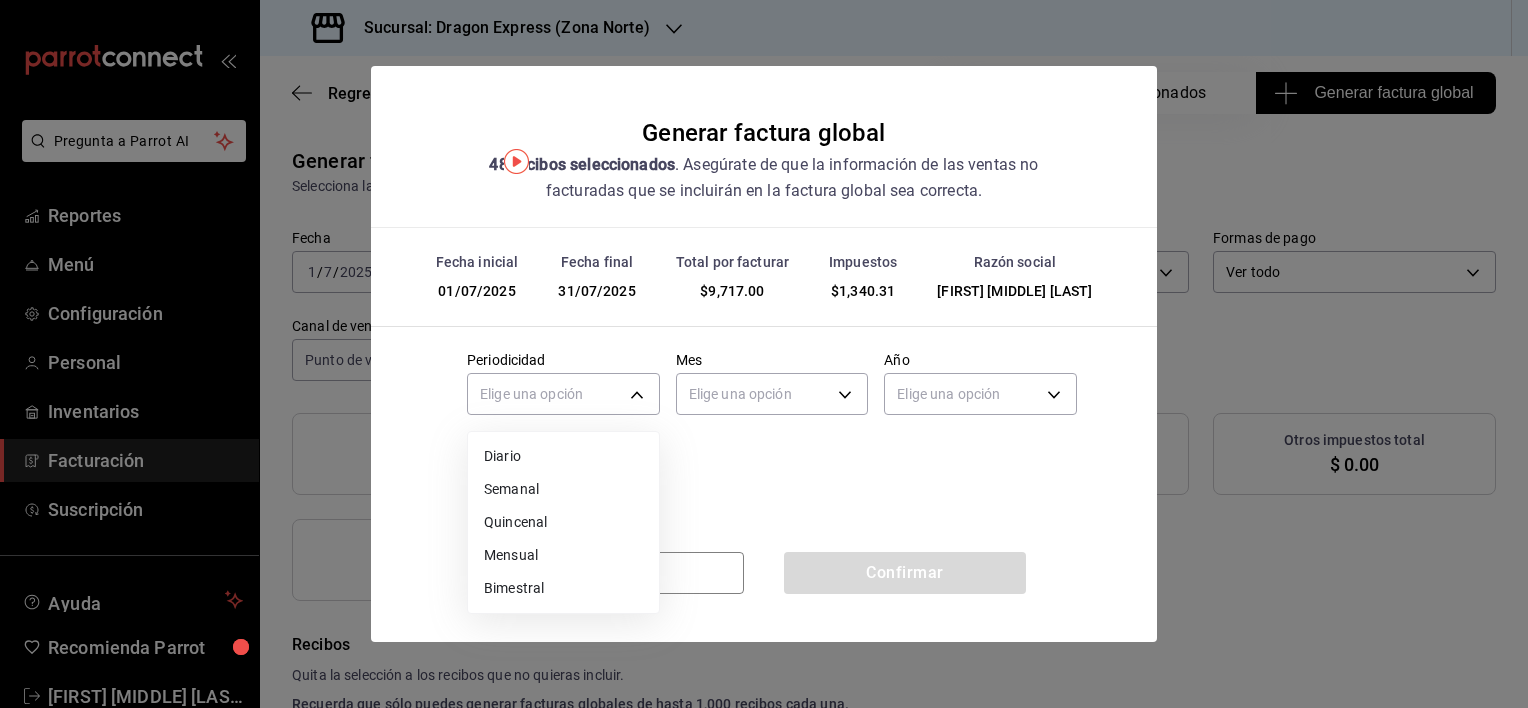 click on "Mensual" at bounding box center (563, 555) 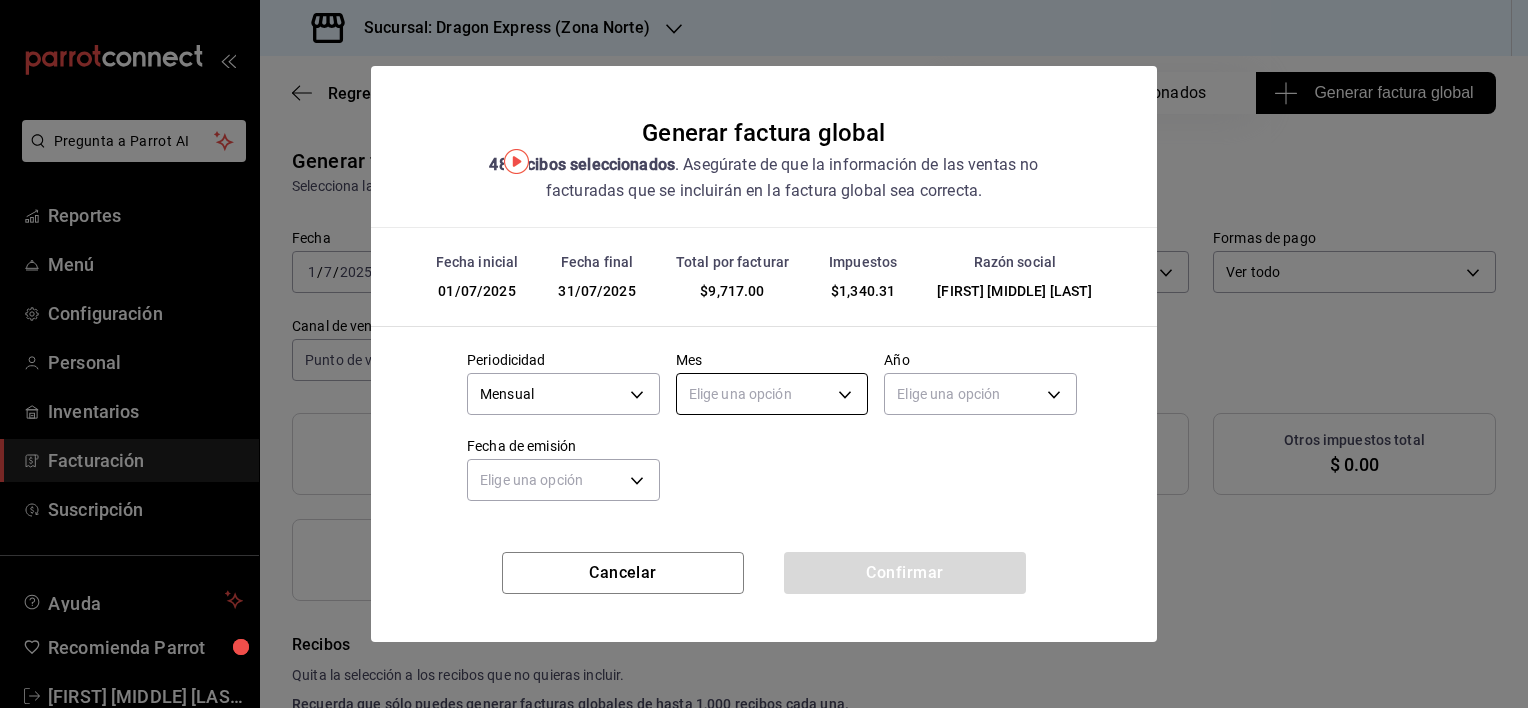 click on "Pregunta a Parrot AI Reportes   Menú   Configuración   Personal   Inventarios   Facturación   Suscripción   Ayuda Recomienda Parrot   [FIRST] [LAST]   Sugerir nueva función   Sucursal: Dragon Express (Zona Norte) Regresar 48 Recibos seleccionados Generar factura global Generar factura global Selecciona las ordenes que tus clientes no facturaron para emitir tu factural global. Fecha 2025-07-01 1 / 7 / 2025 - 2025-07-31 31 / 7 / 2025 Hora inicio 00:00 Hora inicio Hora fin 23:59 Hora fin Razón social [NAME] c61e0481-2477-4416-8d61-c820cfed5b8e Formas de pago Ver todo ALL Canal de venta Punto de venta PARROT Marcas Ver todas 1a07eb45-0c84-4363-af11-4a8b7c515fa6 Ingresos totales $ 8,376.69 Descuentos totales $ 0.00 IVA Total $ 1,340.31 Otros impuestos total $ 0.00 Total por facturar $ 9,717.00 Recibos Quita la selección a los recibos que no quieras incluir. Recuerda que sólo puedes generar facturas globales de hasta 1,000 recibos cada una. Fecha # de recibo Tipo de pago Subtotal" at bounding box center (764, 354) 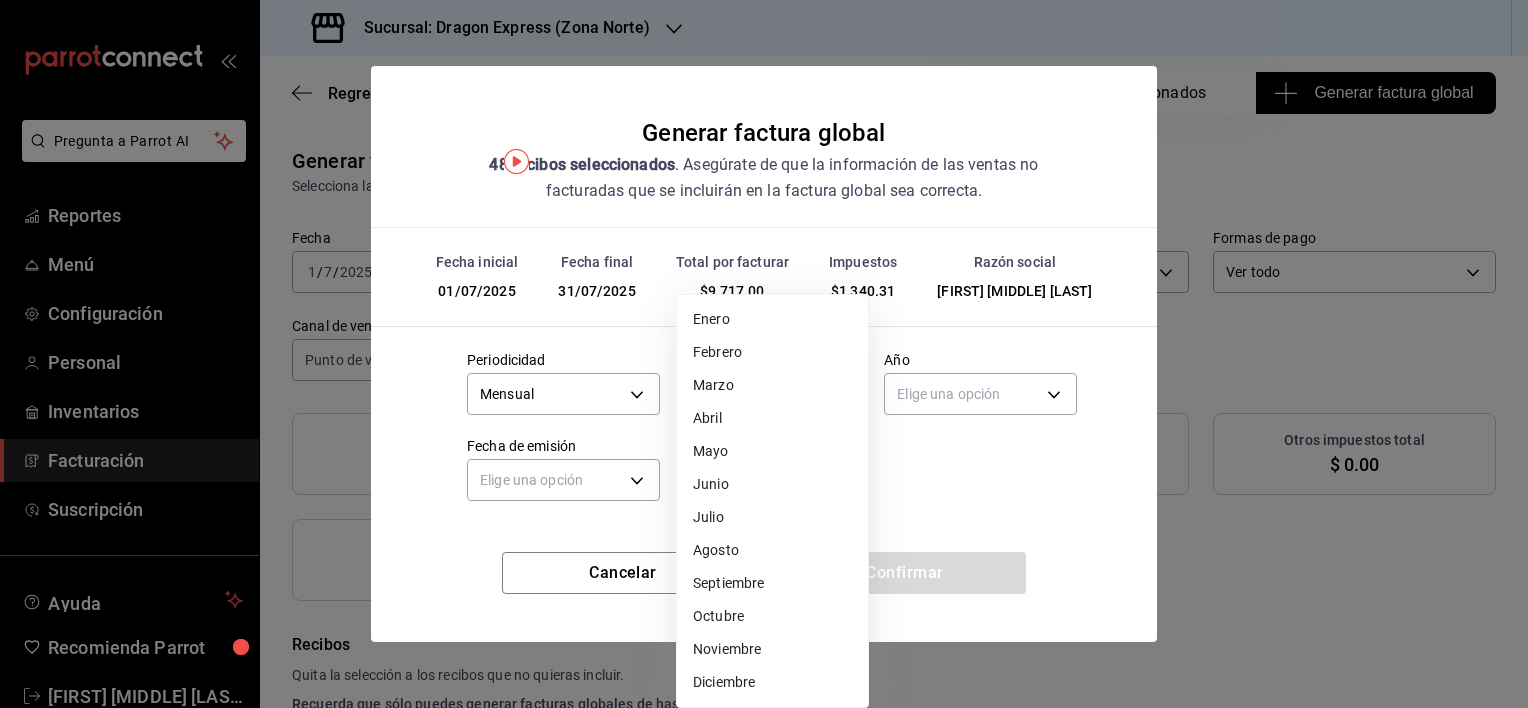 click on "Julio" at bounding box center (772, 517) 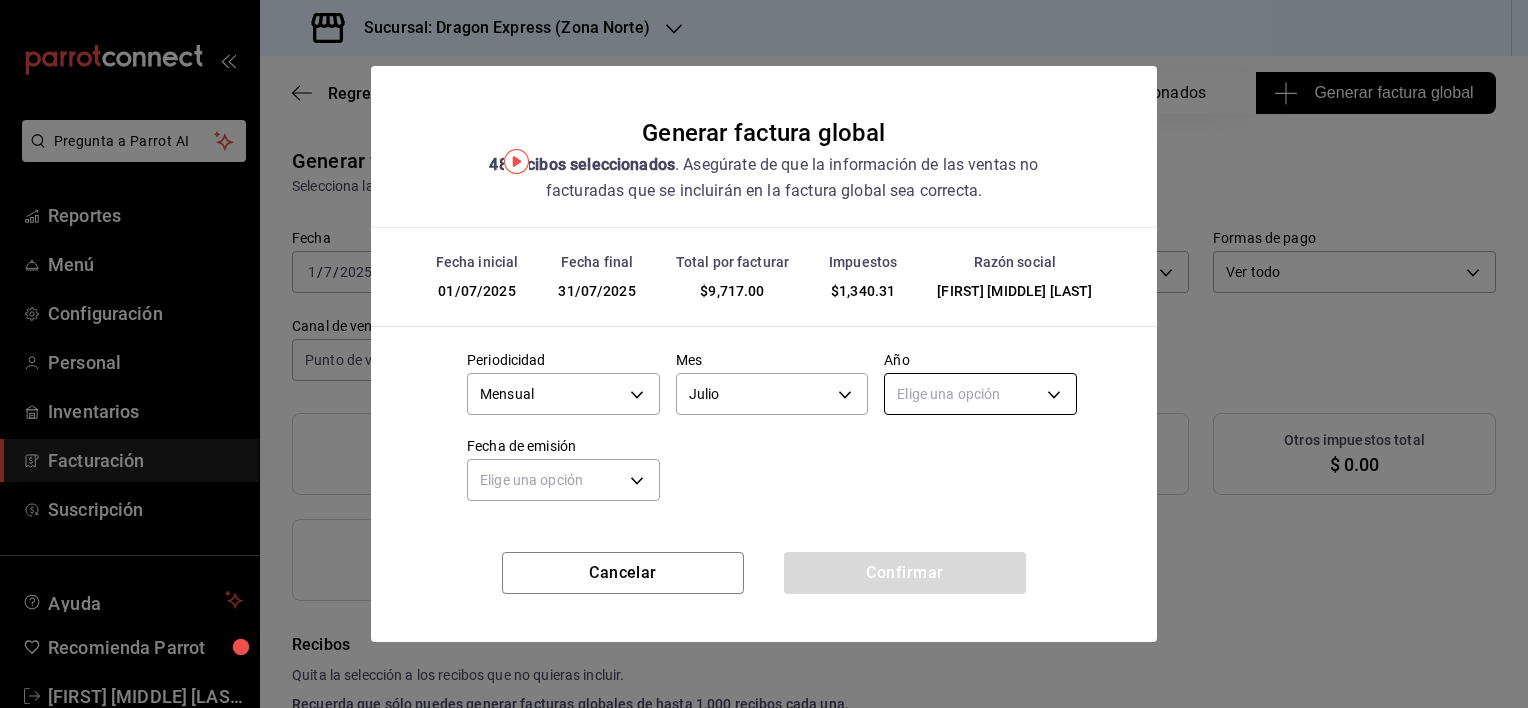 click on "Pregunta a Parrot AI Reportes   Menú   Configuración   Personal   Inventarios   Facturación   Suscripción   Ayuda Recomienda Parrot   [FIRST] [LAST]   Sugerir nueva función   Sucursal: Dragon Express (Zona Norte) Regresar 48 Recibos seleccionados Generar factura global Generar factura global Selecciona las ordenes que tus clientes no facturaron para emitir tu factural global. Fecha 2025-07-01 1 / 7 / 2025 - 2025-07-31 31 / 7 / 2025 Hora inicio 00:00 Hora inicio Hora fin 23:59 Hora fin Razón social [NAME] c61e0481-2477-4416-8d61-c820cfed5b8e Formas de pago Ver todo ALL Canal de venta Punto de venta PARROT Marcas Ver todas 1a07eb45-0c84-4363-af11-4a8b7c515fa6 Ingresos totales $ 8,376.69 Descuentos totales $ 0.00 IVA Total $ 1,340.31 Otros impuestos total $ 0.00 Total por facturar $ 9,717.00 Recibos Quita la selección a los recibos que no quieras incluir. Recuerda que sólo puedes generar facturas globales de hasta 1,000 recibos cada una. Fecha # de recibo Tipo de pago Subtotal" at bounding box center (764, 354) 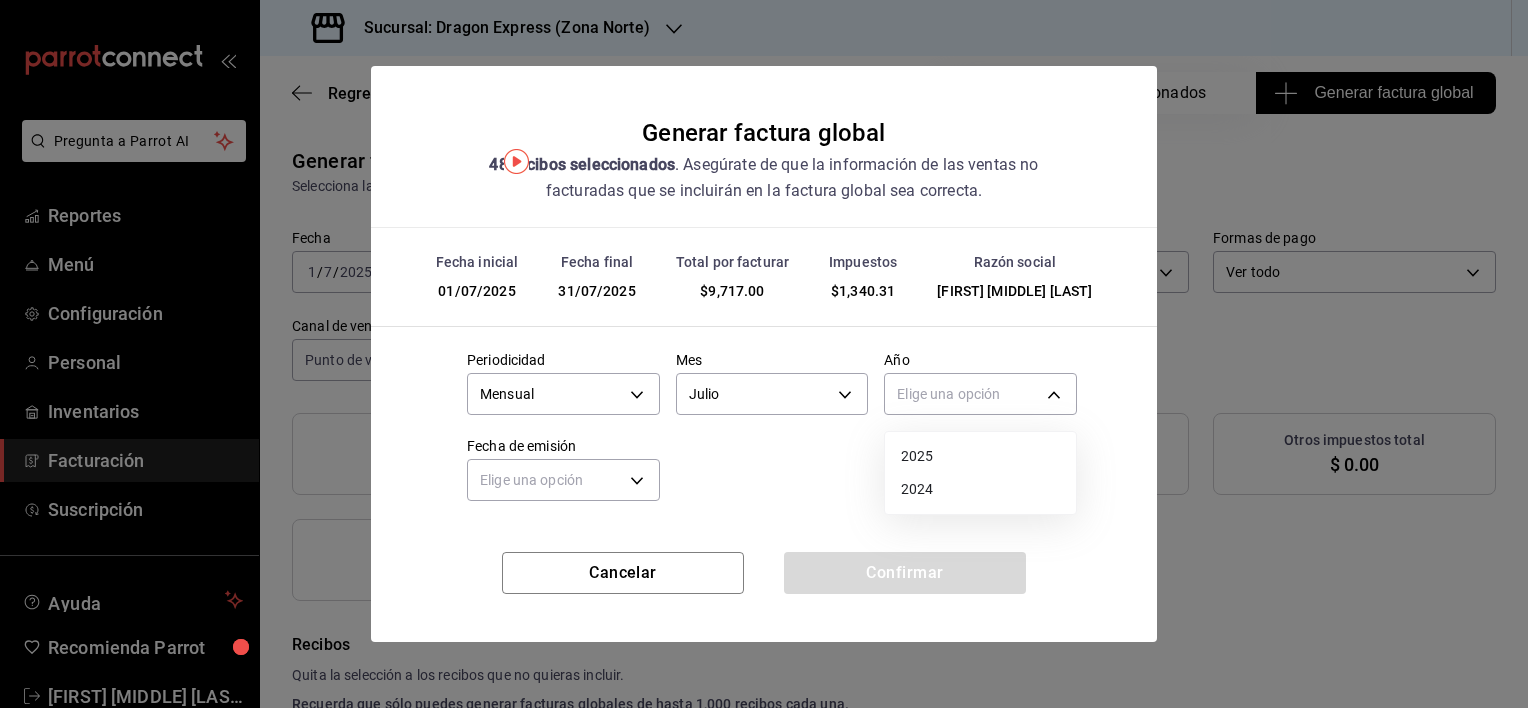 click on "2025" at bounding box center (980, 456) 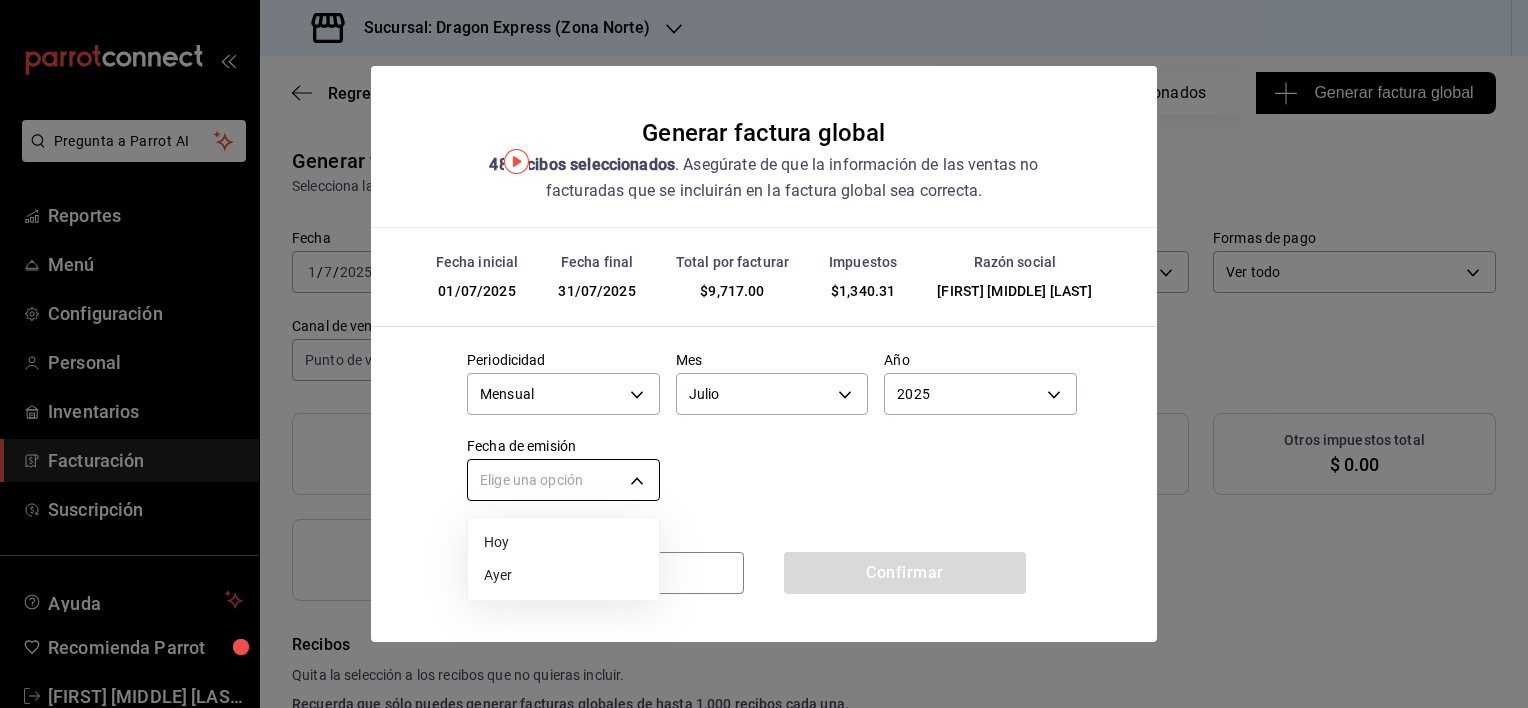 click on "Pregunta a Parrot AI Reportes   Menú   Configuración   Personal   Inventarios   Facturación   Suscripción   Ayuda Recomienda Parrot   [FIRST] [LAST]   Sugerir nueva función   Sucursal: Dragon Express (Zona Norte) Regresar 48 Recibos seleccionados Generar factura global Generar factura global Selecciona las ordenes que tus clientes no facturaron para emitir tu factural global. Fecha 2025-07-01 1 / 7 / 2025 - 2025-07-31 31 / 7 / 2025 Hora inicio 00:00 Hora inicio Hora fin 23:59 Hora fin Razón social [NAME] c61e0481-2477-4416-8d61-c820cfed5b8e Formas de pago Ver todo ALL Canal de venta Punto de venta PARROT Marcas Ver todas 1a07eb45-0c84-4363-af11-4a8b7c515fa6 Ingresos totales $ 8,376.69 Descuentos totales $ 0.00 IVA Total $ 1,340.31 Otros impuestos total $ 0.00 Total por facturar $ 9,717.00 Recibos Quita la selección a los recibos que no quieras incluir. Recuerda que sólo puedes generar facturas globales de hasta 1,000 recibos cada una. Fecha # de recibo Tipo de pago Subtotal" at bounding box center [764, 354] 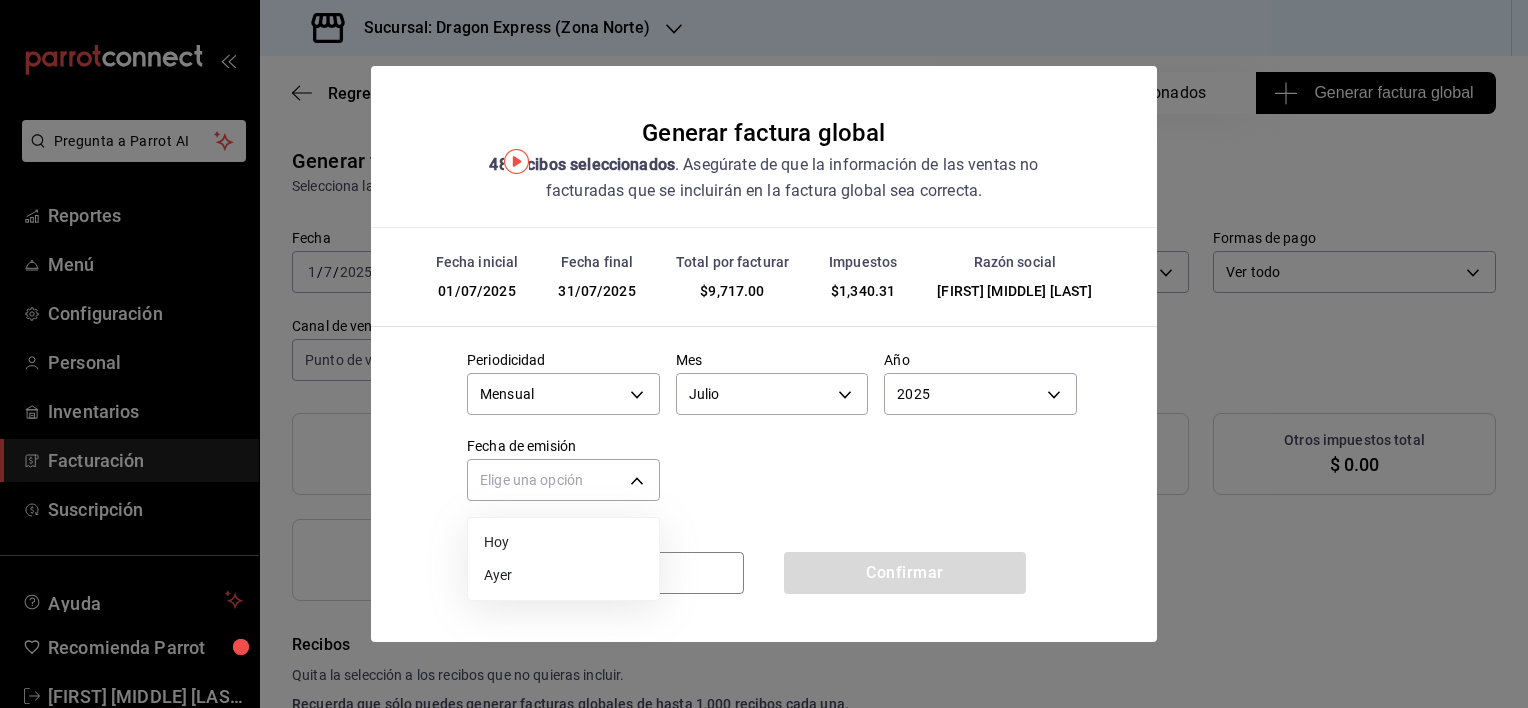 click on "Ayer" at bounding box center [563, 575] 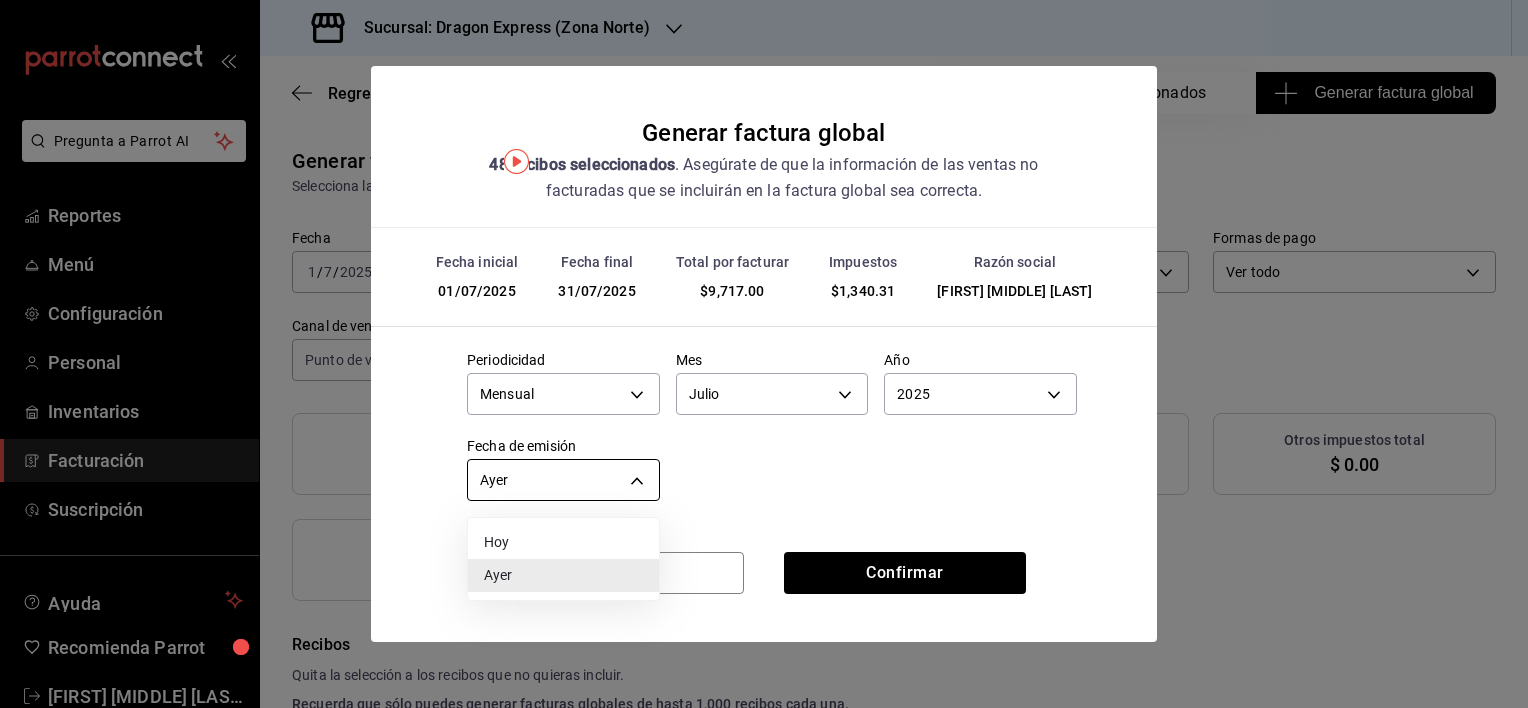 click on "Pregunta a Parrot AI Reportes   Menú   Configuración   Personal   Inventarios   Facturación   Suscripción   Ayuda Recomienda Parrot   [FIRST] [LAST]   Sugerir nueva función   Sucursal: Dragon Express (Zona Norte) Regresar 48 Recibos seleccionados Generar factura global Generar factura global Selecciona las ordenes que tus clientes no facturaron para emitir tu factural global. Fecha 2025-07-01 1 / 7 / 2025 - 2025-07-31 31 / 7 / 2025 Hora inicio 00:00 Hora inicio Hora fin 23:59 Hora fin Razón social [NAME] c61e0481-2477-4416-8d61-c820cfed5b8e Formas de pago Ver todo ALL Canal de venta Punto de venta PARROT Marcas Ver todas 1a07eb45-0c84-4363-af11-4a8b7c515fa6 Ingresos totales $ 8,376.69 Descuentos totales $ 0.00 IVA Total $ 1,340.31 Otros impuestos total $ 0.00 Total por facturar $ 9,717.00 Recibos Quita la selección a los recibos que no quieras incluir. Recuerda que sólo puedes generar facturas globales de hasta 1,000 recibos cada una. Fecha # de recibo Tipo de pago Subtotal" at bounding box center [764, 354] 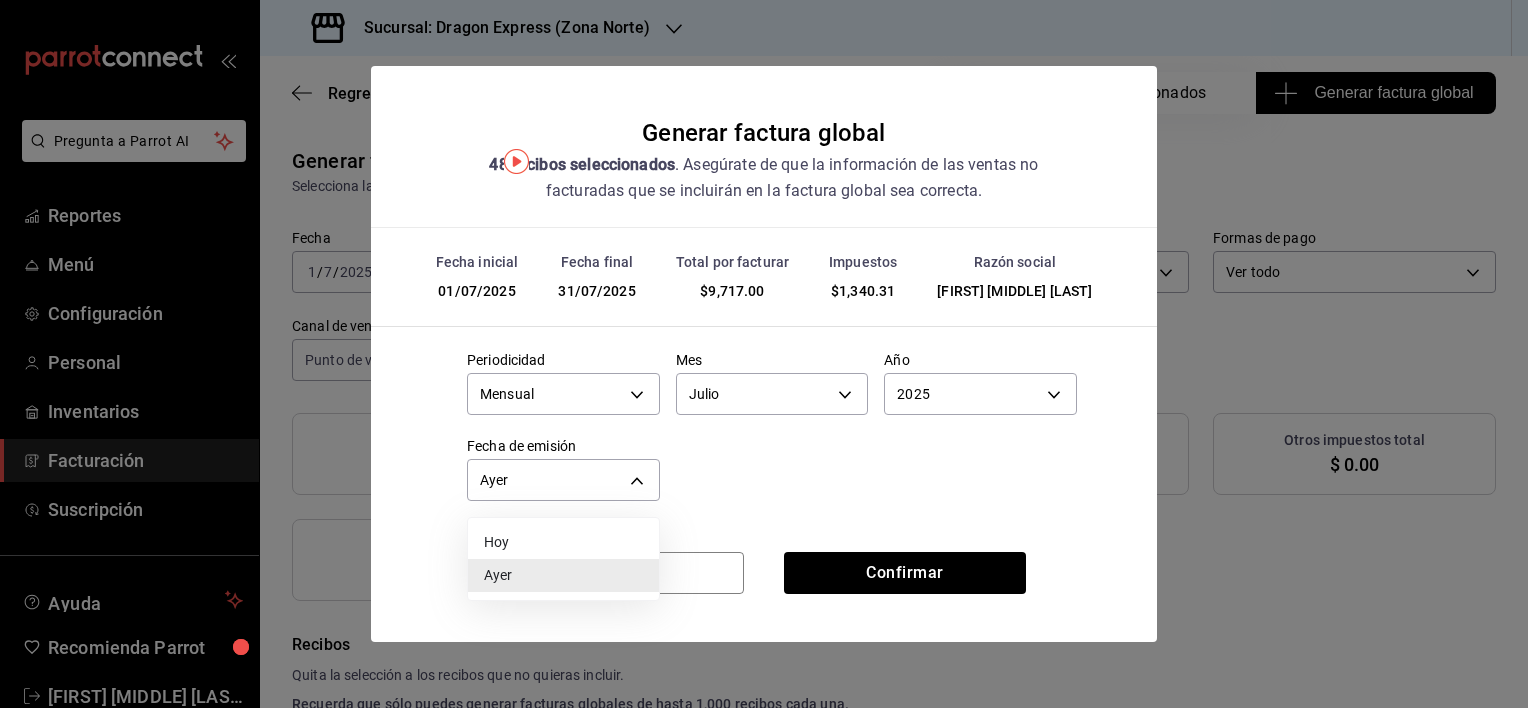 click on "Hoy" at bounding box center [563, 542] 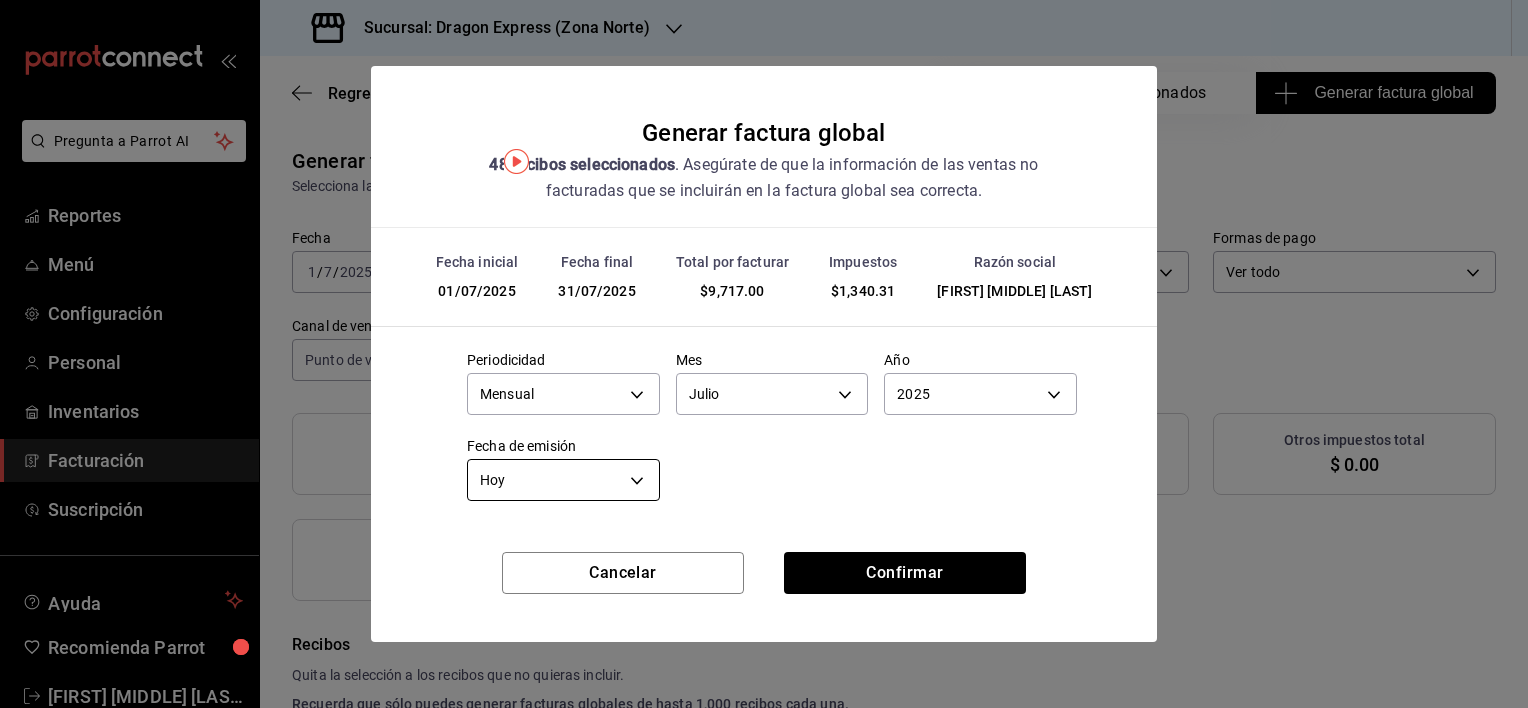 click on "Pregunta a Parrot AI Reportes   Menú   Configuración   Personal   Inventarios   Facturación   Suscripción   Ayuda Recomienda Parrot   [FIRST] [LAST]   Sugerir nueva función   Sucursal: Dragon Express (Zona Norte) Regresar 48 Recibos seleccionados Generar factura global Generar factura global Selecciona las ordenes que tus clientes no facturaron para emitir tu factural global. Fecha 2025-07-01 1 / 7 / 2025 - 2025-07-31 31 / 7 / 2025 Hora inicio 00:00 Hora inicio Hora fin 23:59 Hora fin Razón social [NAME] c61e0481-2477-4416-8d61-c820cfed5b8e Formas de pago Ver todo ALL Canal de venta Punto de venta PARROT Marcas Ver todas 1a07eb45-0c84-4363-af11-4a8b7c515fa6 Ingresos totales $ 8,376.69 Descuentos totales $ 0.00 IVA Total $ 1,340.31 Otros impuestos total $ 0.00 Total por facturar $ 9,717.00 Recibos Quita la selección a los recibos que no quieras incluir. Recuerda que sólo puedes generar facturas globales de hasta 1,000 recibos cada una. Fecha # de recibo Tipo de pago Subtotal" at bounding box center (764, 354) 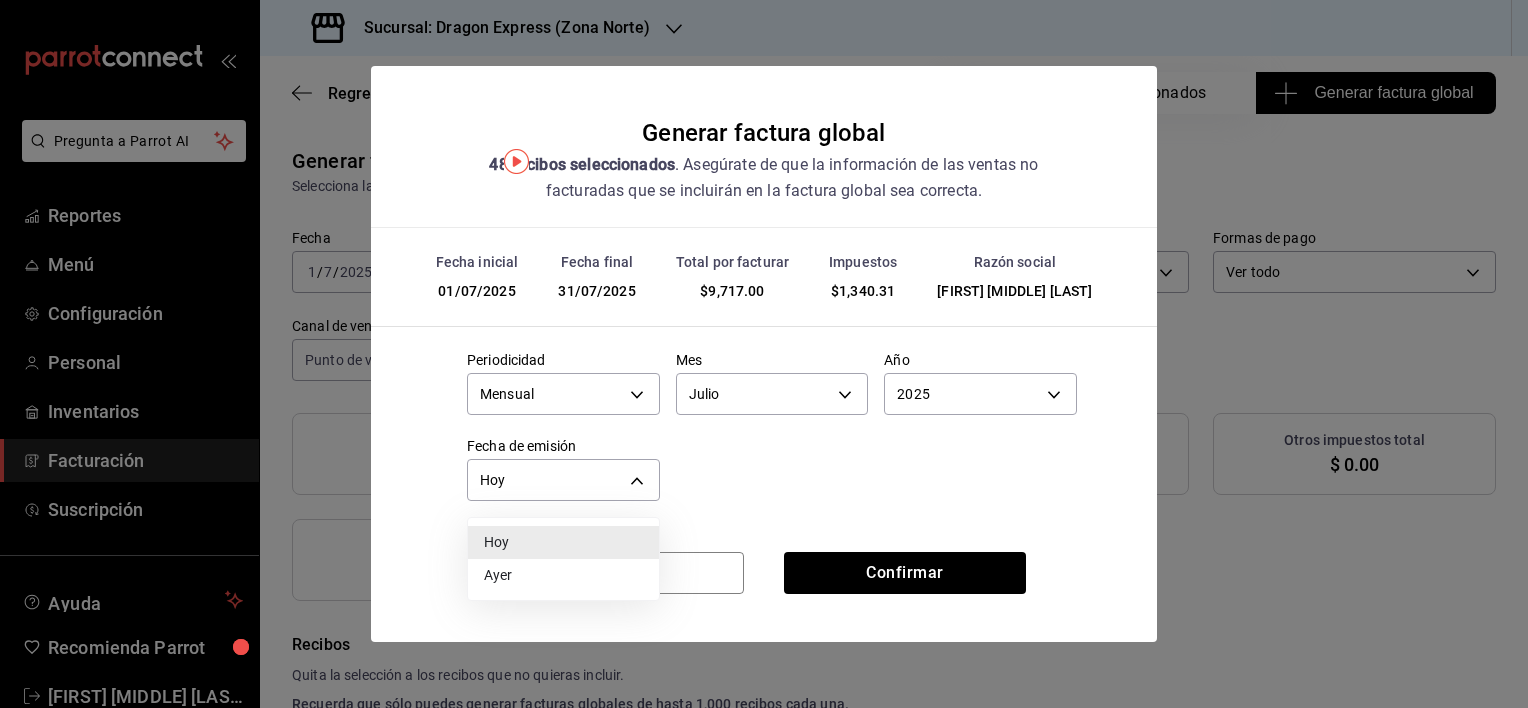 click on "Ayer" at bounding box center [563, 575] 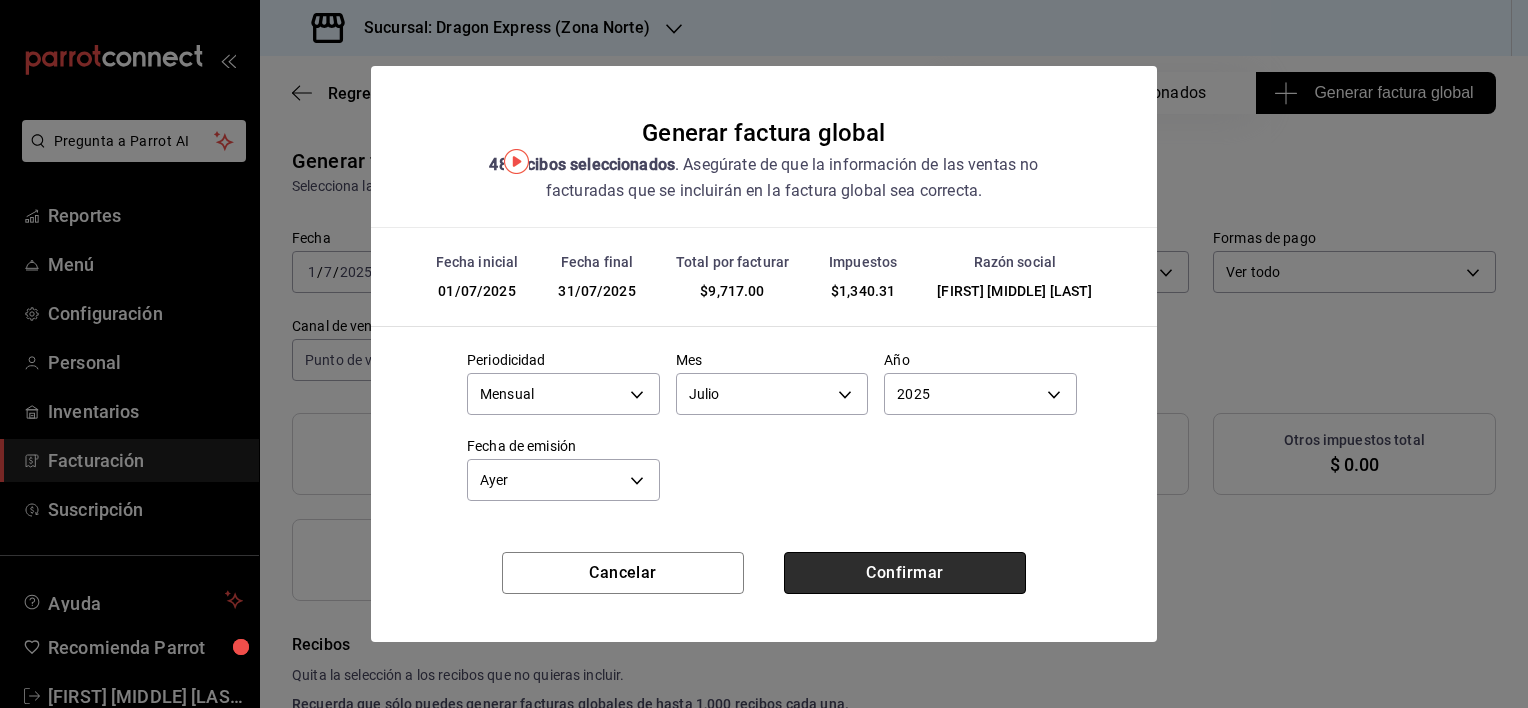 click on "Confirmar" at bounding box center [905, 573] 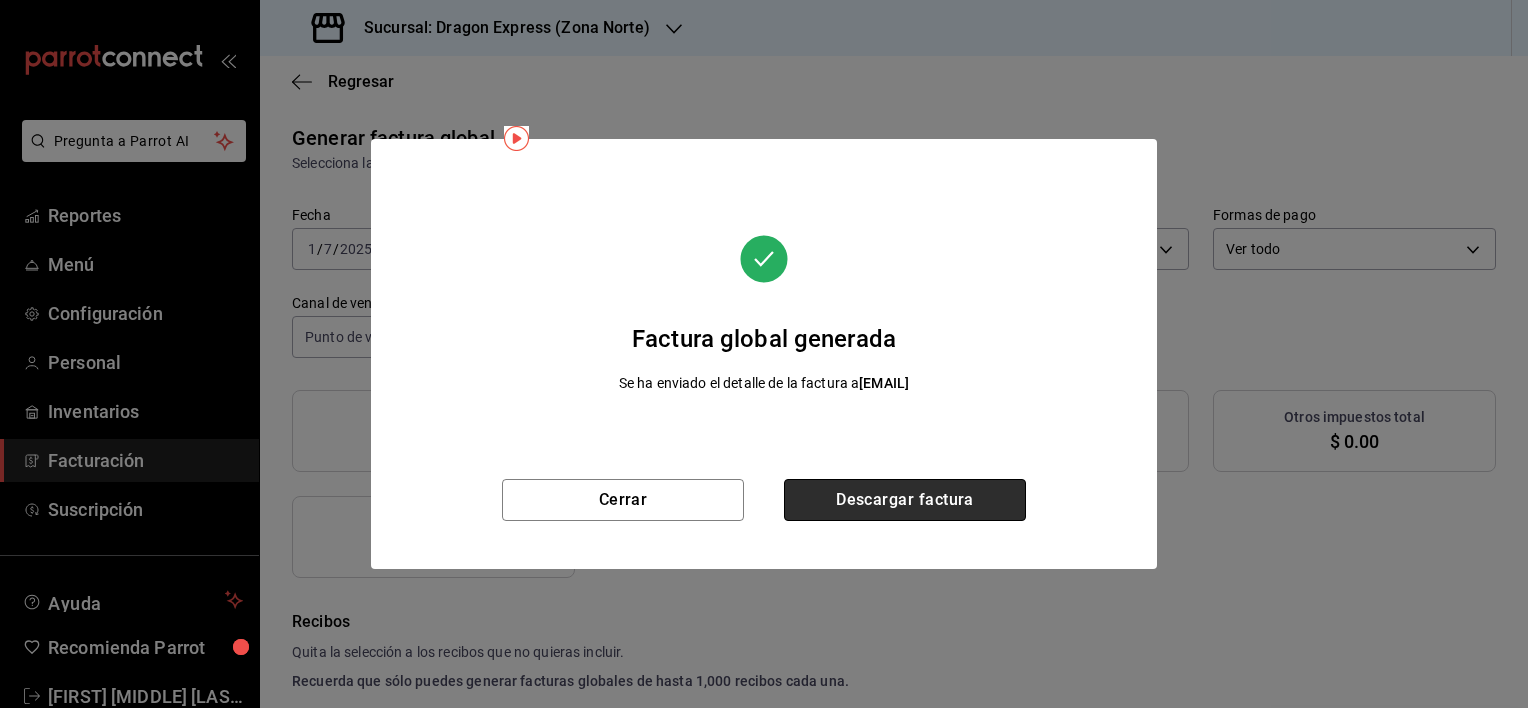 click on "Descargar factura" at bounding box center [905, 500] 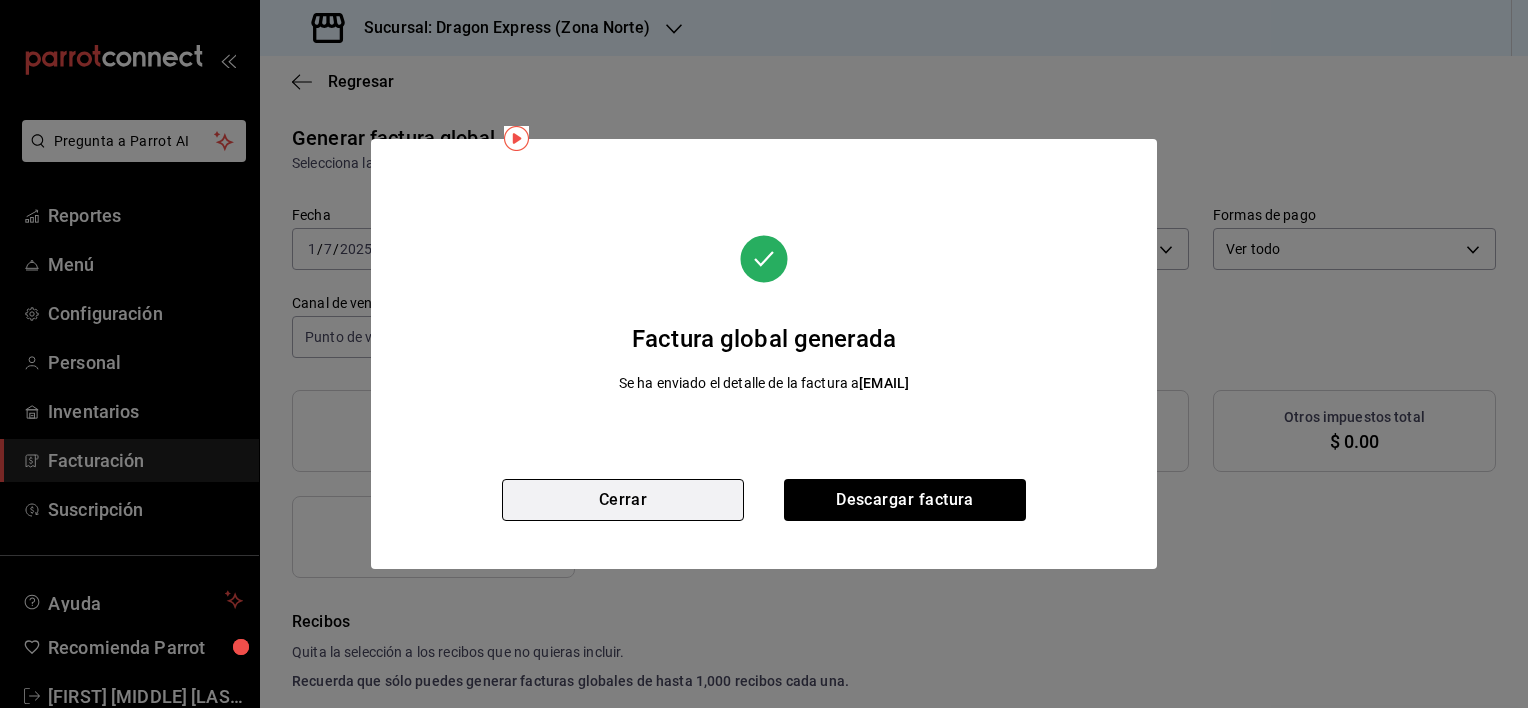 click on "Cerrar" at bounding box center [623, 500] 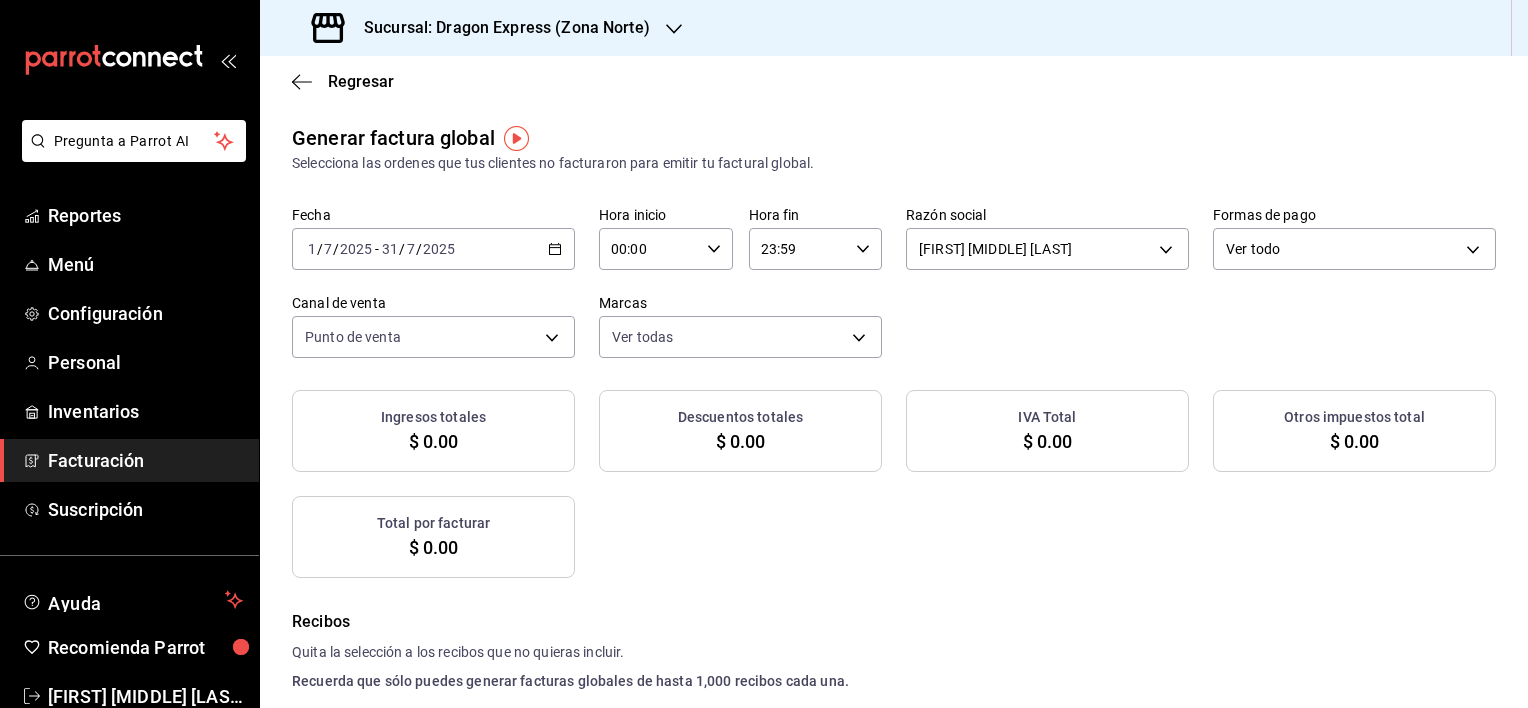 click on "Sucursal: Dragon Express (Zona Norte)" at bounding box center (483, 28) 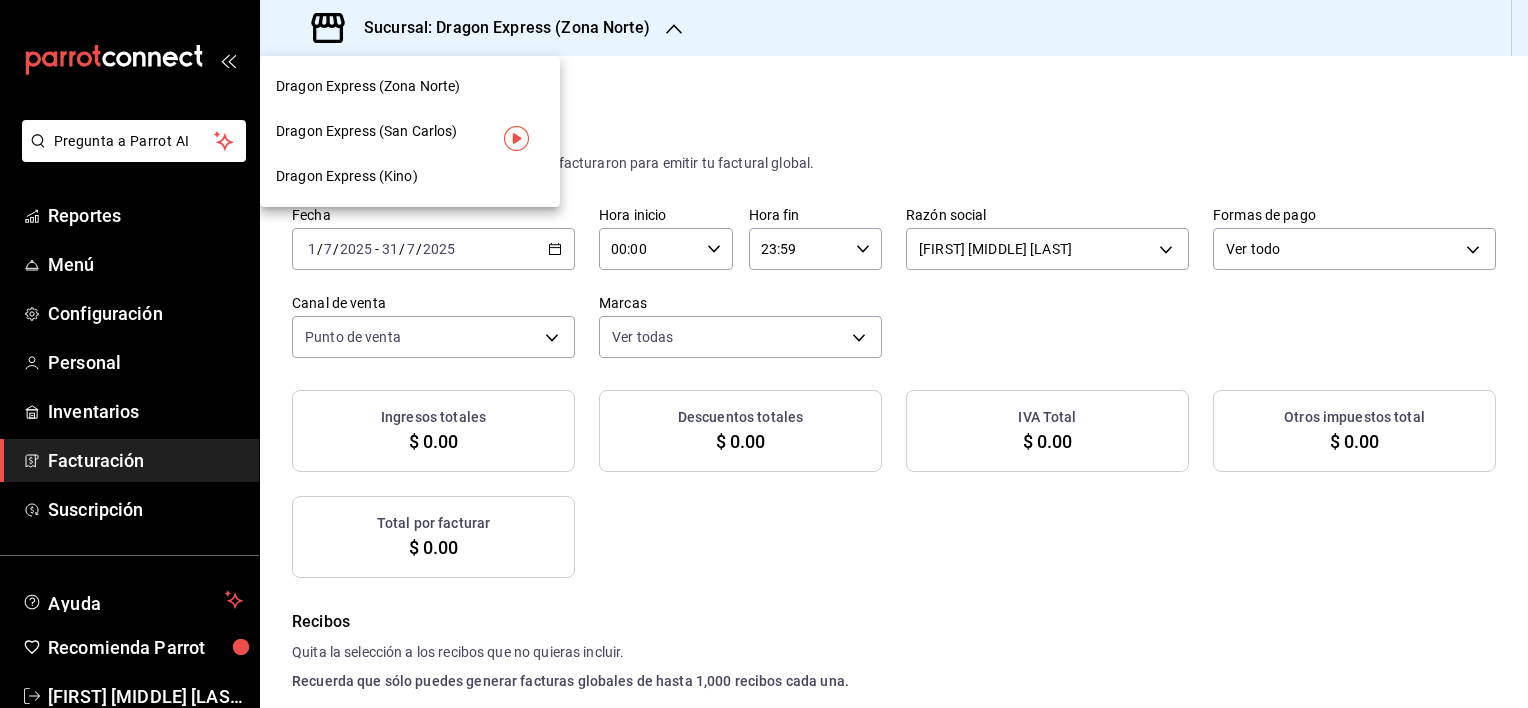 click on "Dragon Express (San Carlos)" at bounding box center (367, 131) 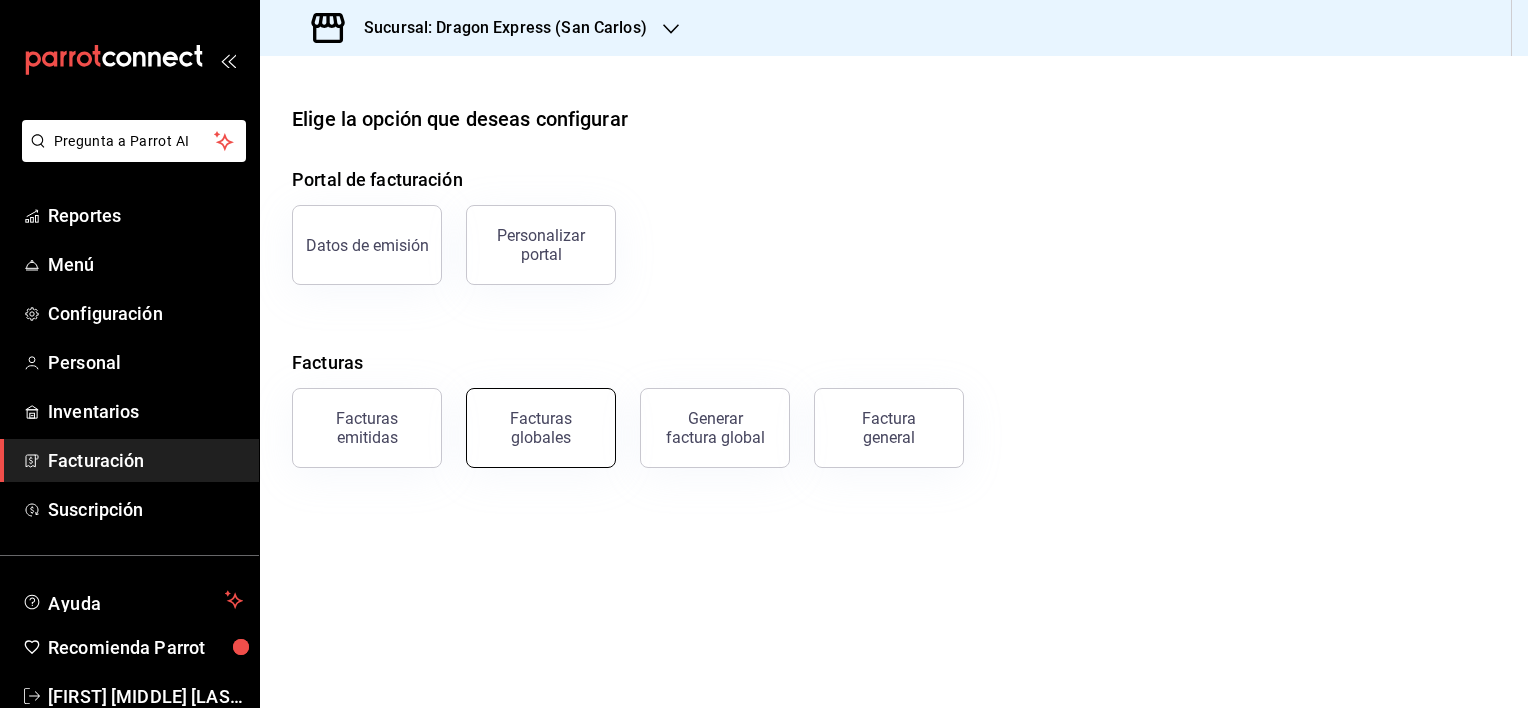 click on "Facturas globales" at bounding box center (541, 428) 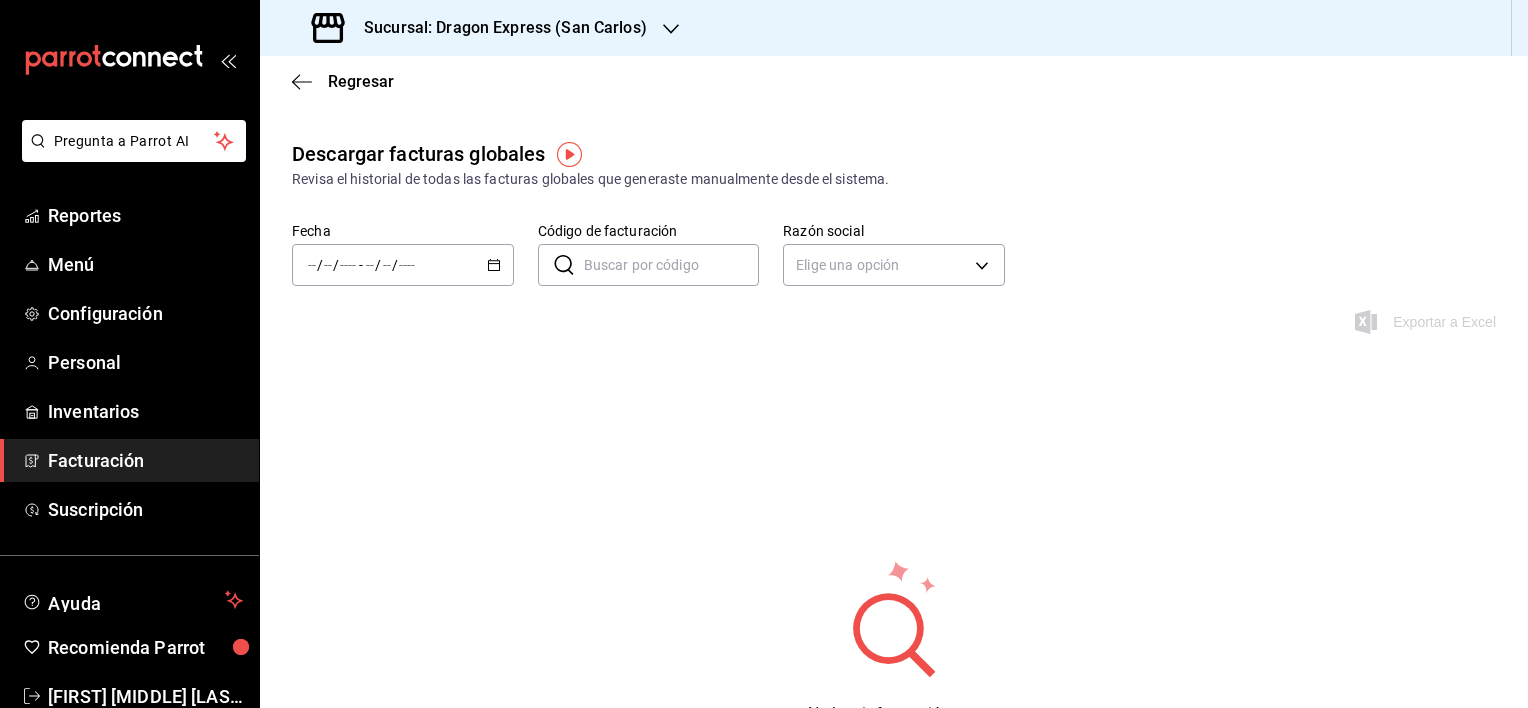click 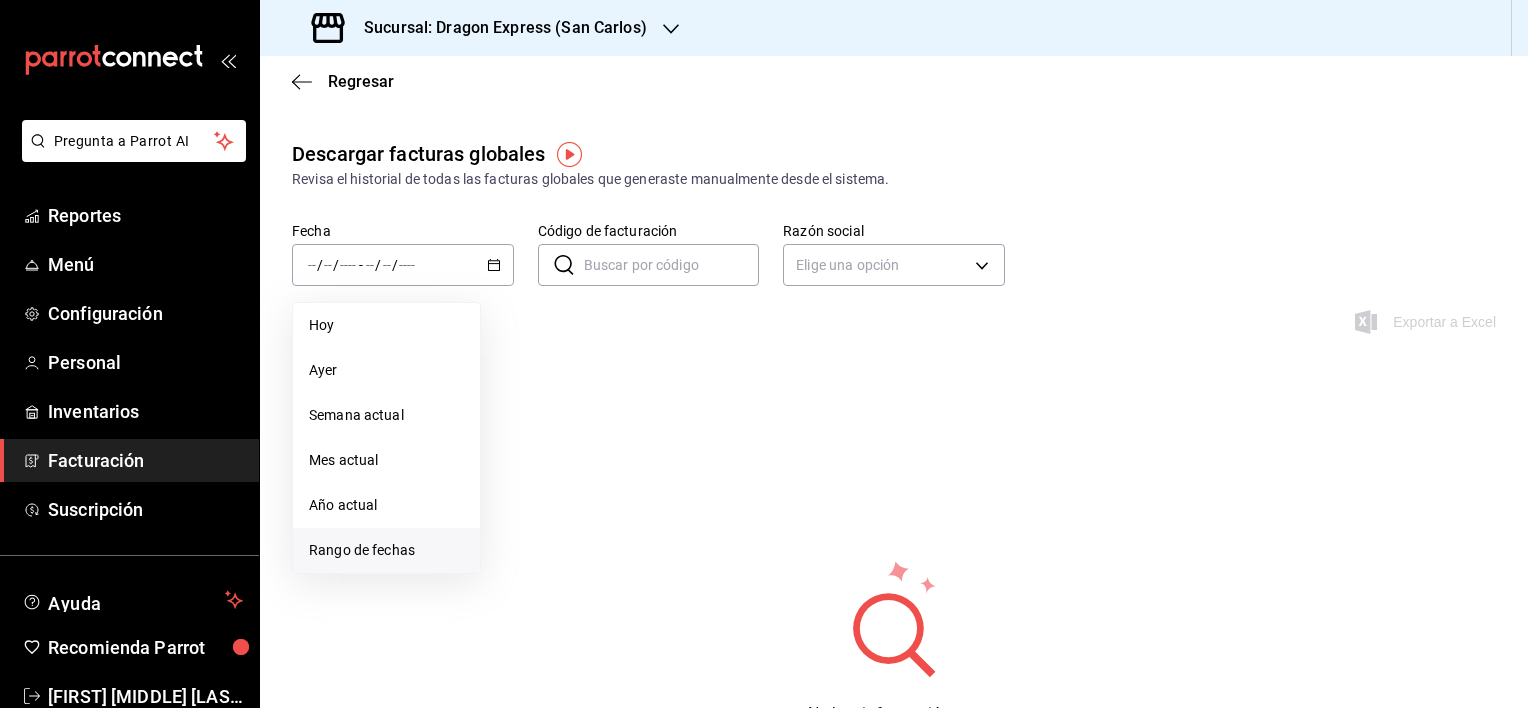 click on "Rango de fechas" at bounding box center [386, 550] 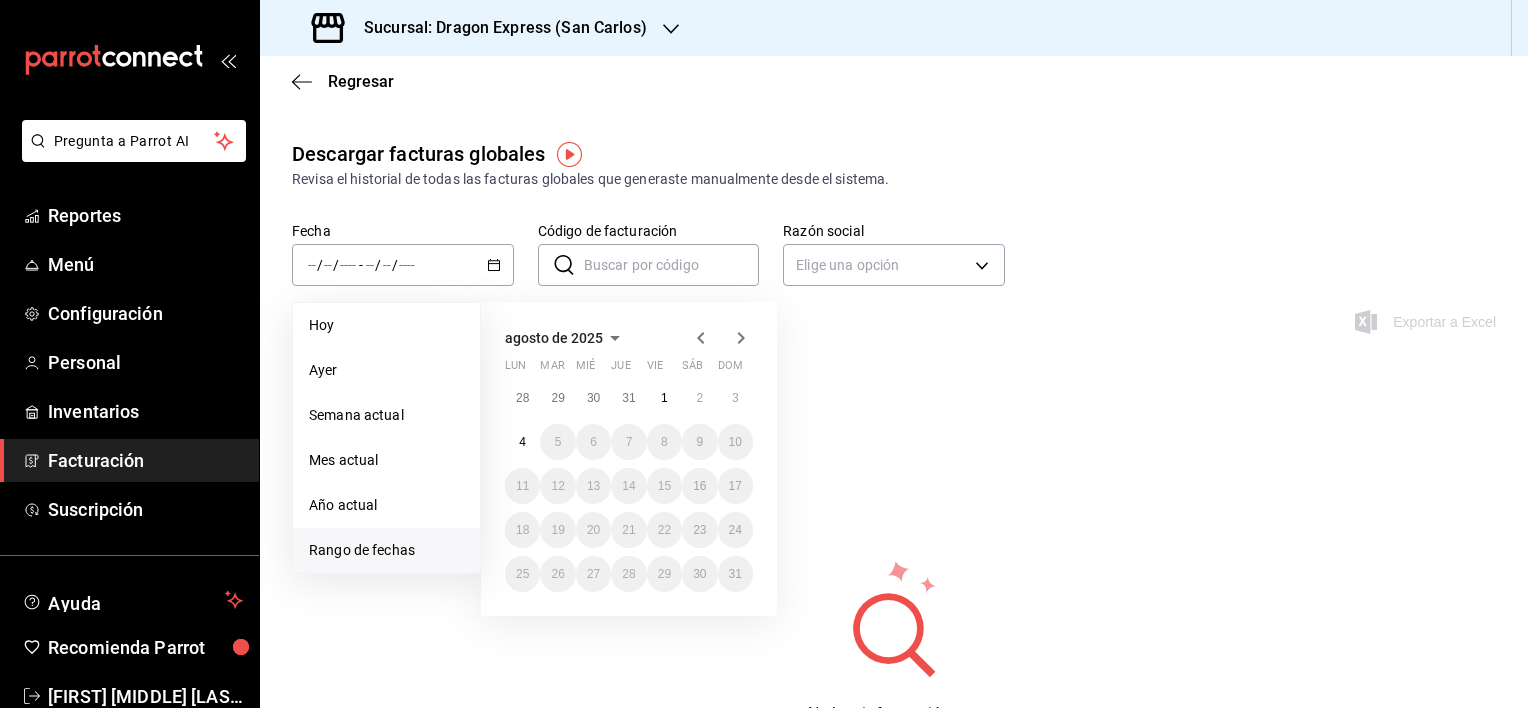 click 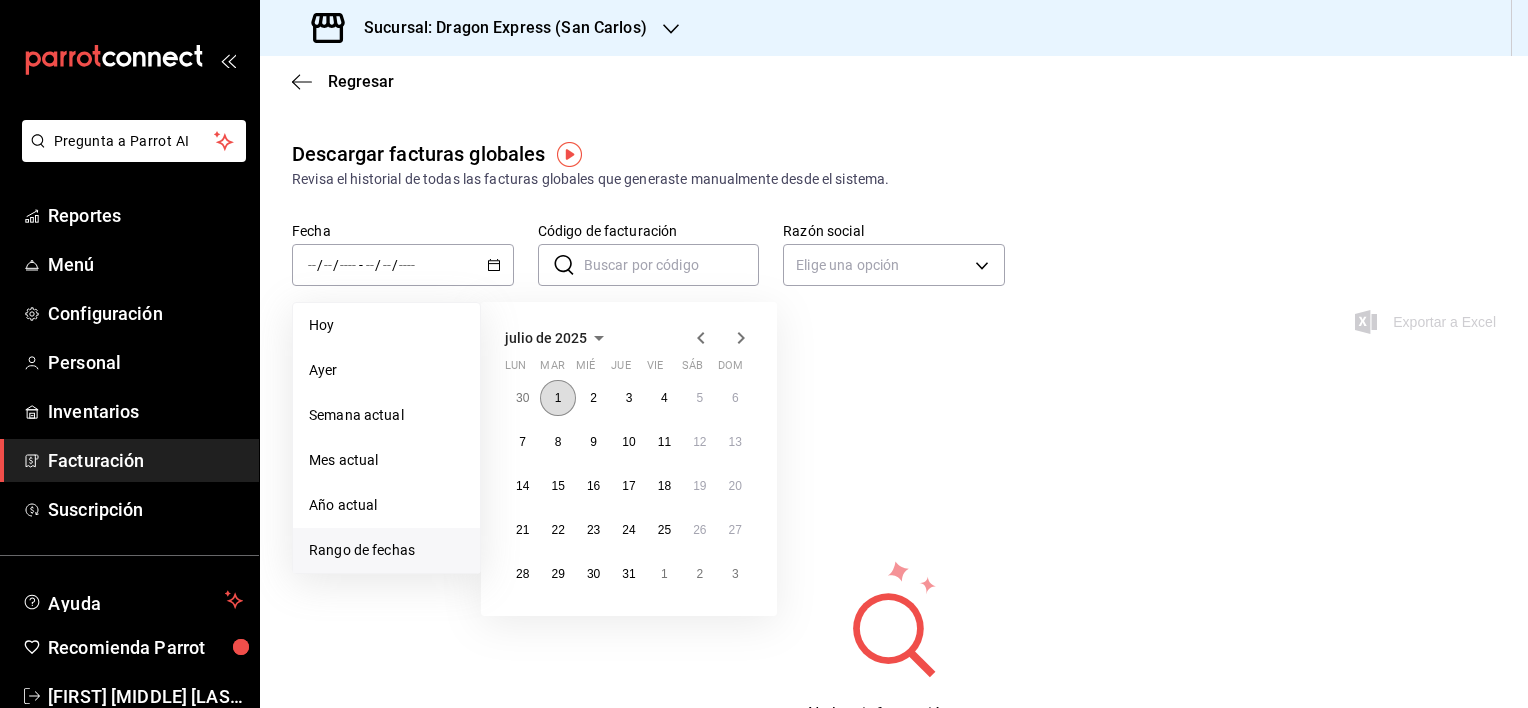 click on "1" at bounding box center [557, 398] 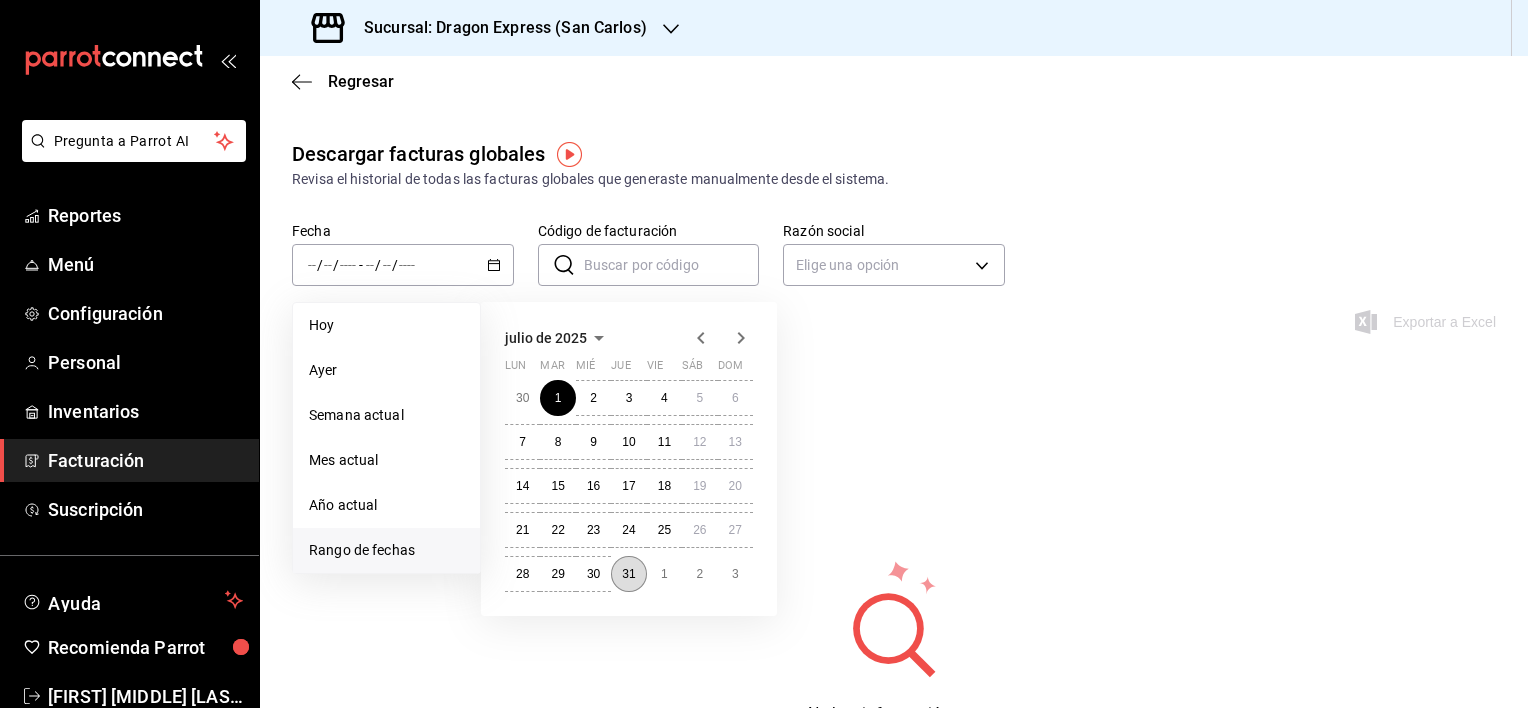 click on "31" at bounding box center (628, 574) 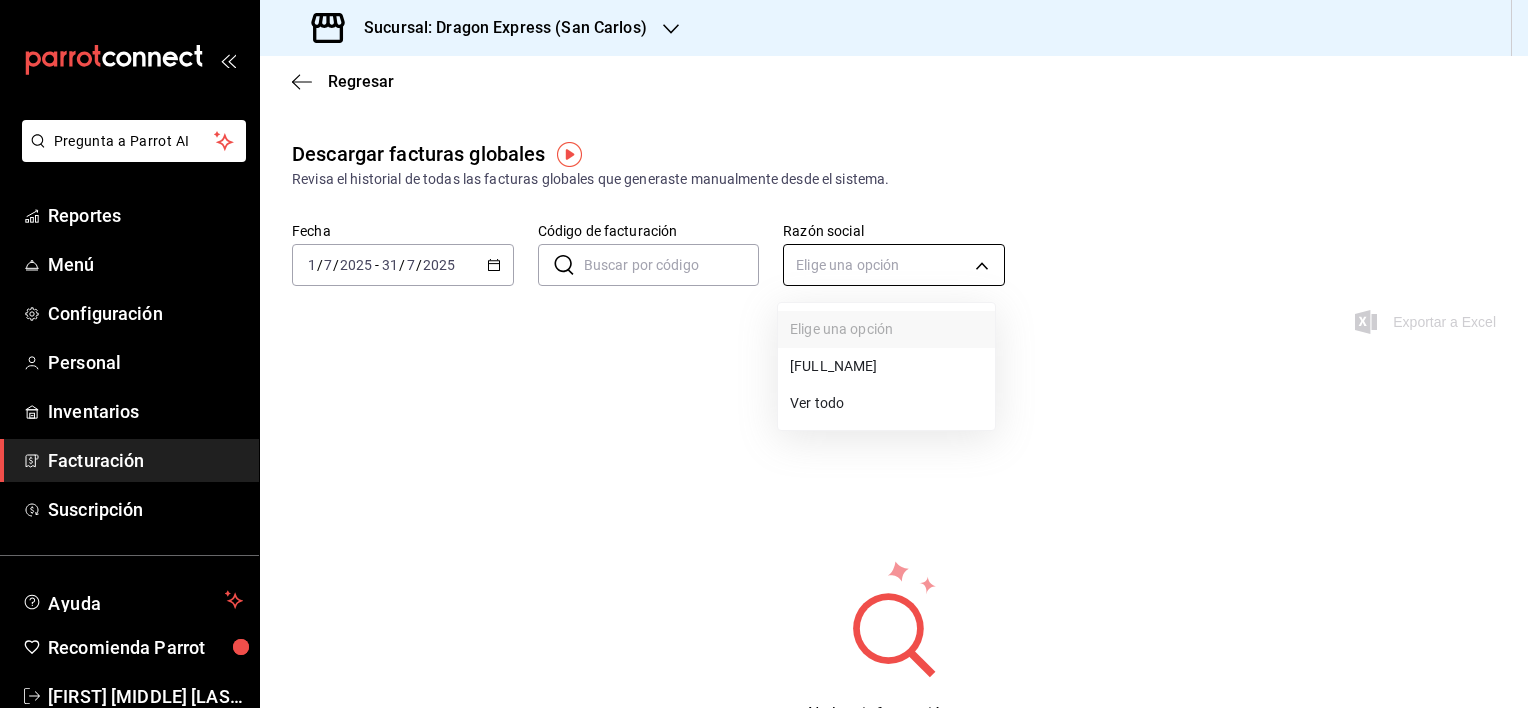 click on "Pregunta a Parrot AI Reportes   Menú   Configuración   Personal   Inventarios   Facturación   Suscripción   Ayuda Recomienda Parrot   [FULL_NAME]   Sugerir nueva función   Sucursal: Dragon Express (San Carlos) Regresar Descargar facturas globales Revisa el historial de todas las facturas globales que generaste manualmente desde el sistema. Fecha 2025-07-01 1 / 7 / 2025 - 2025-07-31 31 / 7 / 2025 Código de facturación ​ Código de facturación Razón social Elige una opción Exportar a Excel No hay información que mostrar GANA 1 MES GRATIS EN TU SUSCRIPCIÓN AQUÍ ¿Recuerdas cómo empezó tu restaurante?
Hoy puedes ayudar a un colega a tener el mismo cambio que tú viviste.
Recomienda Parrot directamente desde tu Portal Administrador.
Es fácil y rápido.
🎁 Por cada restaurante que se una, ganas 1 mes gratis. Ver video tutorial Ir a video Pregunta a Parrot AI Reportes   Menú   Configuración   Personal   Inventarios   Facturación   Suscripción   Ayuda Recomienda Parrot" at bounding box center [764, 354] 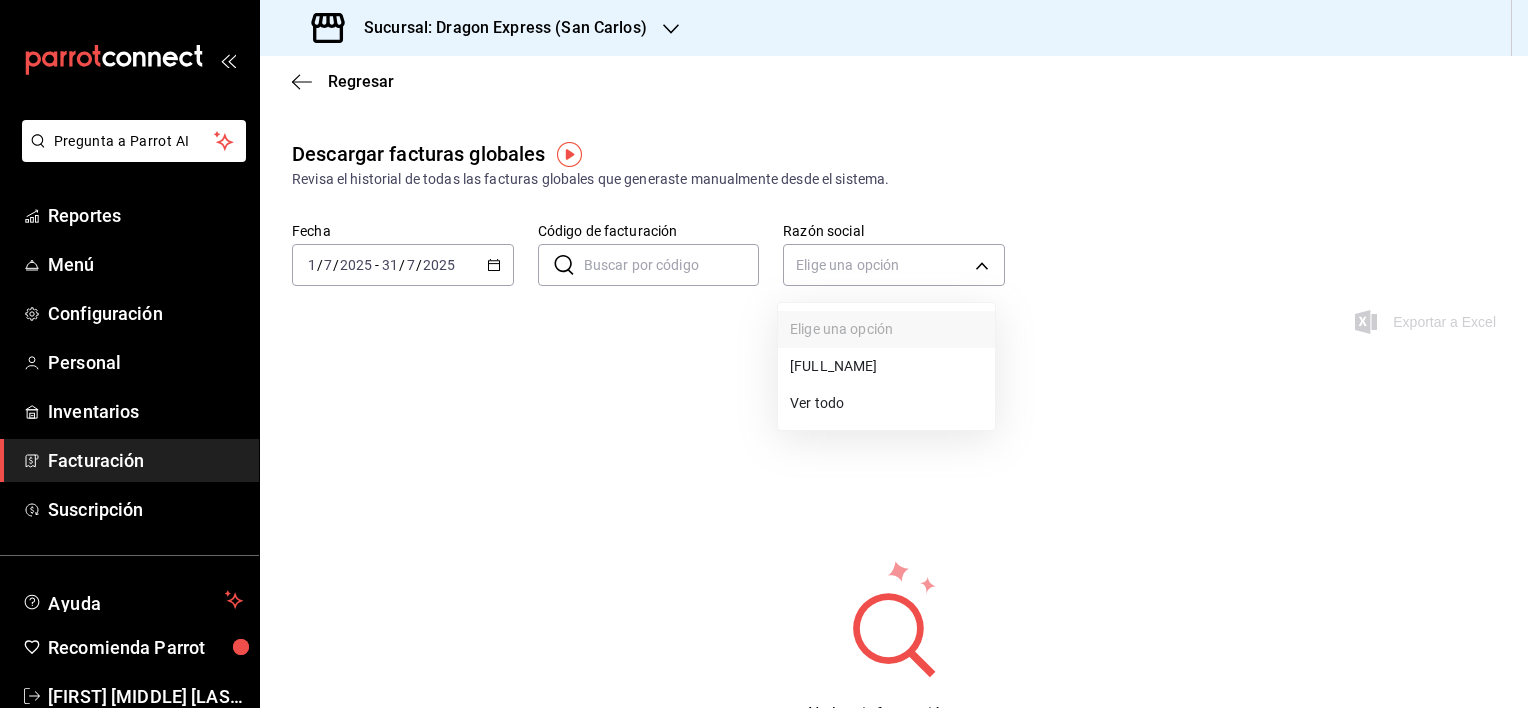 click on "[FULL_NAME]" at bounding box center [886, 366] 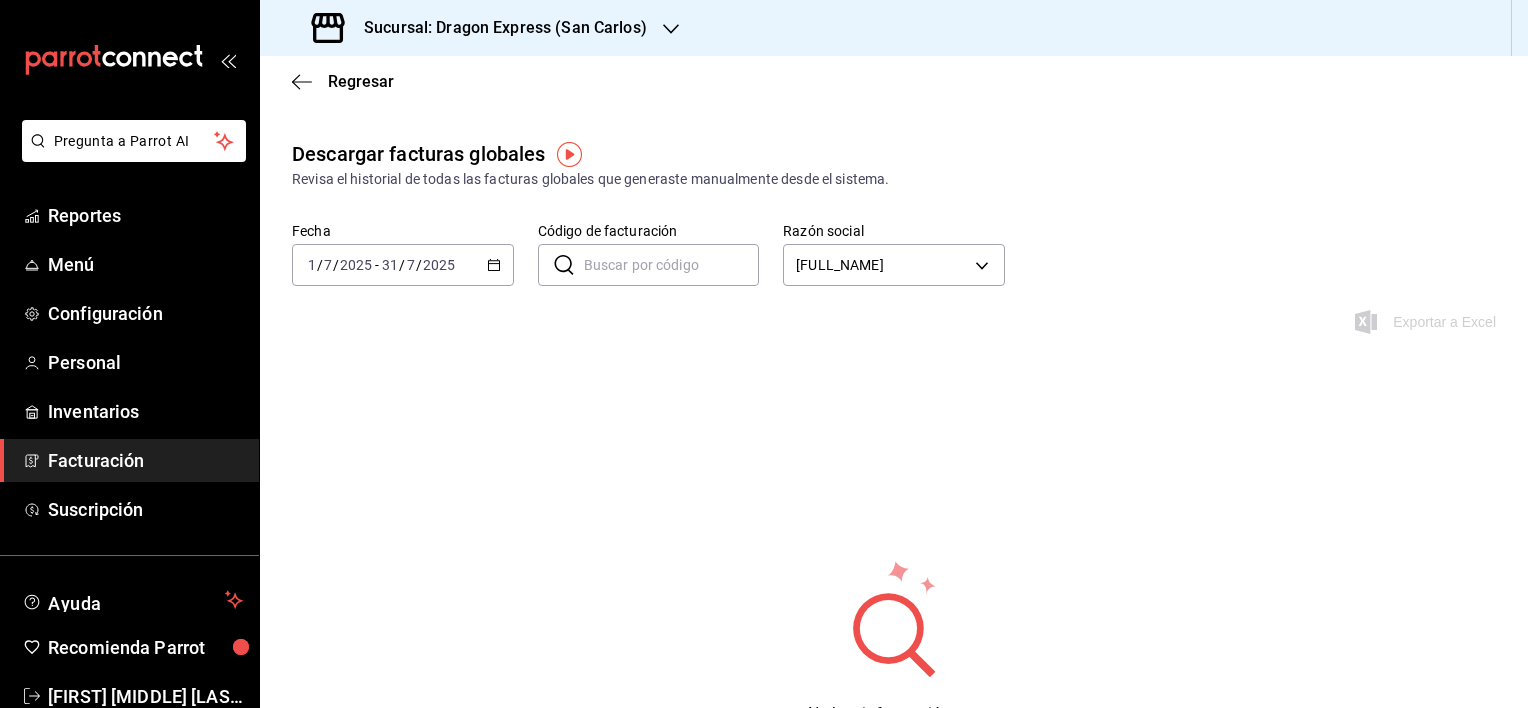click on "Código de facturación" at bounding box center (672, 265) 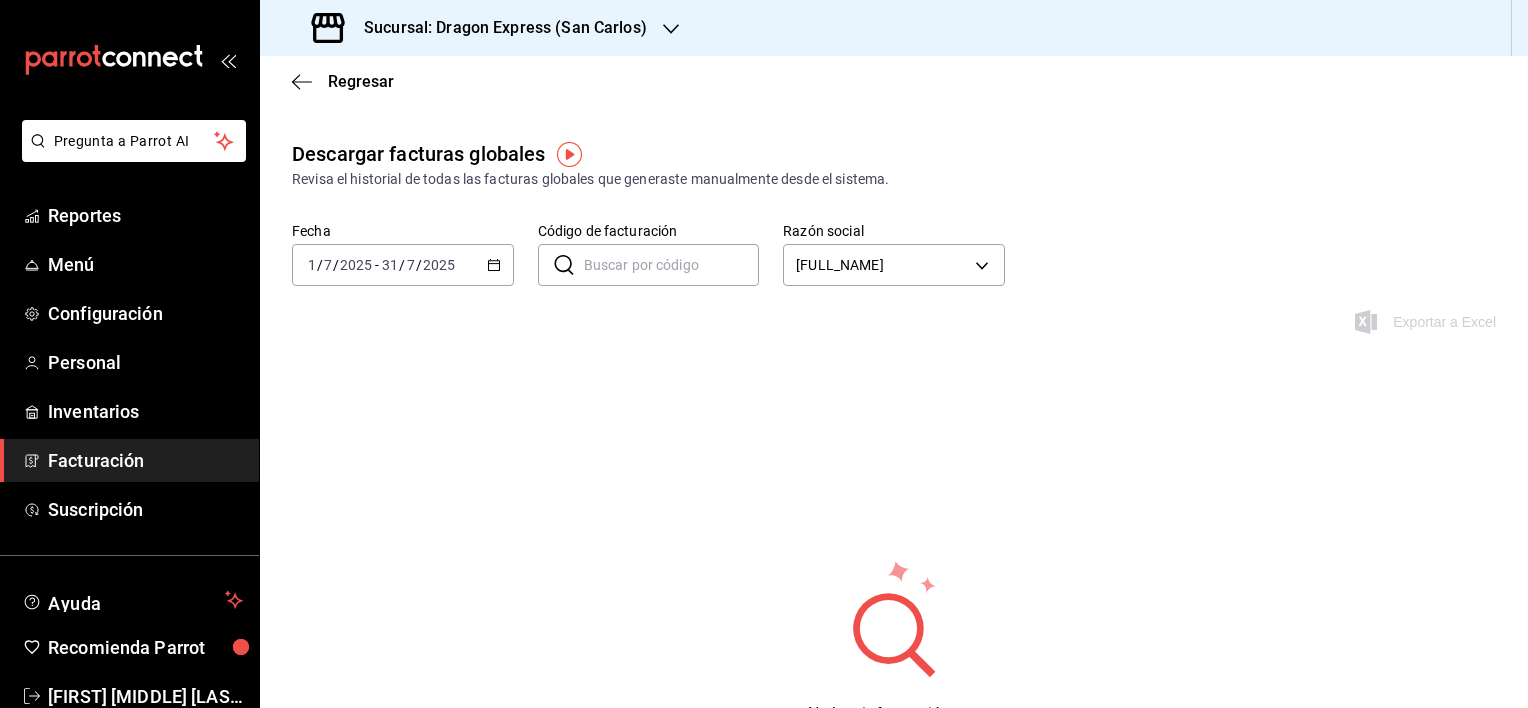 click on "Código de facturación" at bounding box center [672, 265] 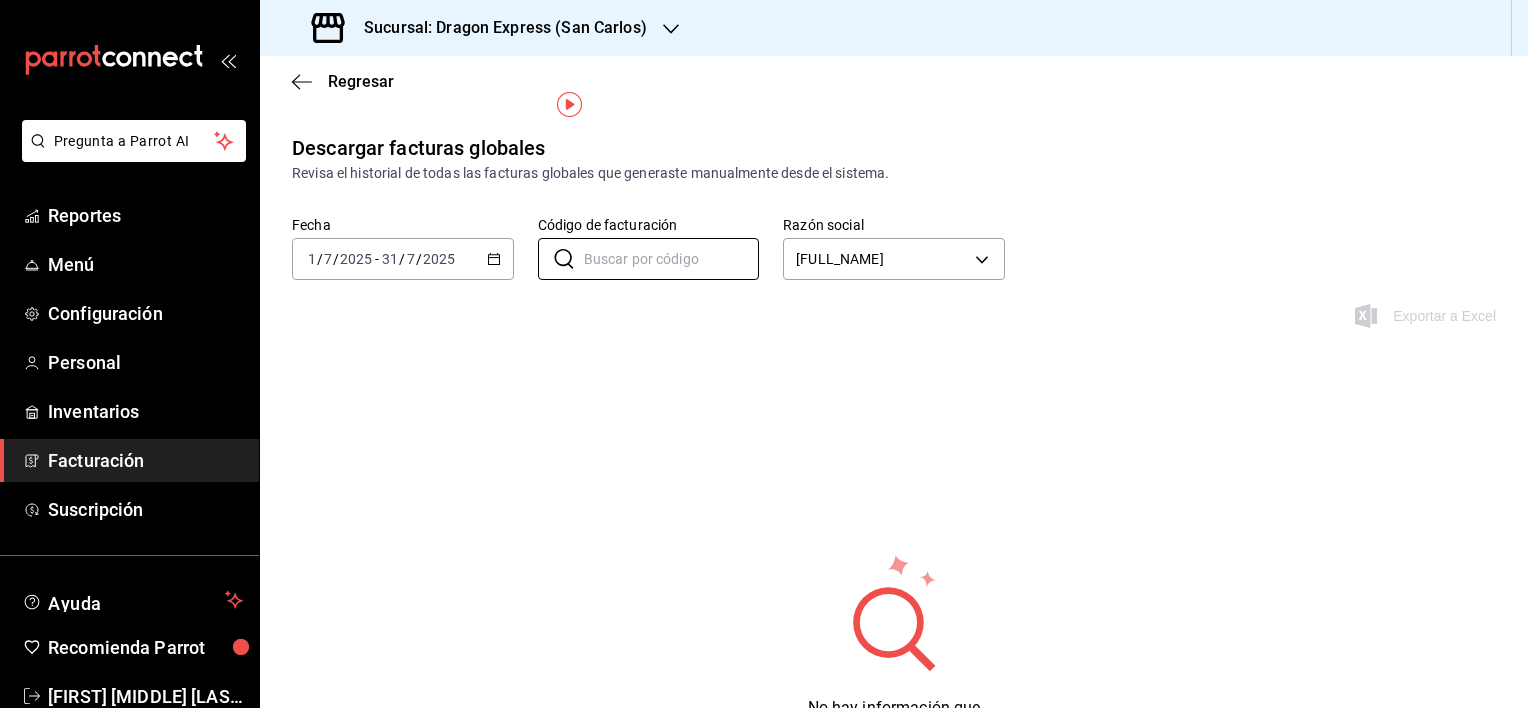 scroll, scrollTop: 0, scrollLeft: 0, axis: both 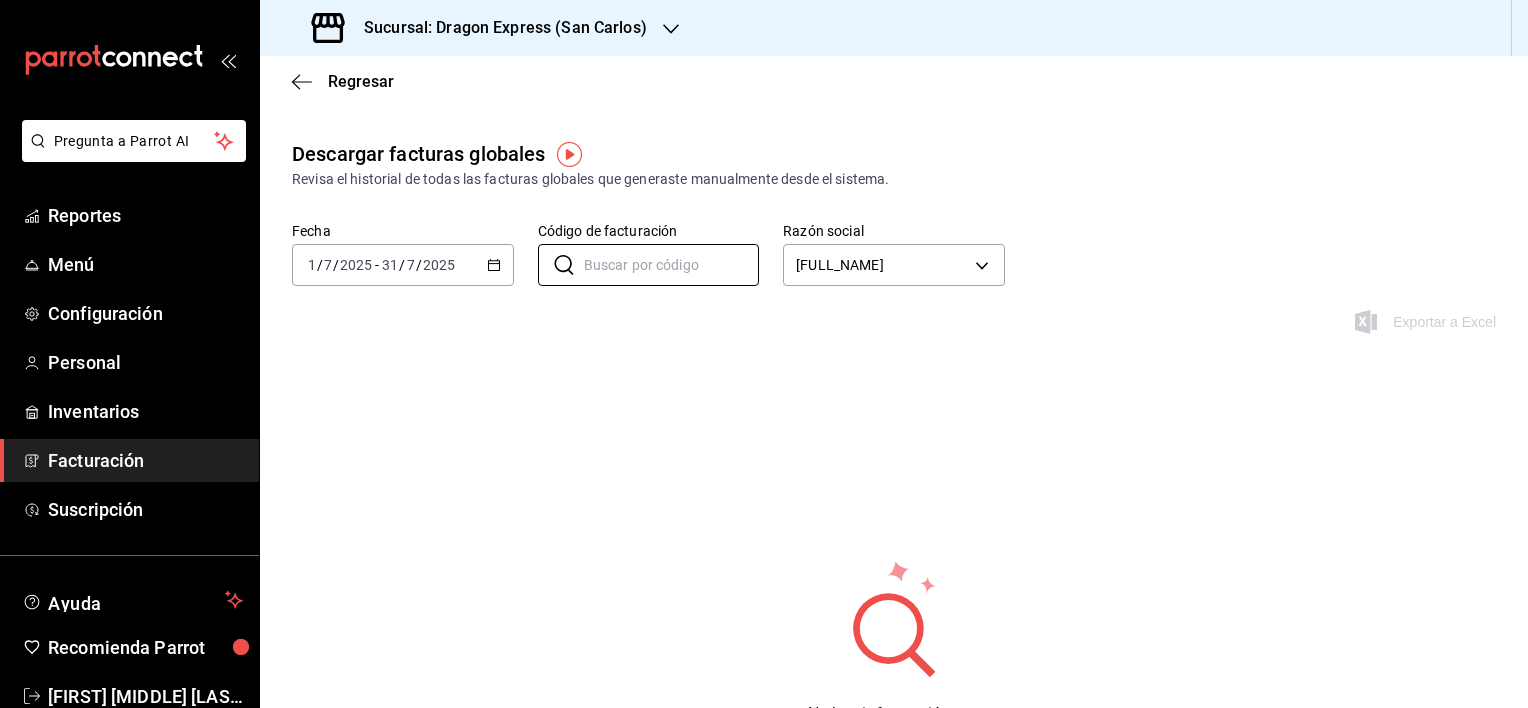 click on "Descargar facturas globales" at bounding box center (419, 154) 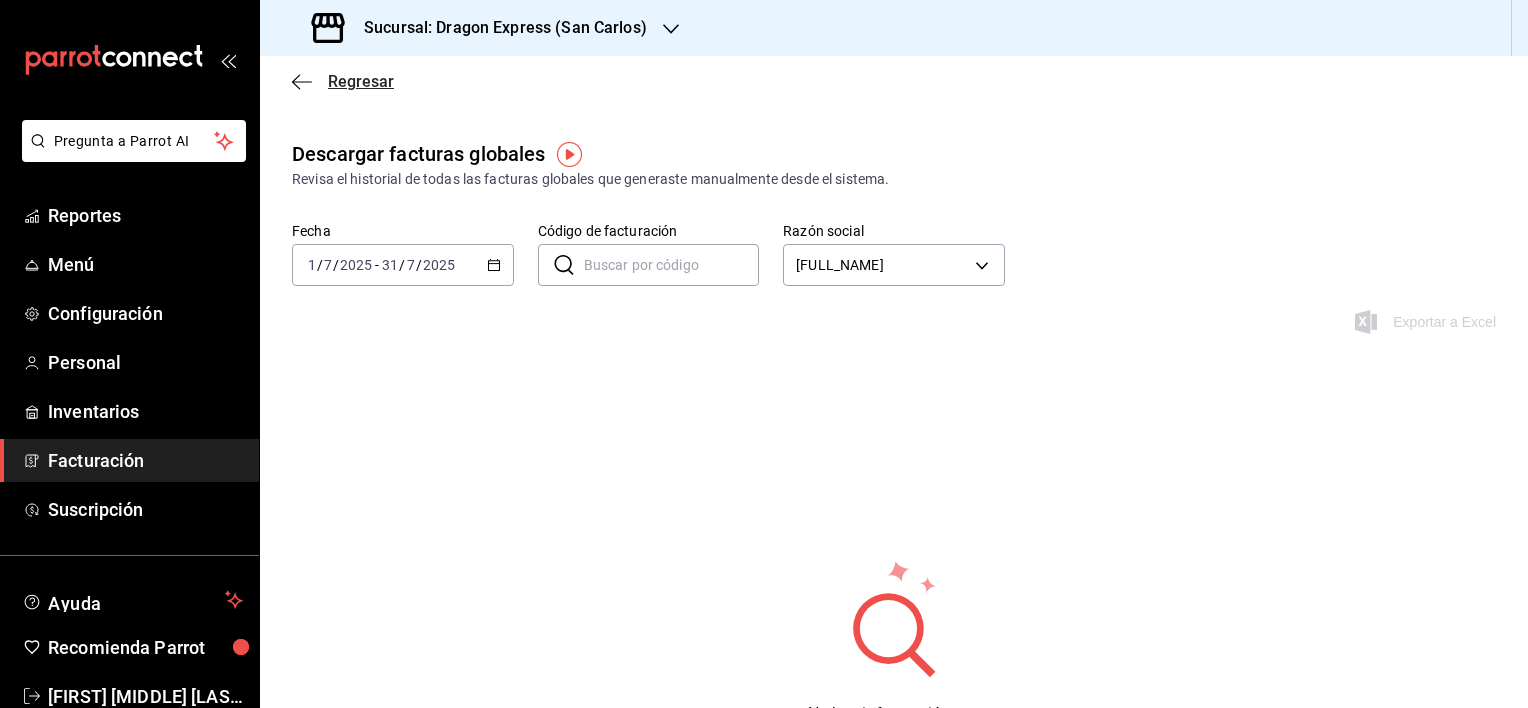 click on "Regresar" at bounding box center [361, 81] 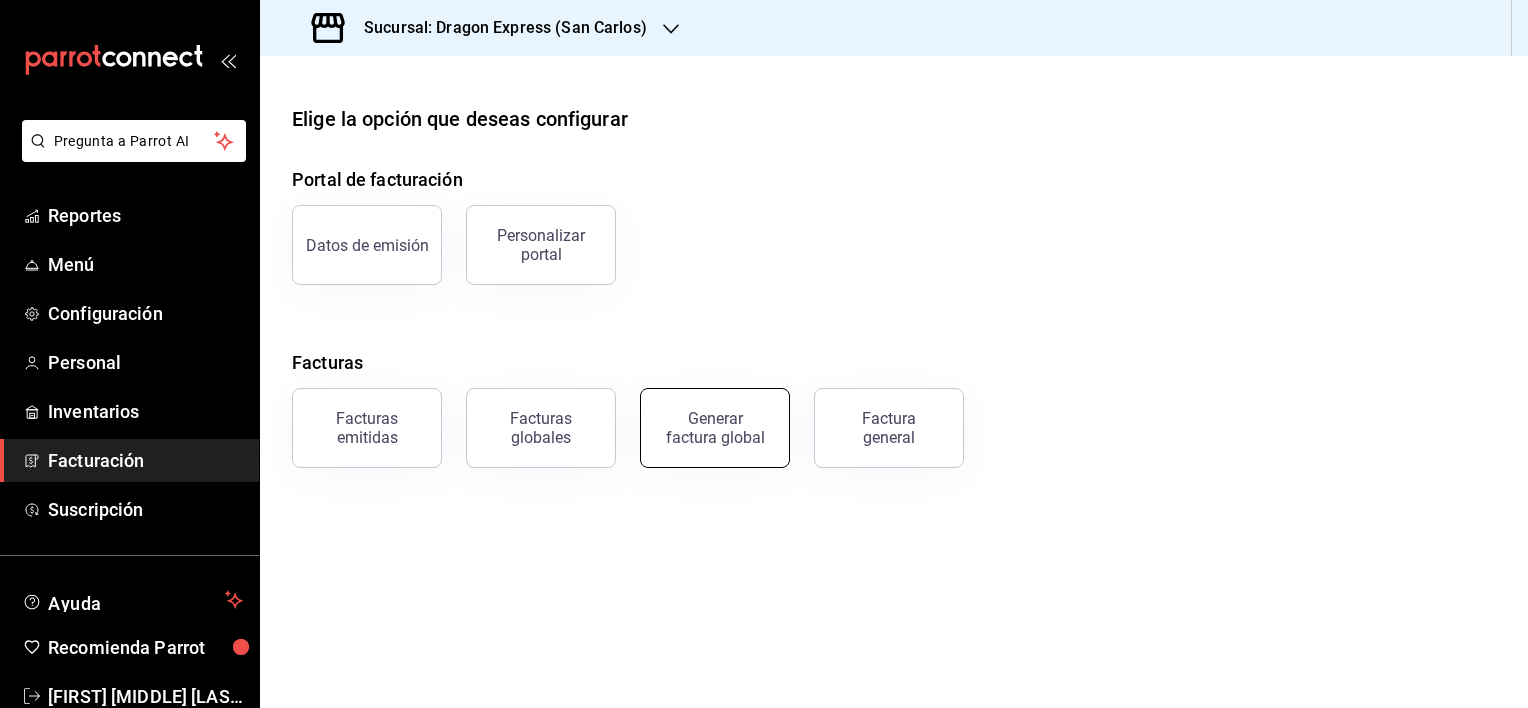 click on "Generar factura global" at bounding box center (715, 428) 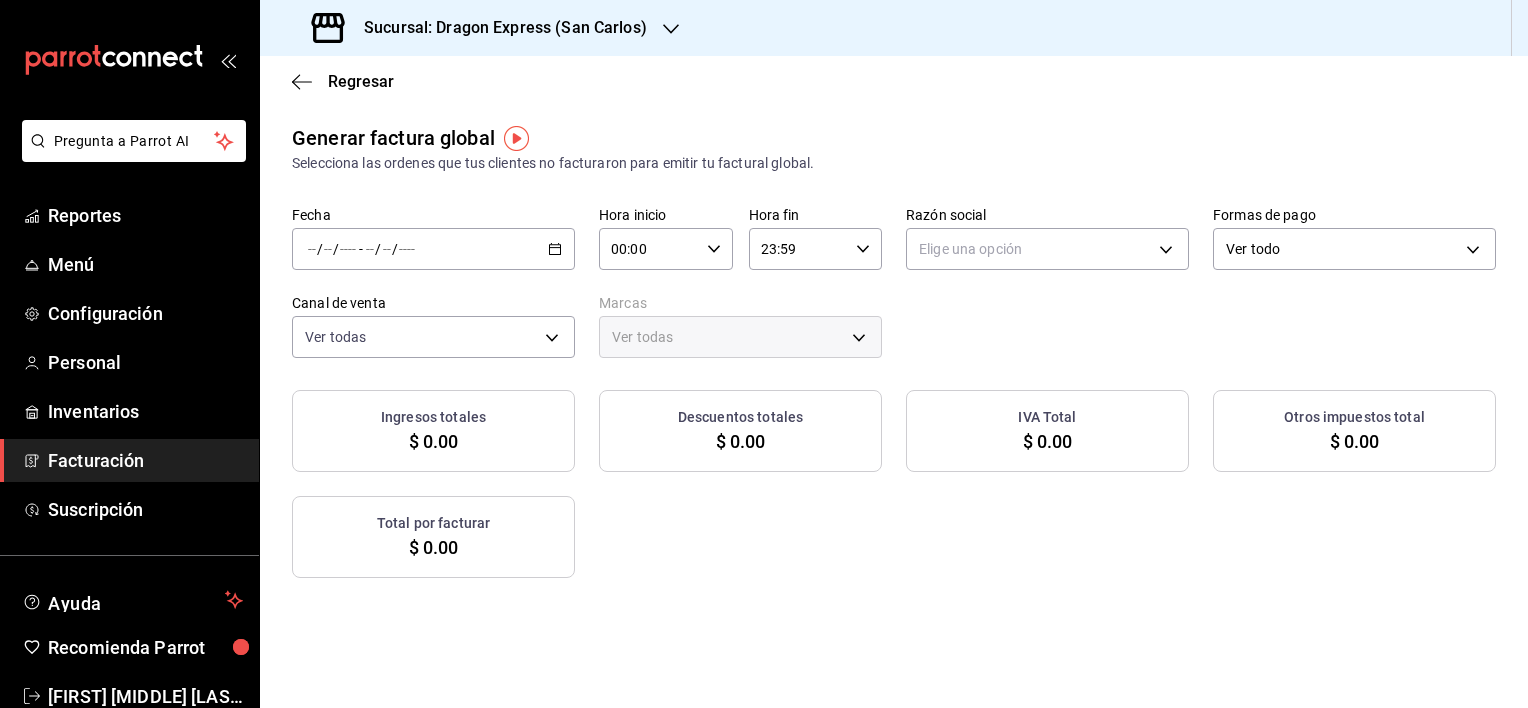 click on "/ / - / /" at bounding box center (433, 249) 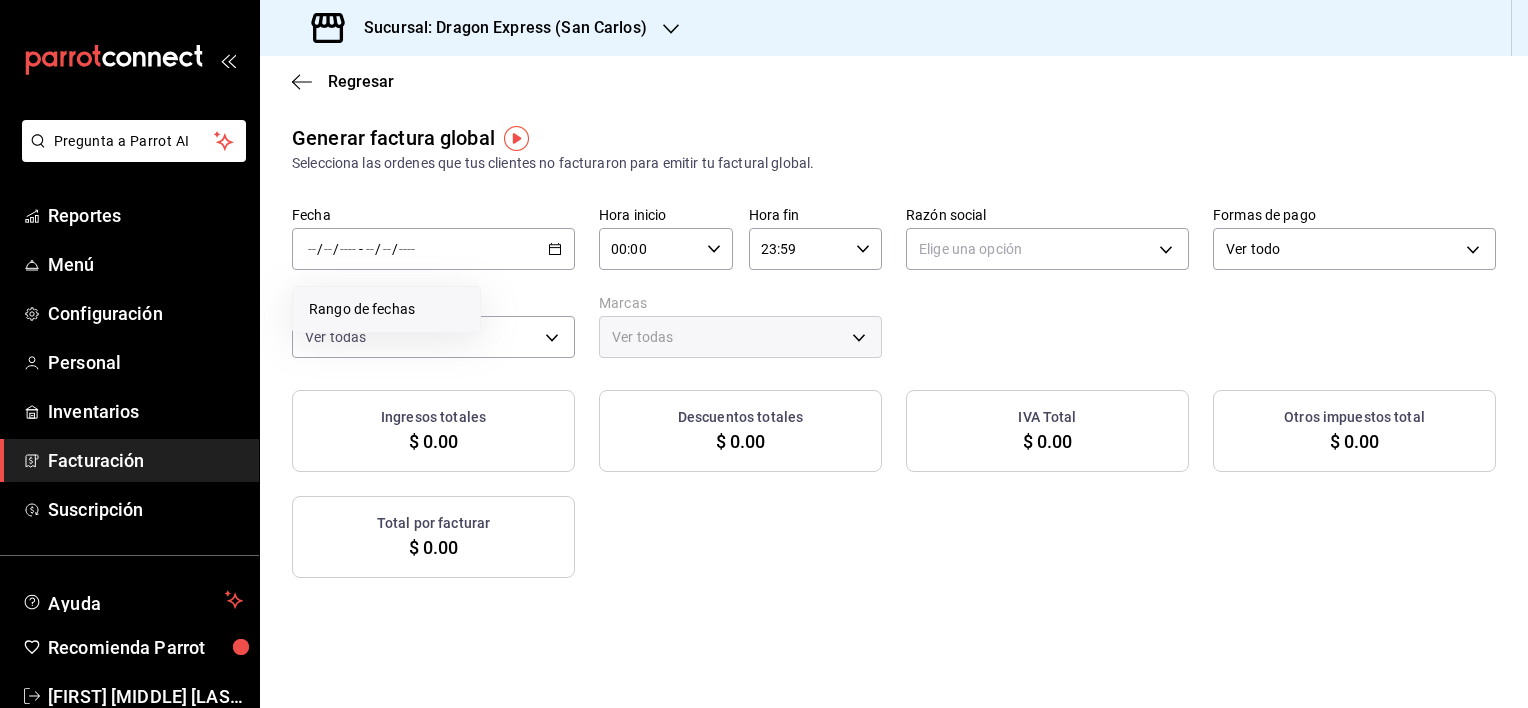 click on "Rango de fechas" at bounding box center (386, 309) 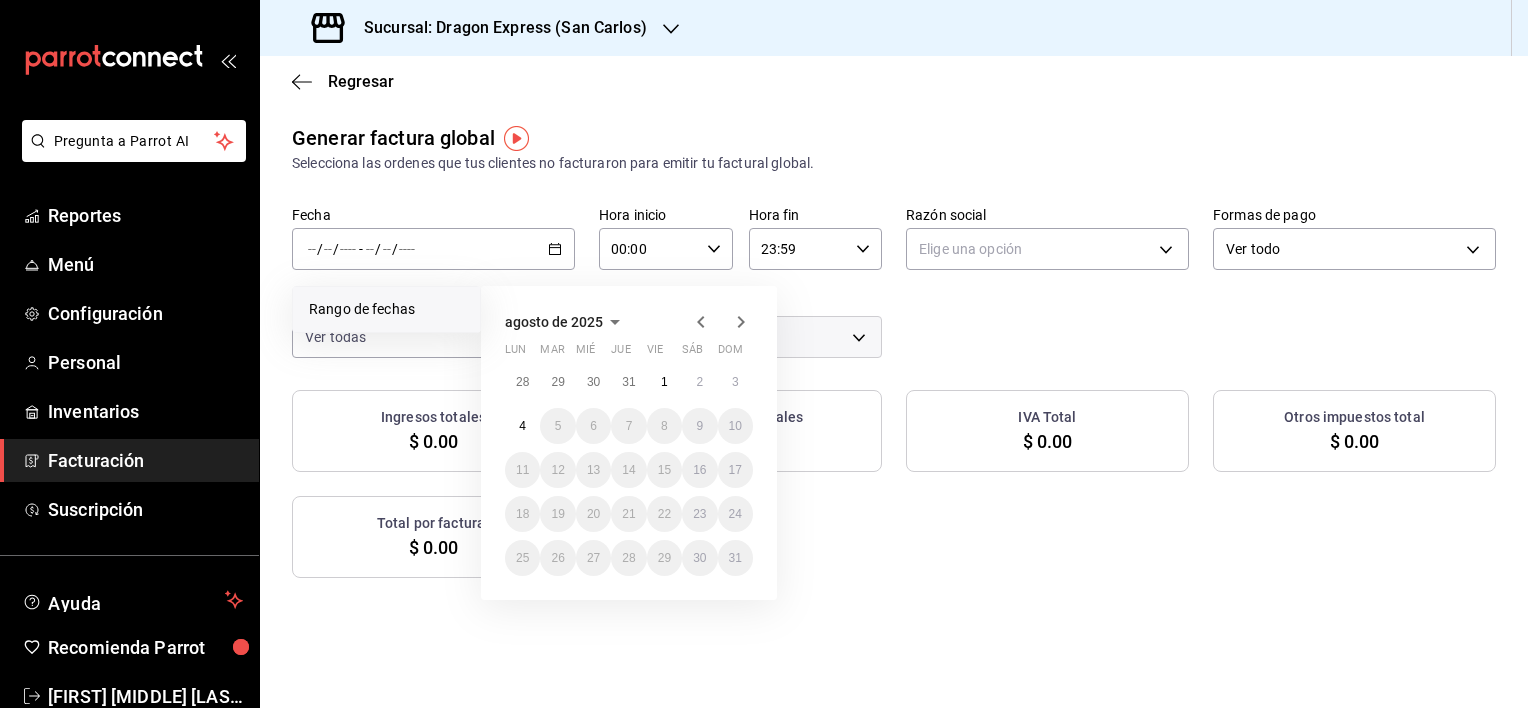 click 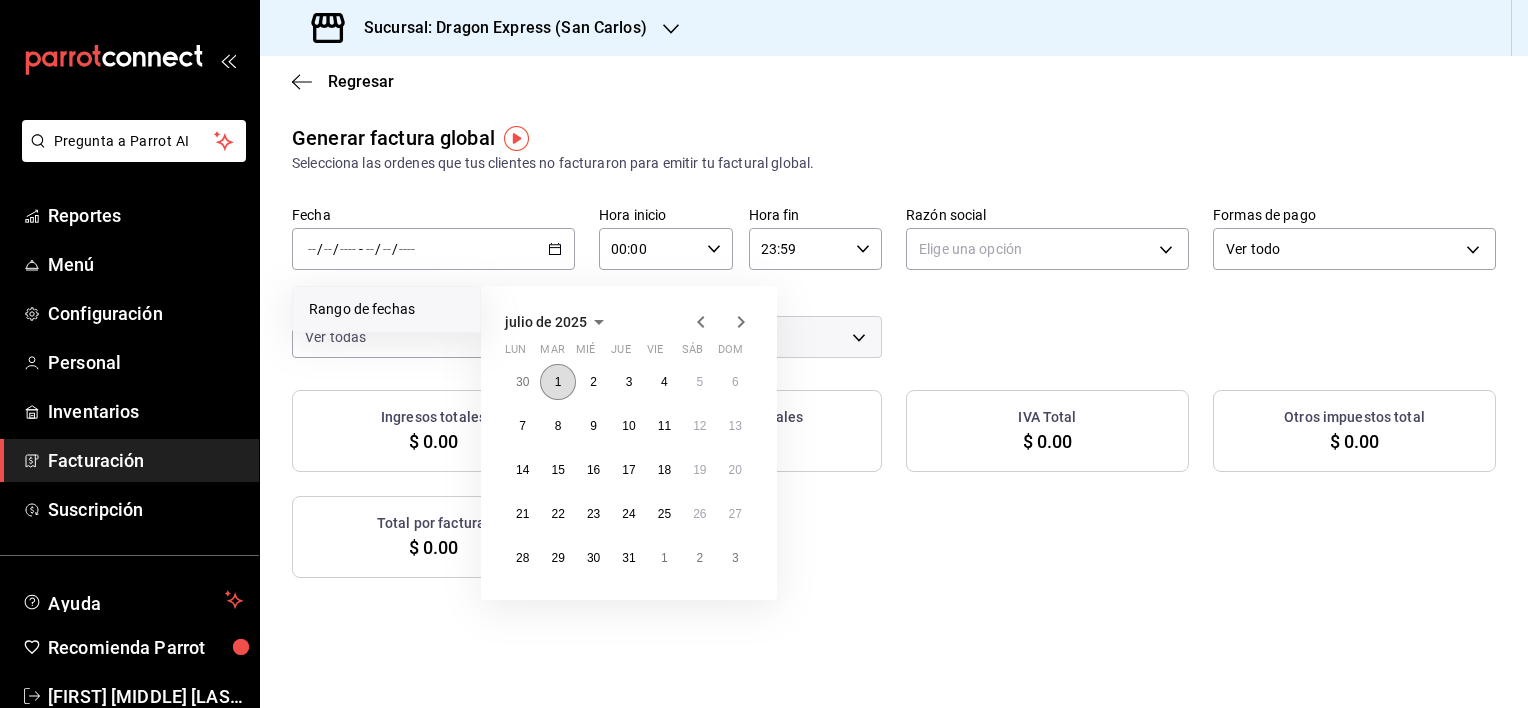 click on "1" at bounding box center [558, 382] 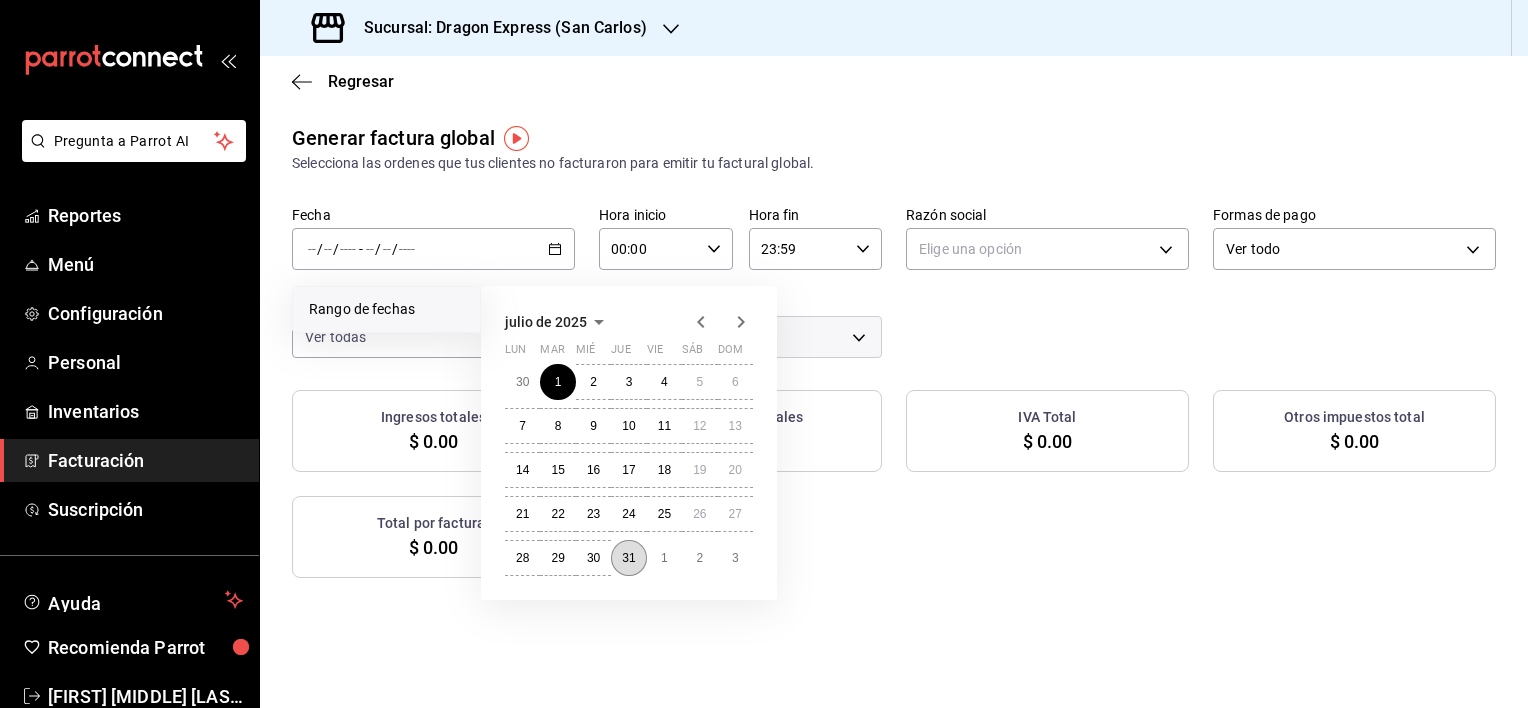 click on "31" at bounding box center [628, 558] 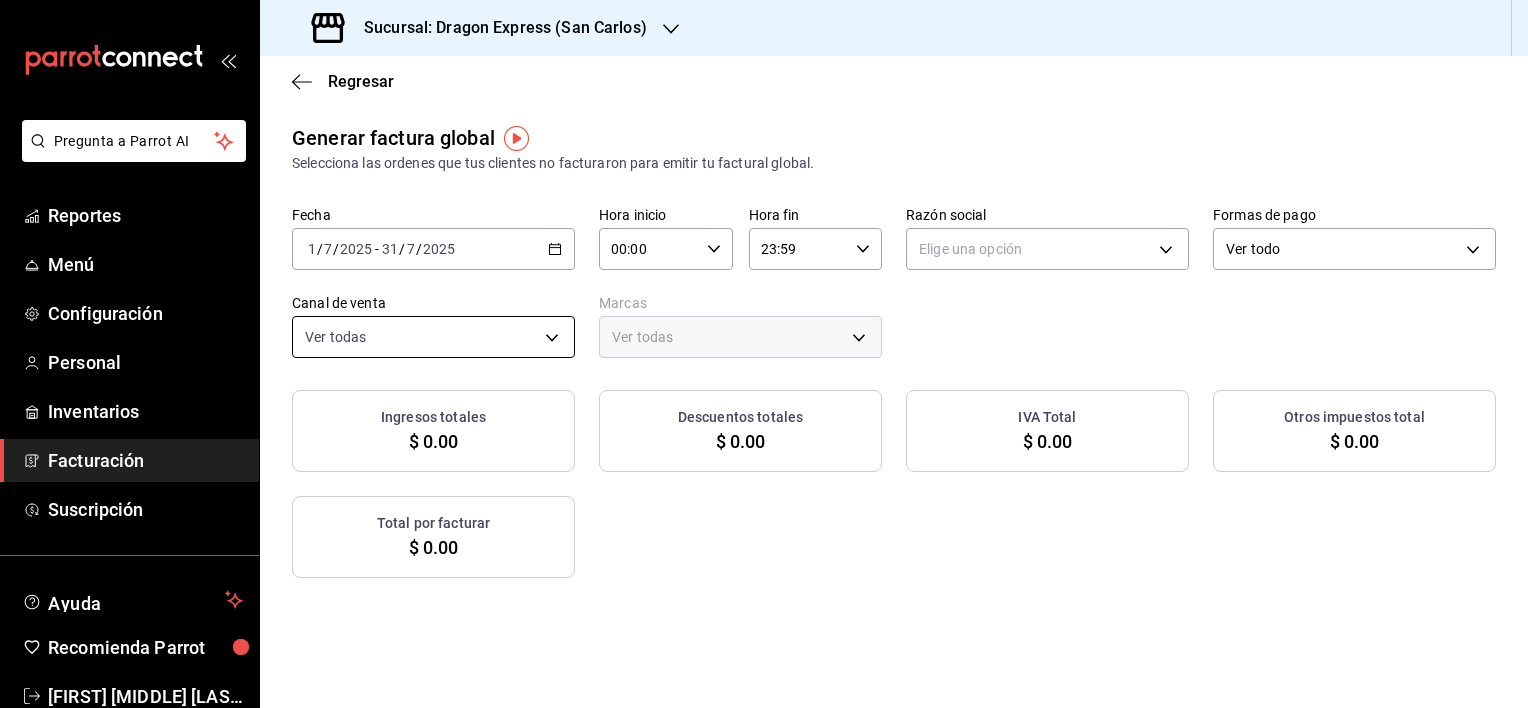 click on "Pregunta a Parrot AI Reportes   Menú   Configuración   Personal   Inventarios   Facturación   Suscripción   Ayuda Recomienda Parrot   [FULL_NAME]   Sugerir nueva función   Sucursal: Dragon Express (San Carlos) Regresar Generar factura global Selecciona las ordenes que tus clientes no facturaron para emitir tu factural global. Fecha 2025-07-01 1 / 7 / 2025 - 2025-07-31 31 / 7 / 2025 Hora inicio 00:00 Hora inicio Hora fin 23:59 Hora fin Razón social Elige una opción Formas de pago Ver todo ALL Canal de venta Ver todas PARROT,UBER_EATS,RAPPI,DIDI_FOOD,ONLINE Marcas Ver todas Ingresos totales $ 0.00 Descuentos totales $ 0.00 IVA Total $ 0.00 Otros impuestos total $ 0.00 Total por facturar $ 0.00 No hay información que mostrar GANA 1 MES GRATIS EN TU SUSCRIPCIÓN AQUÍ Ver video tutorial Ir a video Pregunta a Parrot AI Reportes   Menú   Configuración   Personal   Inventarios   Facturación   Suscripción   Ayuda Recomienda Parrot   [FULL_NAME]   Sugerir nueva función" at bounding box center [764, 354] 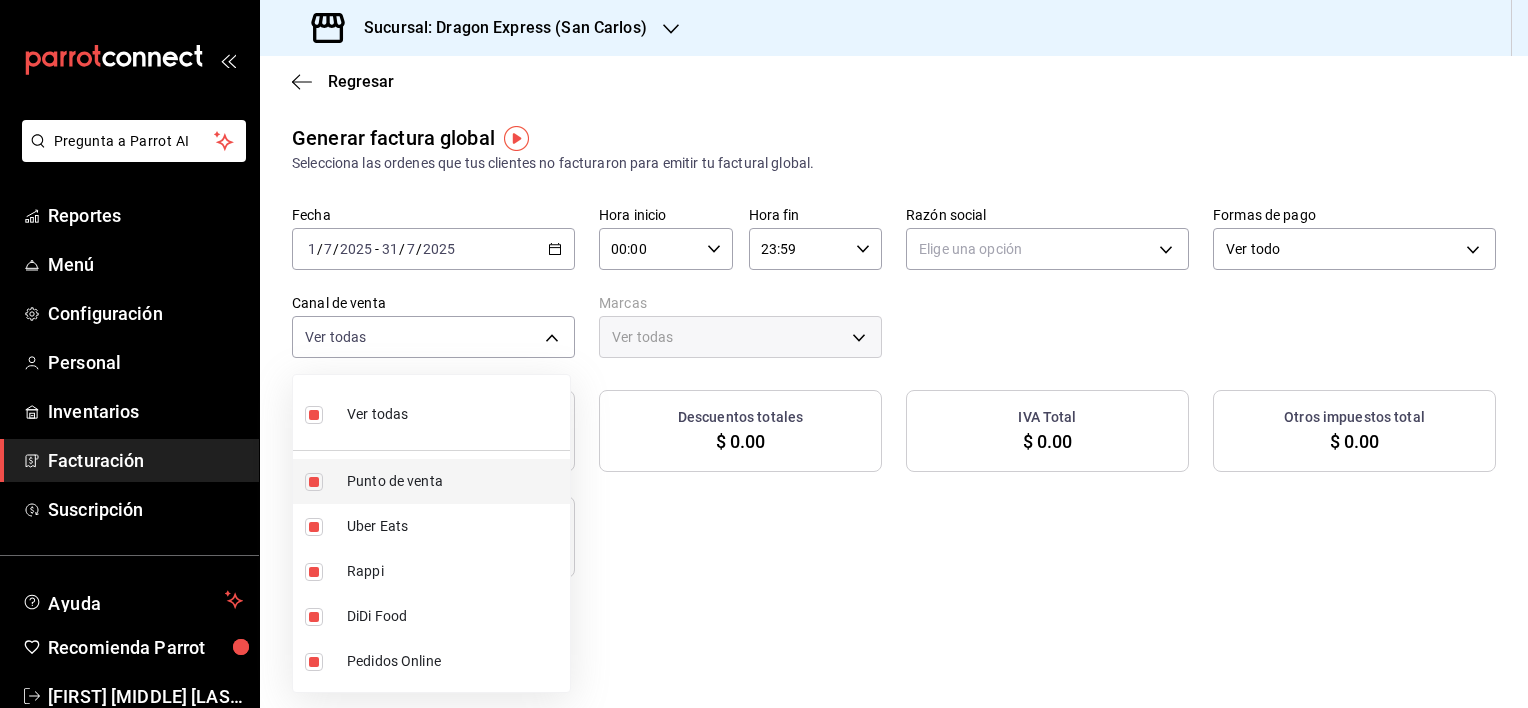 click on "Punto de venta" at bounding box center (454, 481) 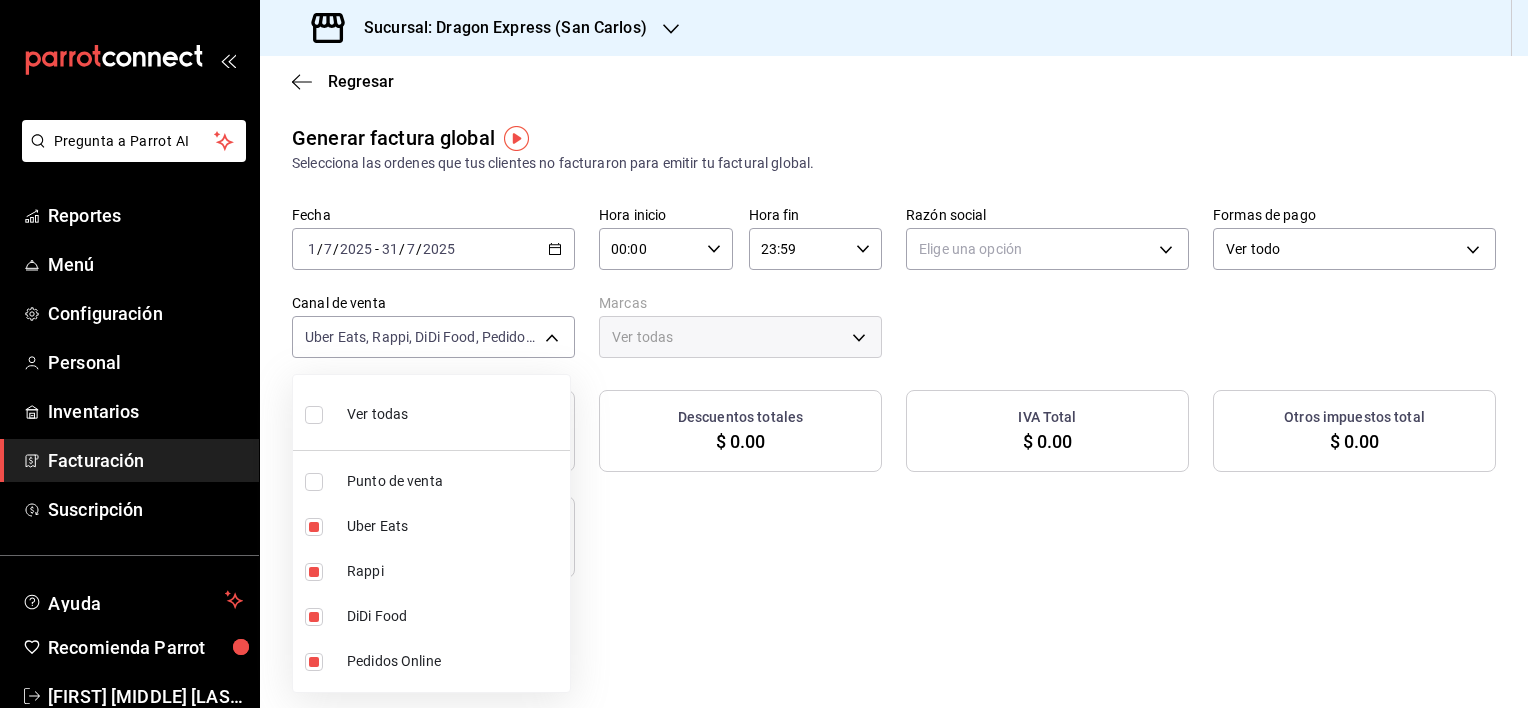 click on "Ver todas" at bounding box center (356, 412) 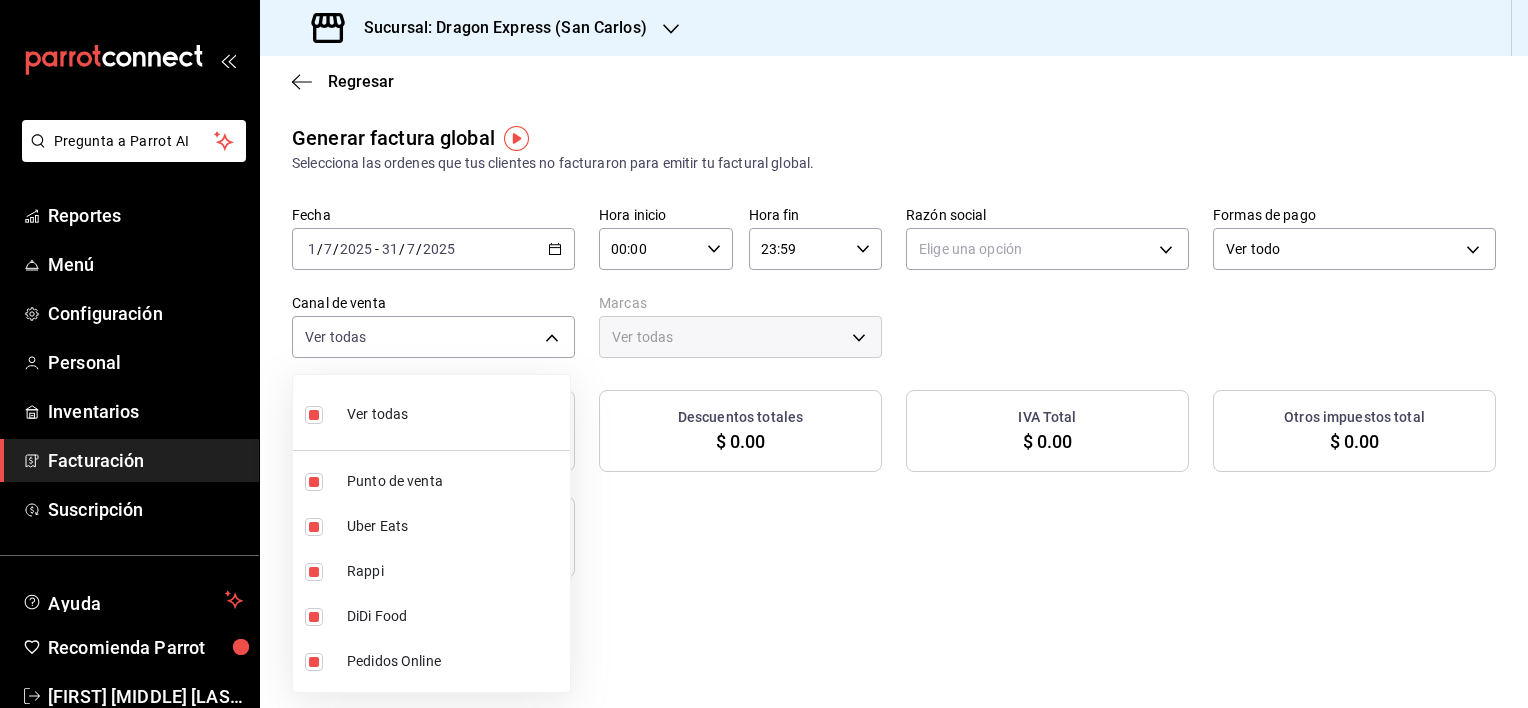 click at bounding box center [764, 354] 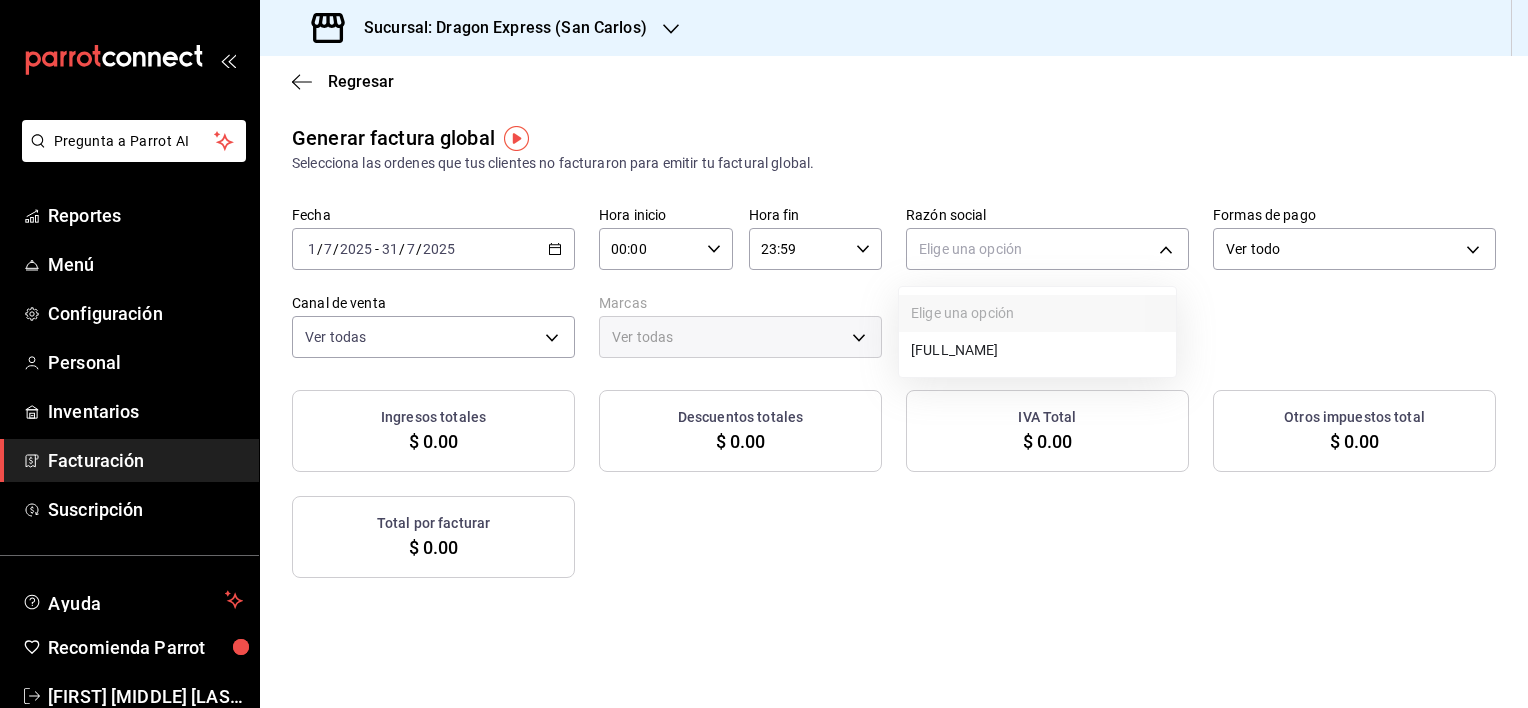 click on "Pregunta a Parrot AI Reportes   Menú   Configuración   Personal   Inventarios   Facturación   Suscripción   Ayuda Recomienda Parrot   [FULL_NAME]   Sugerir nueva función   Sucursal: Dragon Express (San Carlos) Regresar Generar factura global Selecciona las ordenes que tus clientes no facturaron para emitir tu factural global. Fecha 2025-07-01 1 / 7 / 2025 - 2025-07-31 31 / 7 / 2025 Hora inicio 00:00 Hora inicio Hora fin 23:59 Hora fin Razón social Elige una opción Formas de pago Ver todo ALL Canal de venta Ver todas PARROT,UBER_EATS,RAPPI,DIDI_FOOD,ONLINE Marcas Ver todas Ingresos totales $ 0.00 Descuentos totales $ 0.00 IVA Total $ 0.00 Otros impuestos total $ 0.00 Total por facturar $ 0.00 No hay información que mostrar GANA 1 MES GRATIS EN TU SUSCRIPCIÓN AQUÍ Ver video tutorial Ir a video Pregunta a Parrot AI Reportes   Menú   Configuración   Personal   Inventarios   Facturación   Suscripción   Ayuda Recomienda Parrot   [FULL_NAME]   Sugerir nueva función" at bounding box center [764, 354] 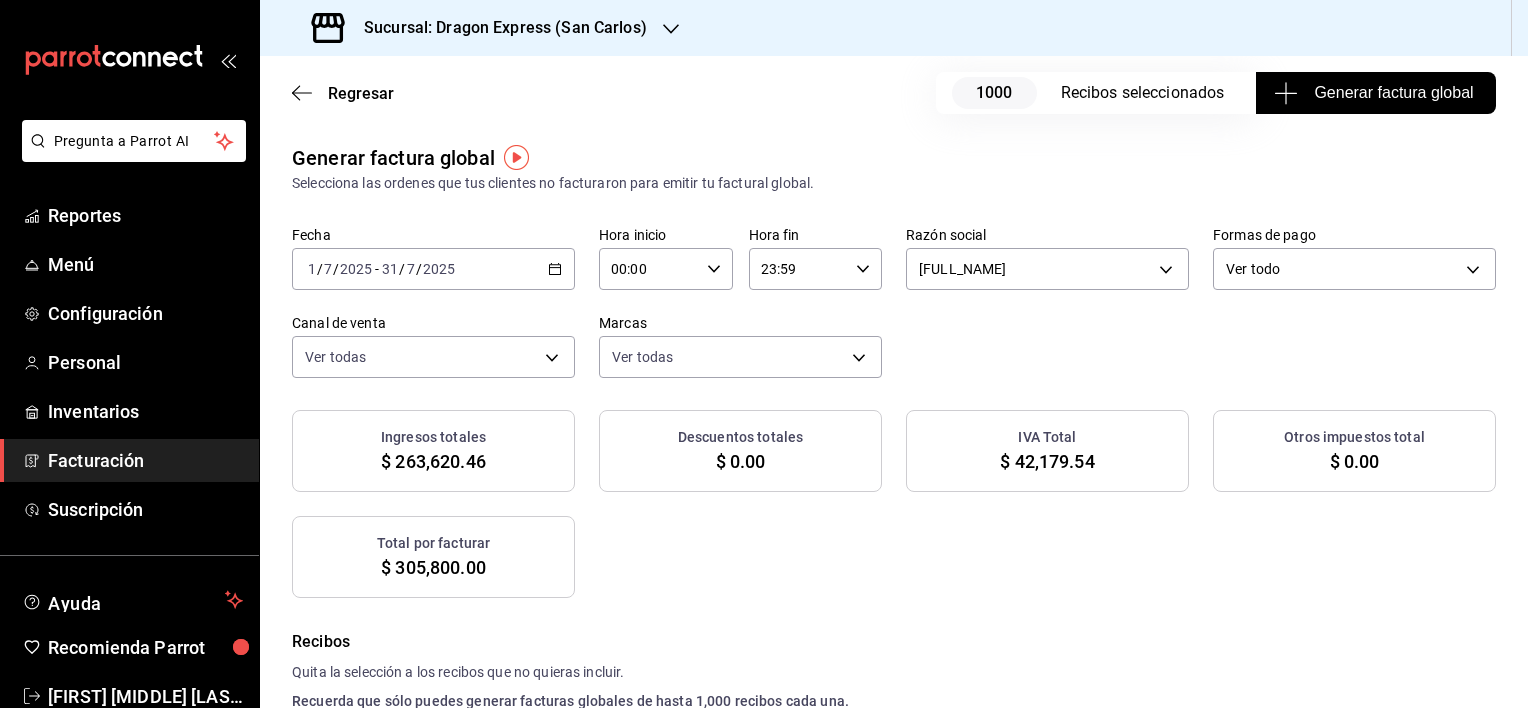scroll, scrollTop: 0, scrollLeft: 0, axis: both 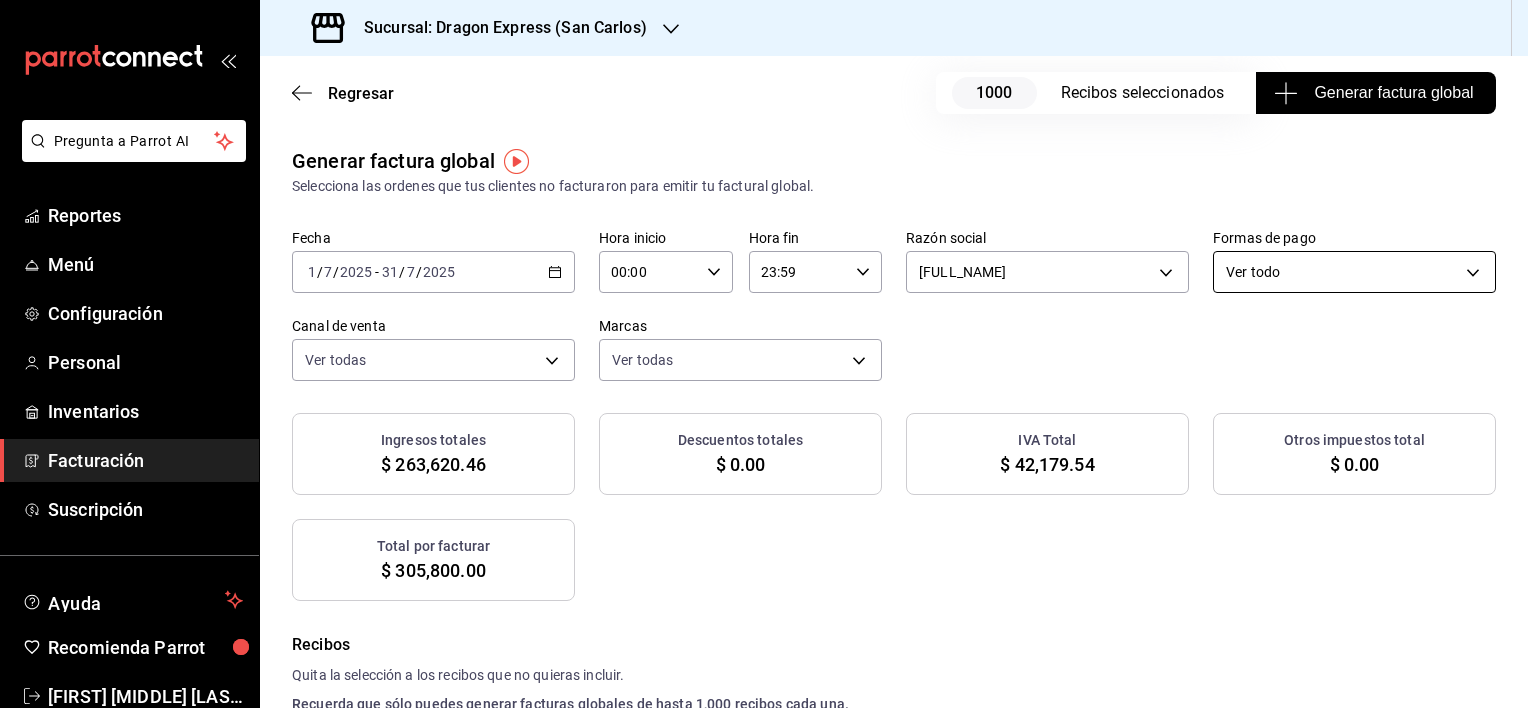 click on "Pregunta a Parrot AI Reportes   Menú   Configuración   Personal   Inventarios   Facturación   Suscripción   Ayuda Recomienda Parrot   [FIRST] [MIDDLE] [LAST]   Sugerir nueva función   Sucursal: Dragon Express (San Carlos) Regresar 1000 Recibos seleccionados Generar factura global Generar factura global Selecciona las ordenes que tus clientes no facturaron para emitir tu factural global. Fecha 2025-07-01 1 / 7 / 2025 - 2025-07-31 31 / 7 / 2025 Hora inicio 00:00 Hora inicio Hora fin 23:59 Hora fin Razón social [NAME] [LAST_NAME] [LAST_NAME_2] [UUID] Formas de pago Ver todo ALL Canal de venta Ver todas PARROT,UBER_EATS,RAPPI,DIDI_FOOD,ONLINE Marcas Ver todas [UUID] Ingresos totales $ 263,620.46 Descuentos totales $ 0.00 IVA Total $ 42,179.54 Otros impuestos total $ 0.00 Total por facturar $ 305,800.00 Recibos Quita la selección a los recibos que no quieras incluir. Recuerda que sólo puedes generar facturas globales de hasta 1,000 recibos cada una. Fecha" at bounding box center (764, 354) 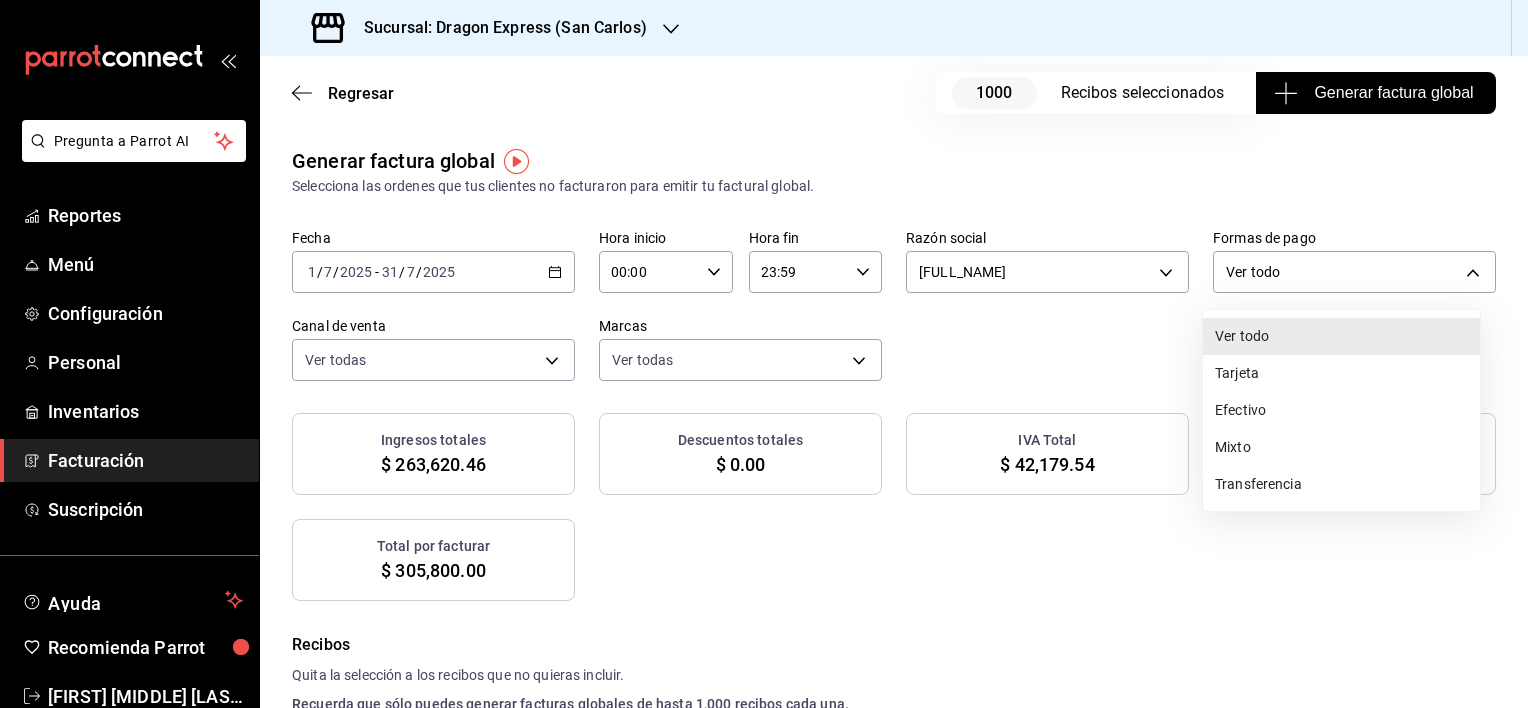 click on "Efectivo" at bounding box center (1341, 410) 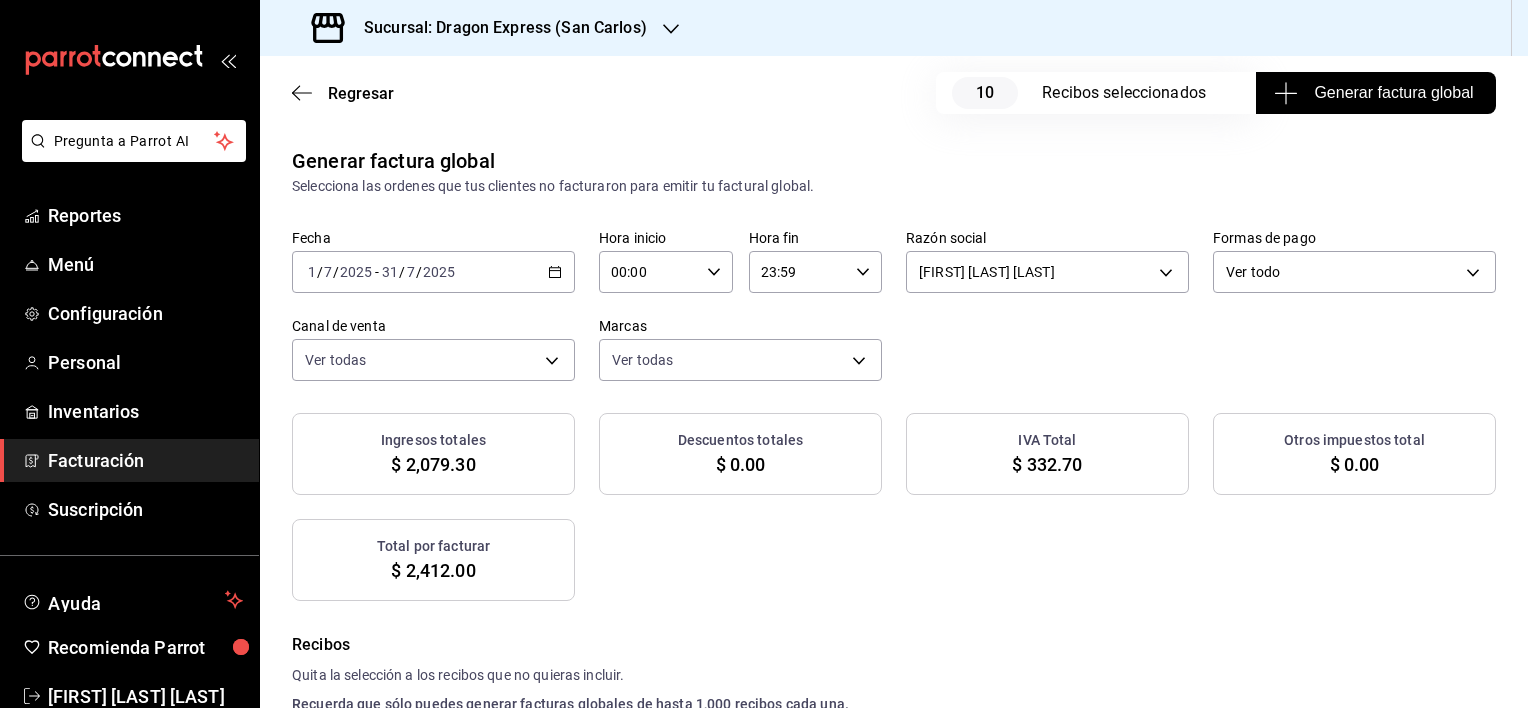 scroll, scrollTop: 0, scrollLeft: 0, axis: both 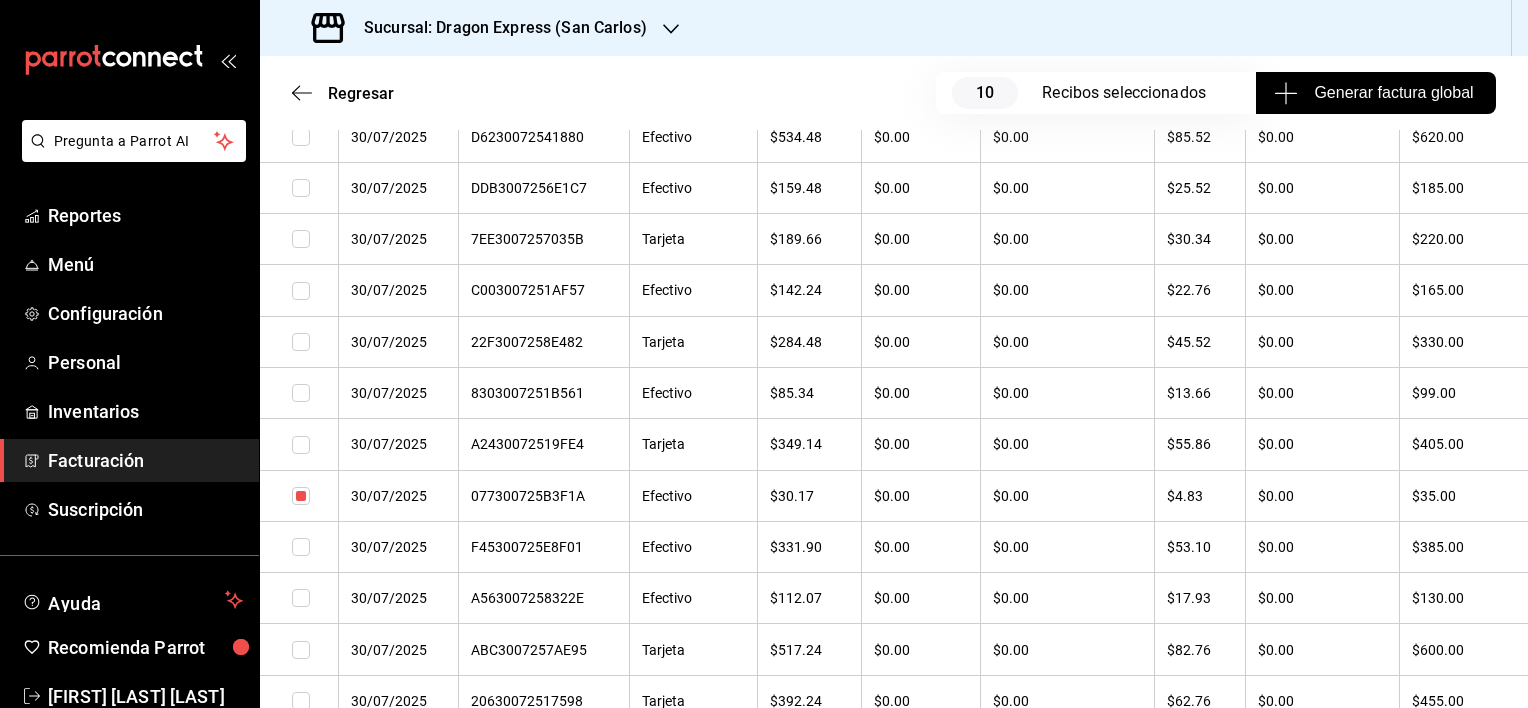 drag, startPoint x: 304, startPoint y: 684, endPoint x: 590, endPoint y: 517, distance: 331.18726 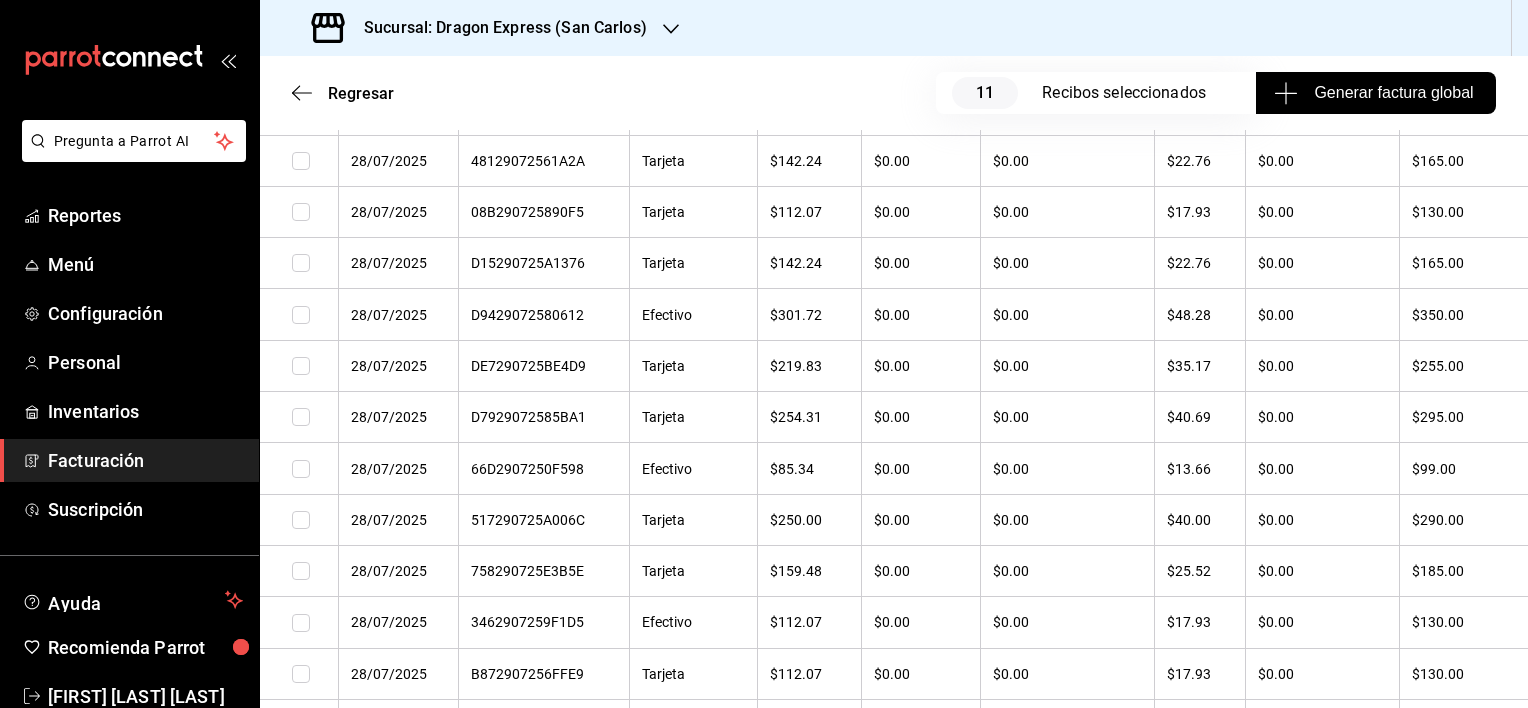 scroll, scrollTop: 5900, scrollLeft: 0, axis: vertical 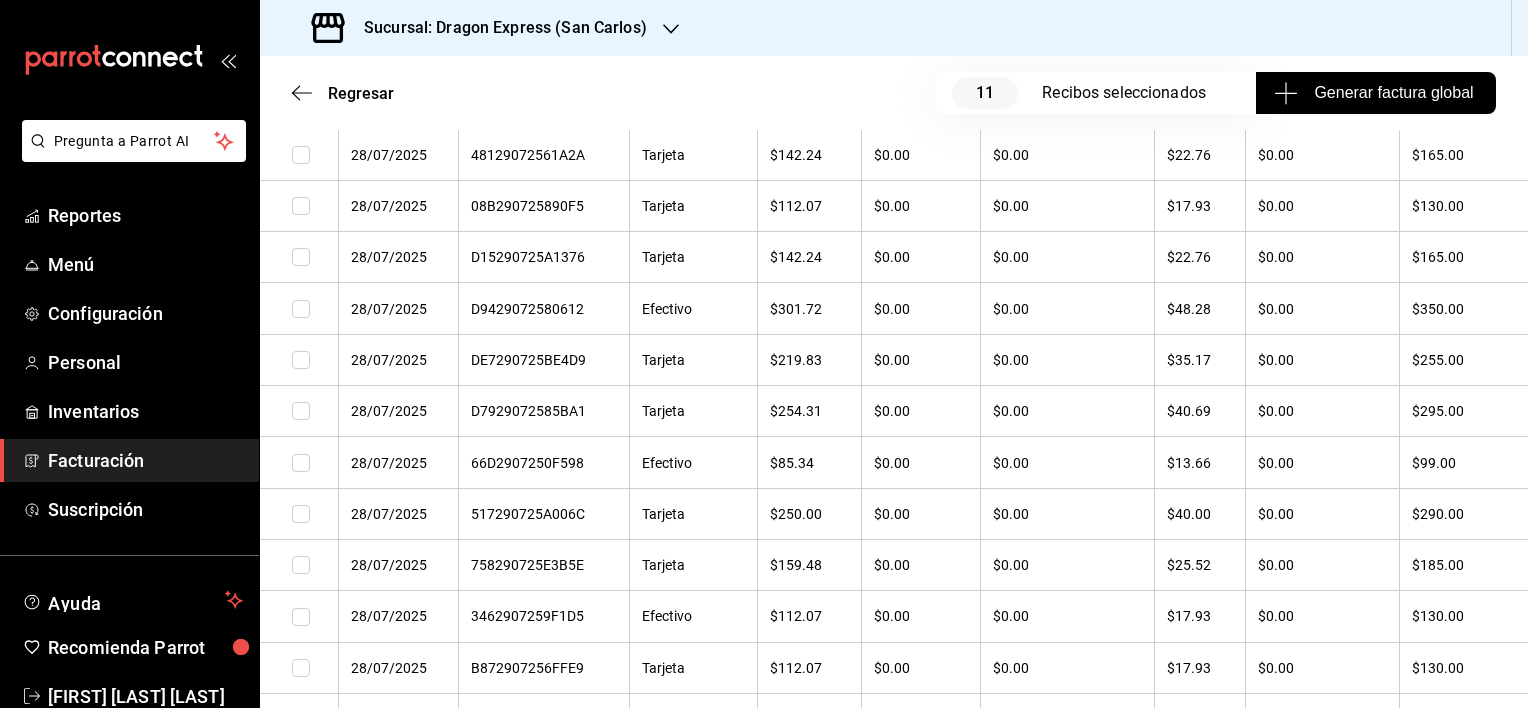 click at bounding box center (301, 360) 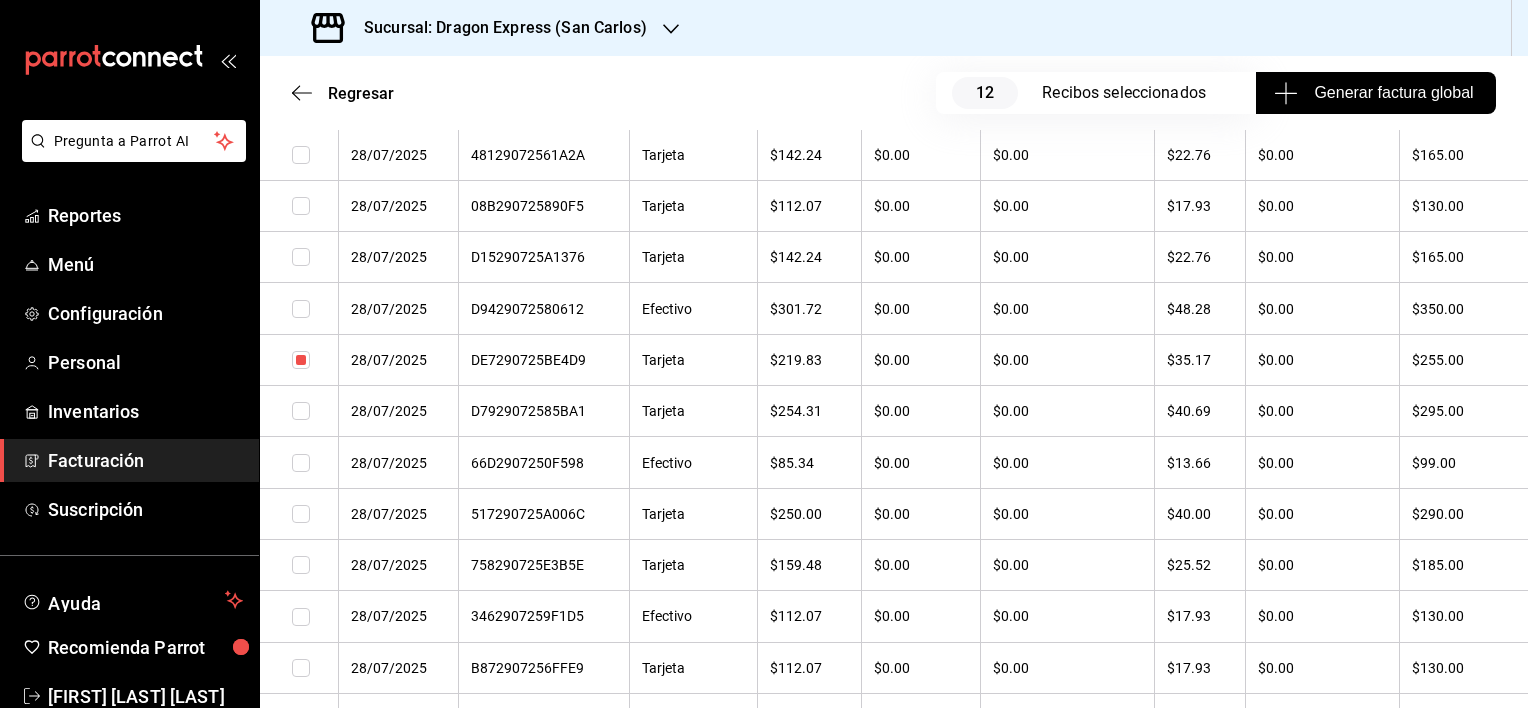 click at bounding box center (301, 463) 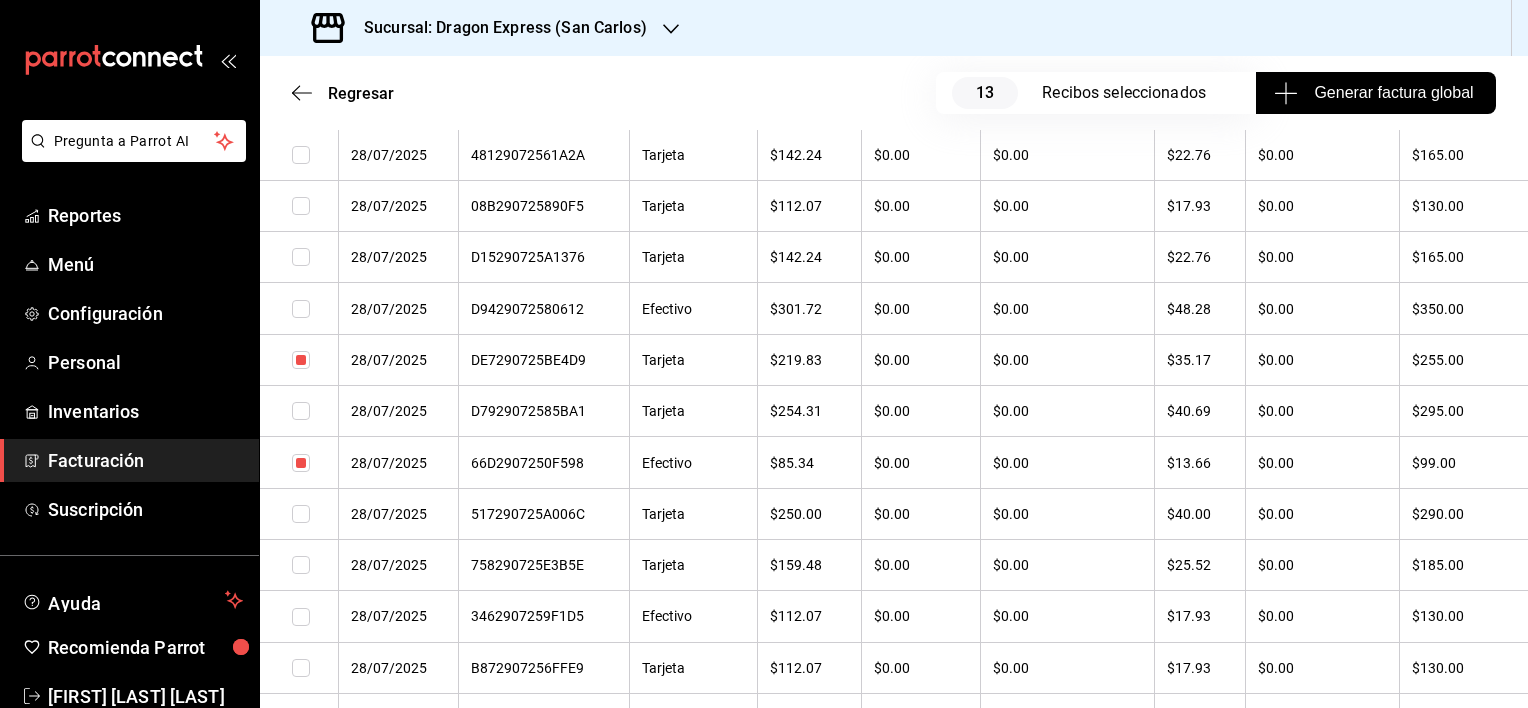 drag, startPoint x: 298, startPoint y: 608, endPoint x: 307, endPoint y: 614, distance: 10.816654 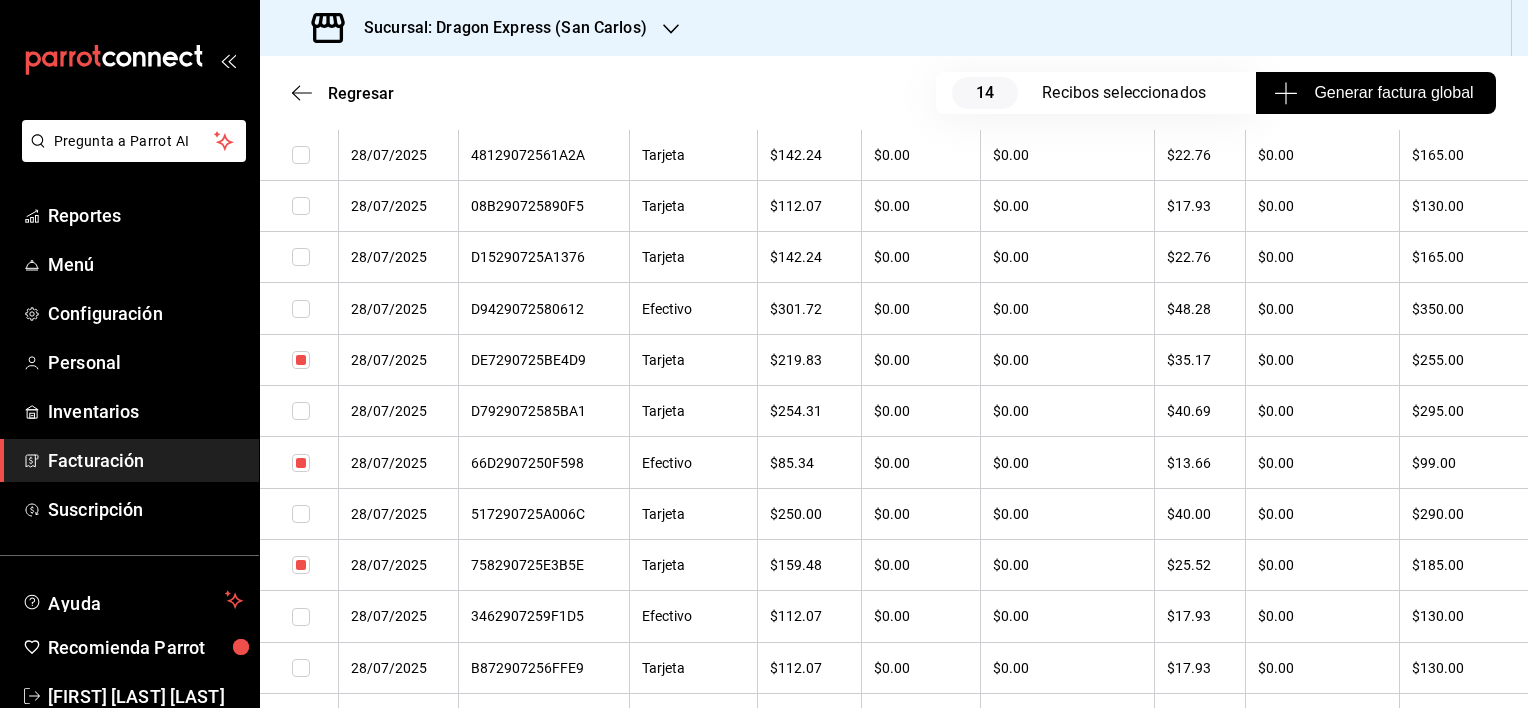 scroll, scrollTop: 6600, scrollLeft: 0, axis: vertical 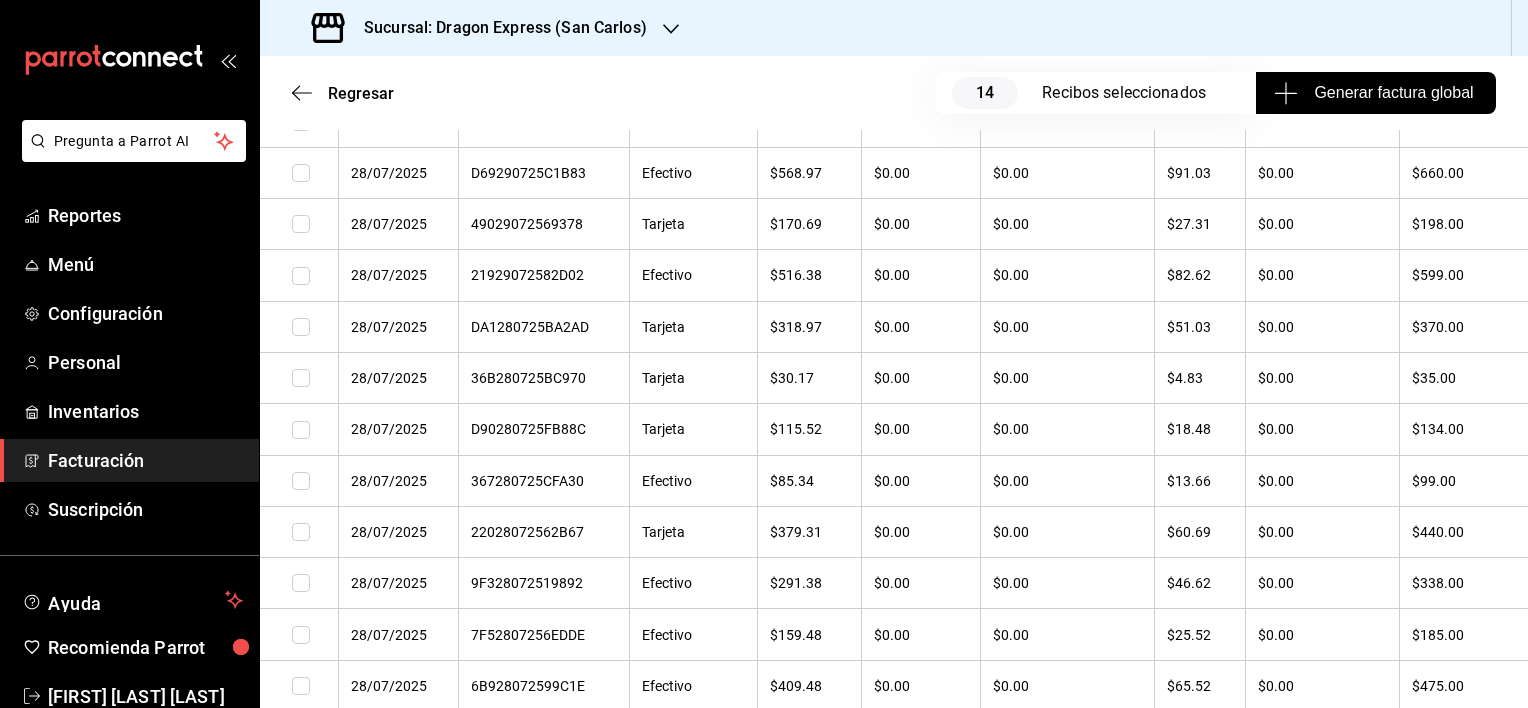 drag, startPoint x: 295, startPoint y: 529, endPoint x: 312, endPoint y: 608, distance: 80.80842 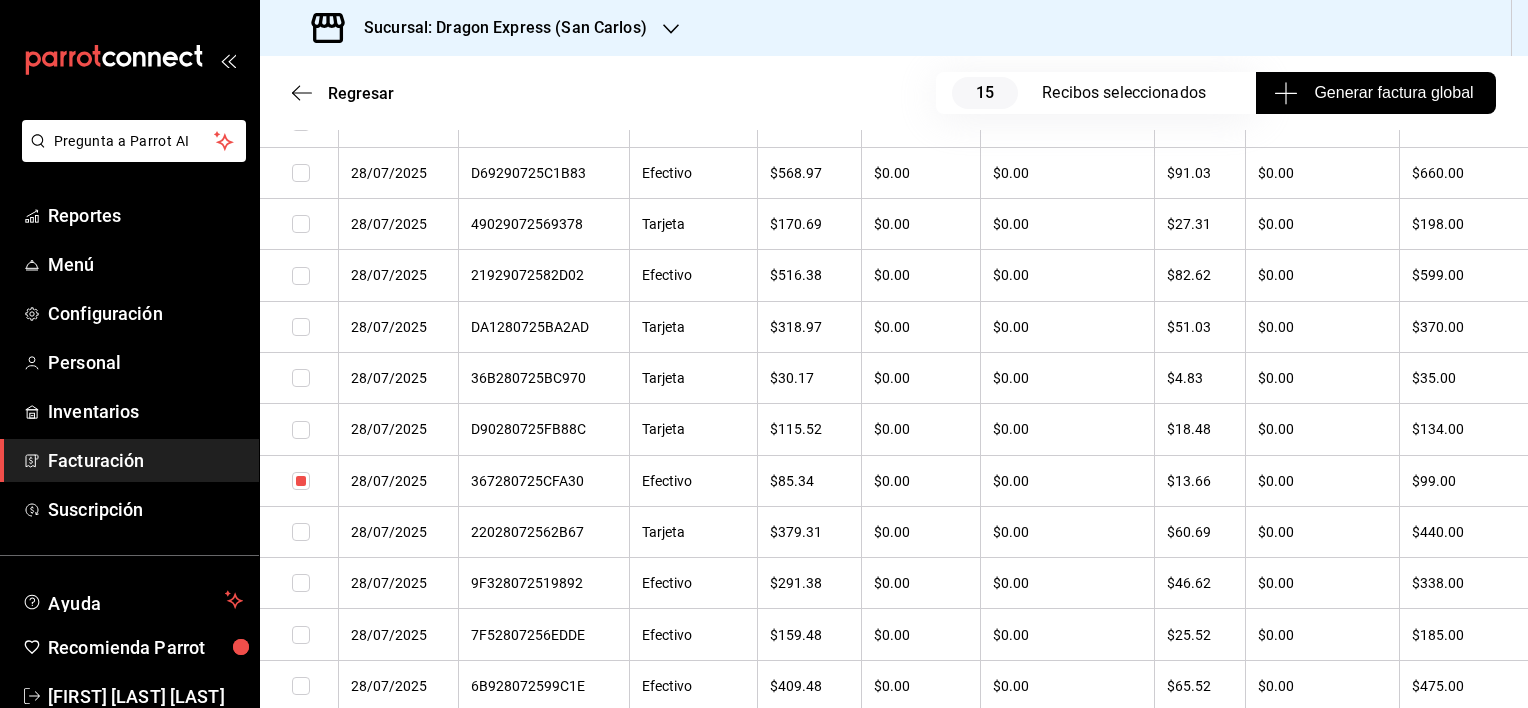 scroll, scrollTop: 7400, scrollLeft: 0, axis: vertical 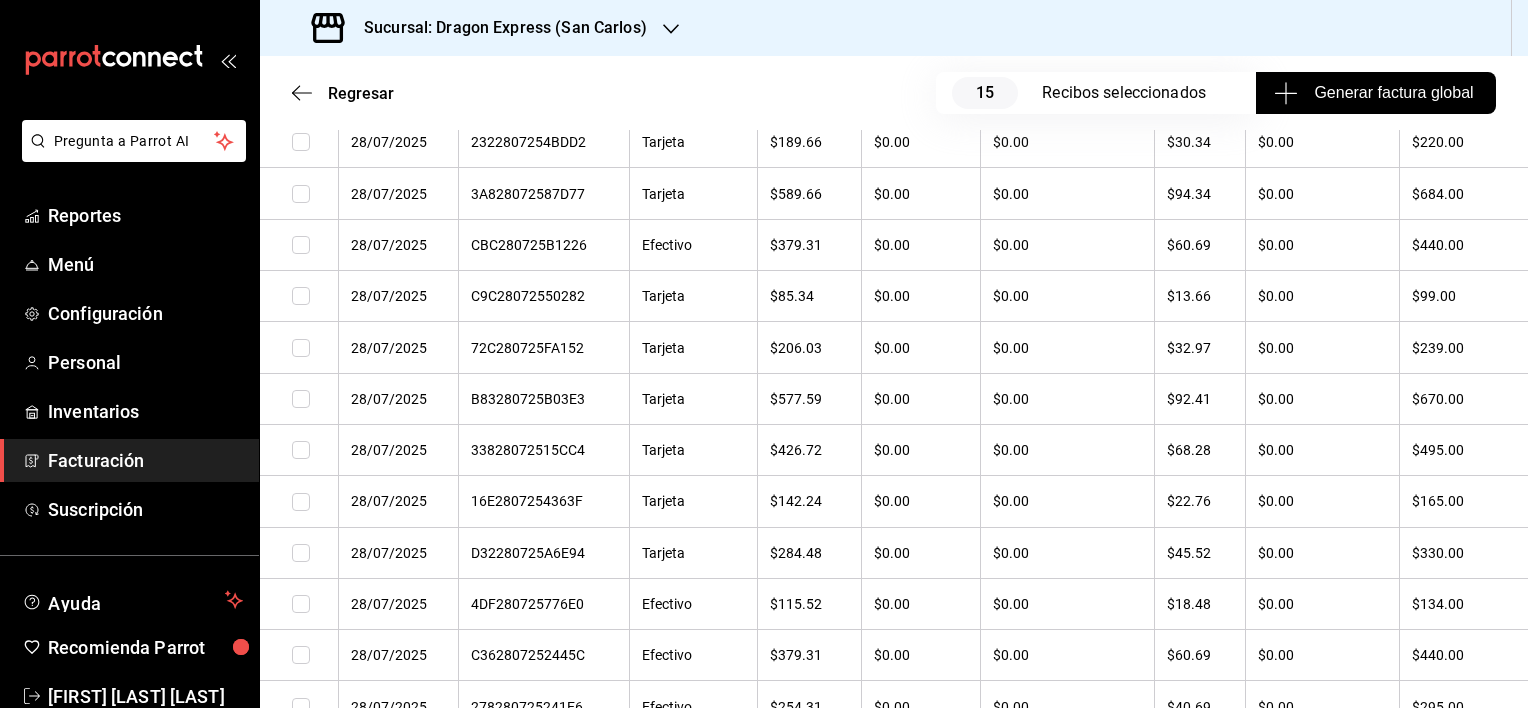 click at bounding box center (299, 501) 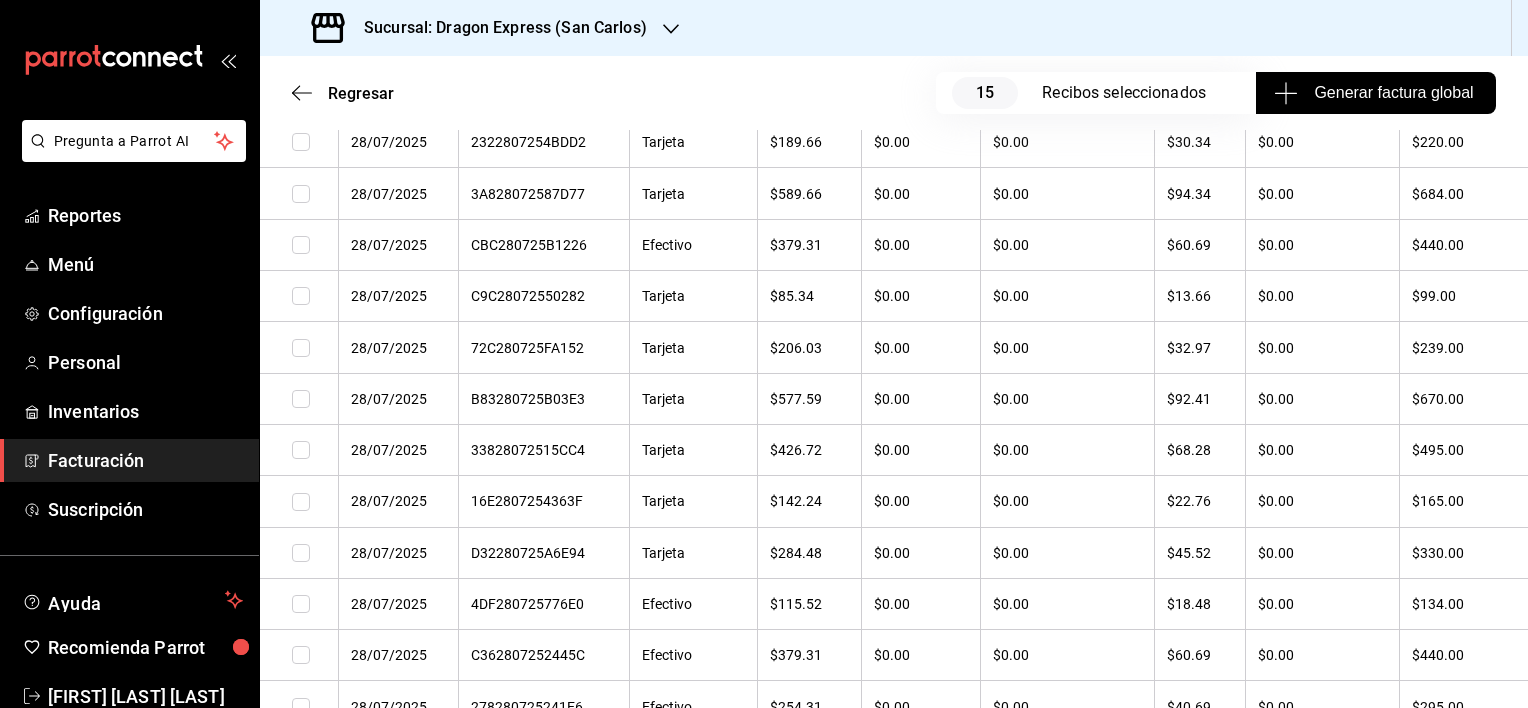 click at bounding box center (301, 502) 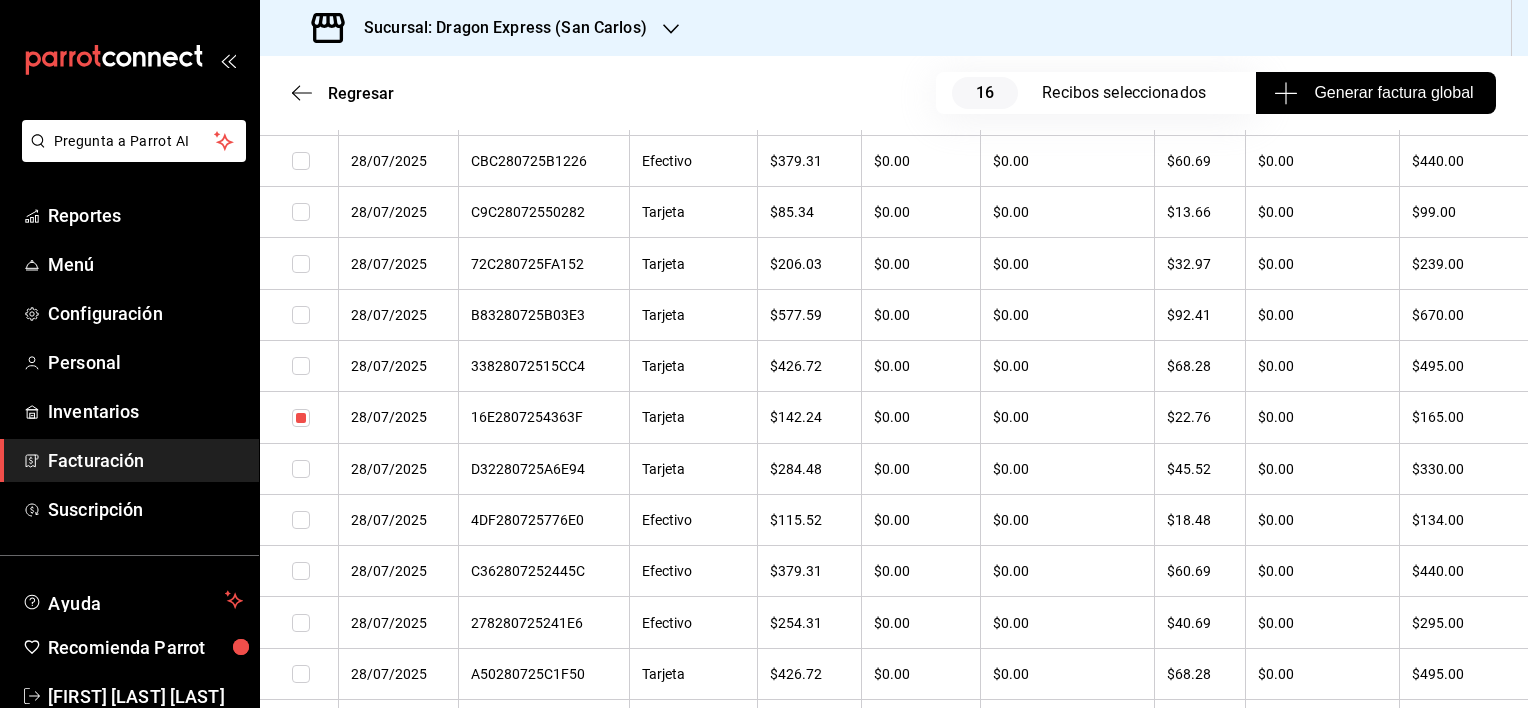 scroll, scrollTop: 7800, scrollLeft: 0, axis: vertical 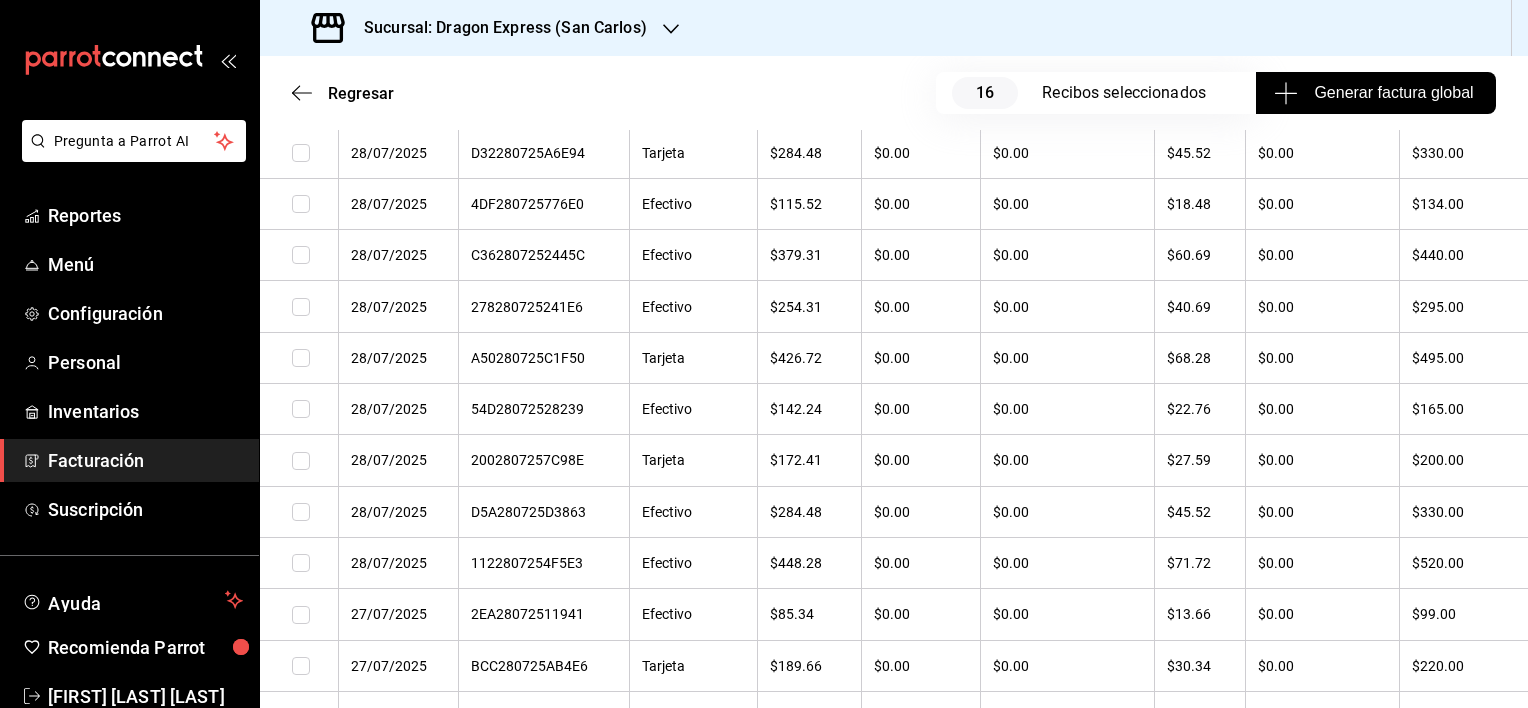 click at bounding box center (301, 409) 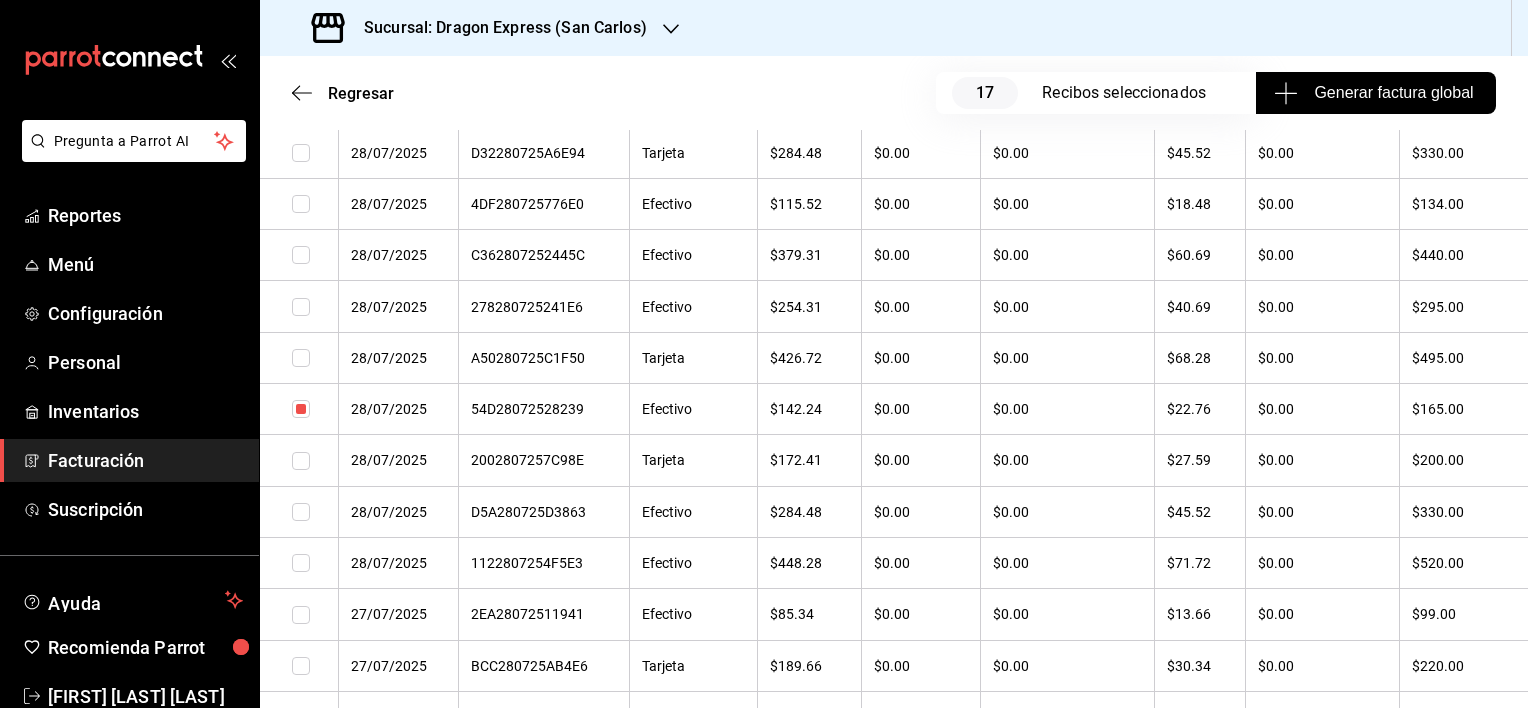 scroll, scrollTop: 8100, scrollLeft: 0, axis: vertical 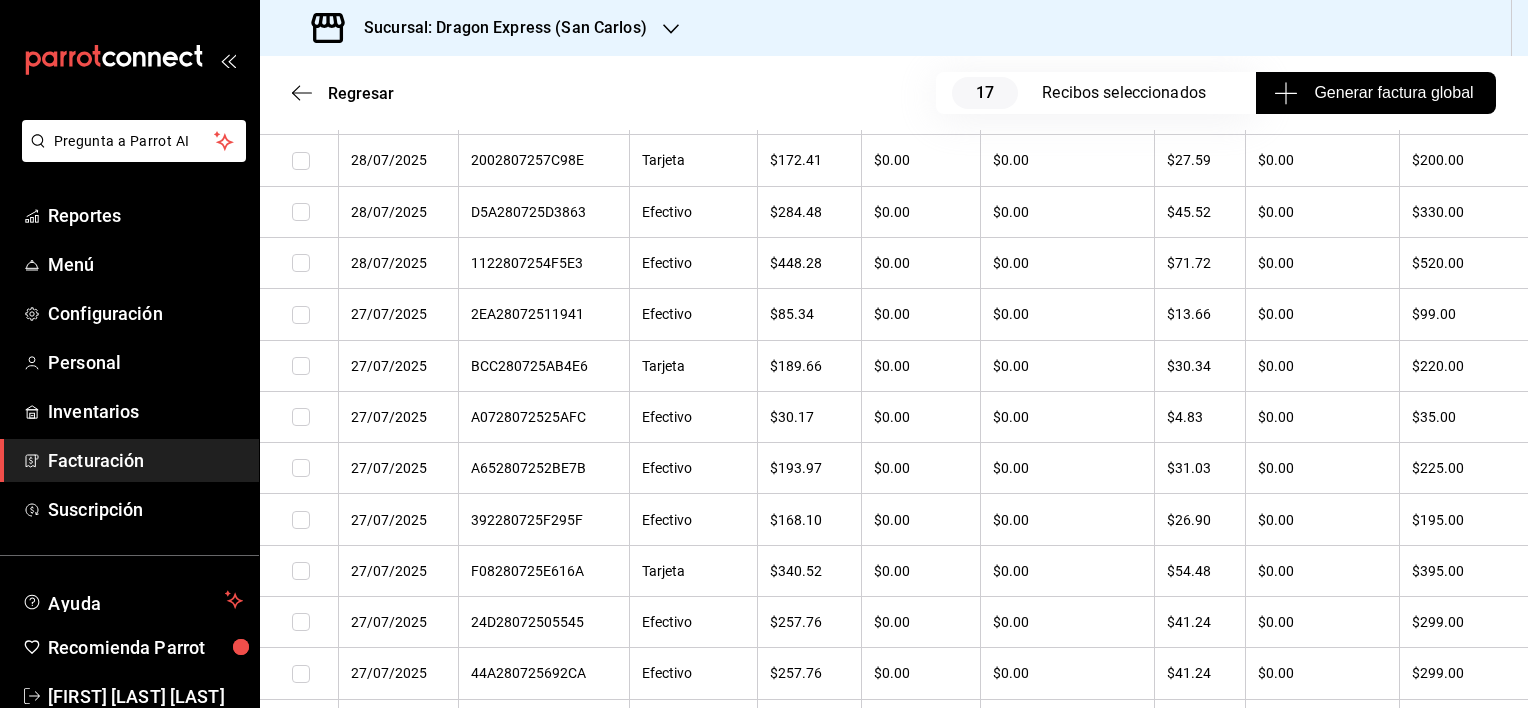 click at bounding box center (301, 315) 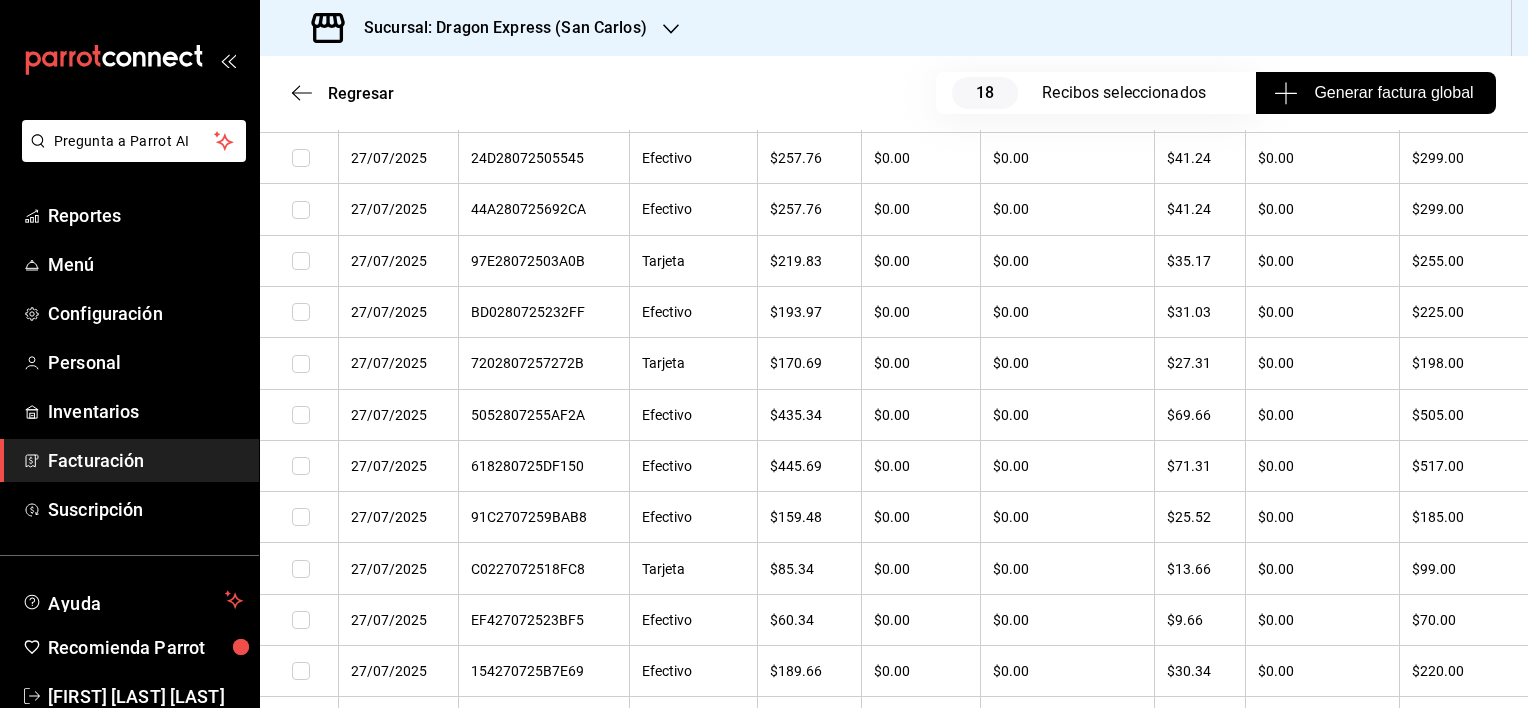 scroll, scrollTop: 8600, scrollLeft: 0, axis: vertical 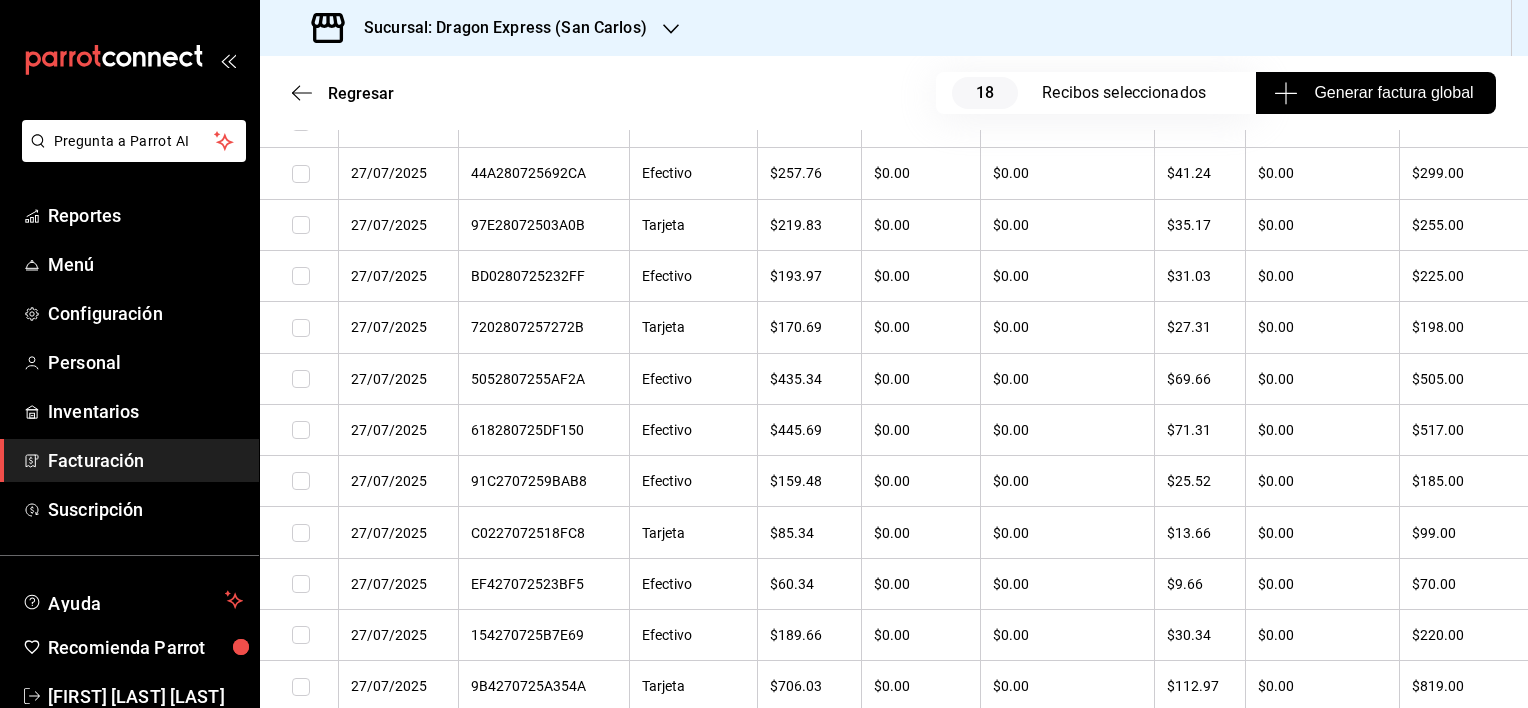 click at bounding box center (301, 481) 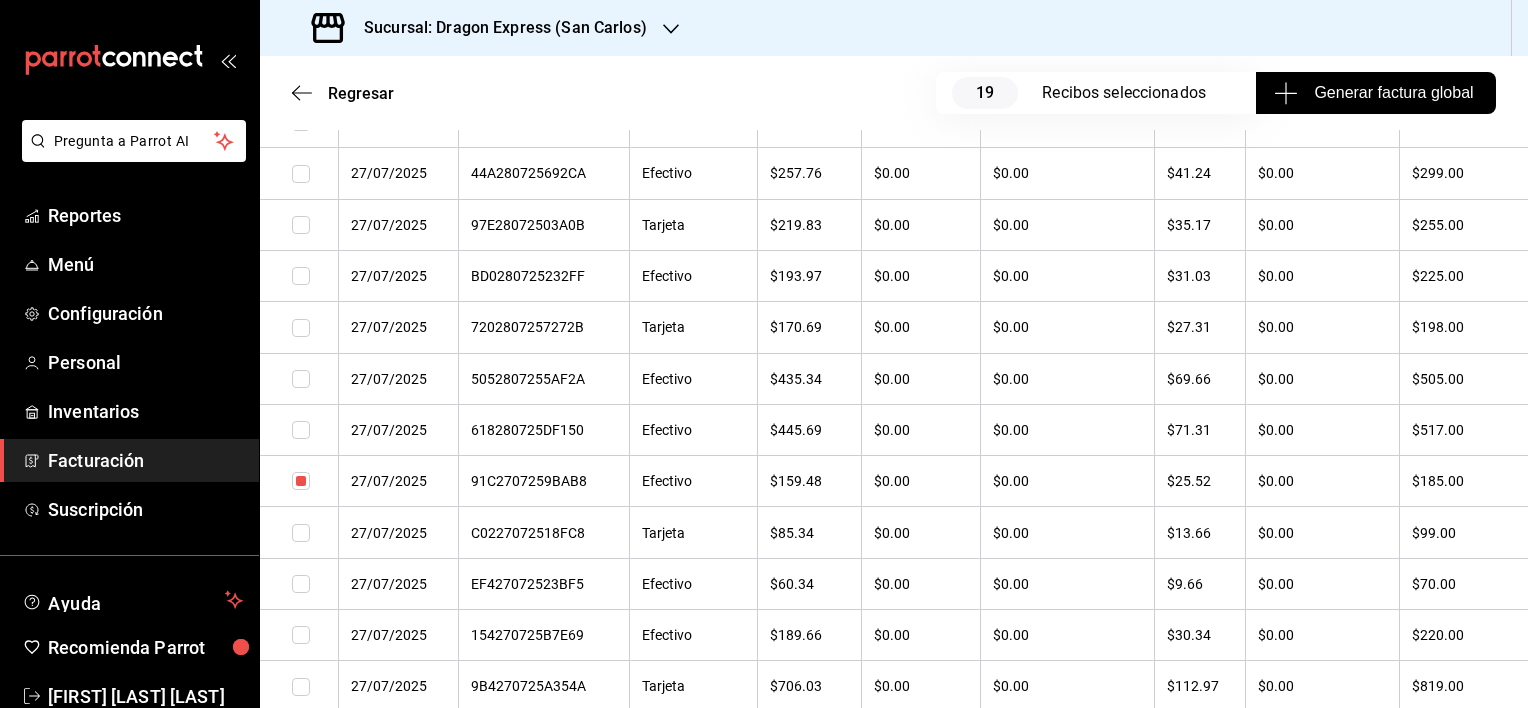 click at bounding box center [301, 533] 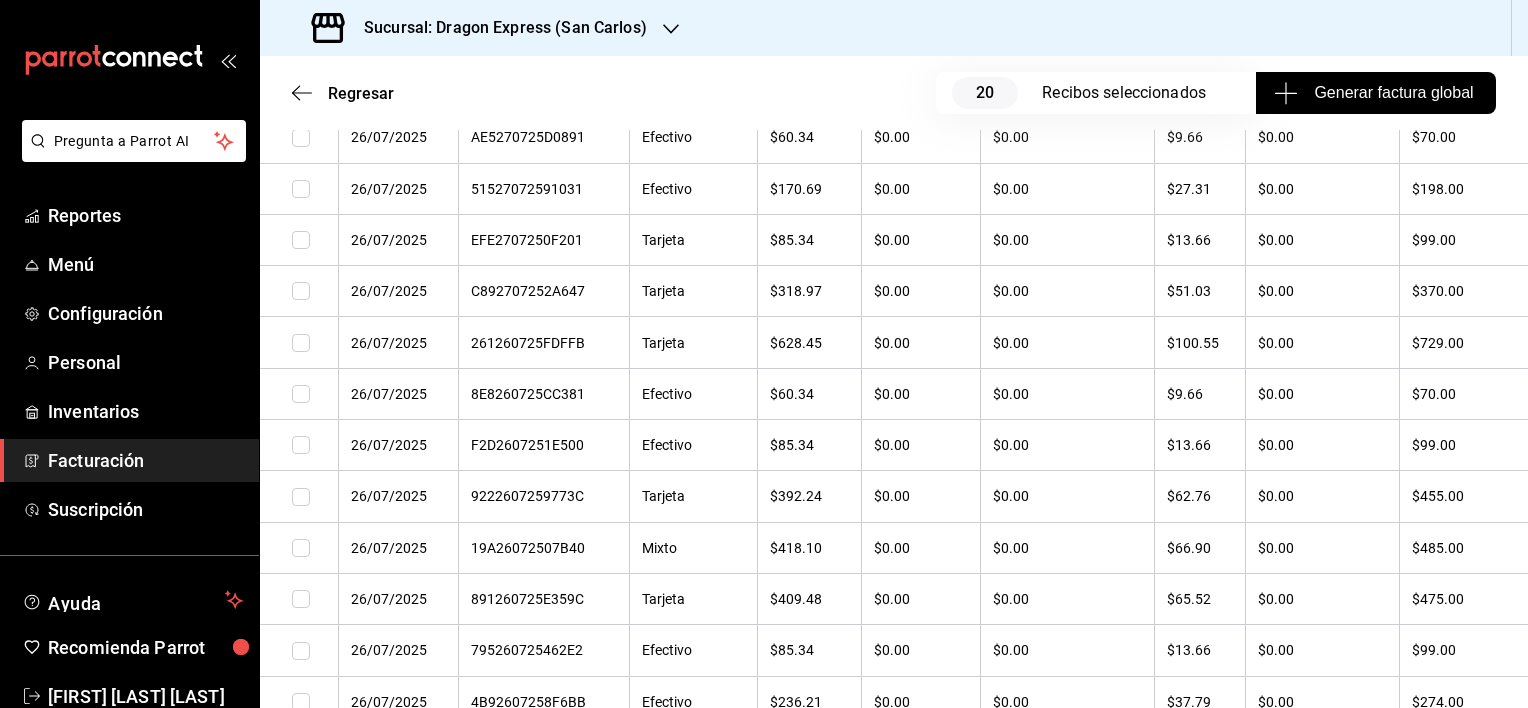 scroll, scrollTop: 11600, scrollLeft: 0, axis: vertical 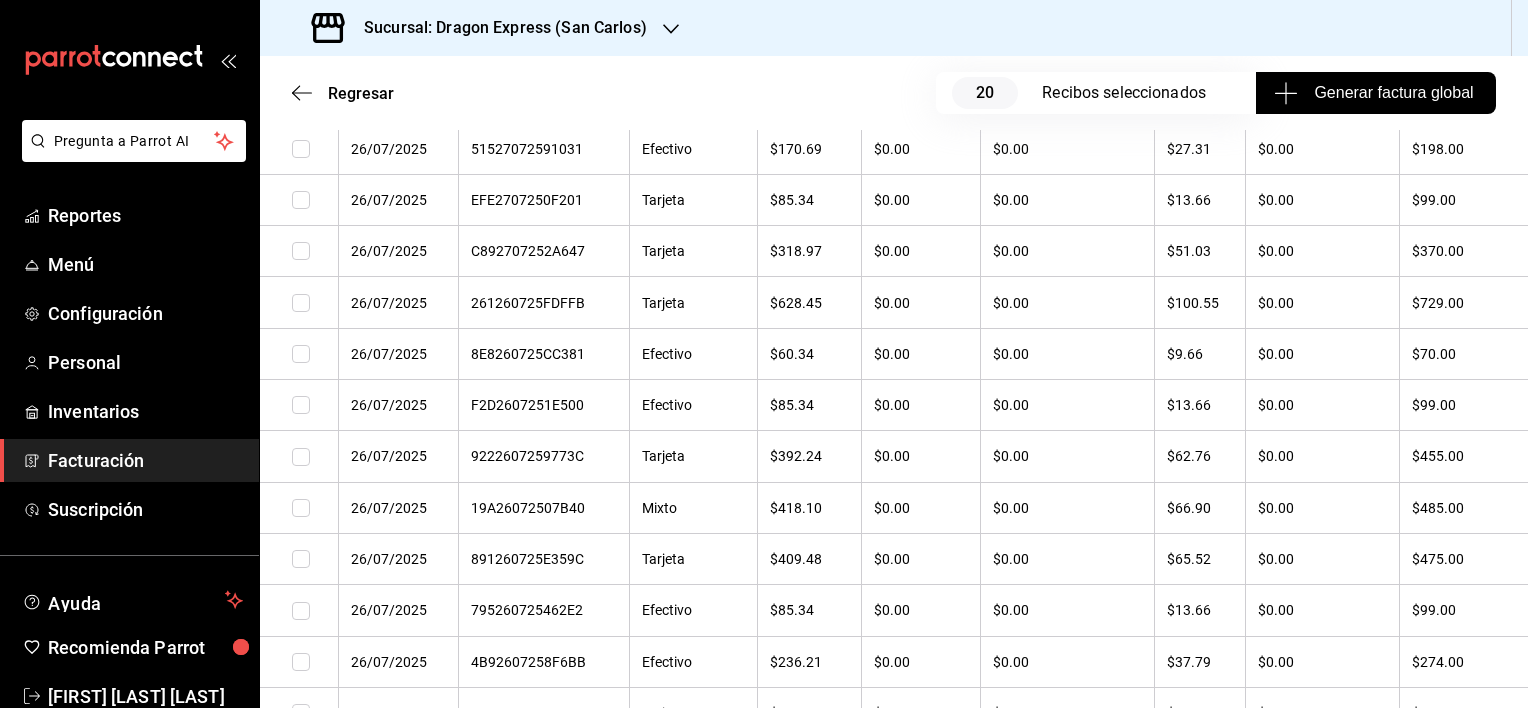 click at bounding box center (301, 354) 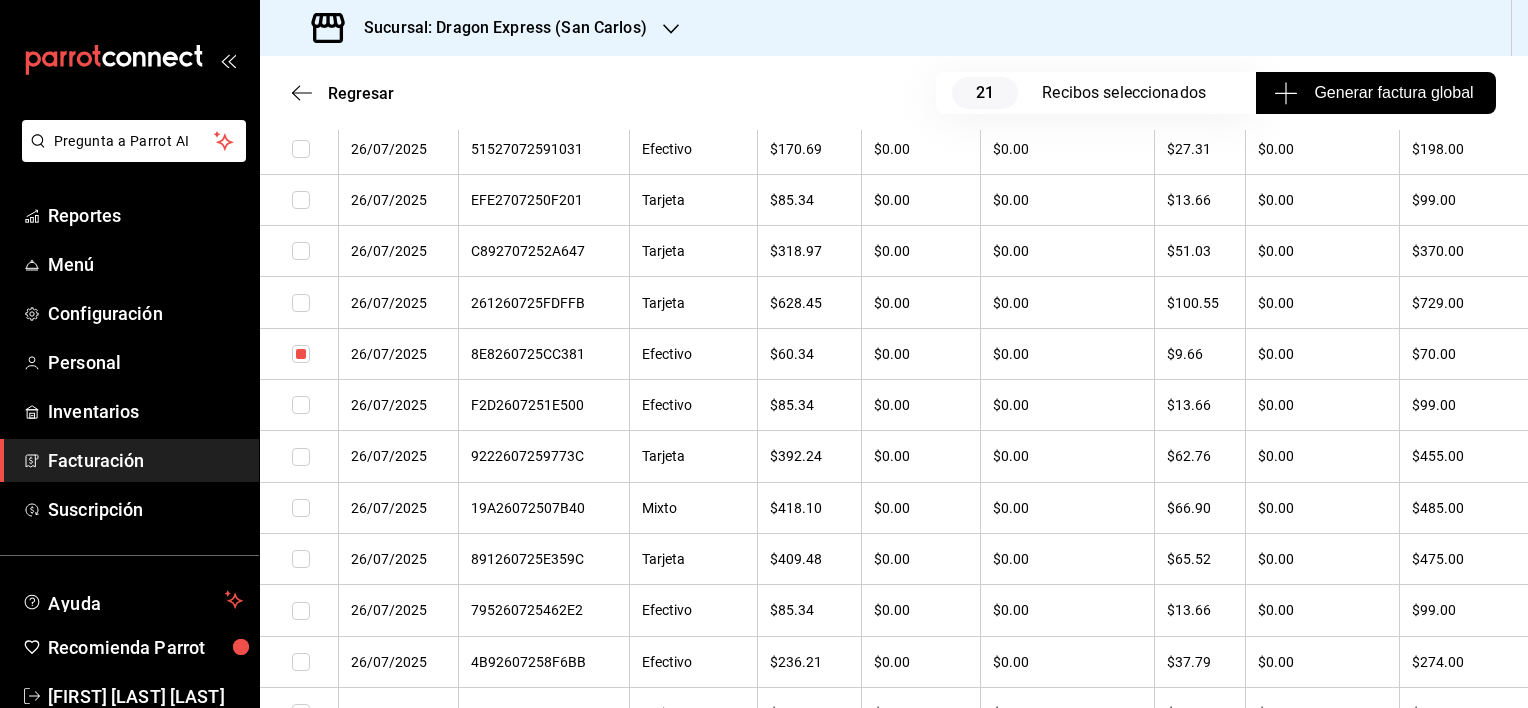 click at bounding box center [301, 405] 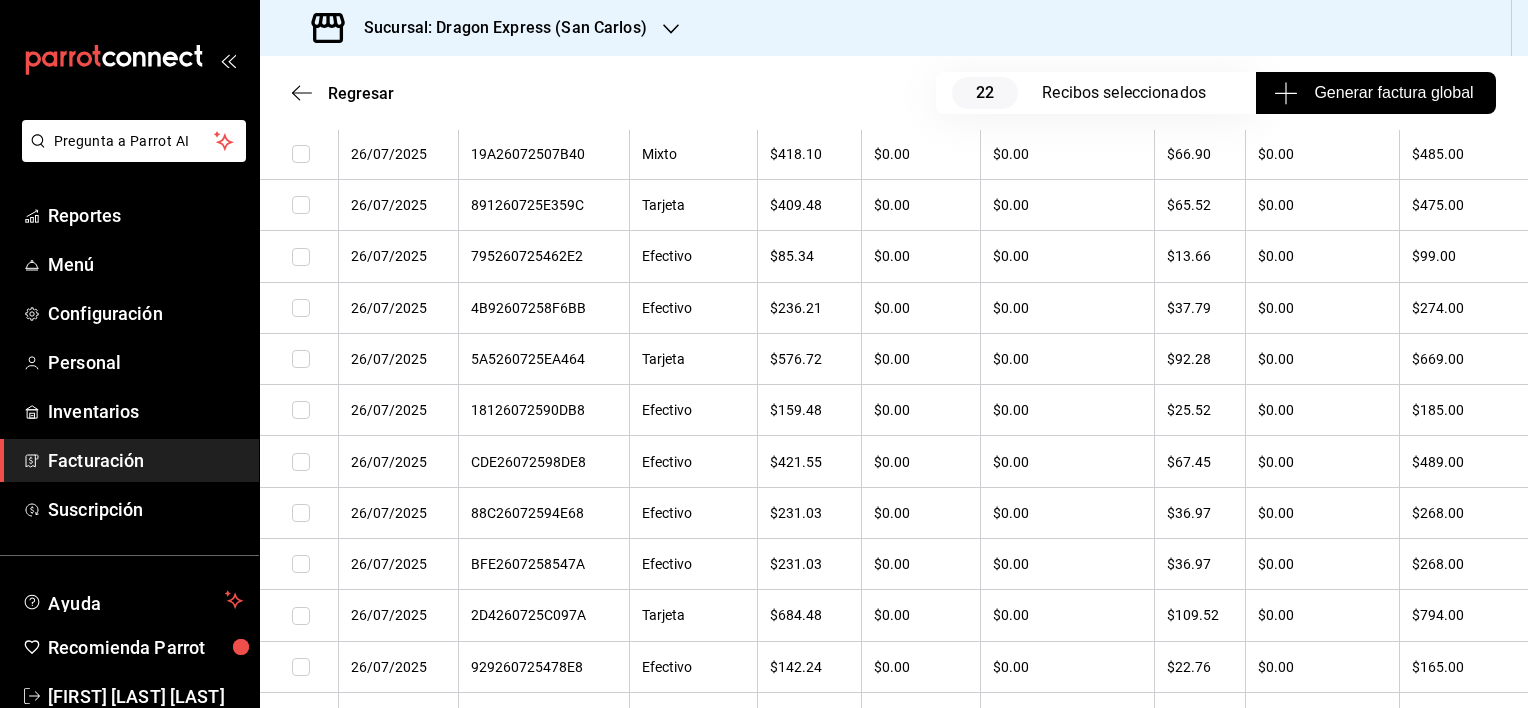 scroll, scrollTop: 12000, scrollLeft: 0, axis: vertical 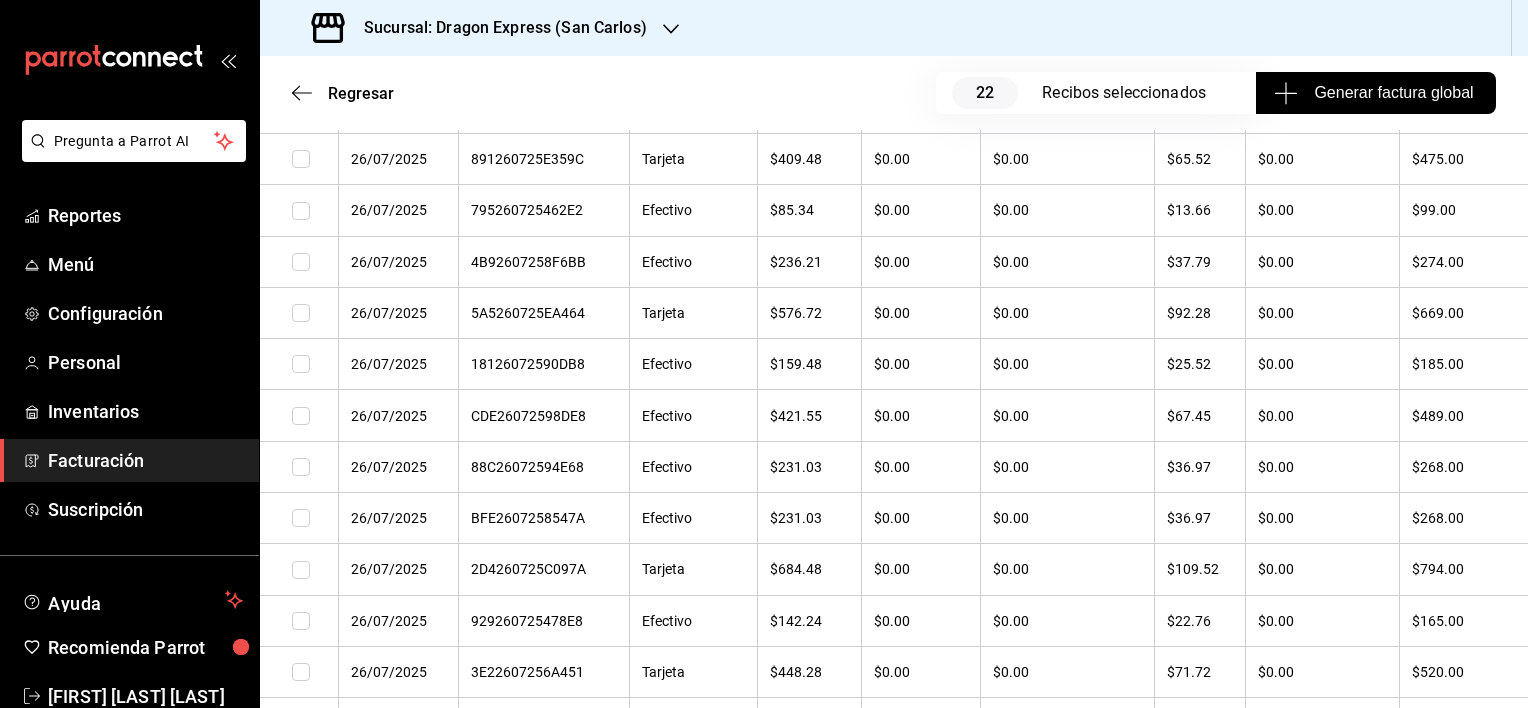 click at bounding box center [301, 211] 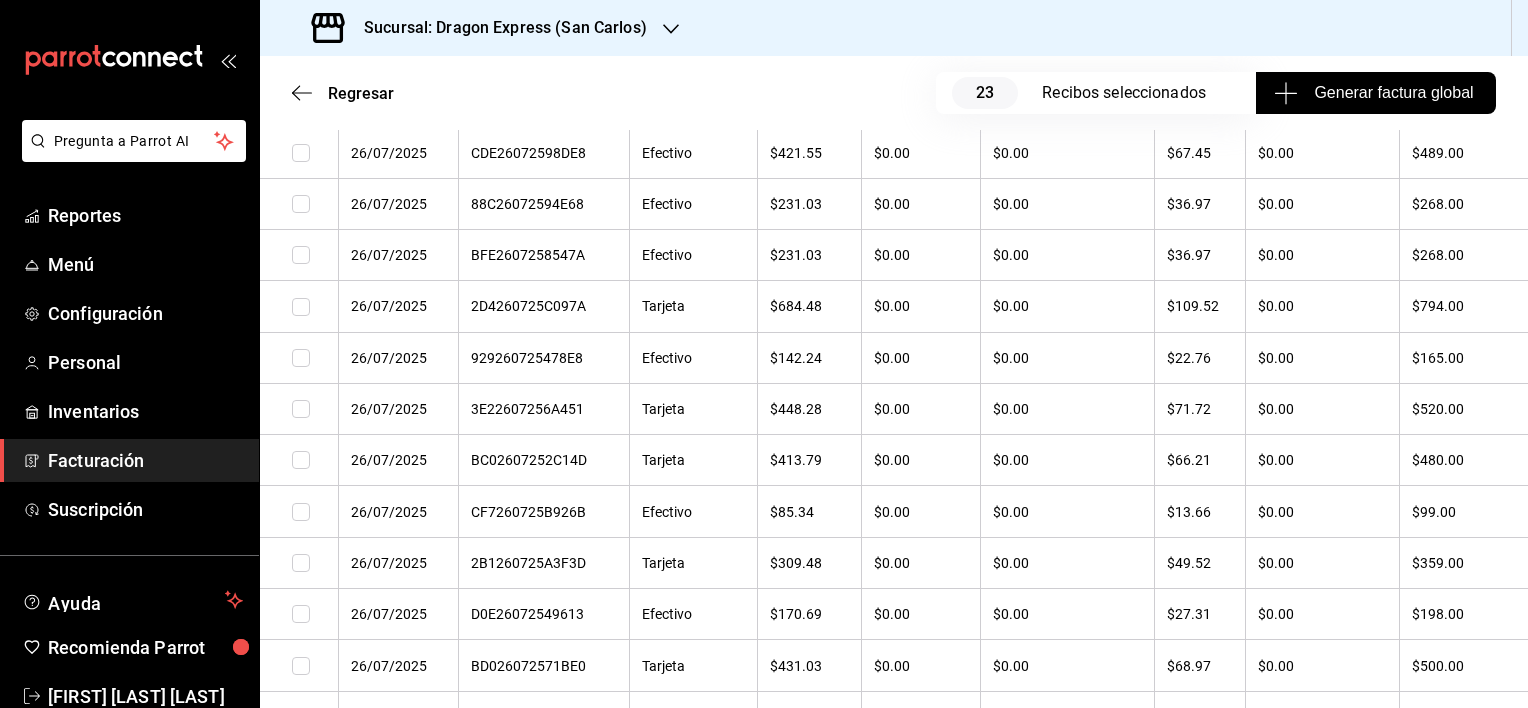 scroll, scrollTop: 12300, scrollLeft: 0, axis: vertical 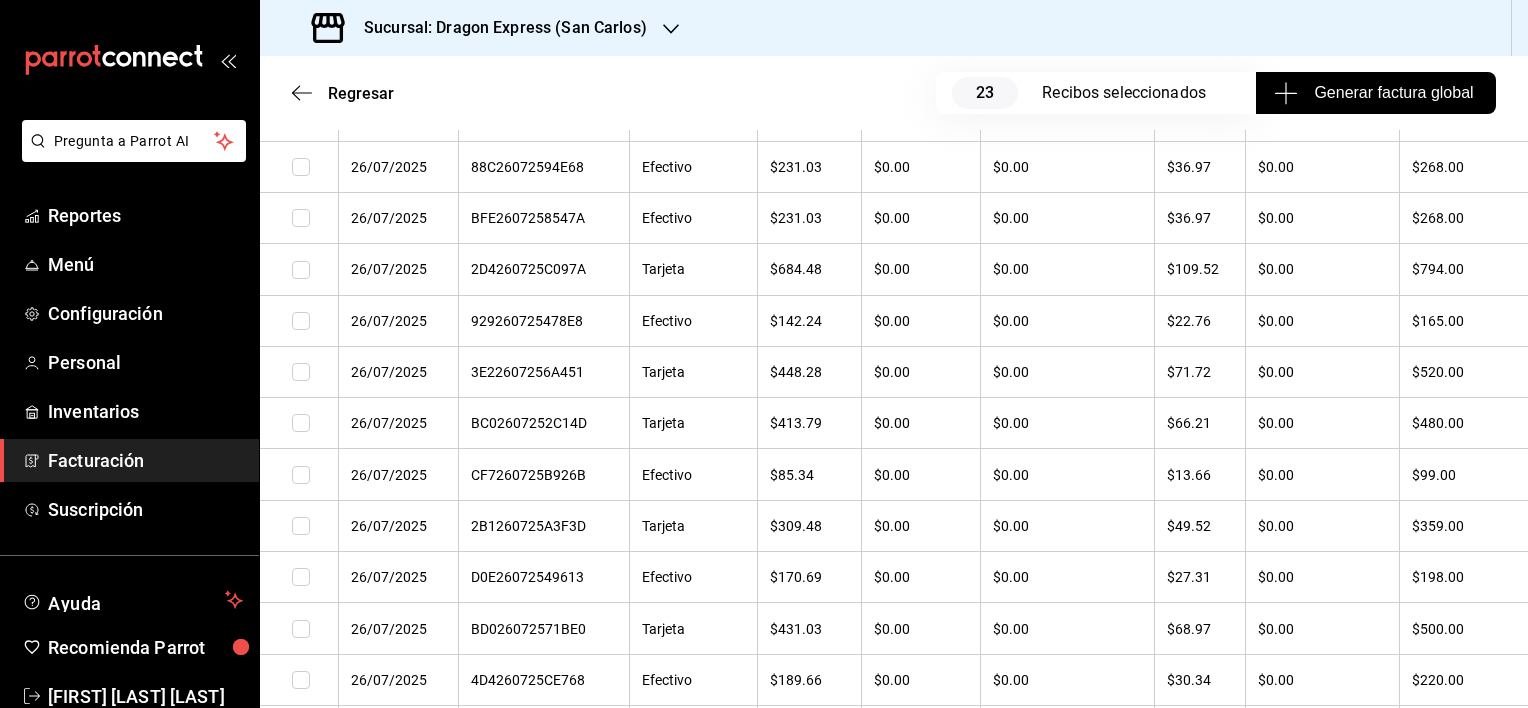click at bounding box center (301, 475) 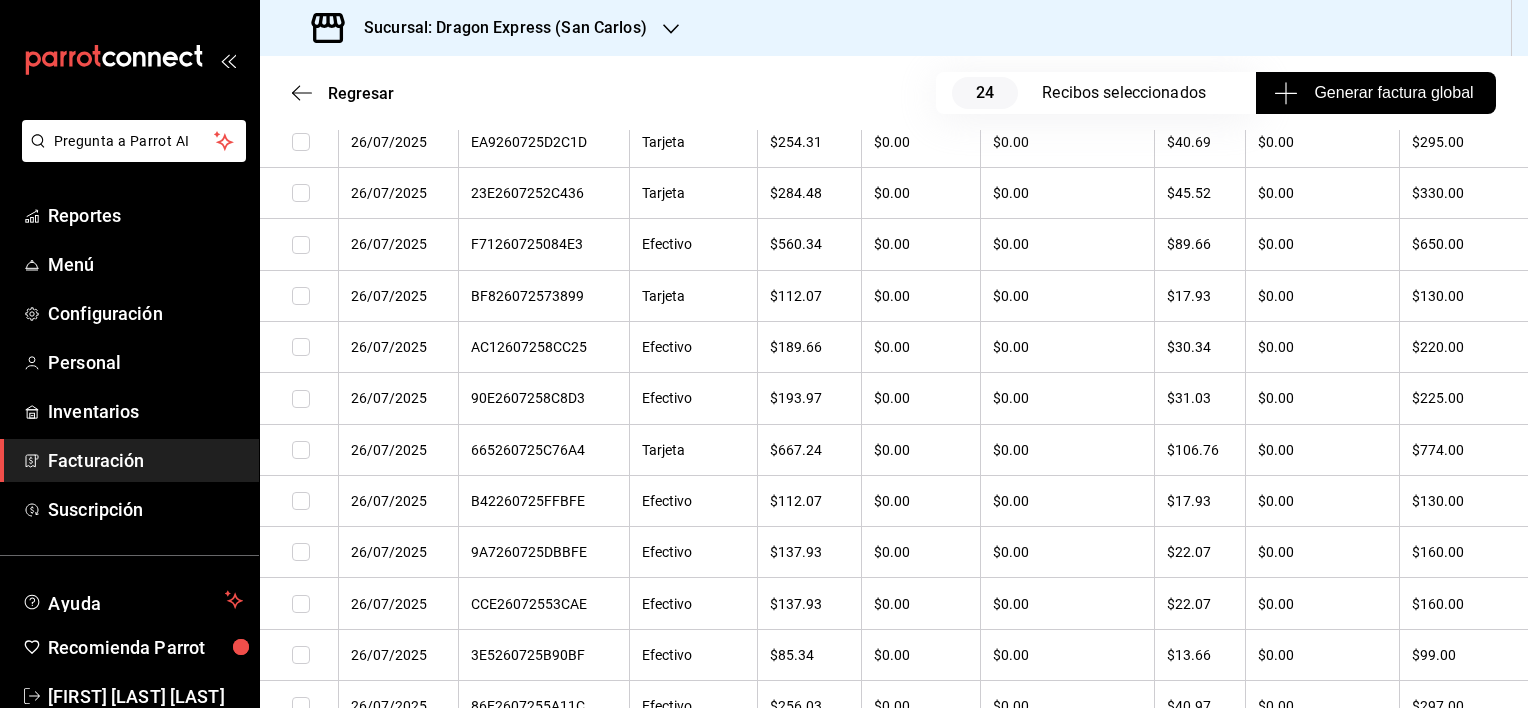 scroll, scrollTop: 13200, scrollLeft: 0, axis: vertical 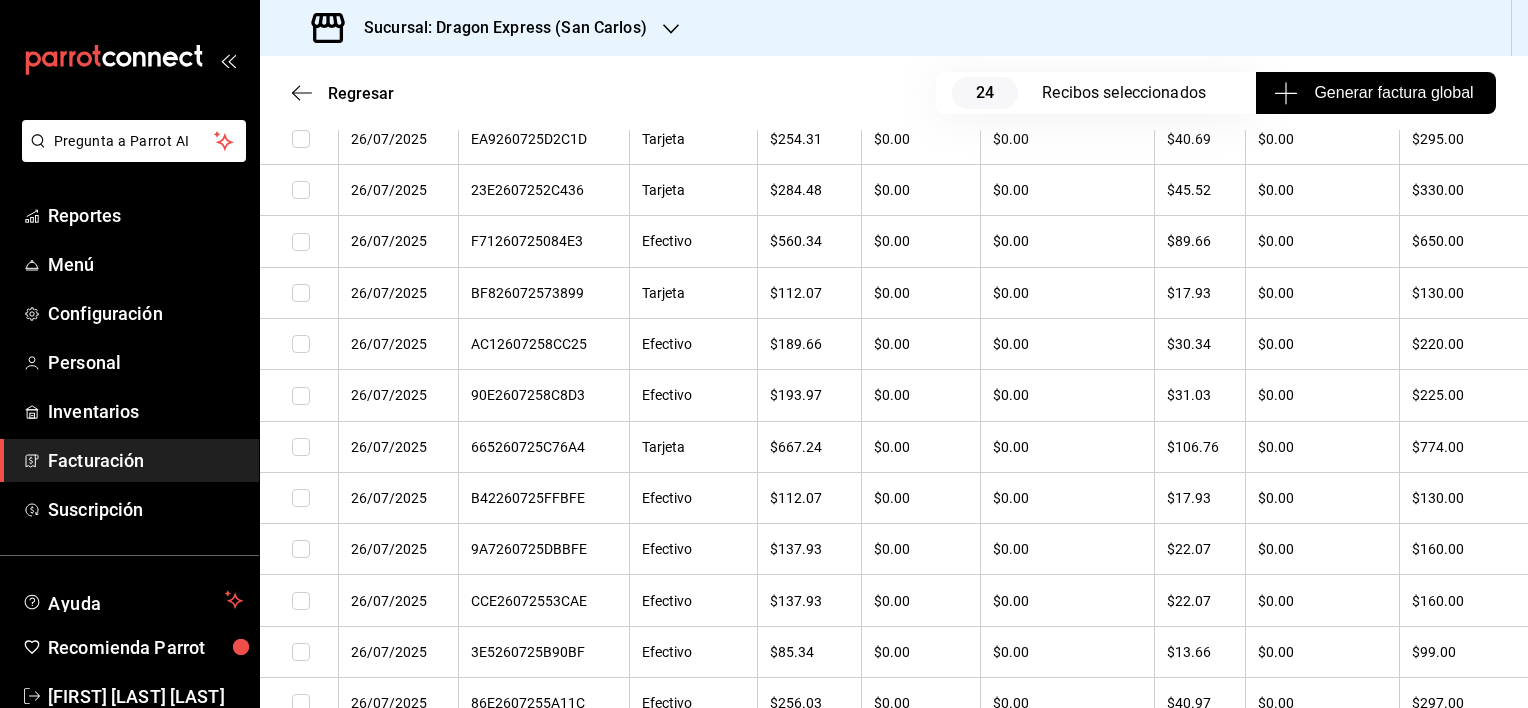 click at bounding box center [301, 293] 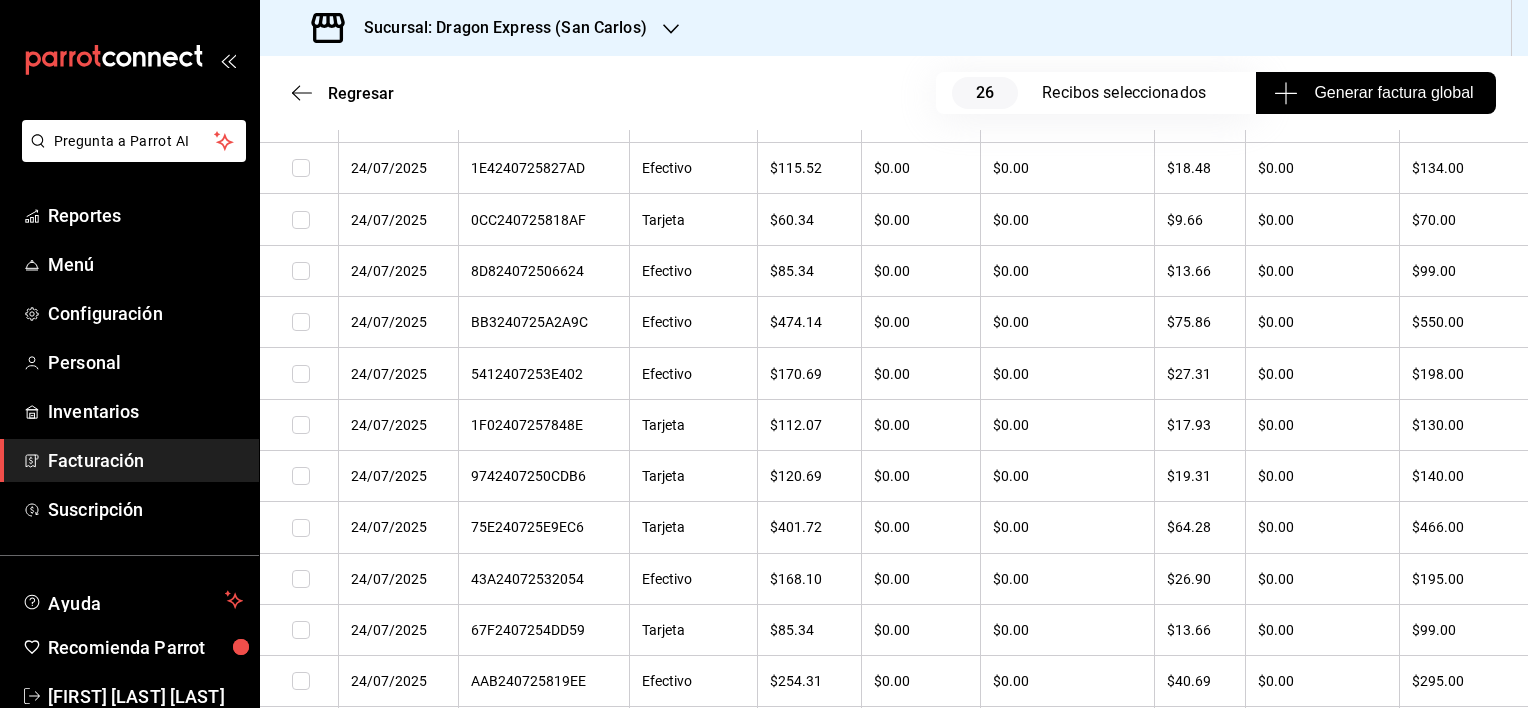 scroll, scrollTop: 17400, scrollLeft: 0, axis: vertical 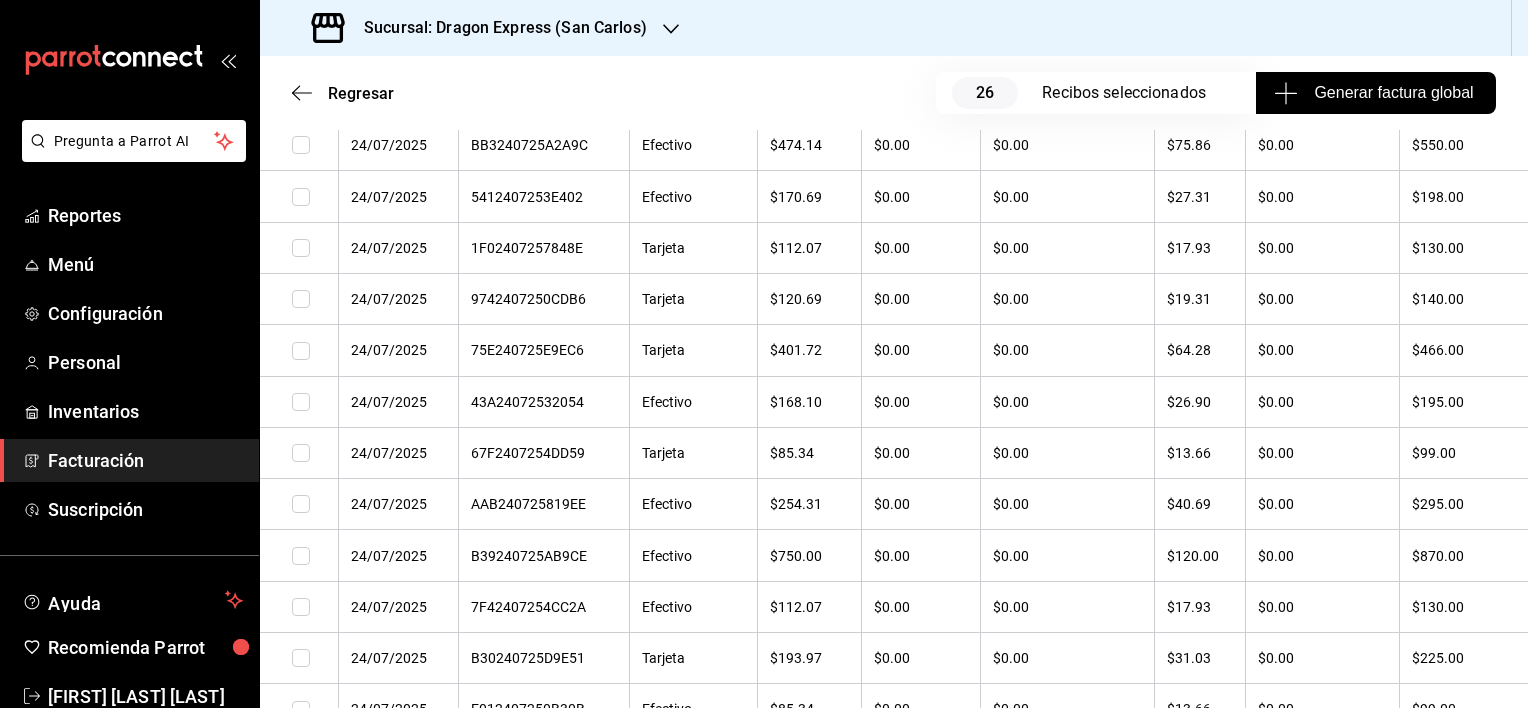 drag, startPoint x: 305, startPoint y: 589, endPoint x: 308, endPoint y: 572, distance: 17.262676 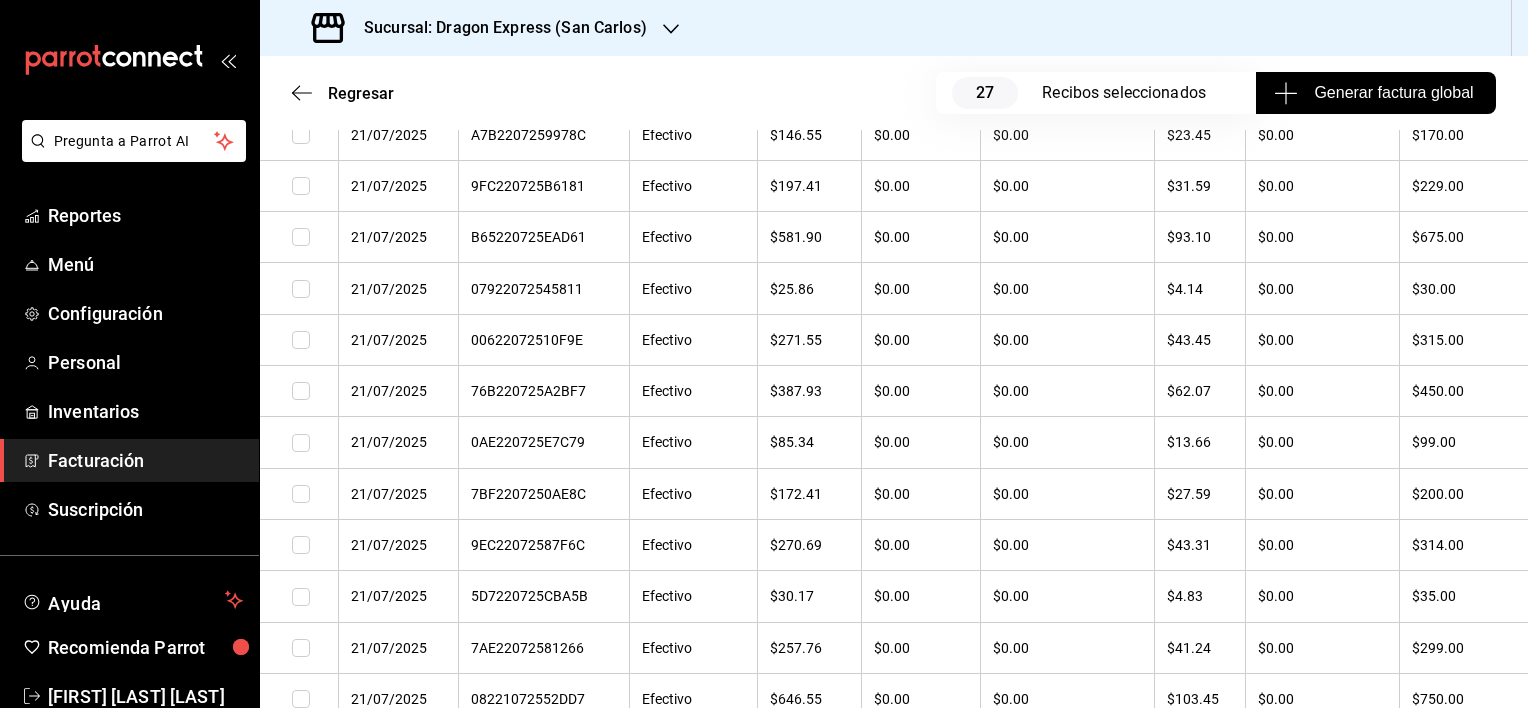 scroll, scrollTop: 21200, scrollLeft: 0, axis: vertical 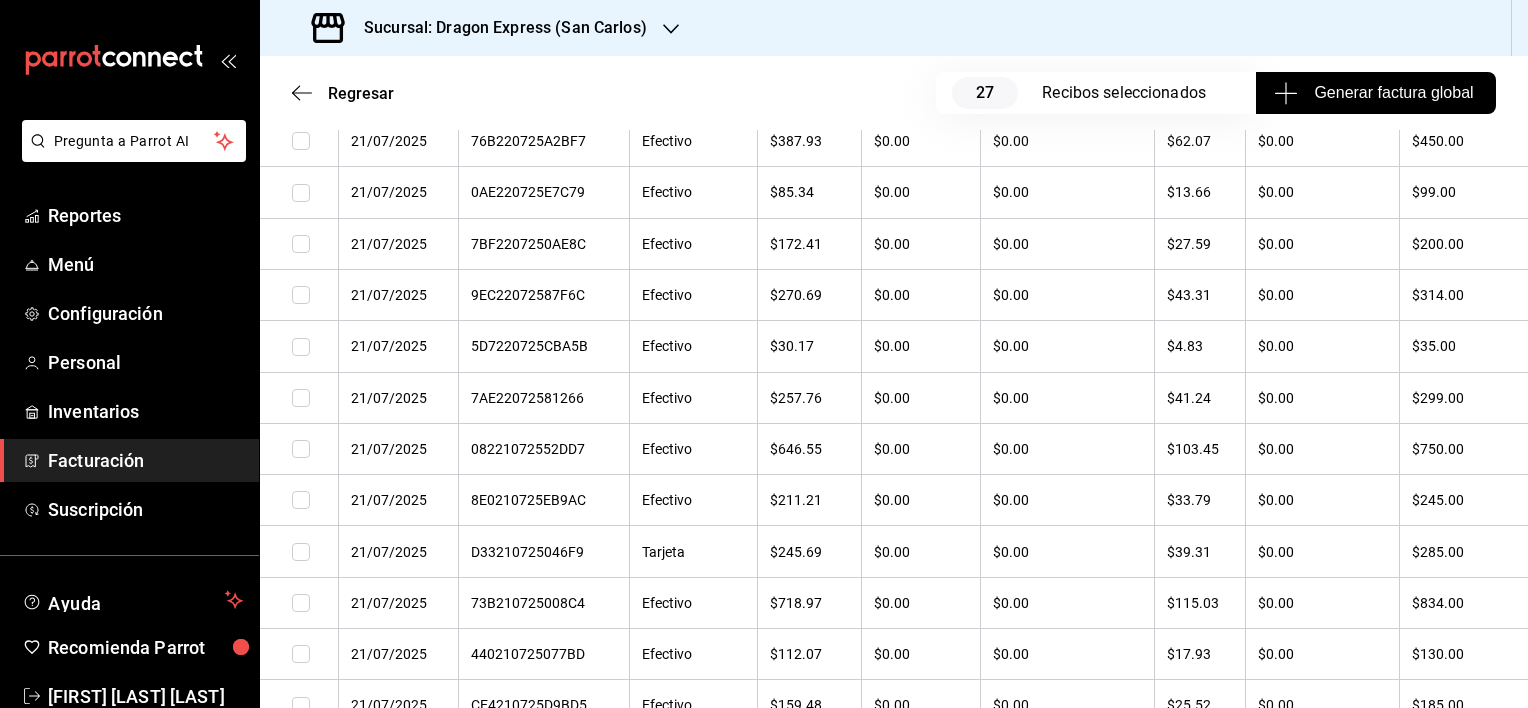 drag, startPoint x: 298, startPoint y: 560, endPoint x: 300, endPoint y: 620, distance: 60.033325 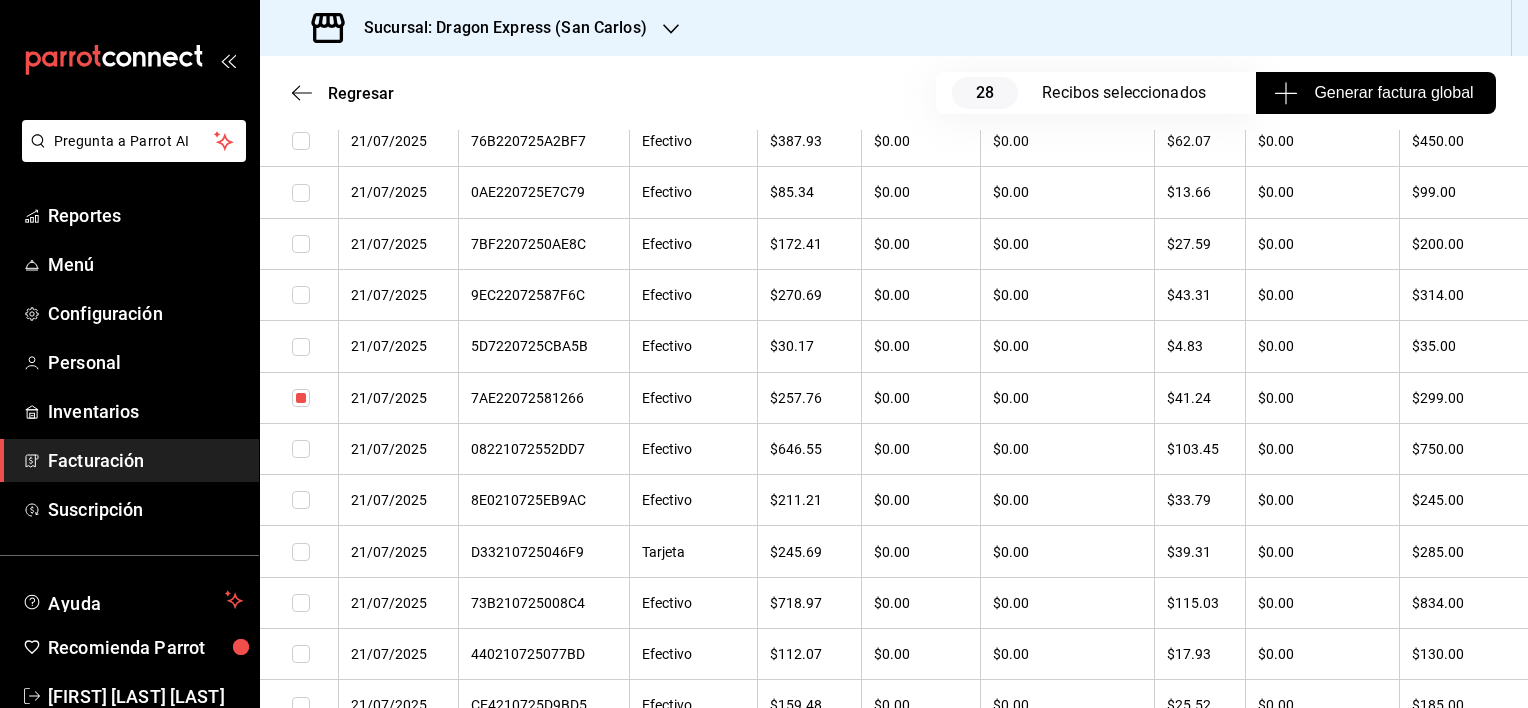 scroll, scrollTop: 21800, scrollLeft: 0, axis: vertical 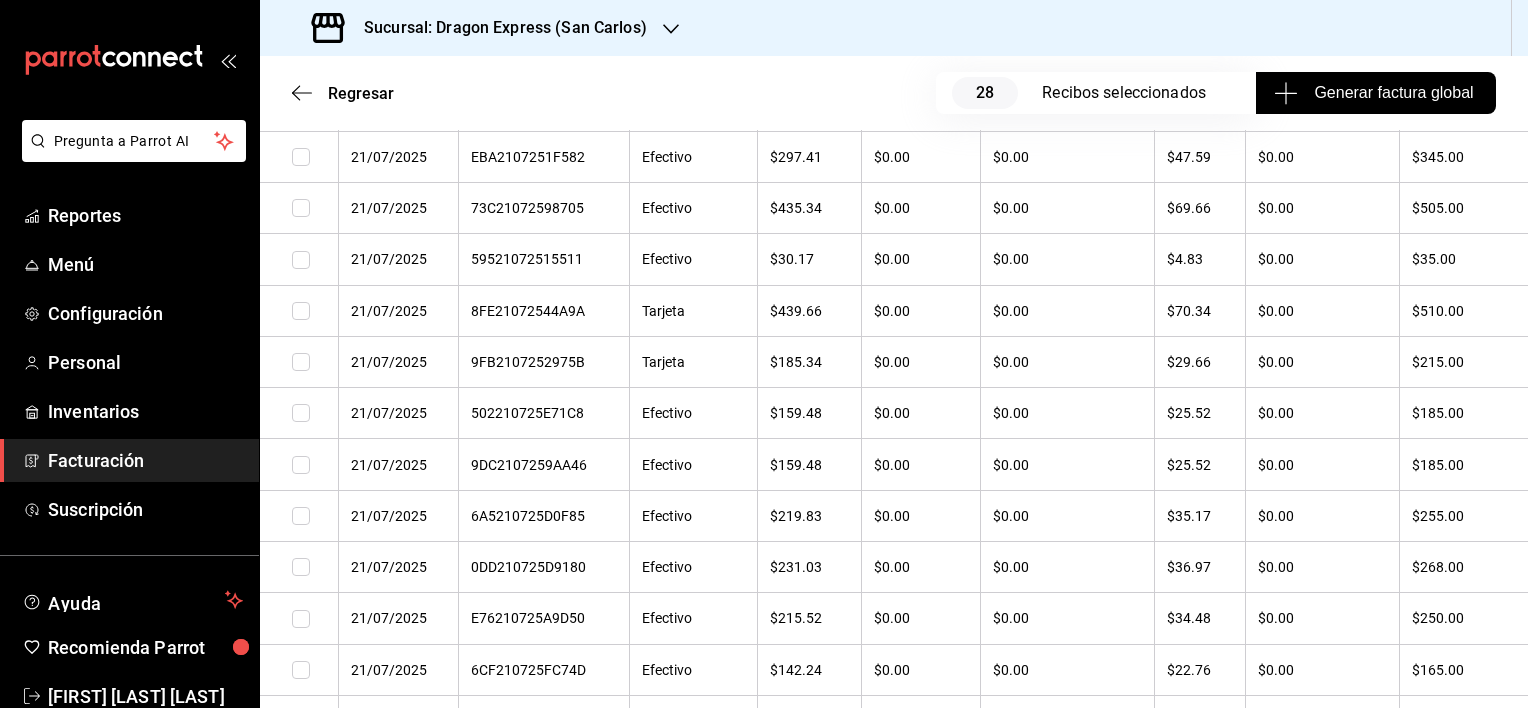 click at bounding box center [301, 311] 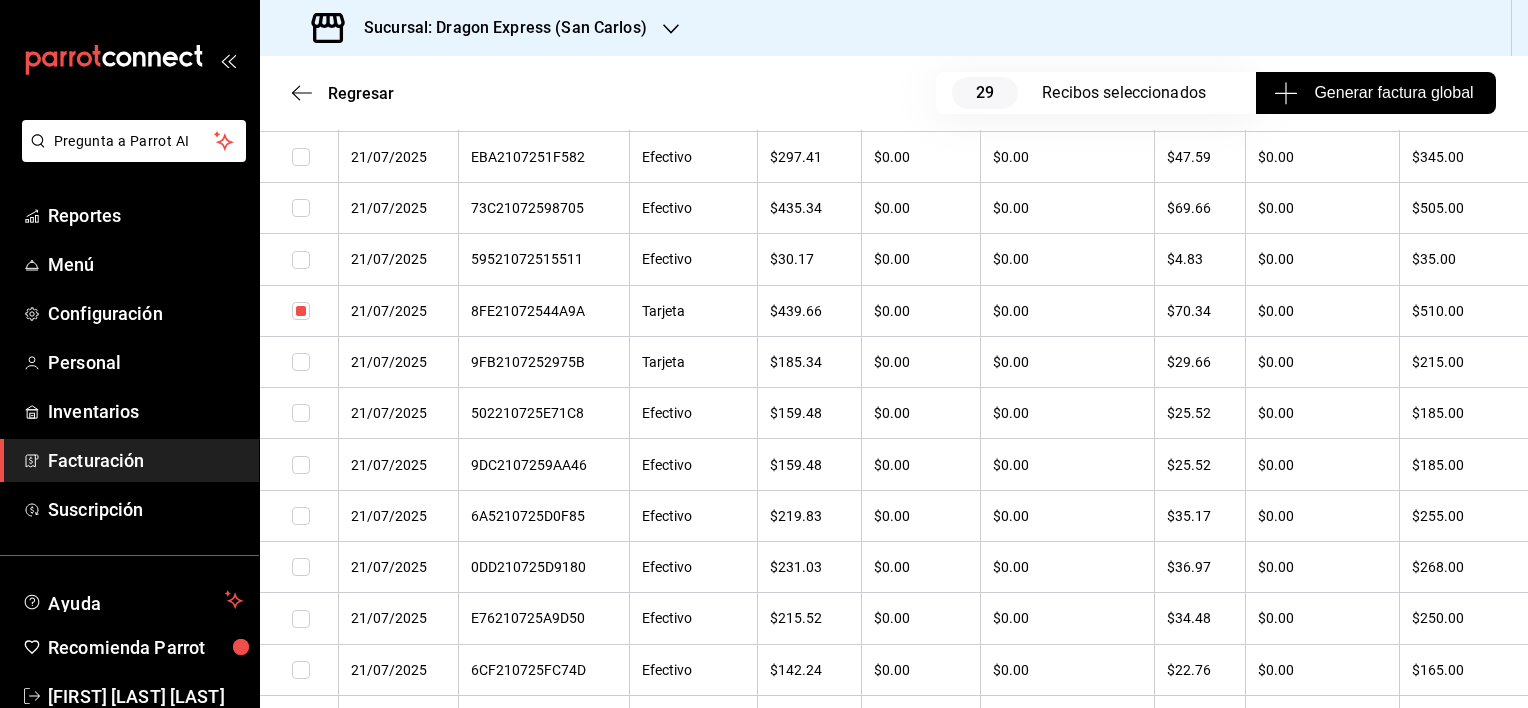 scroll, scrollTop: 22500, scrollLeft: 0, axis: vertical 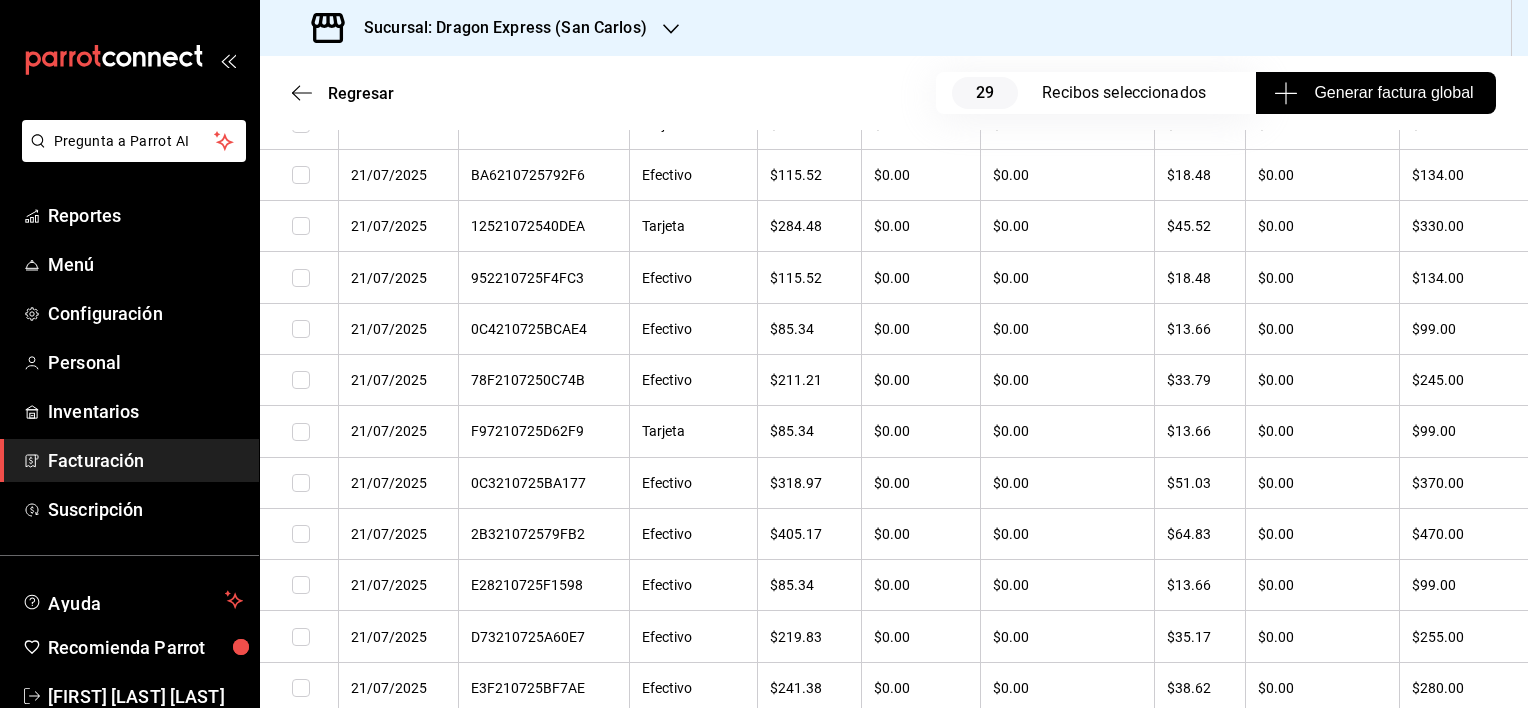 drag, startPoint x: 296, startPoint y: 611, endPoint x: 306, endPoint y: 614, distance: 10.440307 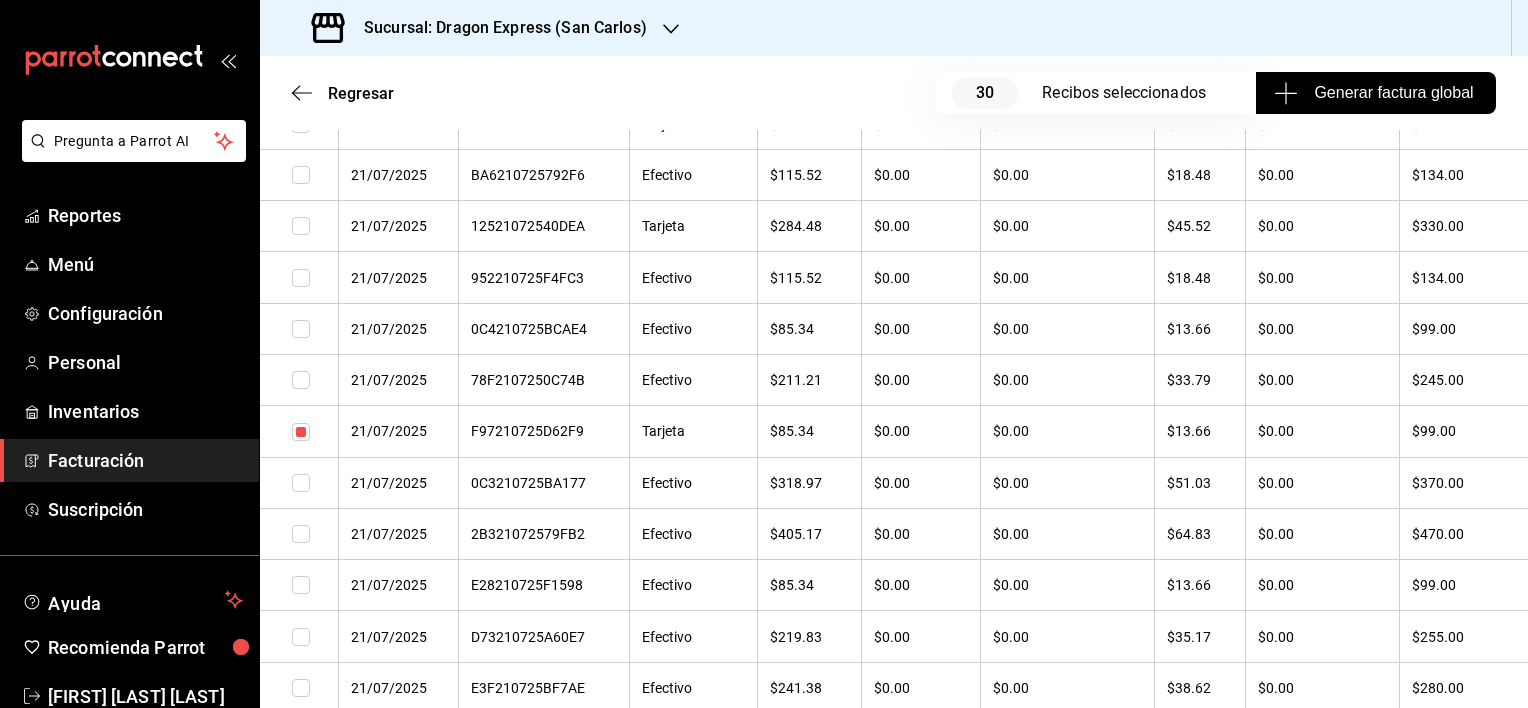 scroll, scrollTop: 23000, scrollLeft: 0, axis: vertical 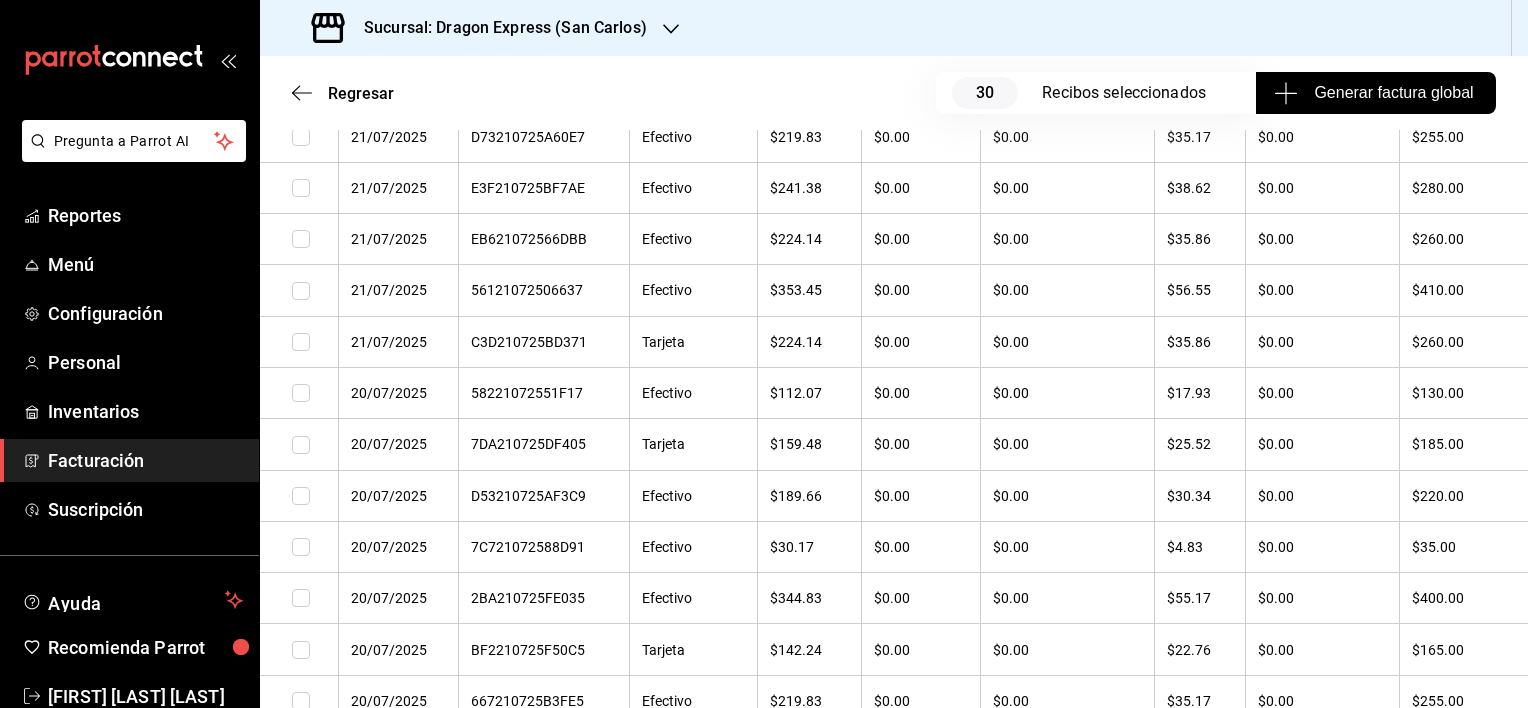 click at bounding box center [301, 393] 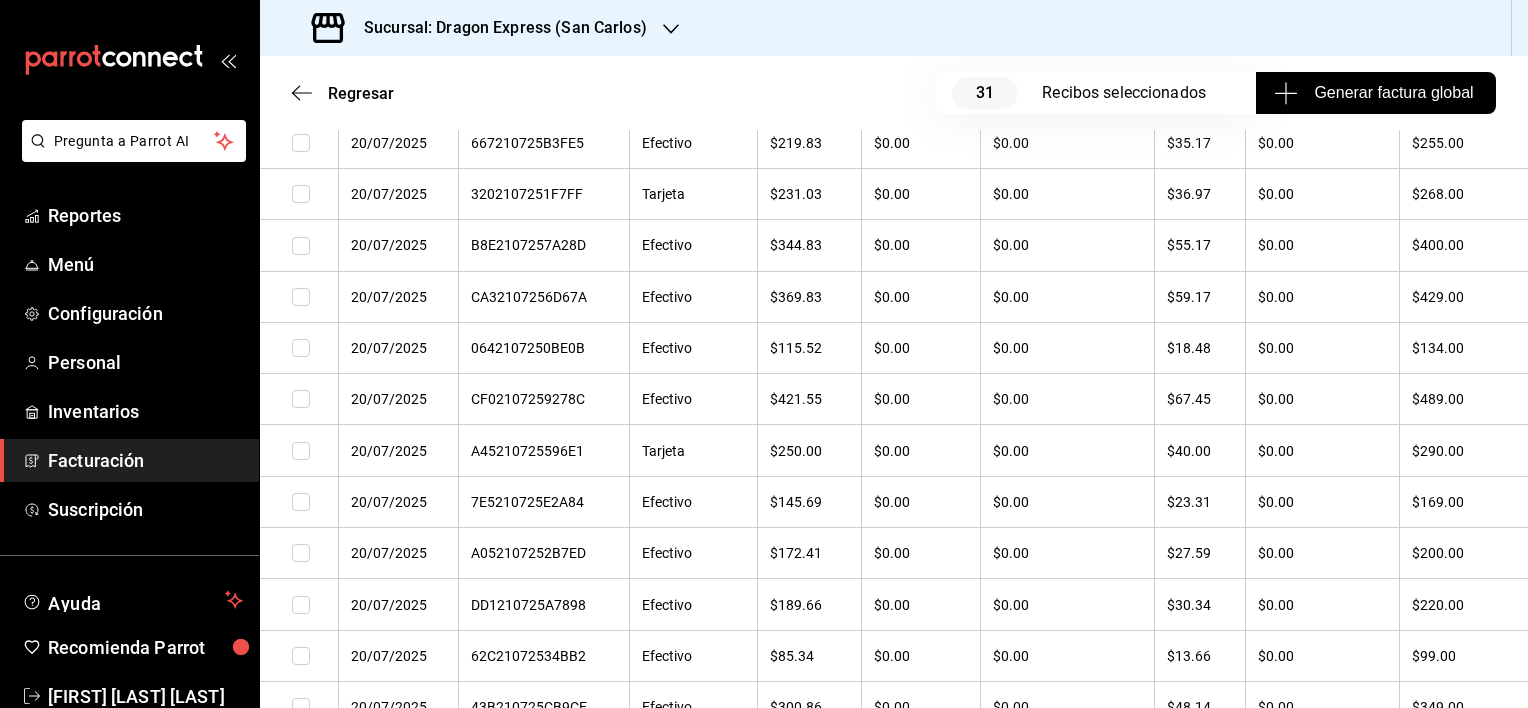 scroll, scrollTop: 23800, scrollLeft: 0, axis: vertical 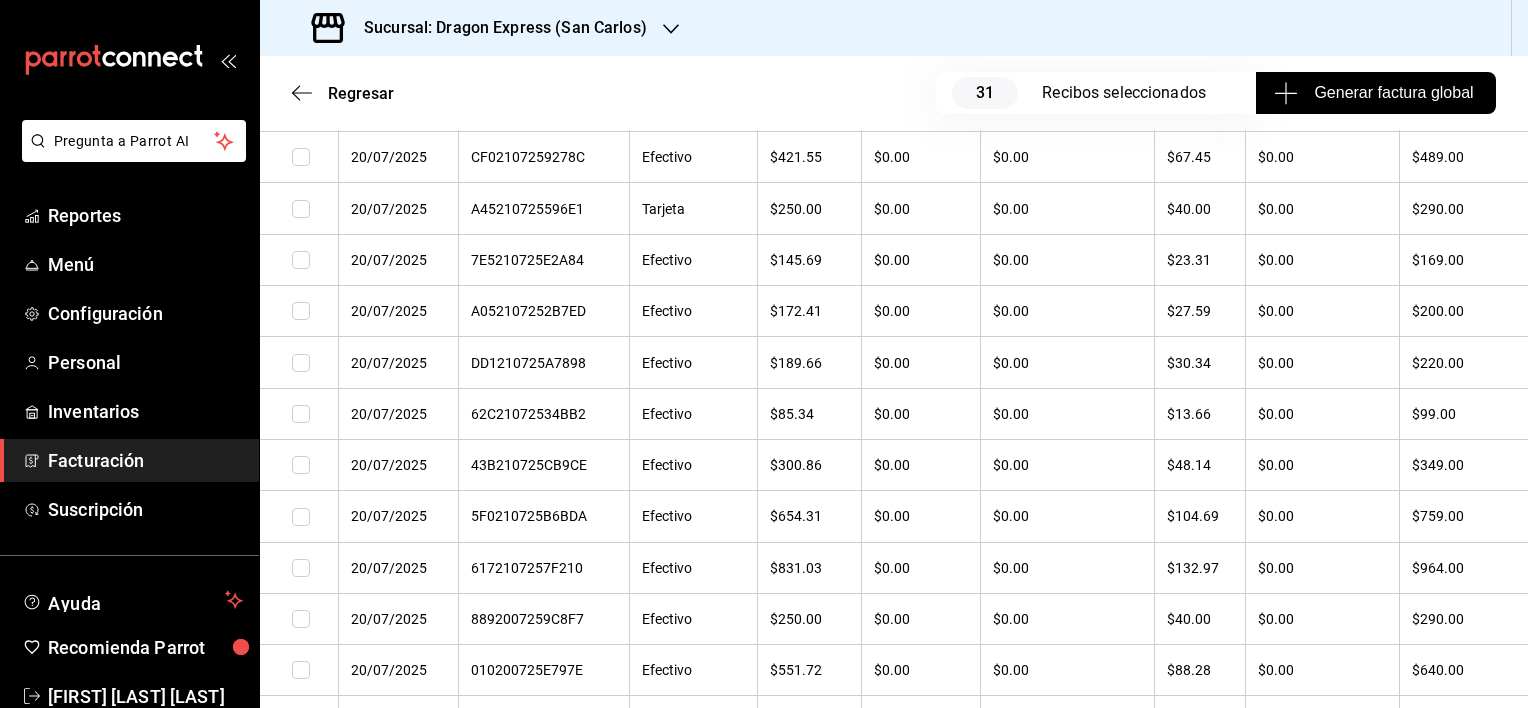 click at bounding box center [301, 260] 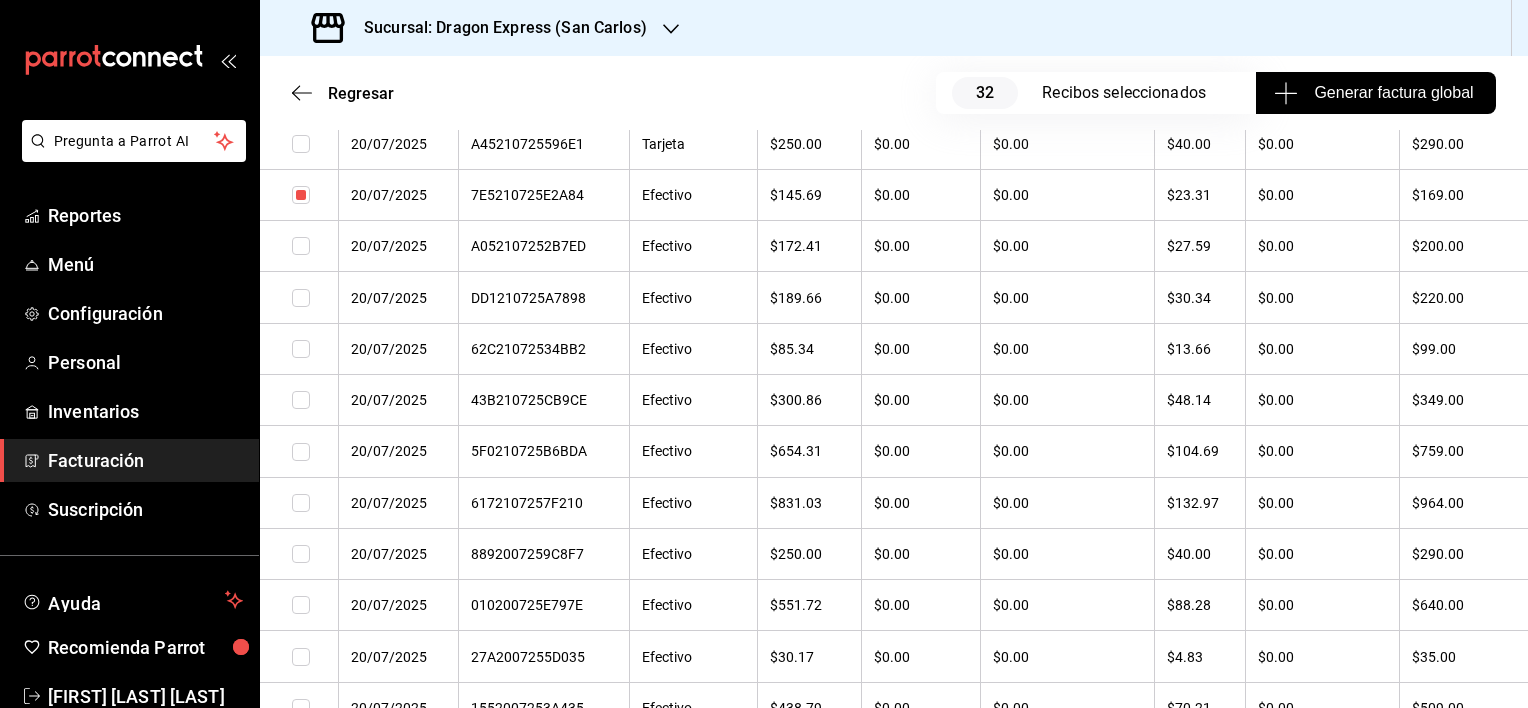 scroll, scrollTop: 23900, scrollLeft: 0, axis: vertical 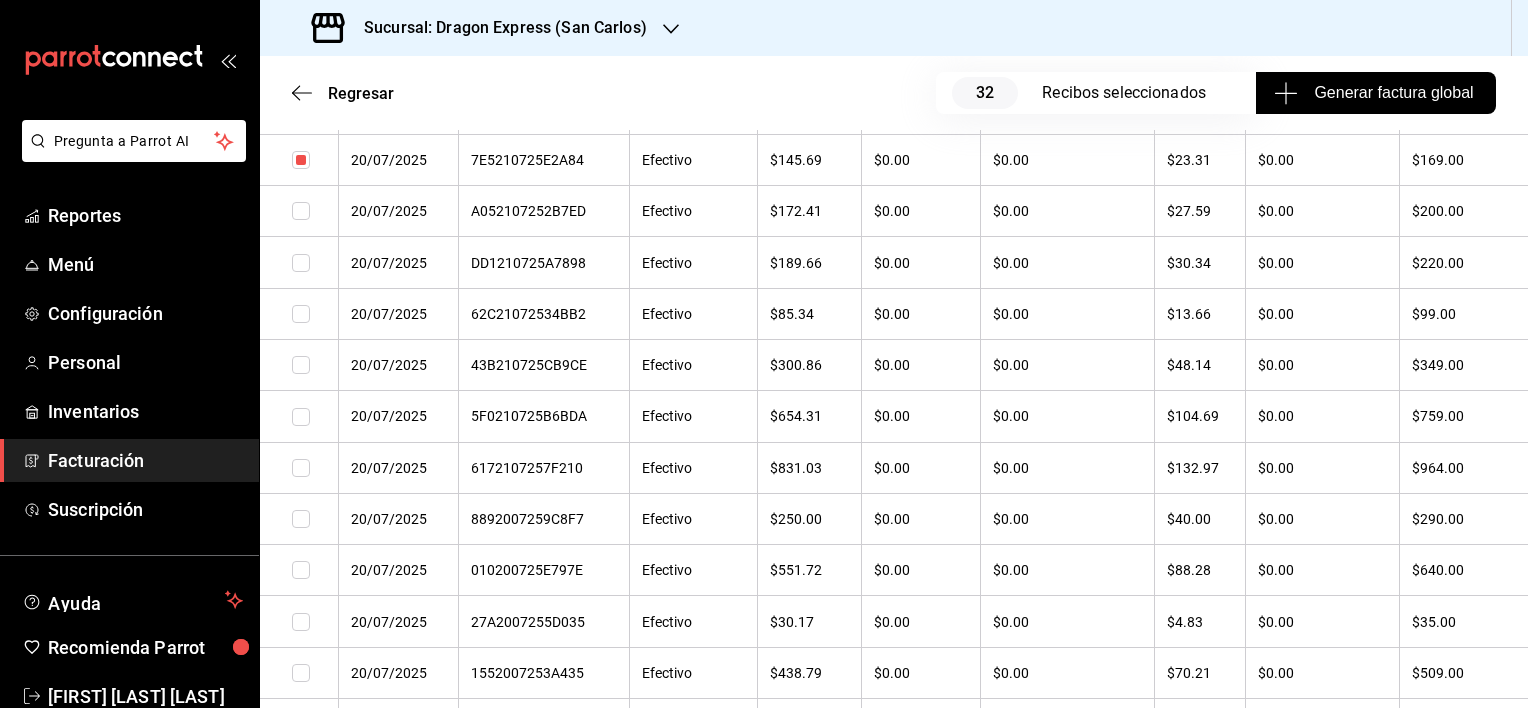 drag, startPoint x: 309, startPoint y: 496, endPoint x: 324, endPoint y: 506, distance: 18.027756 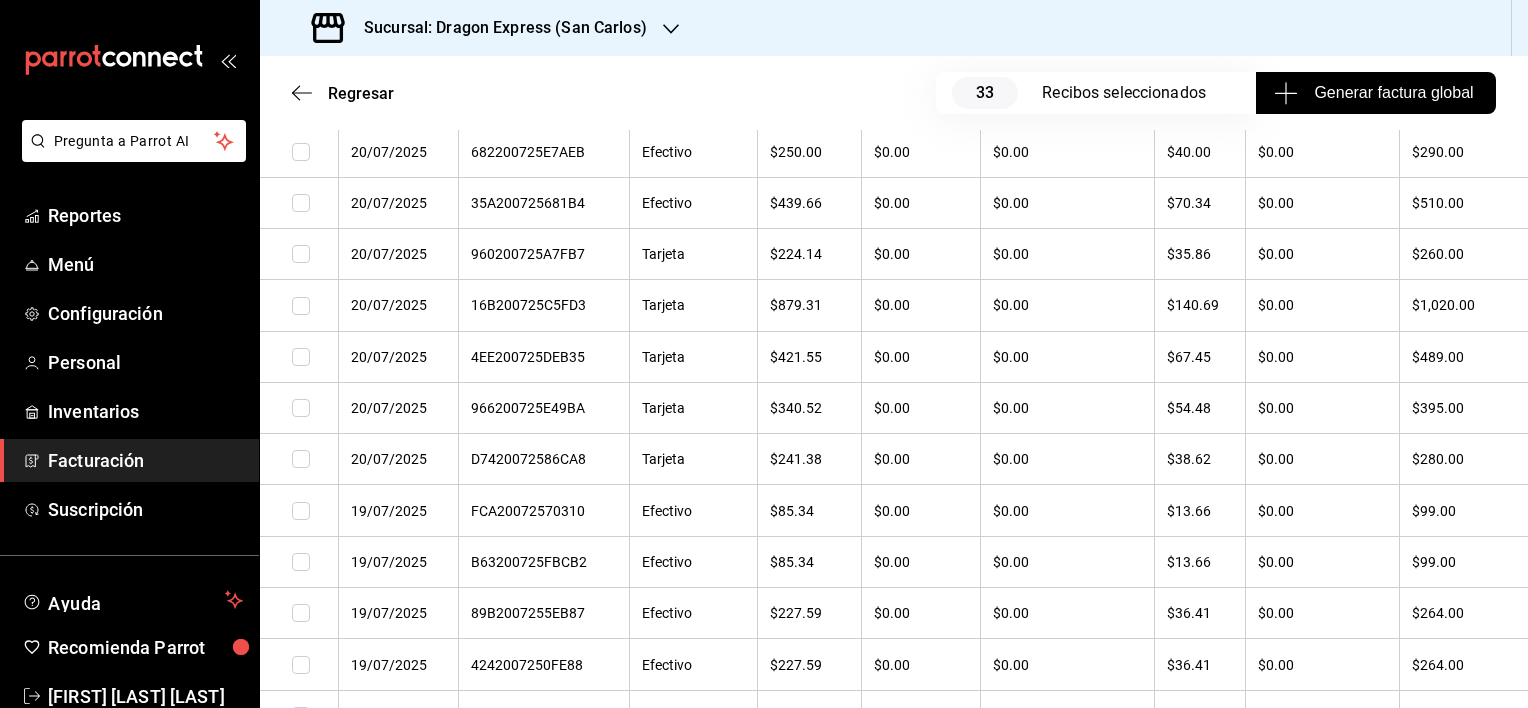 scroll, scrollTop: 25400, scrollLeft: 0, axis: vertical 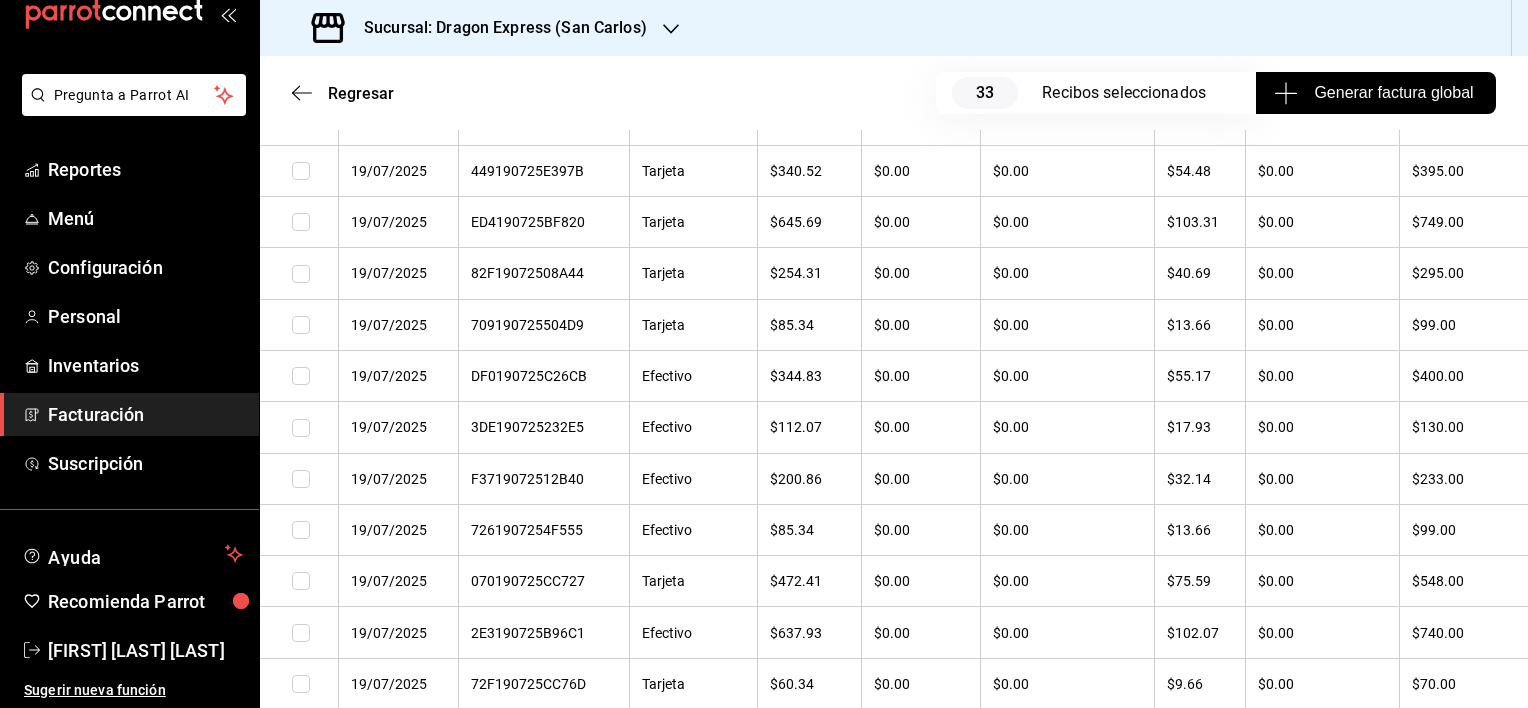 click at bounding box center (301, 325) 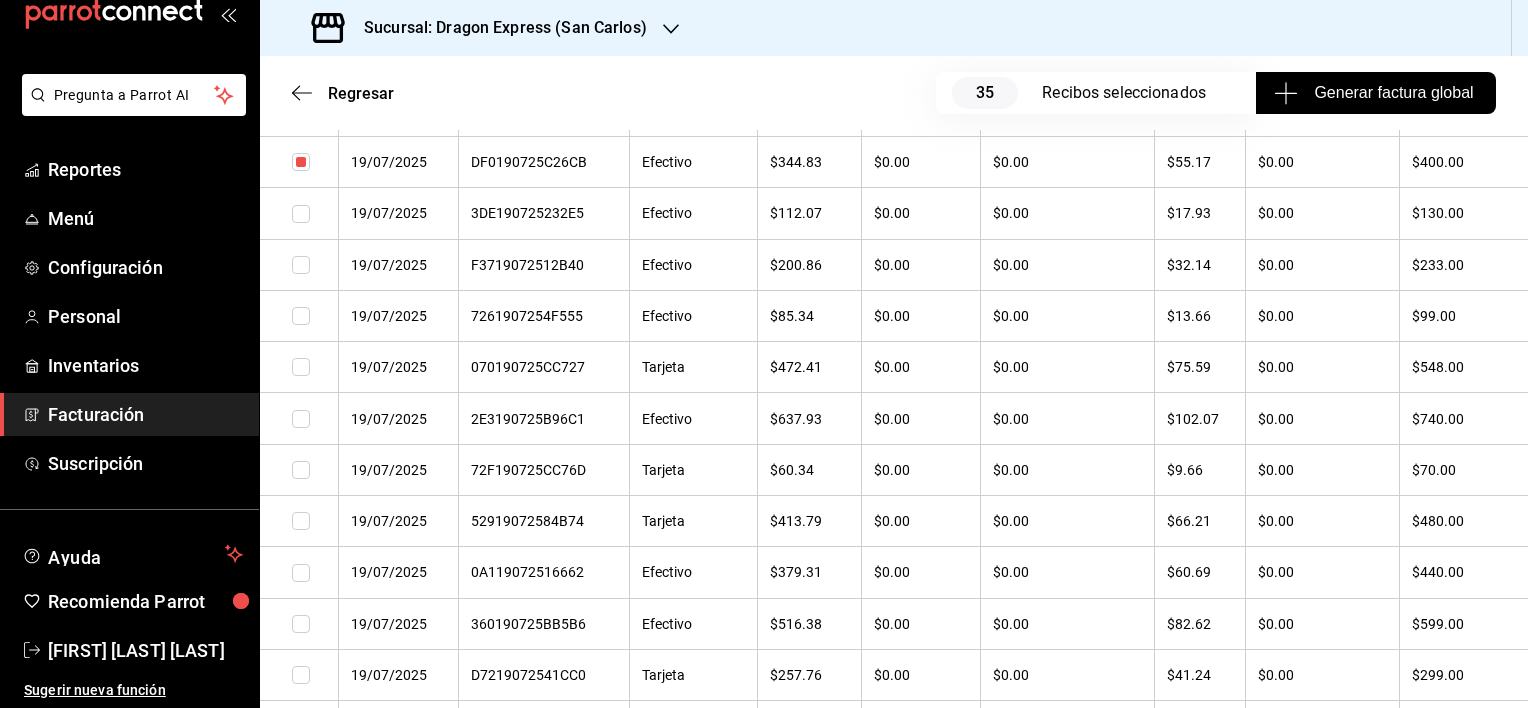 scroll, scrollTop: 27100, scrollLeft: 0, axis: vertical 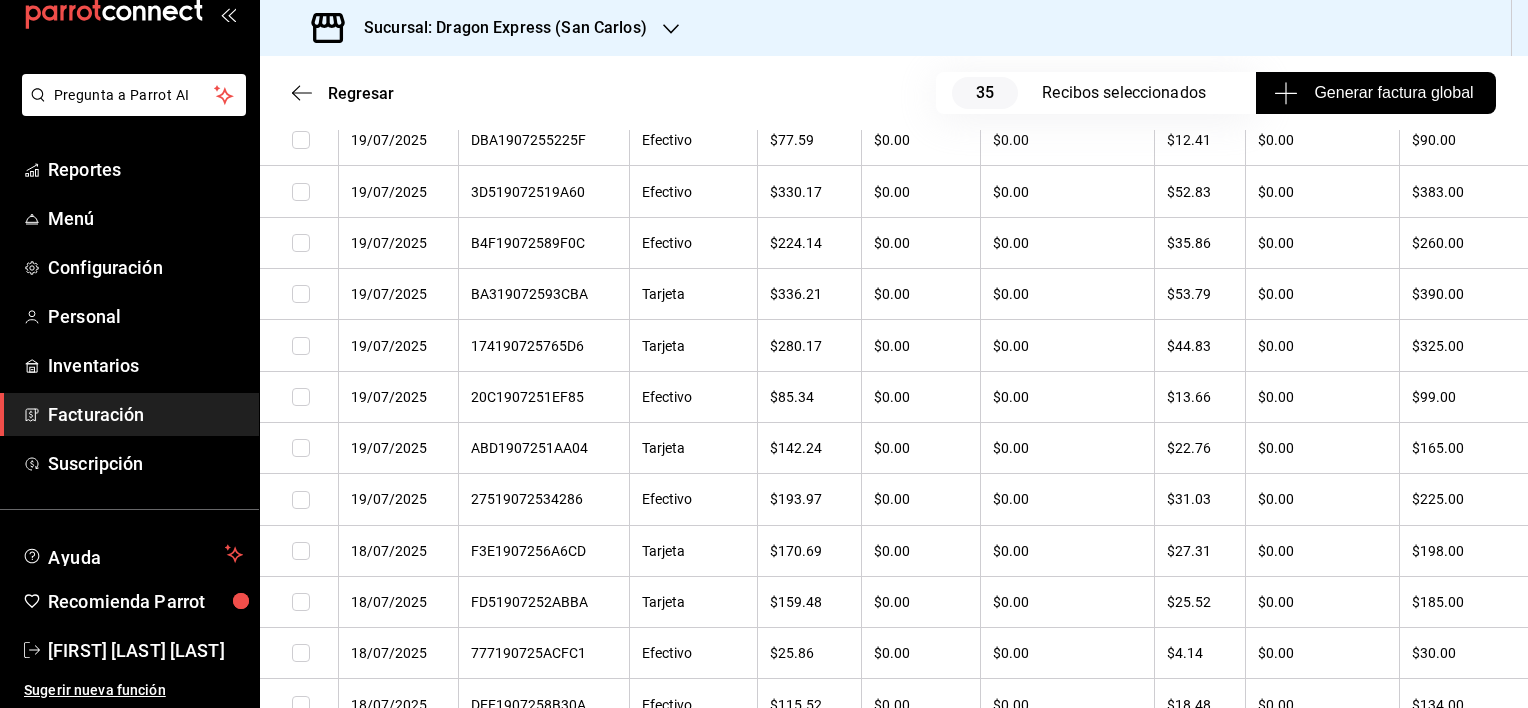 click at bounding box center (301, 346) 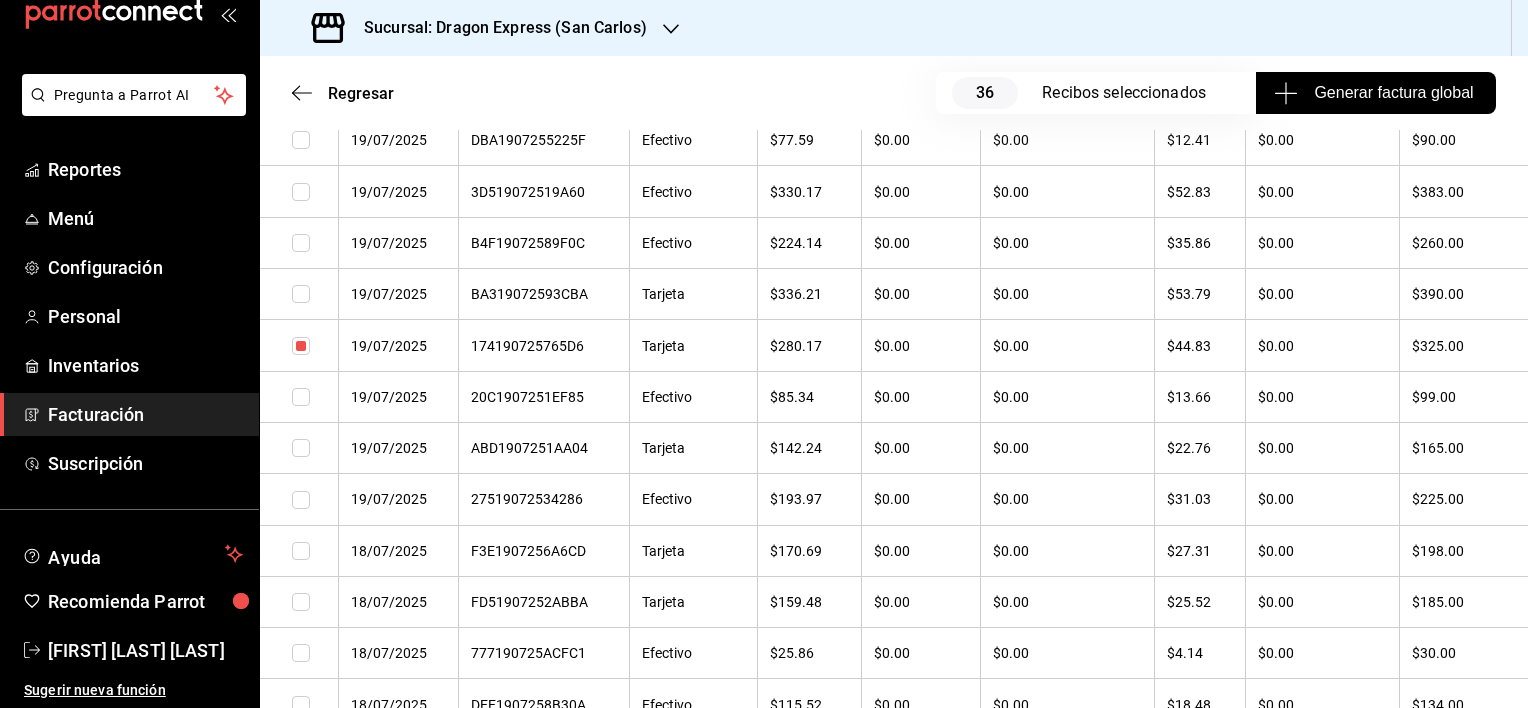 drag, startPoint x: 294, startPoint y: 658, endPoint x: 304, endPoint y: 644, distance: 17.20465 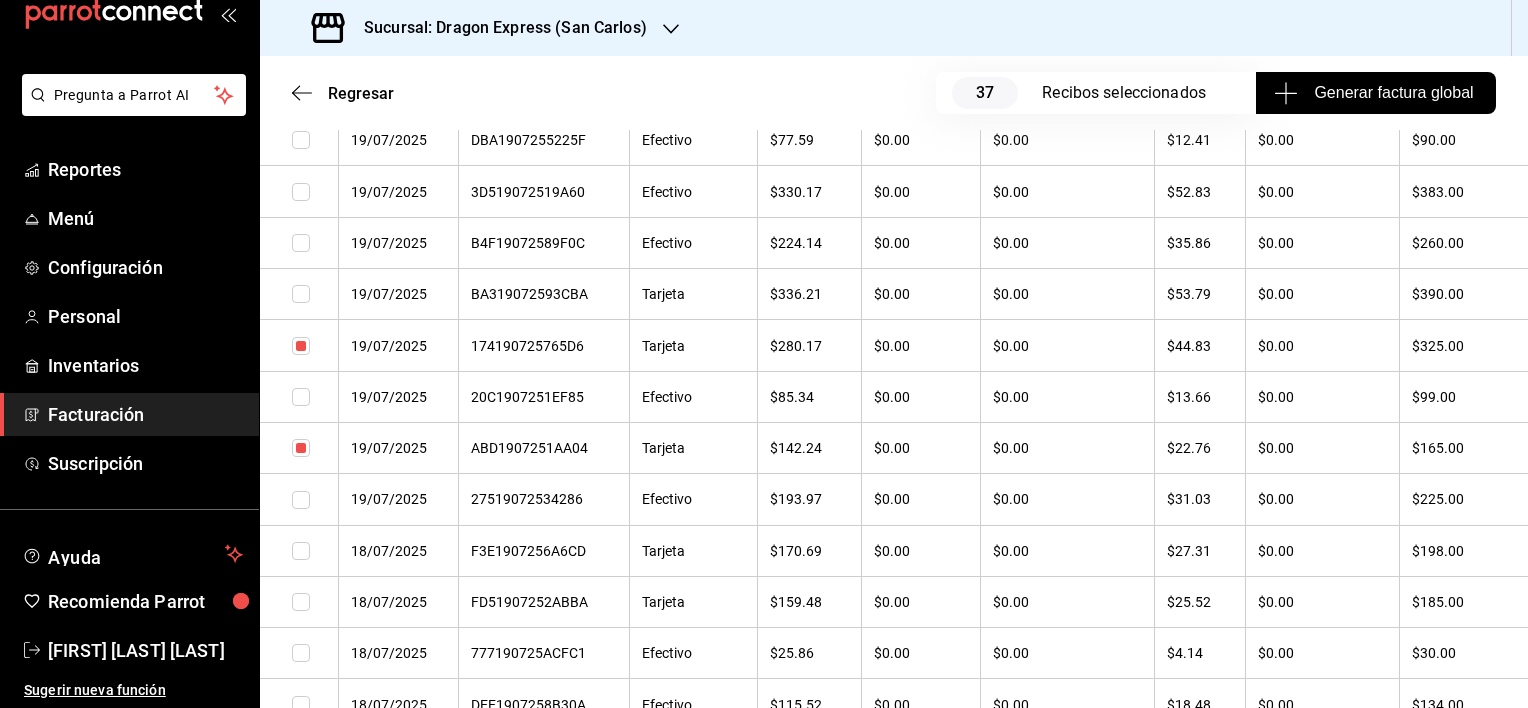scroll, scrollTop: 27900, scrollLeft: 0, axis: vertical 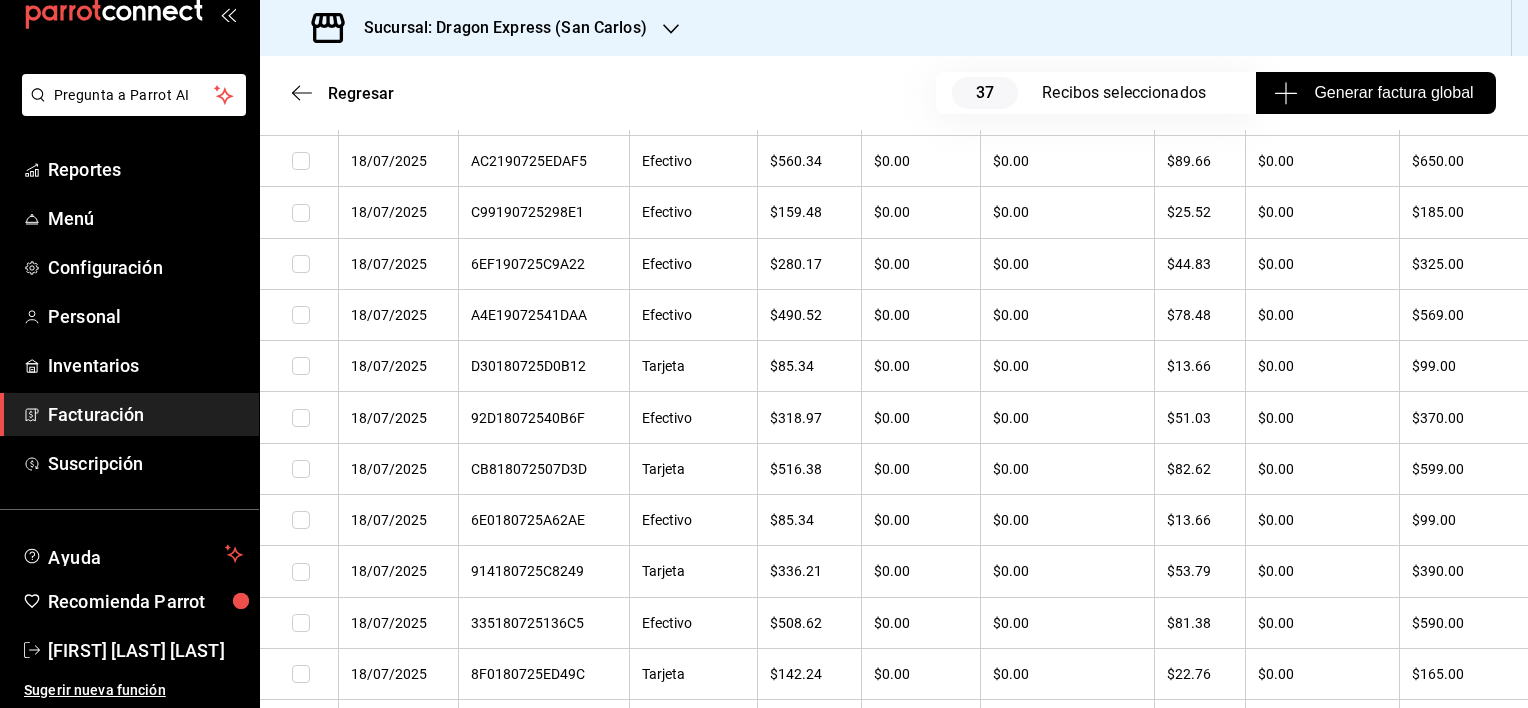 click at bounding box center (301, 315) 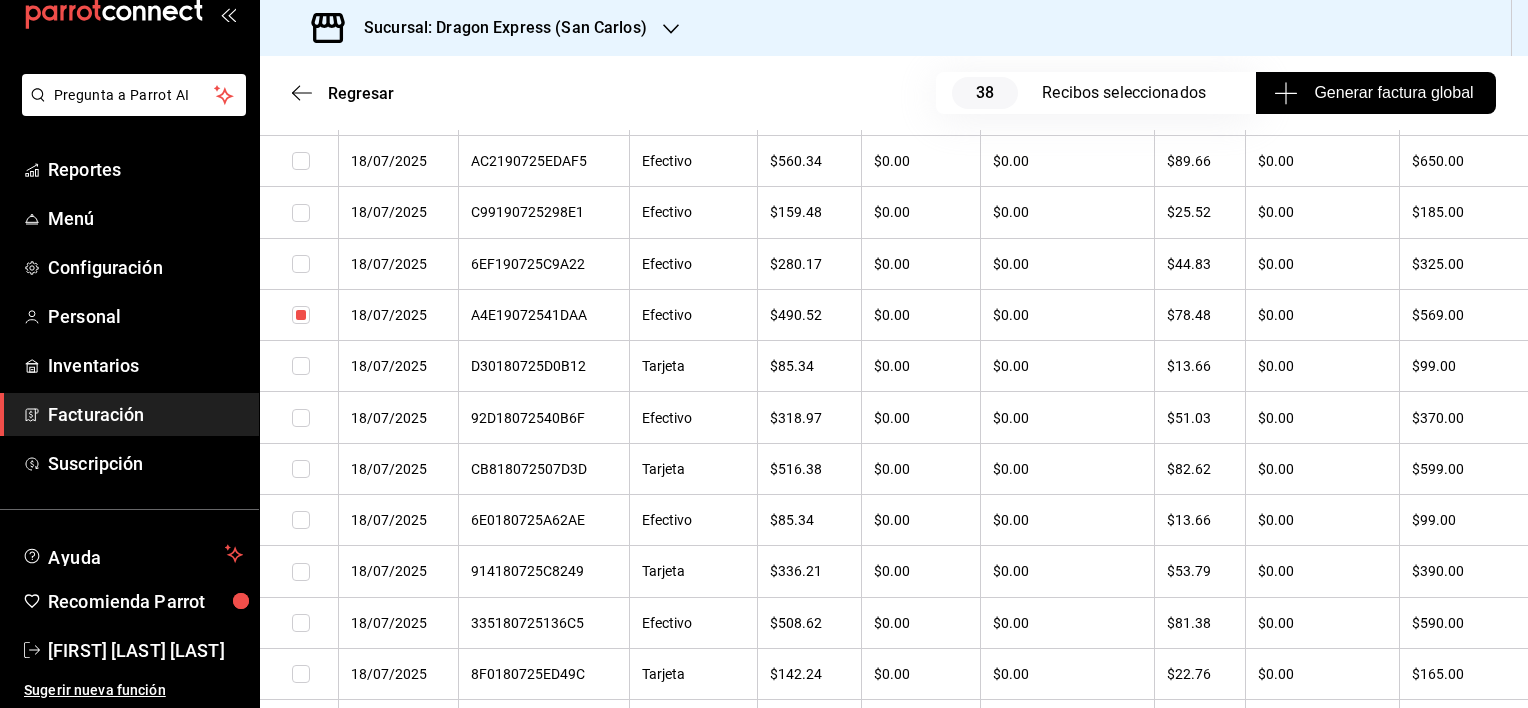 drag, startPoint x: 300, startPoint y: 683, endPoint x: 311, endPoint y: 656, distance: 29.15476 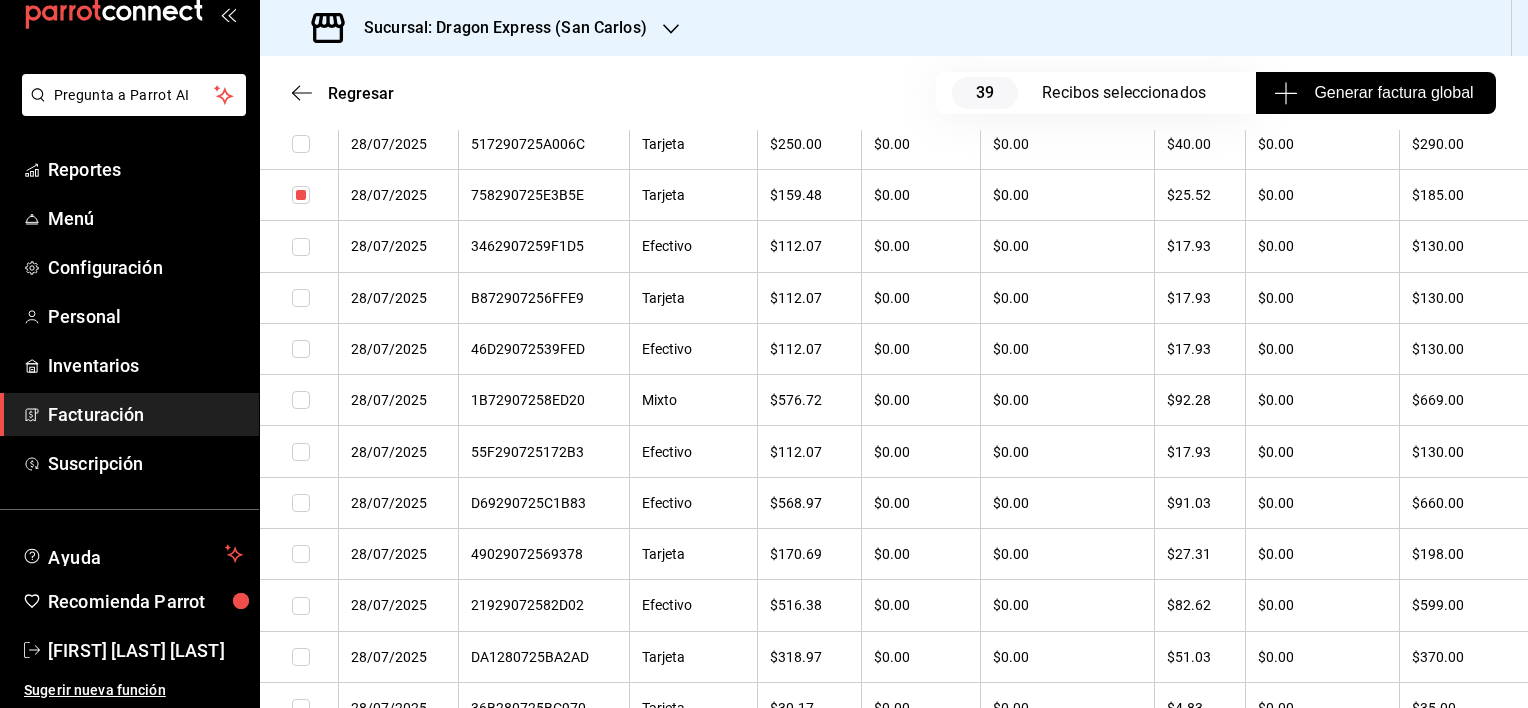 scroll, scrollTop: 0, scrollLeft: 0, axis: both 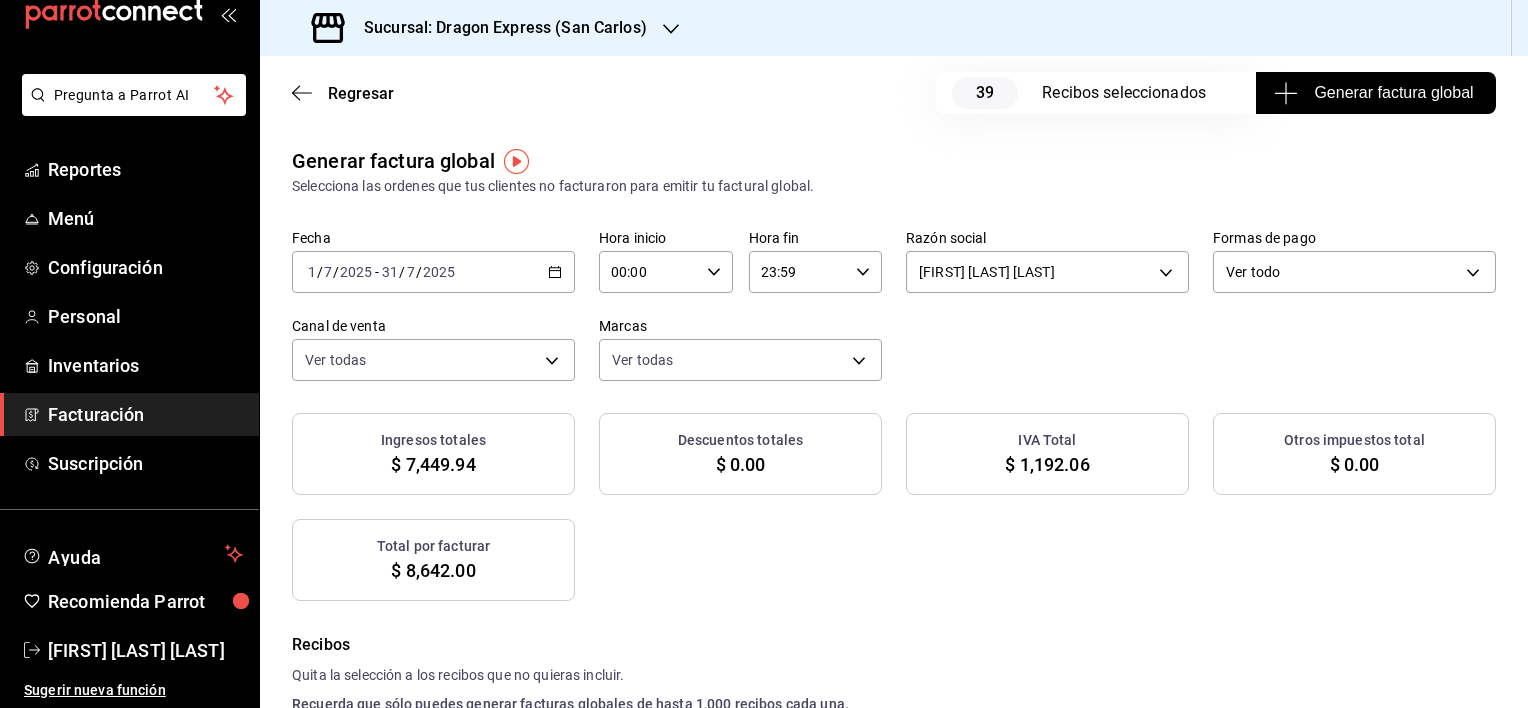 click on "Generar factura global" at bounding box center [1375, 93] 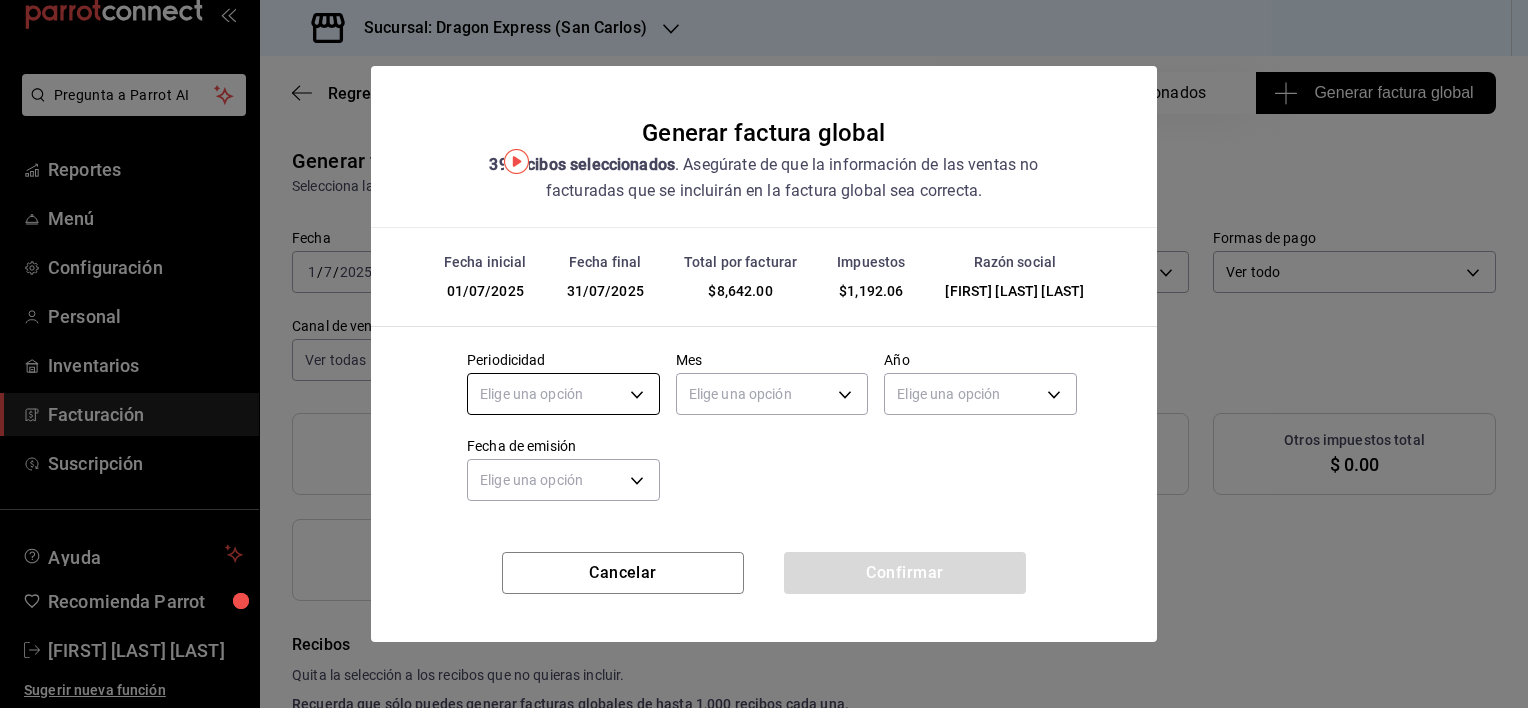 click on "Pregunta a Parrot AI Reportes   Menú   Configuración   Personal   Inventarios   Facturación   Suscripción   Ayuda Recomienda Parrot   Rodrigo Esquer Cardenas   Sugerir nueva función   Sucursal: Dragon Express (San Carlos) Regresar 39 Recibos seleccionados Generar factura global Generar factura global Selecciona las ordenes que tus clientes no facturaron para emitir tu factural global. Fecha 2025-07-01 1 / 7 / 2025 - 2025-07-31 31 / 7 / 2025 Hora inicio 00:00 Hora inicio Hora fin 23:59 Hora fin Razón social RODRIGO ESQUER CARDENAS 83fb5594-82dc-4e38-8006-7a30ce792038 Formas de pago Ver todo ALL Canal de venta Ver todas PARROT,UBER_EATS,RAPPI,DIDI_FOOD,ONLINE Marcas Ver todas 06fa9e61-2a59-490b-bdb3-861e0ac3de82 Ingresos totales $ 7,449.94 Descuentos totales $ 0.00 IVA Total $ 1,192.06 Otros impuestos total $ 0.00 Total por facturar $ 8,642.00 Recibos Quita la selección a los recibos que no quieras incluir. Recuerda que sólo puedes generar facturas globales de hasta 1,000 recibos cada una. Fecha IVA" at bounding box center (764, 354) 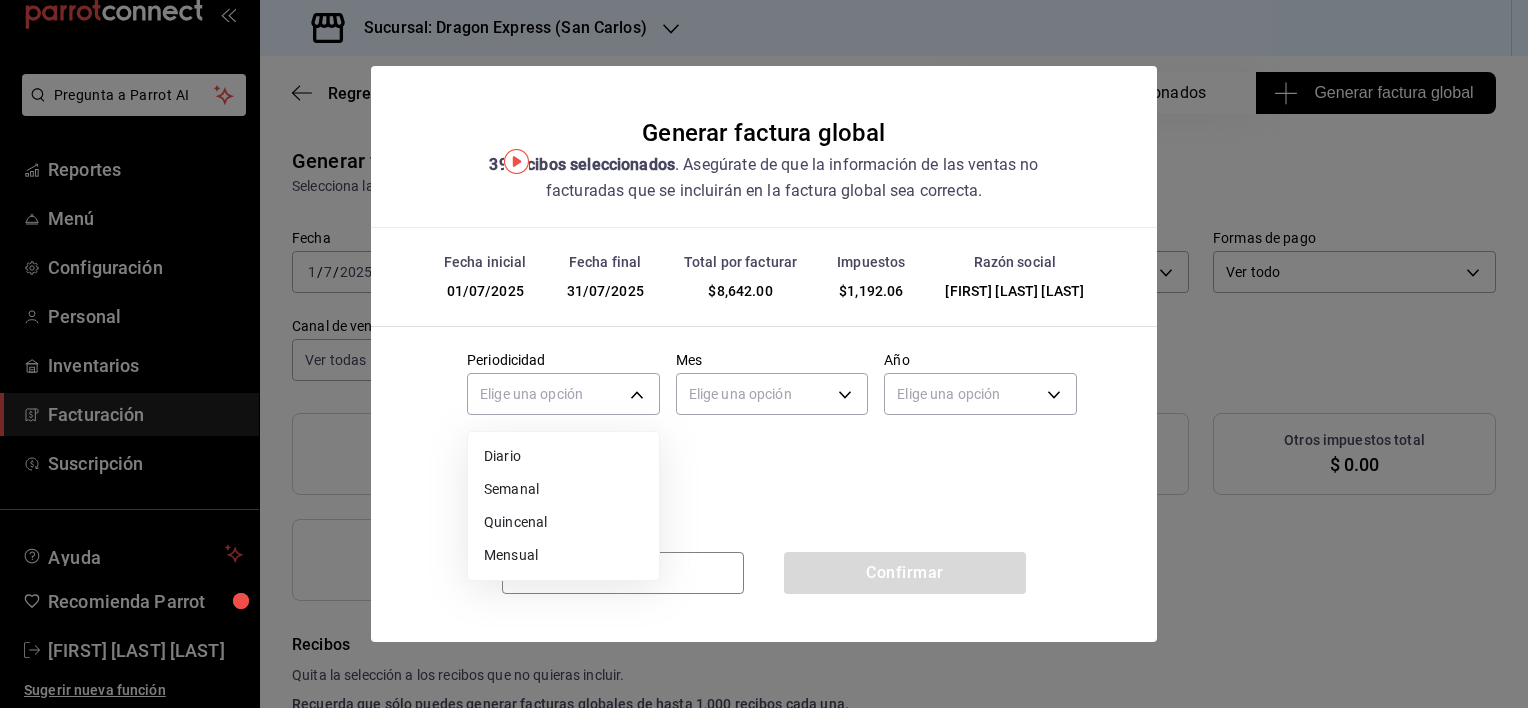 click on "Mensual" at bounding box center [563, 555] 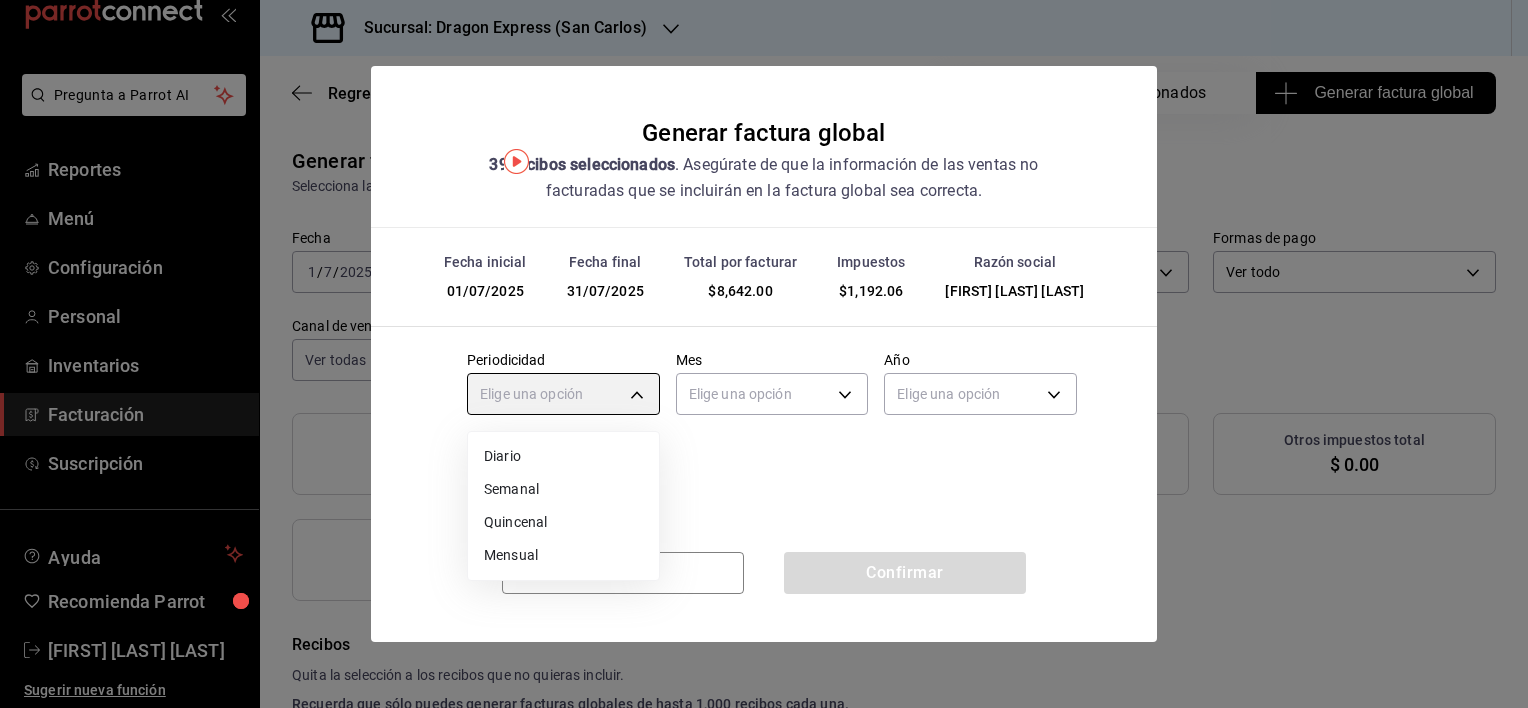 type on "MONTHLY" 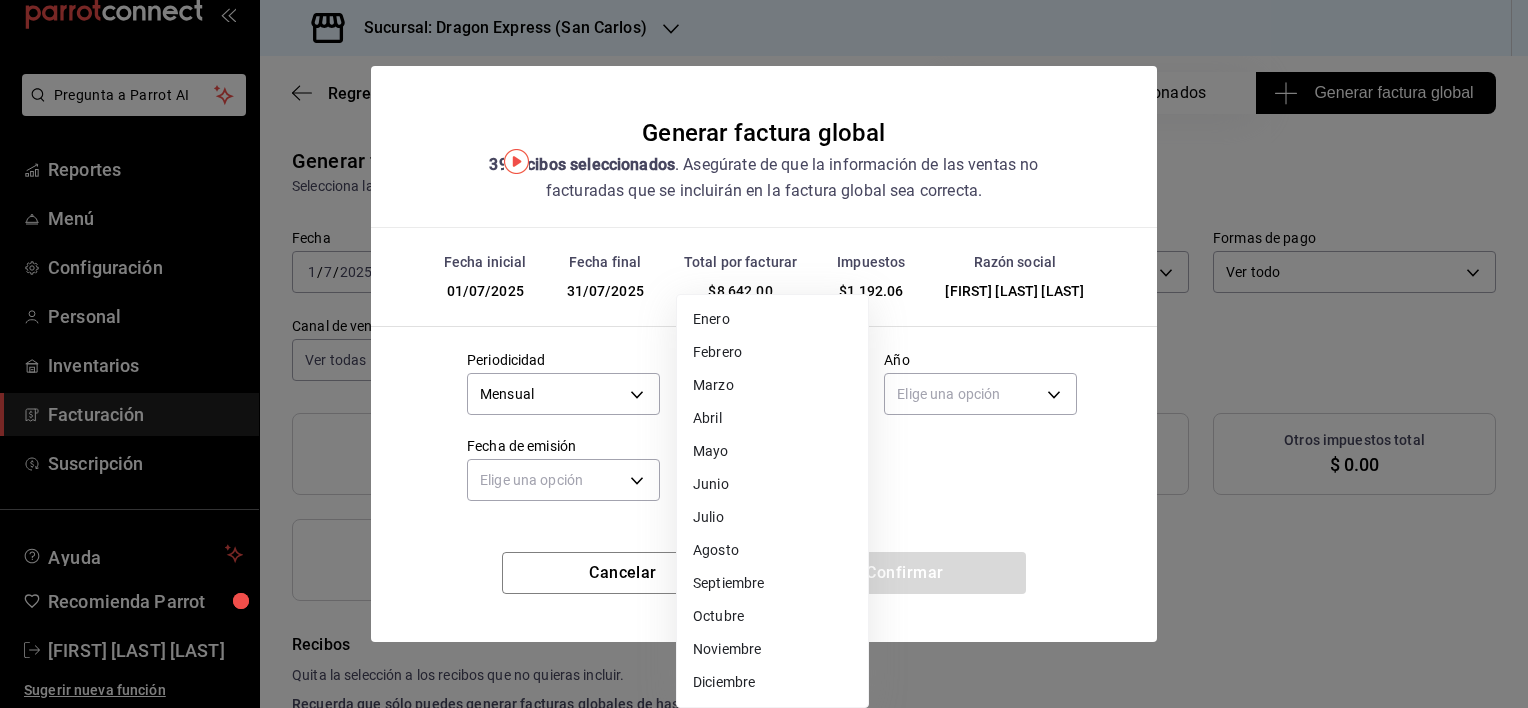 click on "Pregunta a Parrot AI Reportes   Menú   Configuración   Personal   Inventarios   Facturación   Suscripción   Ayuda Recomienda Parrot   Rodrigo Esquer Cardenas   Sugerir nueva función   Sucursal: Dragon Express (San Carlos) Regresar 39 Recibos seleccionados Generar factura global Generar factura global Selecciona las ordenes que tus clientes no facturaron para emitir tu factural global. Fecha 2025-07-01 1 / 7 / 2025 - 2025-07-31 31 / 7 / 2025 Hora inicio 00:00 Hora inicio Hora fin 23:59 Hora fin Razón social RODRIGO ESQUER CARDENAS 83fb5594-82dc-4e38-8006-7a30ce792038 Formas de pago Ver todo ALL Canal de venta Ver todas PARROT,UBER_EATS,RAPPI,DIDI_FOOD,ONLINE Marcas Ver todas 06fa9e61-2a59-490b-bdb3-861e0ac3de82 Ingresos totales $ 7,449.94 Descuentos totales $ 0.00 IVA Total $ 1,192.06 Otros impuestos total $ 0.00 Total por facturar $ 8,642.00 Recibos Quita la selección a los recibos que no quieras incluir. Recuerda que sólo puedes generar facturas globales de hasta 1,000 recibos cada una. Fecha IVA" at bounding box center [764, 354] 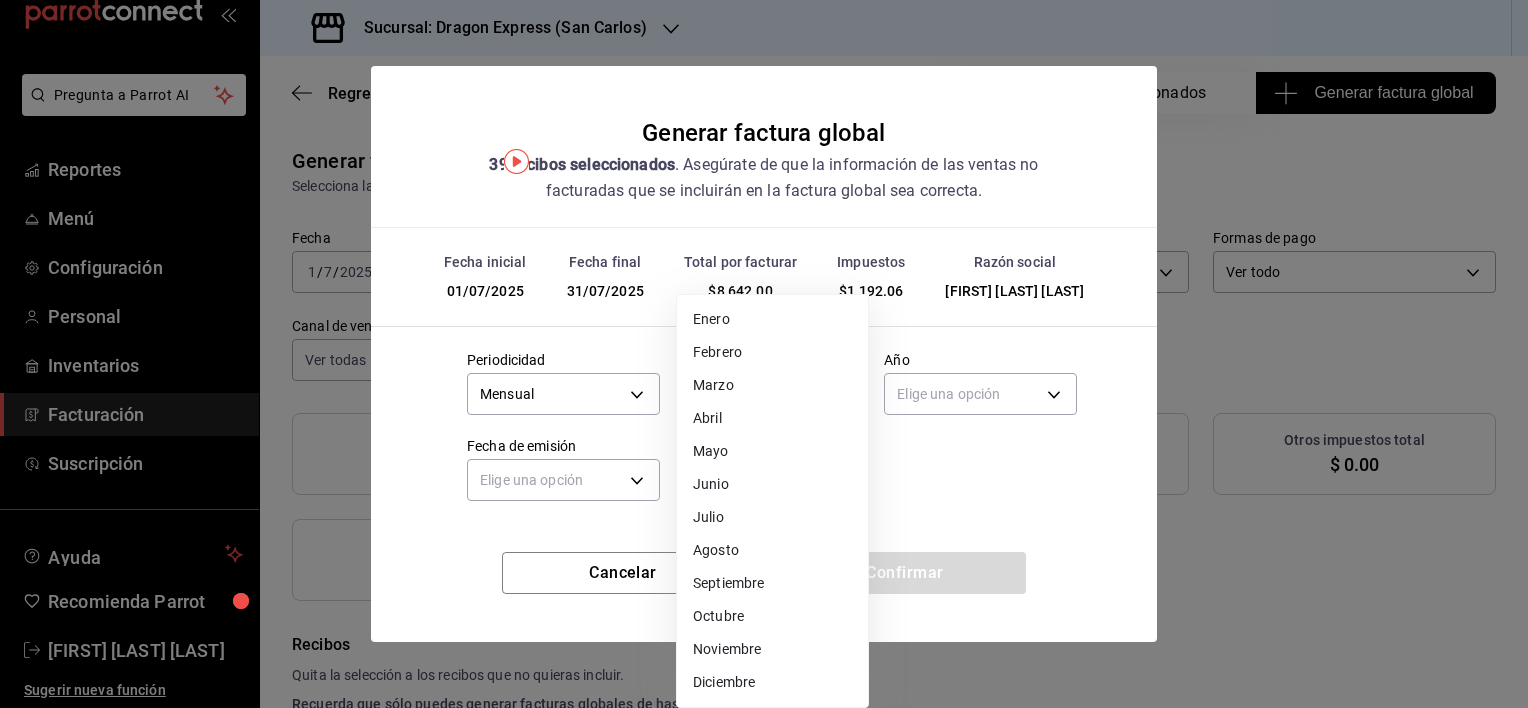 click on "Julio" at bounding box center [772, 517] 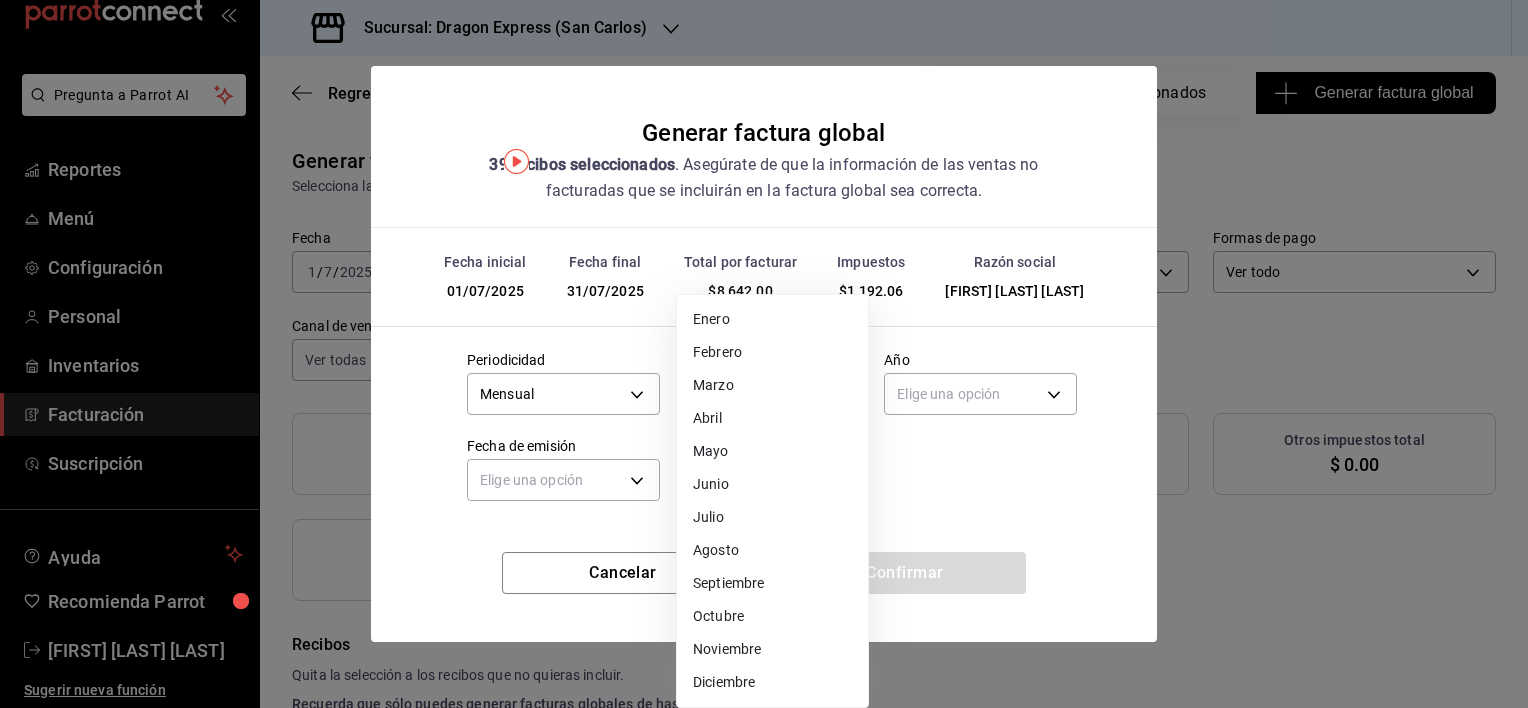 type on "7" 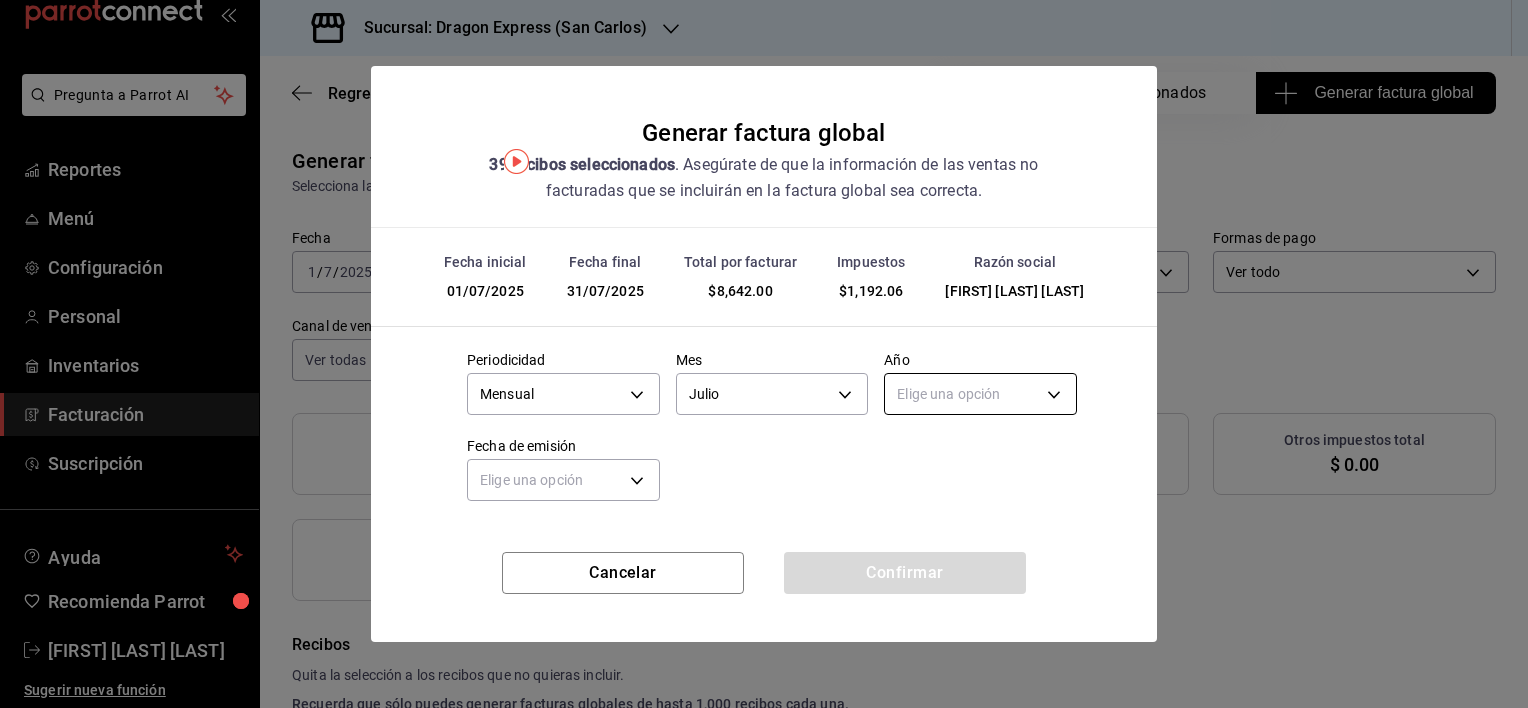 click on "Pregunta a Parrot AI Reportes   Menú   Configuración   Personal   Inventarios   Facturación   Suscripción   Ayuda Recomienda Parrot   Rodrigo Esquer Cardenas   Sugerir nueva función   Sucursal: Dragon Express (San Carlos) Regresar 39 Recibos seleccionados Generar factura global Generar factura global Selecciona las ordenes que tus clientes no facturaron para emitir tu factural global. Fecha 2025-07-01 1 / 7 / 2025 - 2025-07-31 31 / 7 / 2025 Hora inicio 00:00 Hora inicio Hora fin 23:59 Hora fin Razón social RODRIGO ESQUER CARDENAS 83fb5594-82dc-4e38-8006-7a30ce792038 Formas de pago Ver todo ALL Canal de venta Ver todas PARROT,UBER_EATS,RAPPI,DIDI_FOOD,ONLINE Marcas Ver todas 06fa9e61-2a59-490b-bdb3-861e0ac3de82 Ingresos totales $ 7,449.94 Descuentos totales $ 0.00 IVA Total $ 1,192.06 Otros impuestos total $ 0.00 Total por facturar $ 8,642.00 Recibos Quita la selección a los recibos que no quieras incluir. Recuerda que sólo puedes generar facturas globales de hasta 1,000 recibos cada una. Fecha IVA" at bounding box center [764, 354] 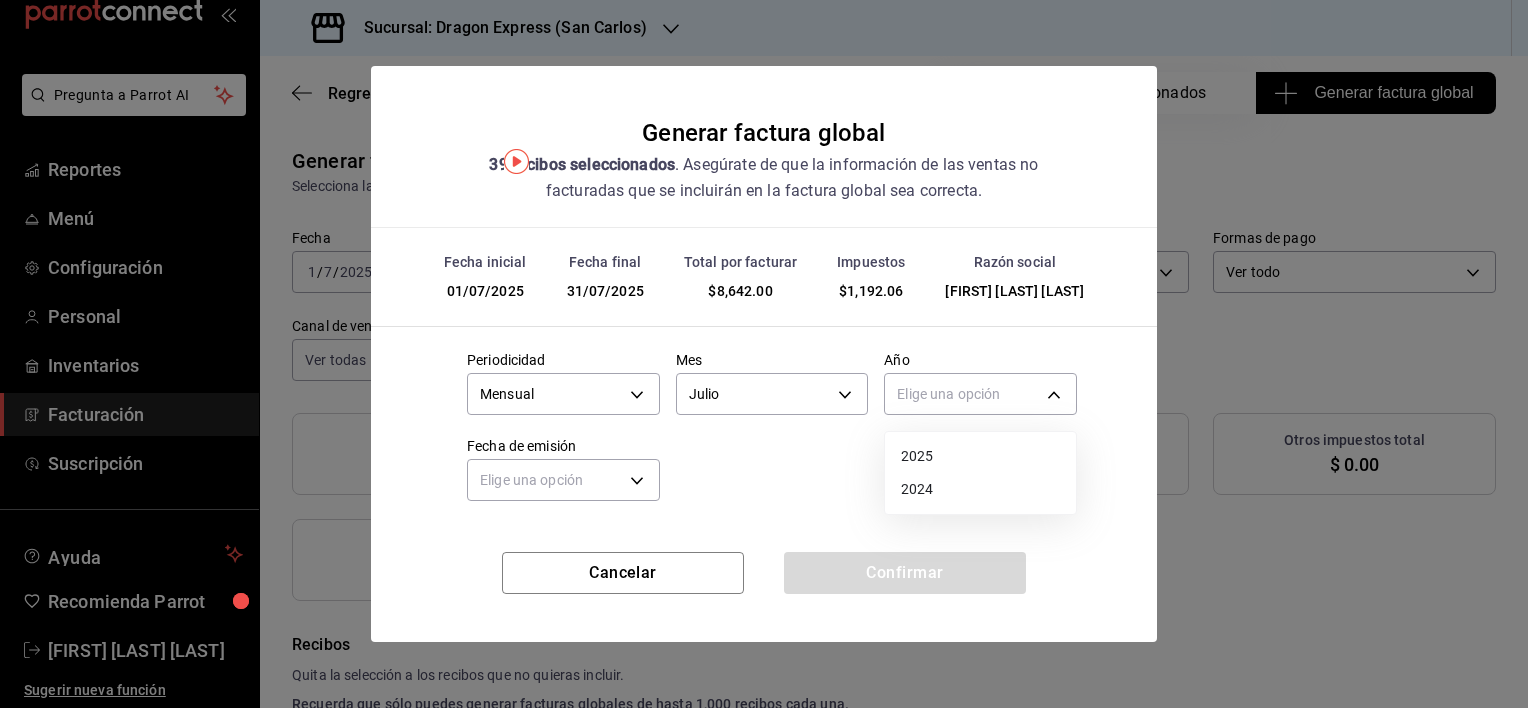 click on "2025" at bounding box center [980, 456] 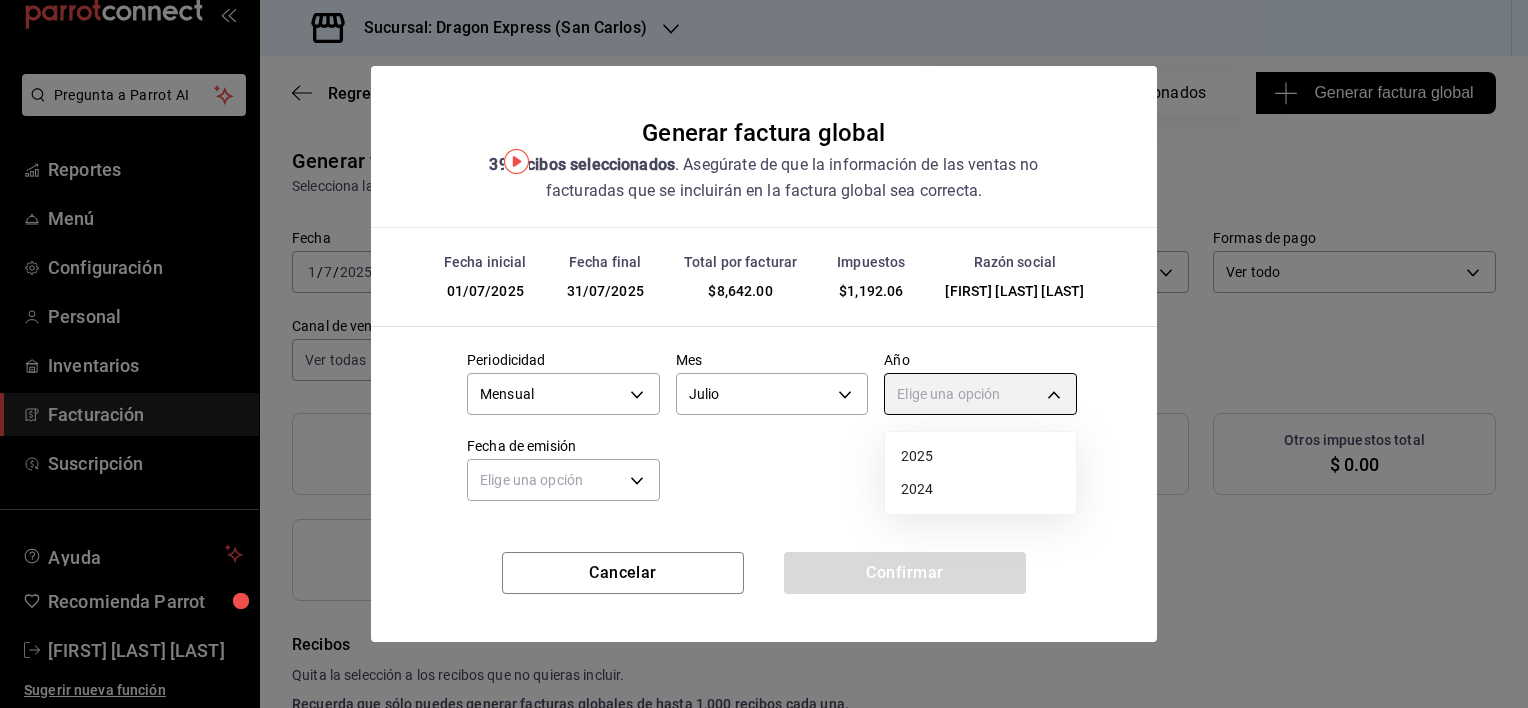 type on "2025" 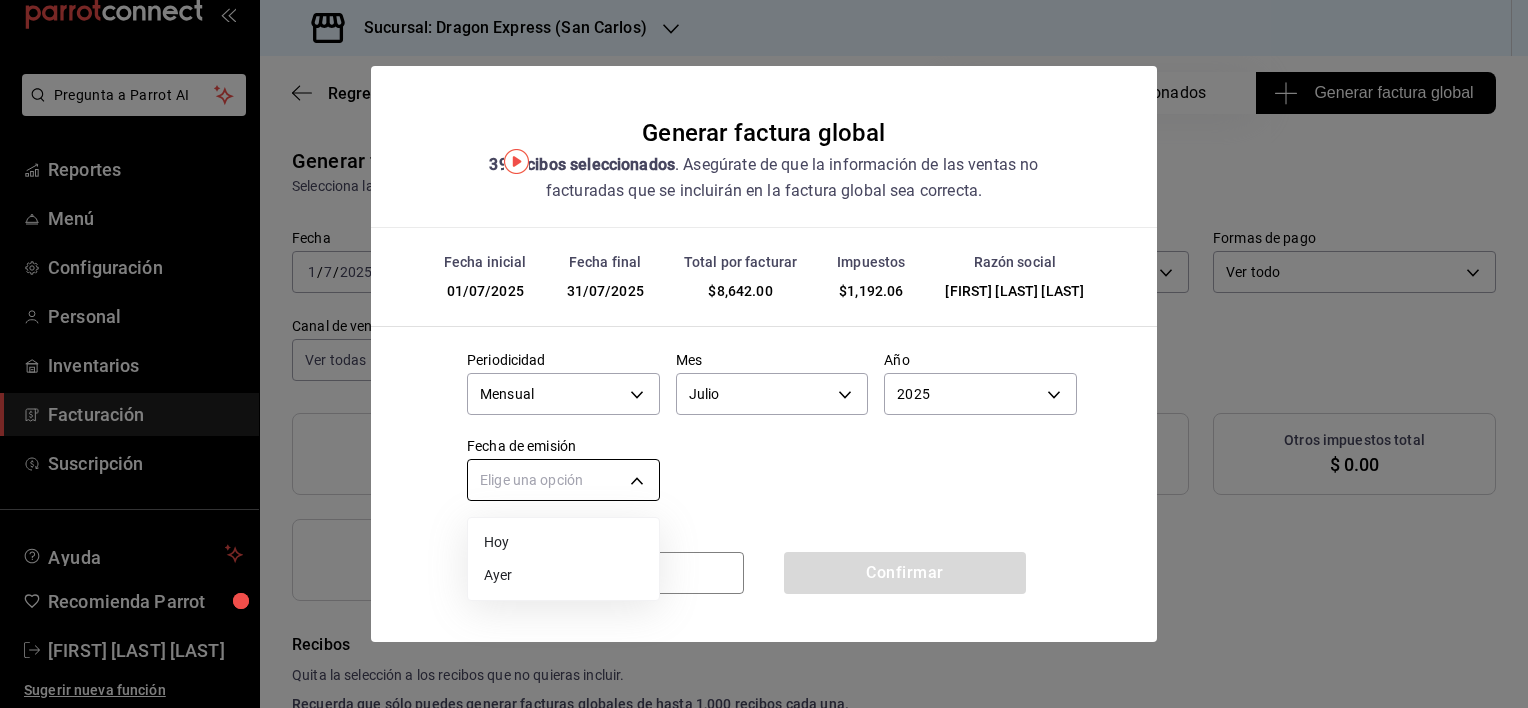 click on "Pregunta a Parrot AI Reportes   Menú   Configuración   Personal   Inventarios   Facturación   Suscripción   Ayuda Recomienda Parrot   Rodrigo Esquer Cardenas   Sugerir nueva función   Sucursal: Dragon Express (San Carlos) Regresar 39 Recibos seleccionados Generar factura global Generar factura global Selecciona las ordenes que tus clientes no facturaron para emitir tu factural global. Fecha 2025-07-01 1 / 7 / 2025 - 2025-07-31 31 / 7 / 2025 Hora inicio 00:00 Hora inicio Hora fin 23:59 Hora fin Razón social RODRIGO ESQUER CARDENAS 83fb5594-82dc-4e38-8006-7a30ce792038 Formas de pago Ver todo ALL Canal de venta Ver todas PARROT,UBER_EATS,RAPPI,DIDI_FOOD,ONLINE Marcas Ver todas 06fa9e61-2a59-490b-bdb3-861e0ac3de82 Ingresos totales $ 7,449.94 Descuentos totales $ 0.00 IVA Total $ 1,192.06 Otros impuestos total $ 0.00 Total por facturar $ 8,642.00 Recibos Quita la selección a los recibos que no quieras incluir. Recuerda que sólo puedes generar facturas globales de hasta 1,000 recibos cada una. Fecha IVA" at bounding box center (764, 354) 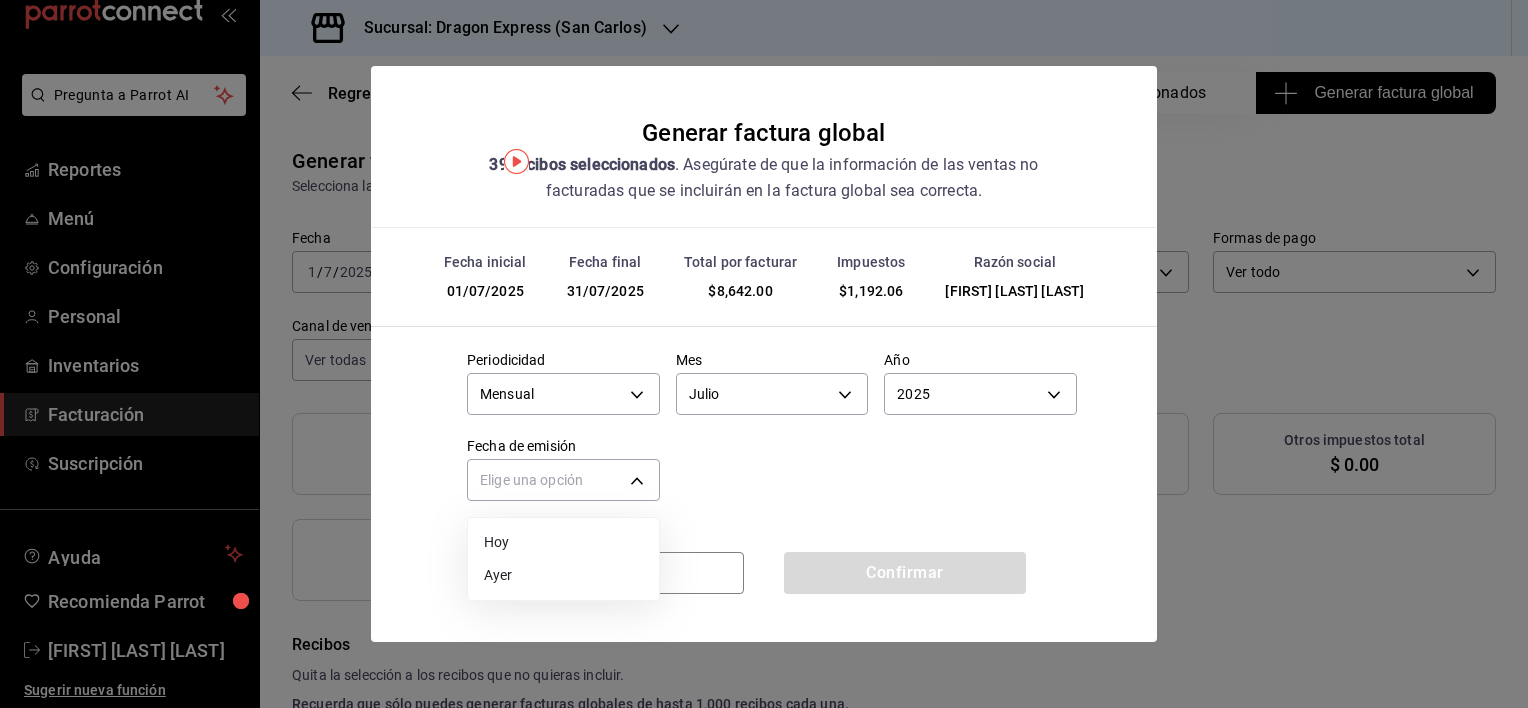 click on "Ayer" at bounding box center (563, 575) 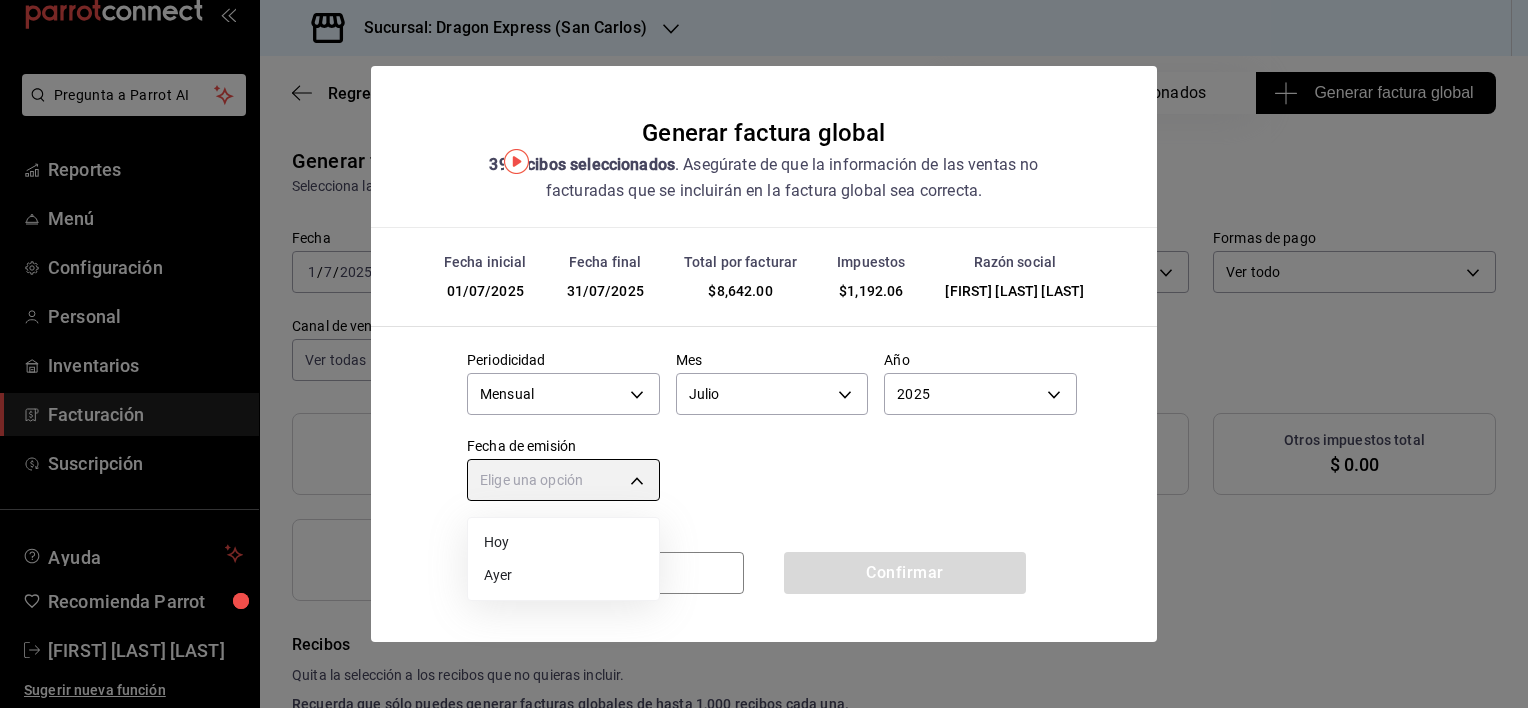 type on "YESTERDAY" 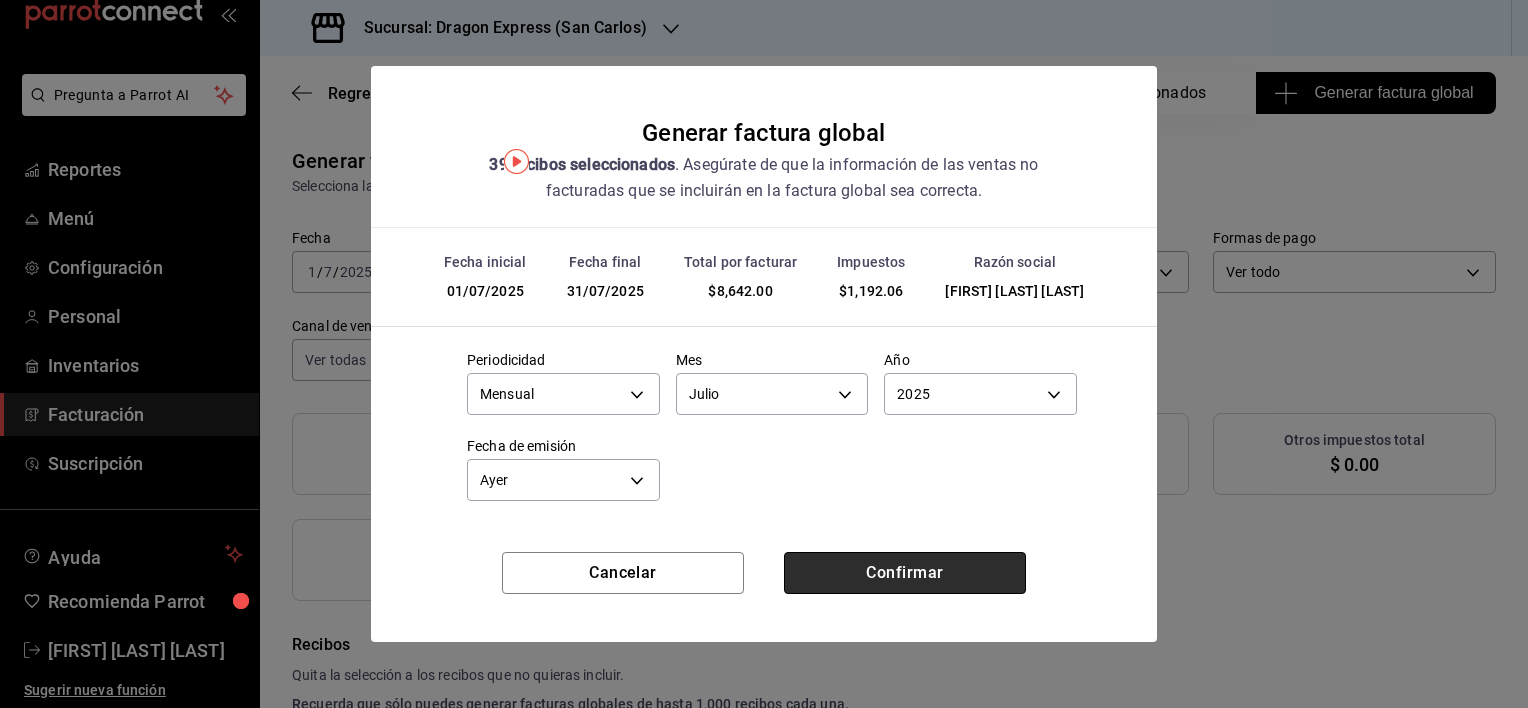 click on "Confirmar" at bounding box center (905, 573) 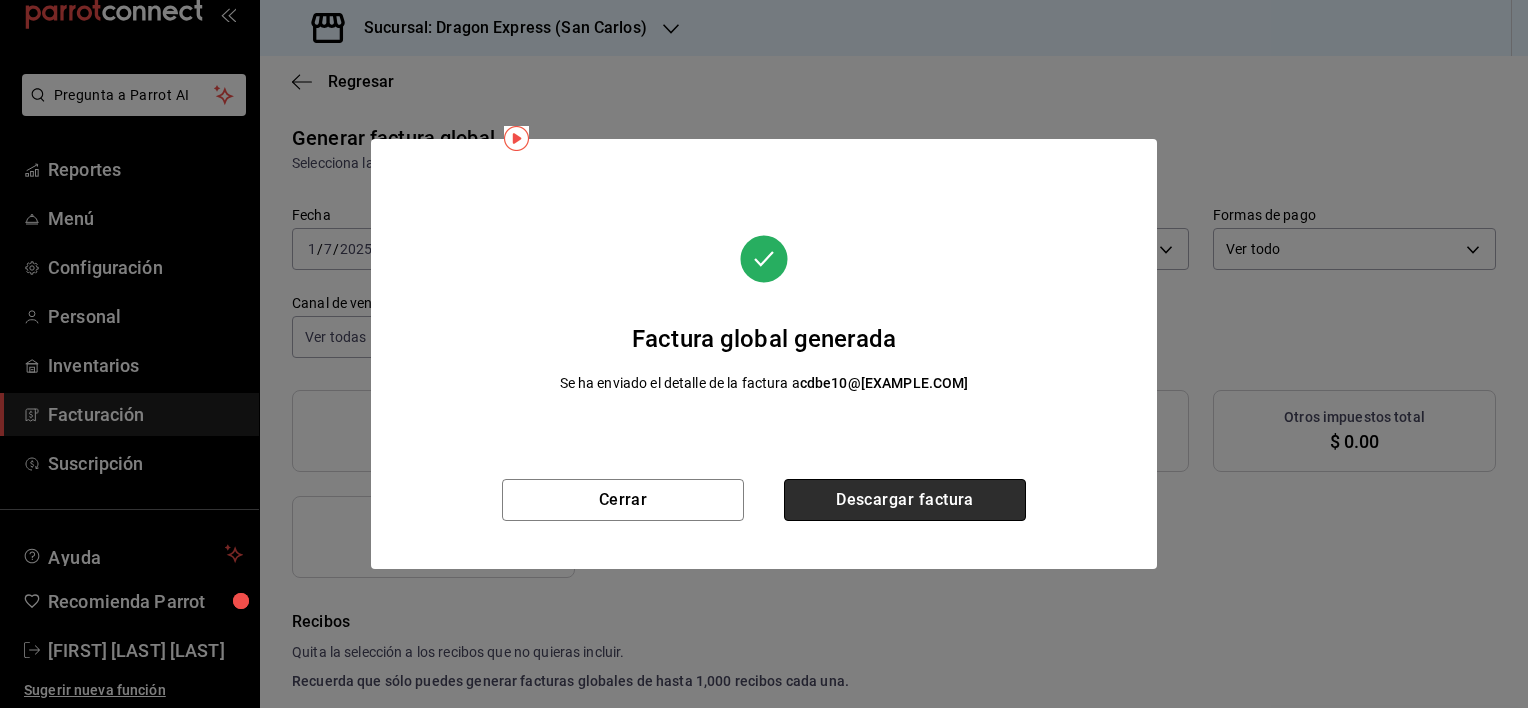 click on "Descargar factura" at bounding box center (905, 500) 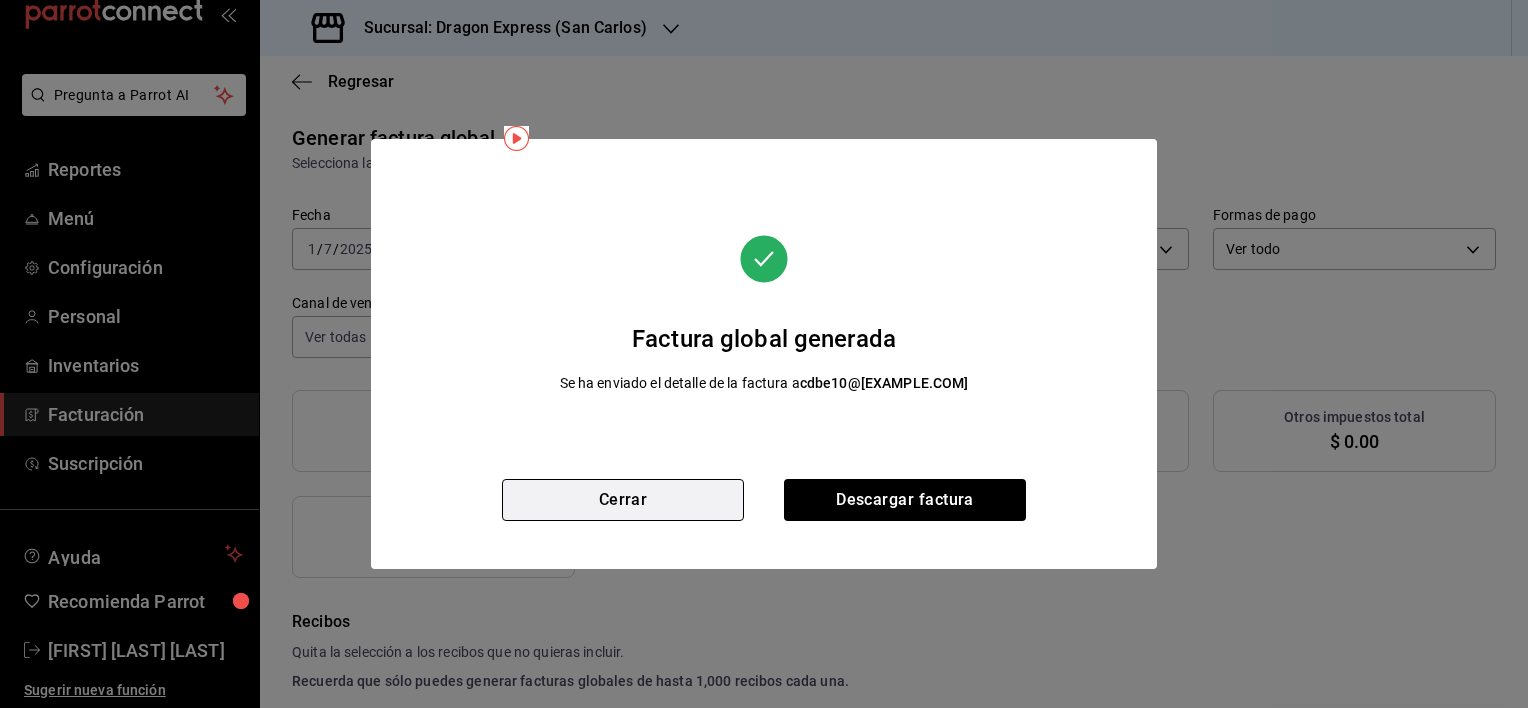 click on "Cerrar" at bounding box center (623, 500) 